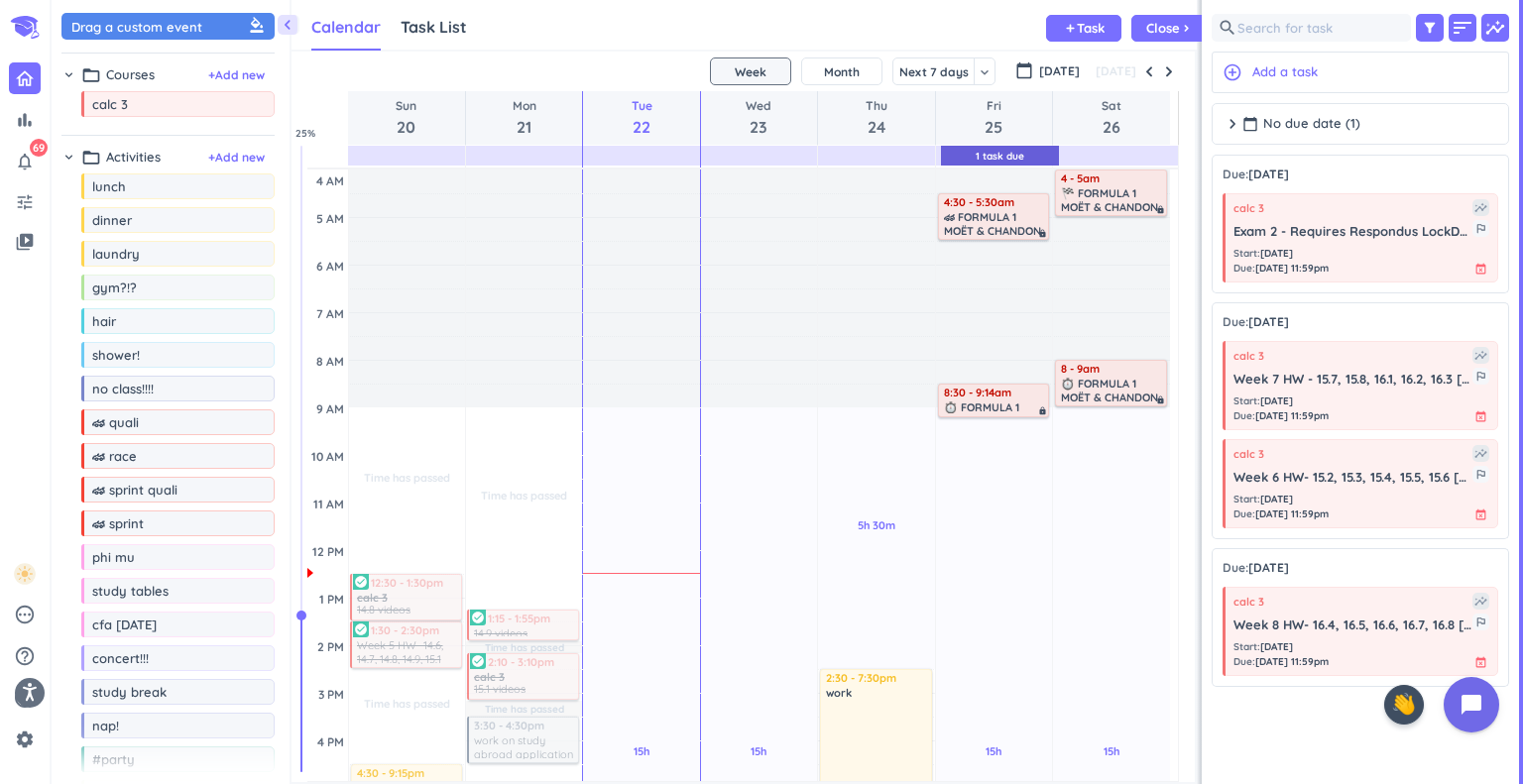 scroll, scrollTop: 0, scrollLeft: 0, axis: both 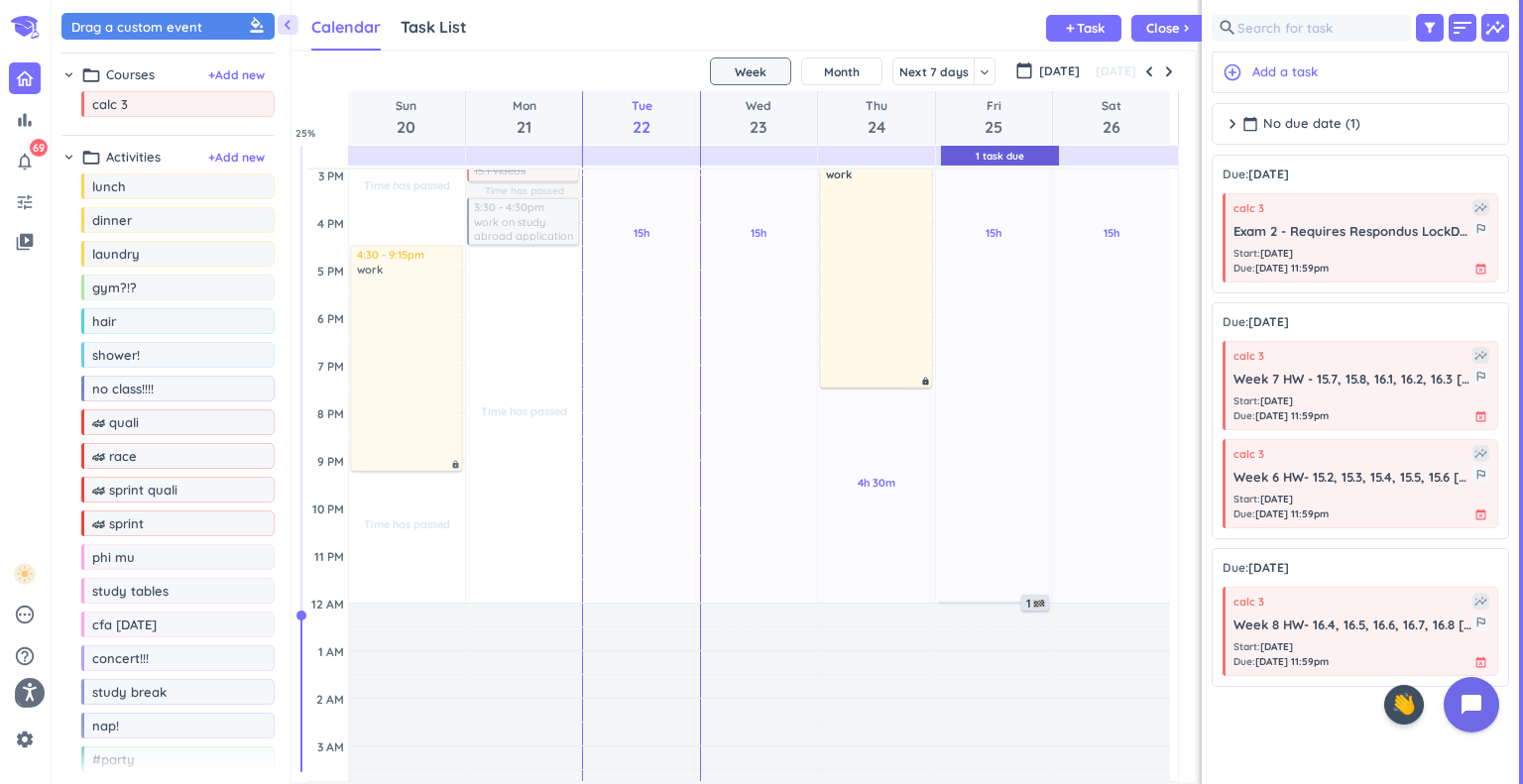 click on "Calendar Task List Calendar keyboard_arrow_down add Task Close chevron_right" at bounding box center (744, 25) 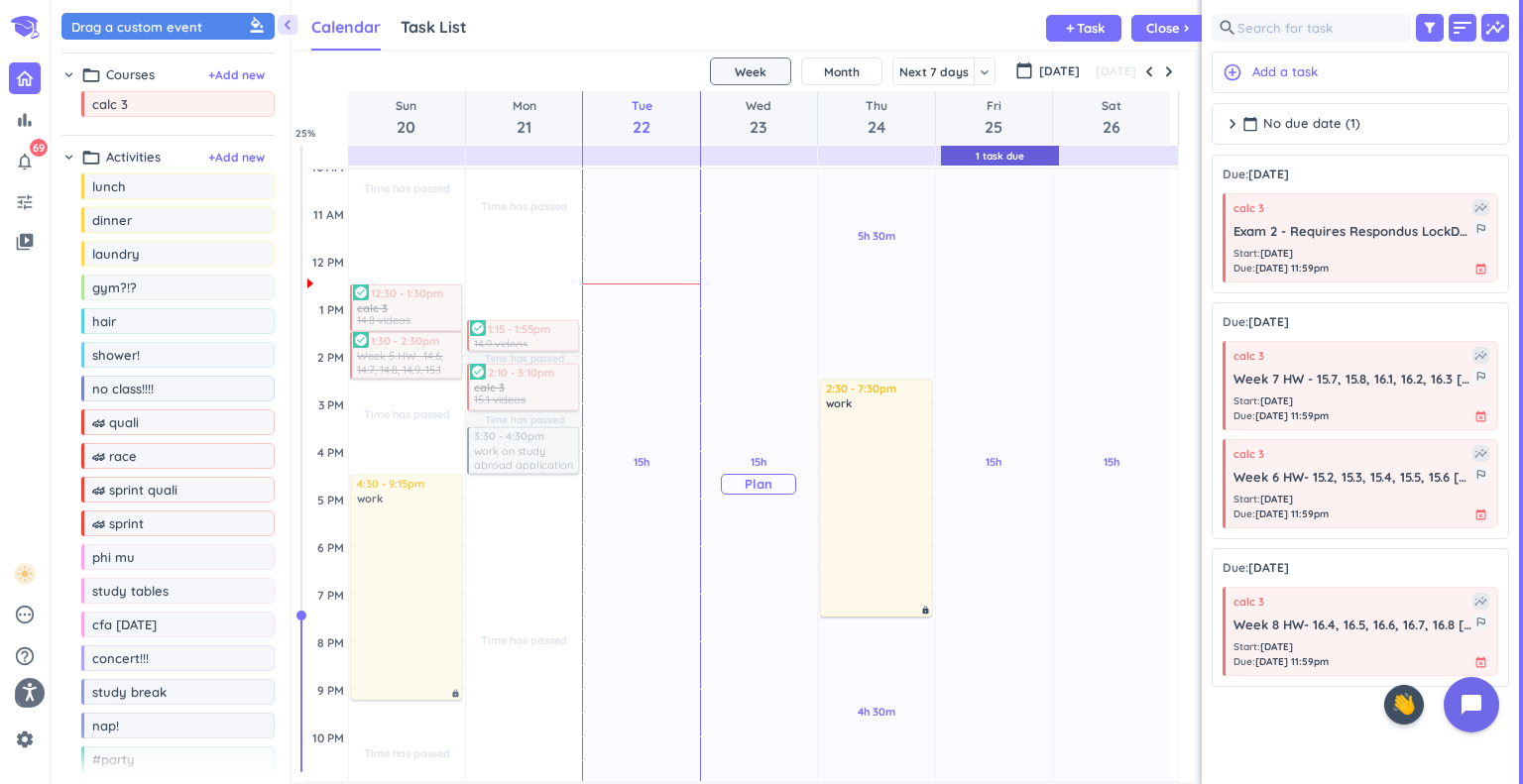 scroll, scrollTop: 292, scrollLeft: 0, axis: vertical 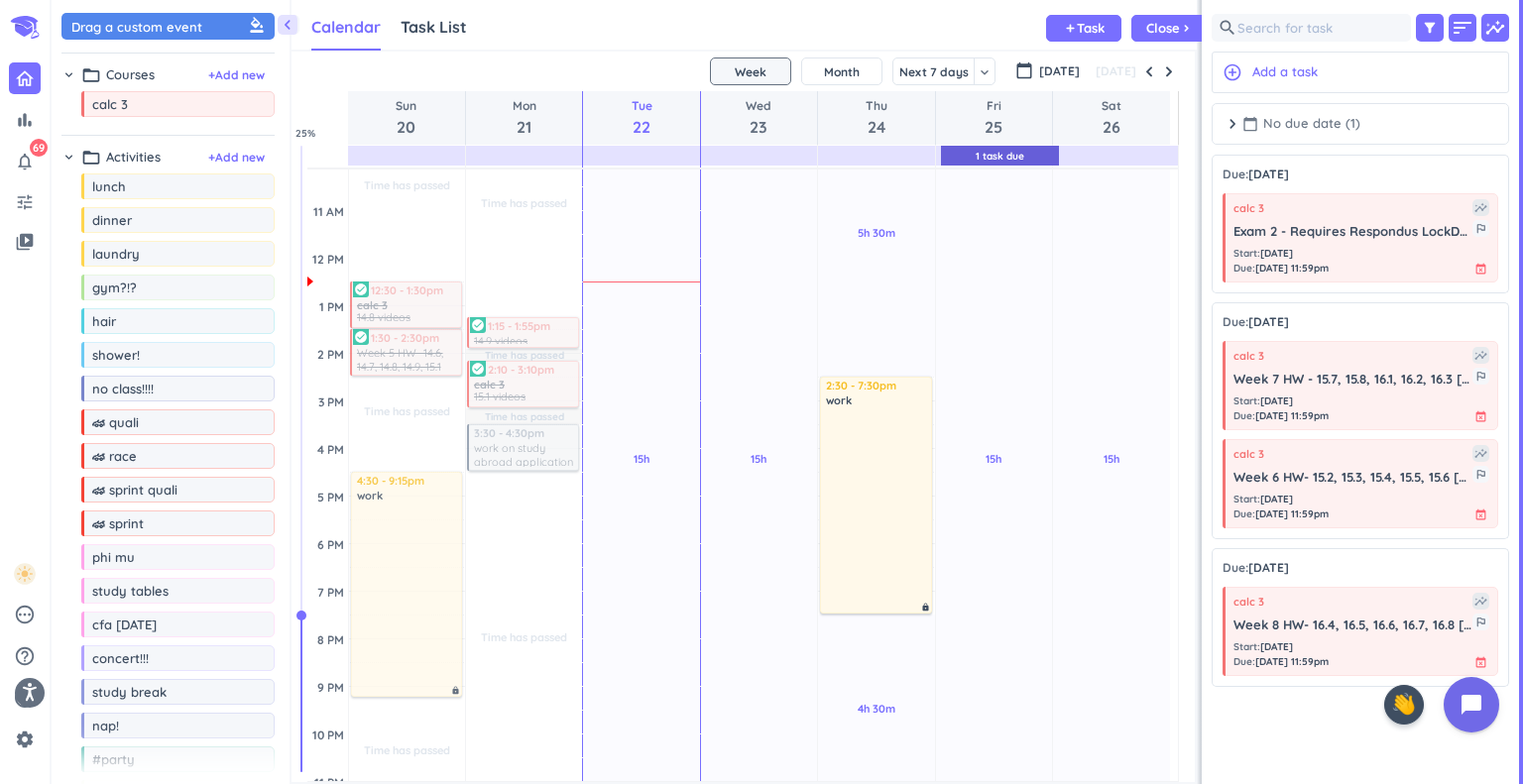 click on "calendar_today No due date (1)" at bounding box center (1301, 124) 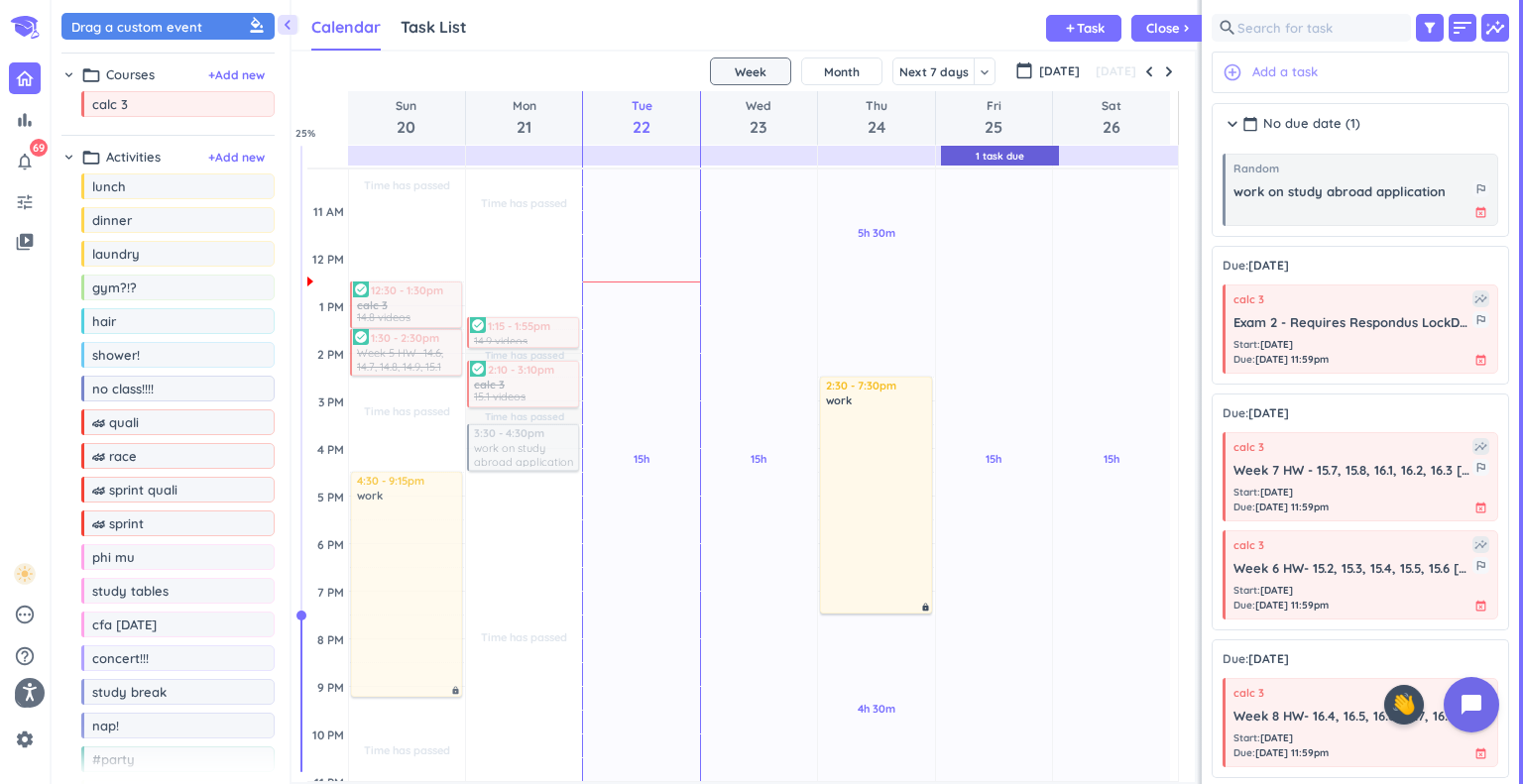 click on "add_circle_outline Add a task" at bounding box center (1360, 72) 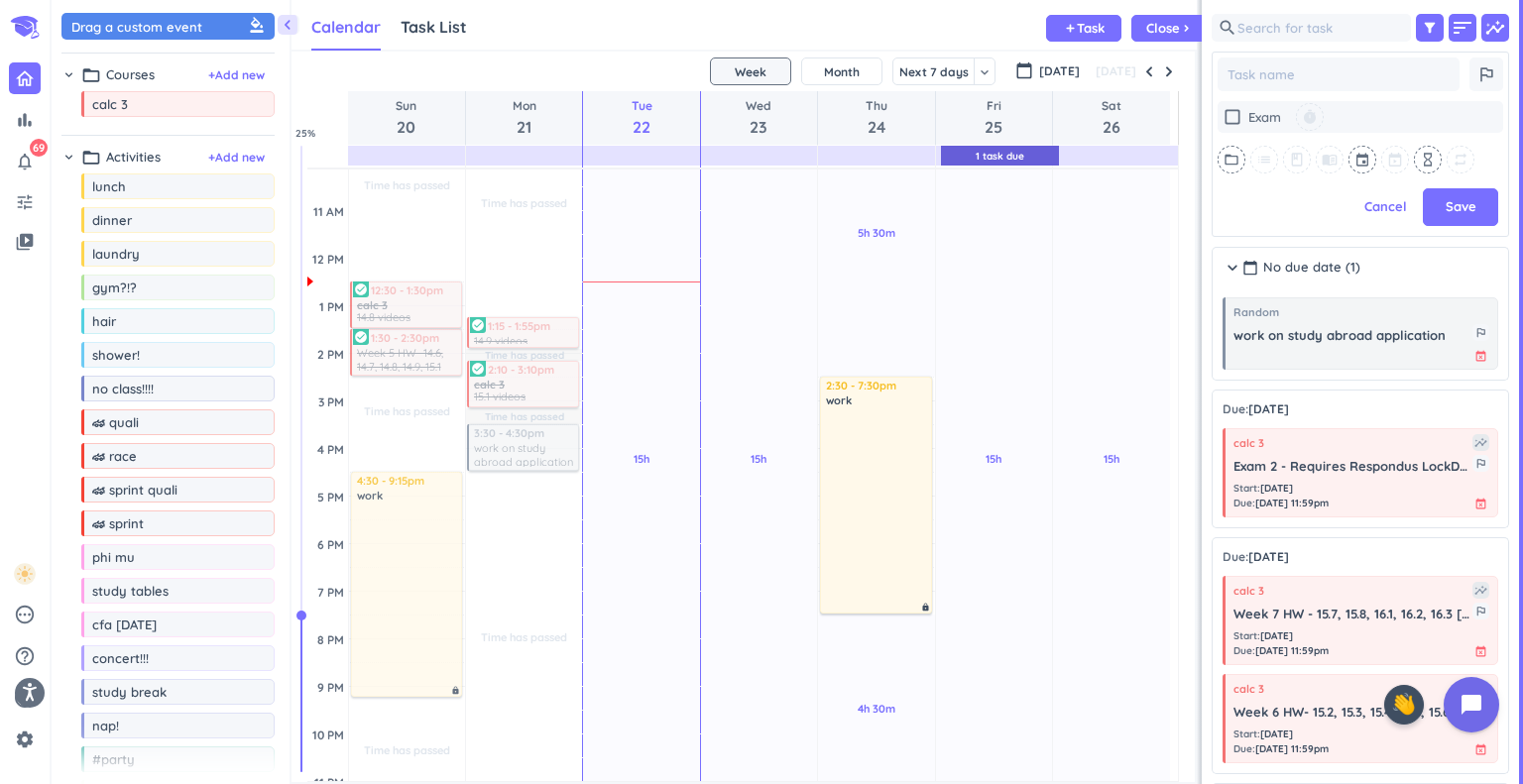 scroll, scrollTop: 531, scrollLeft: 290, axis: both 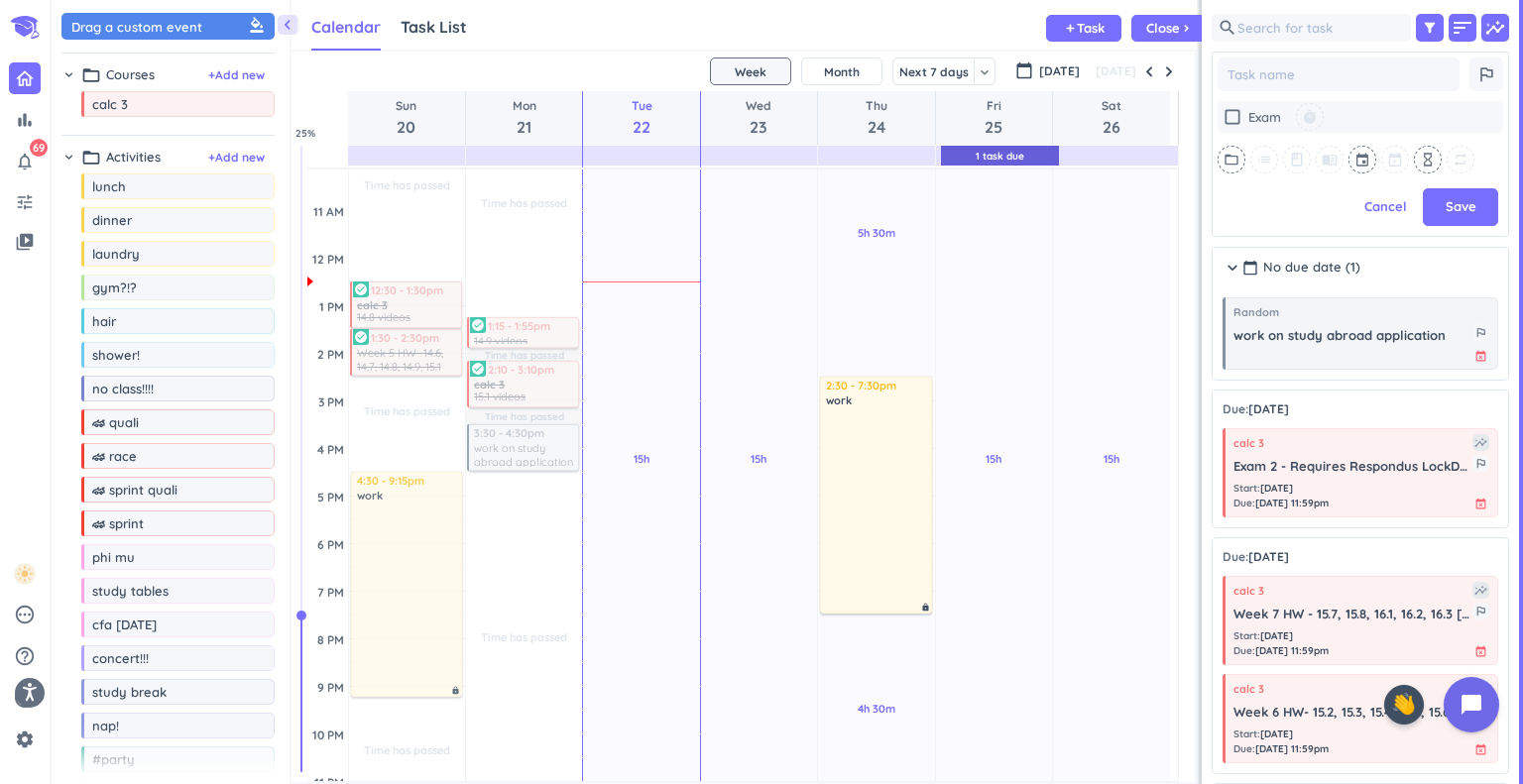 type on "x" 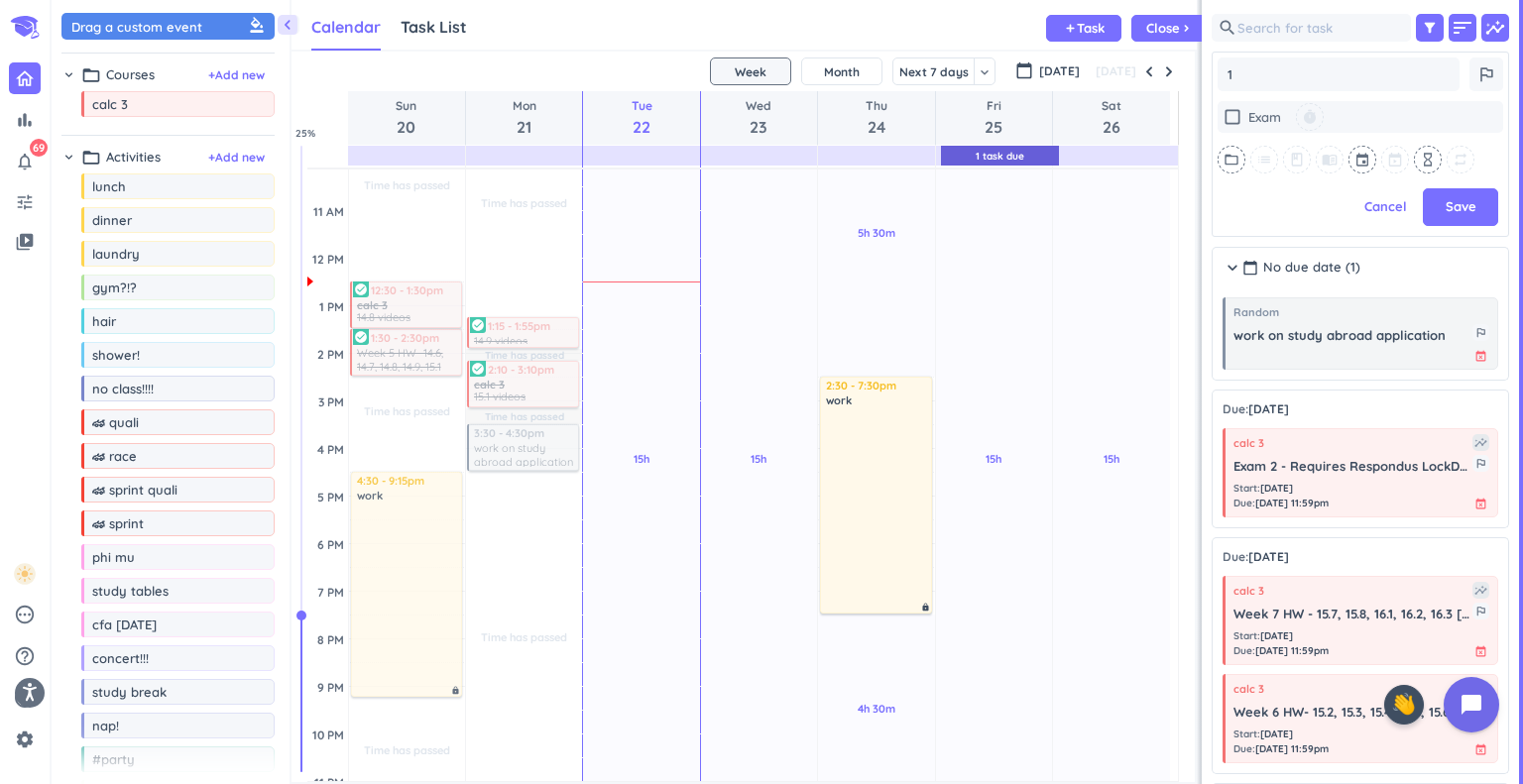 type on "15" 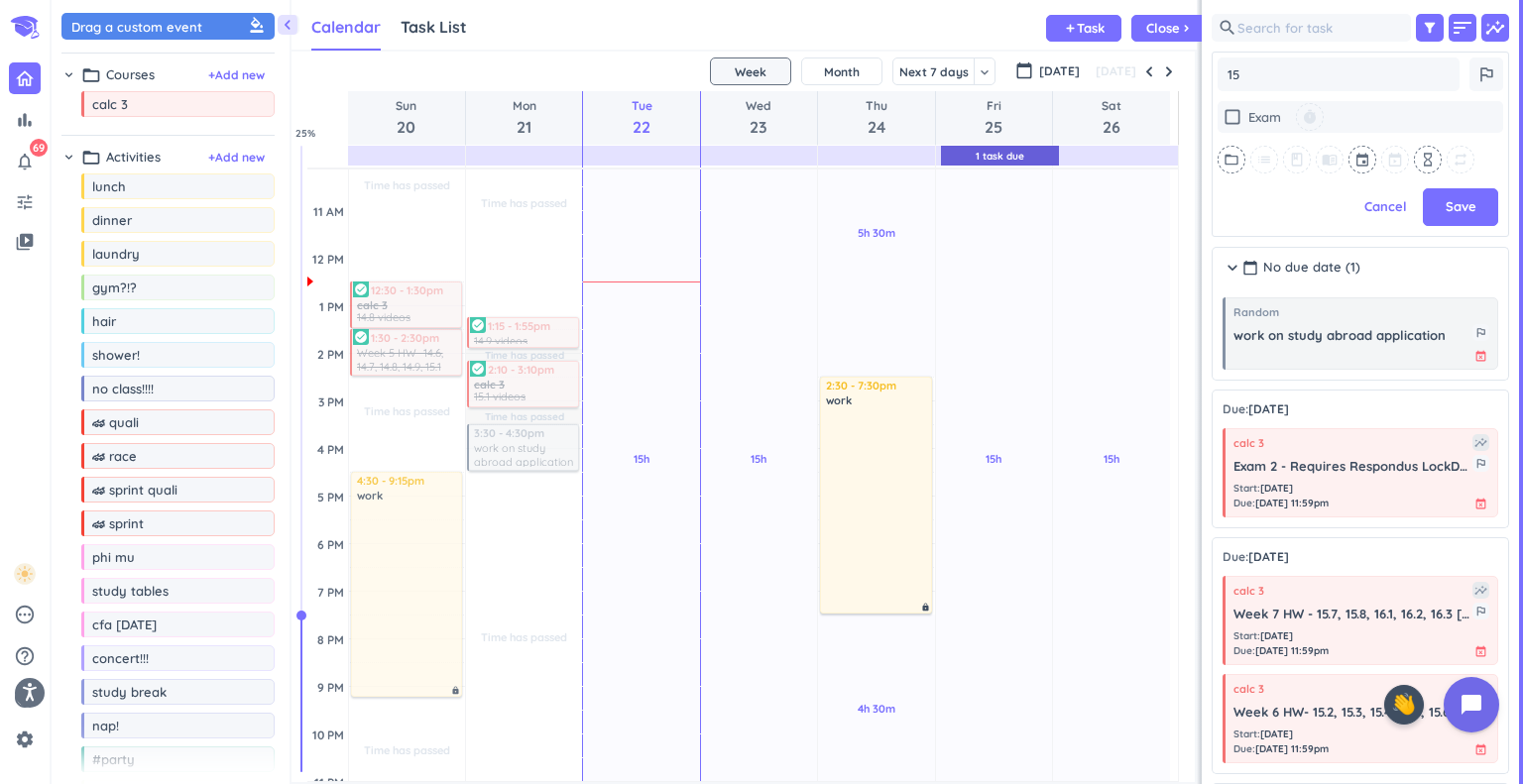 type on "x" 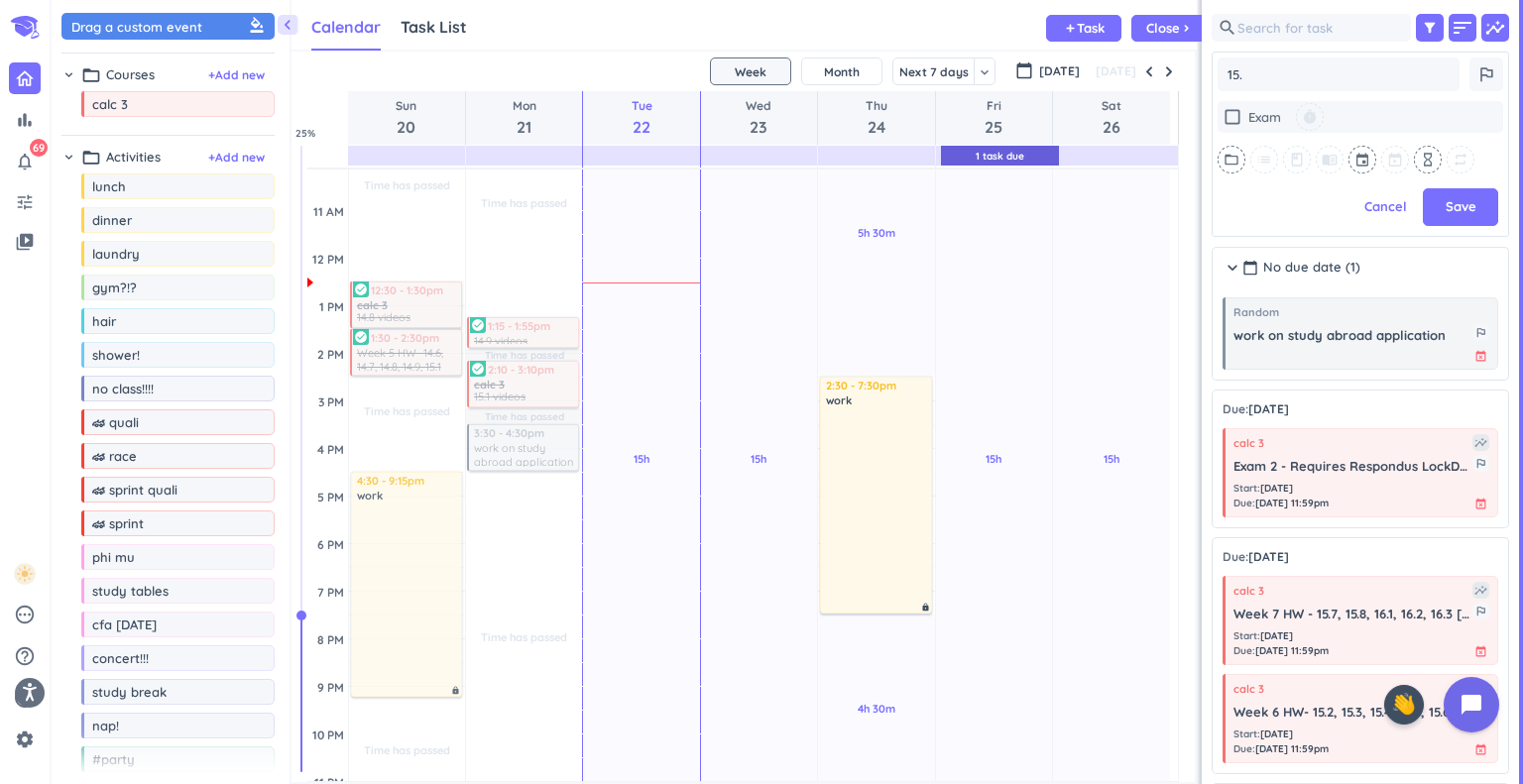 type on "x" 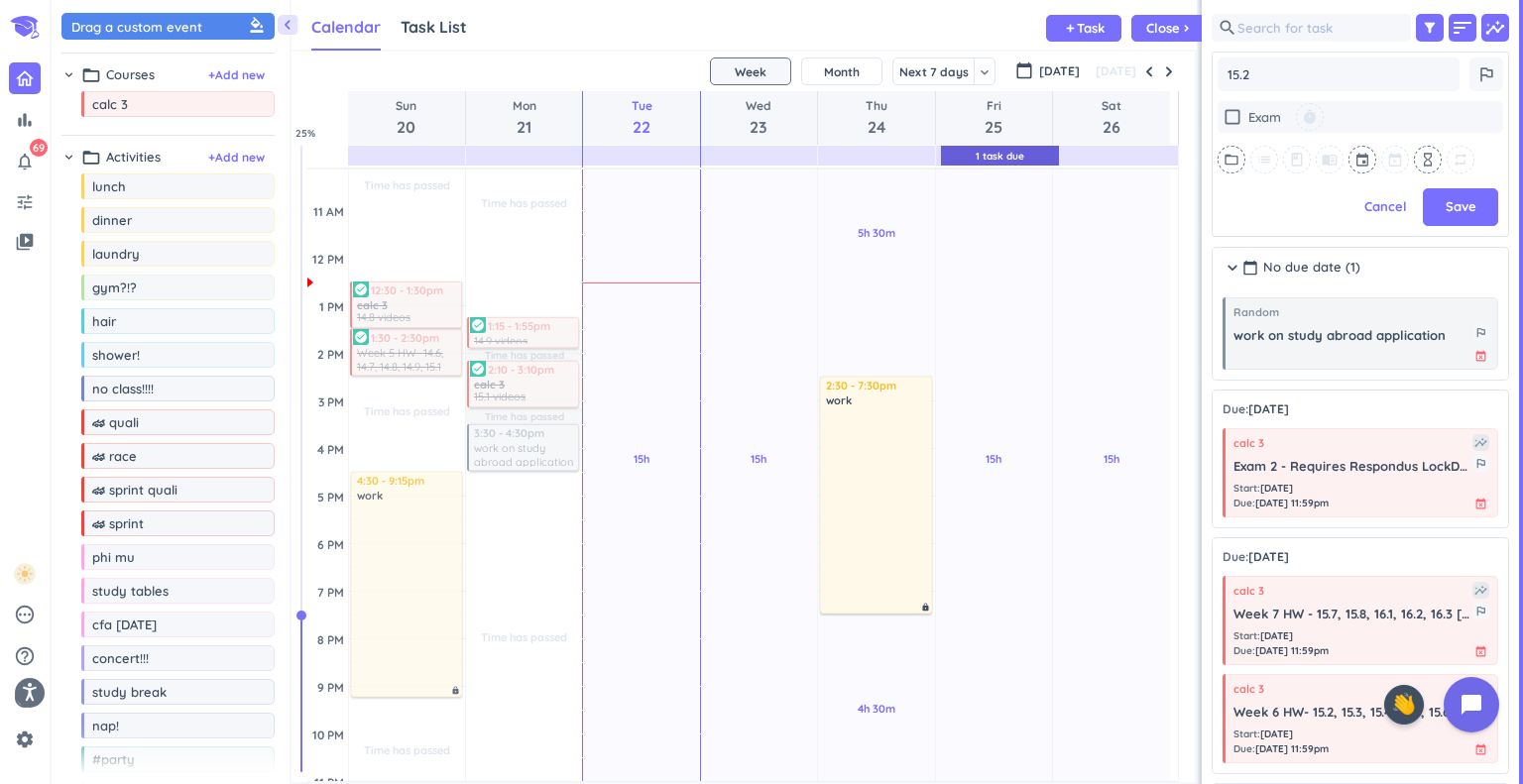 type on "x" 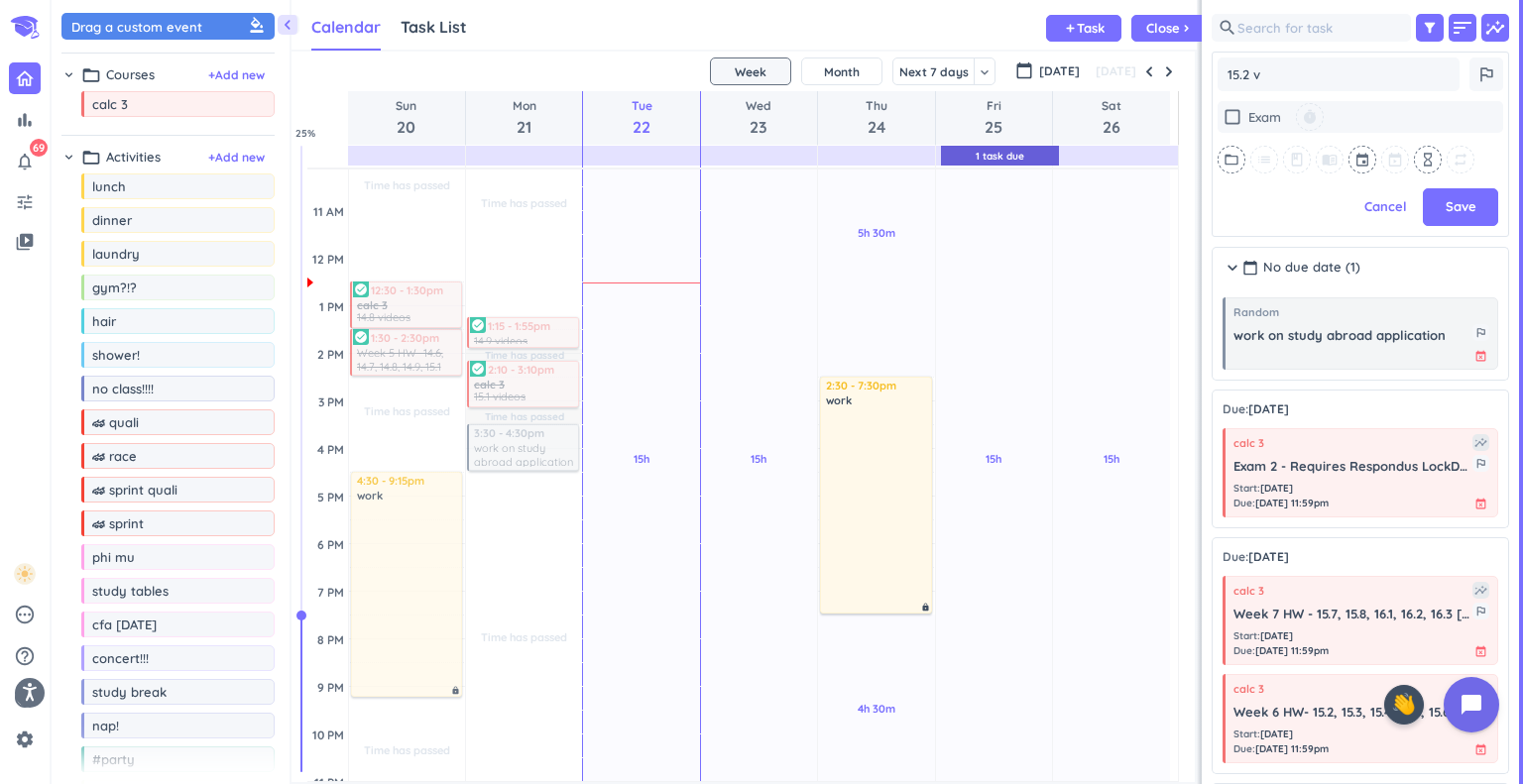 type on "x" 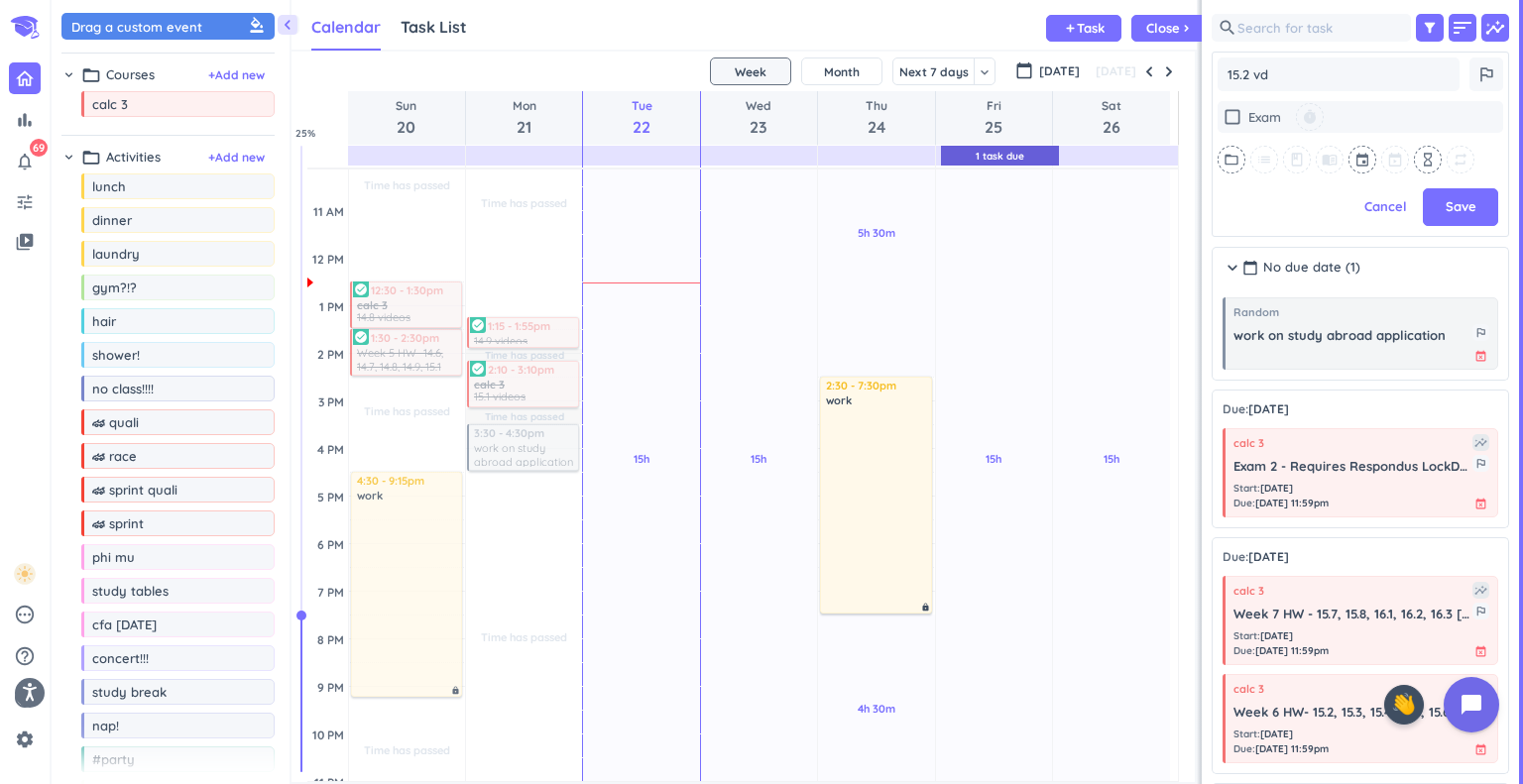 type on "x" 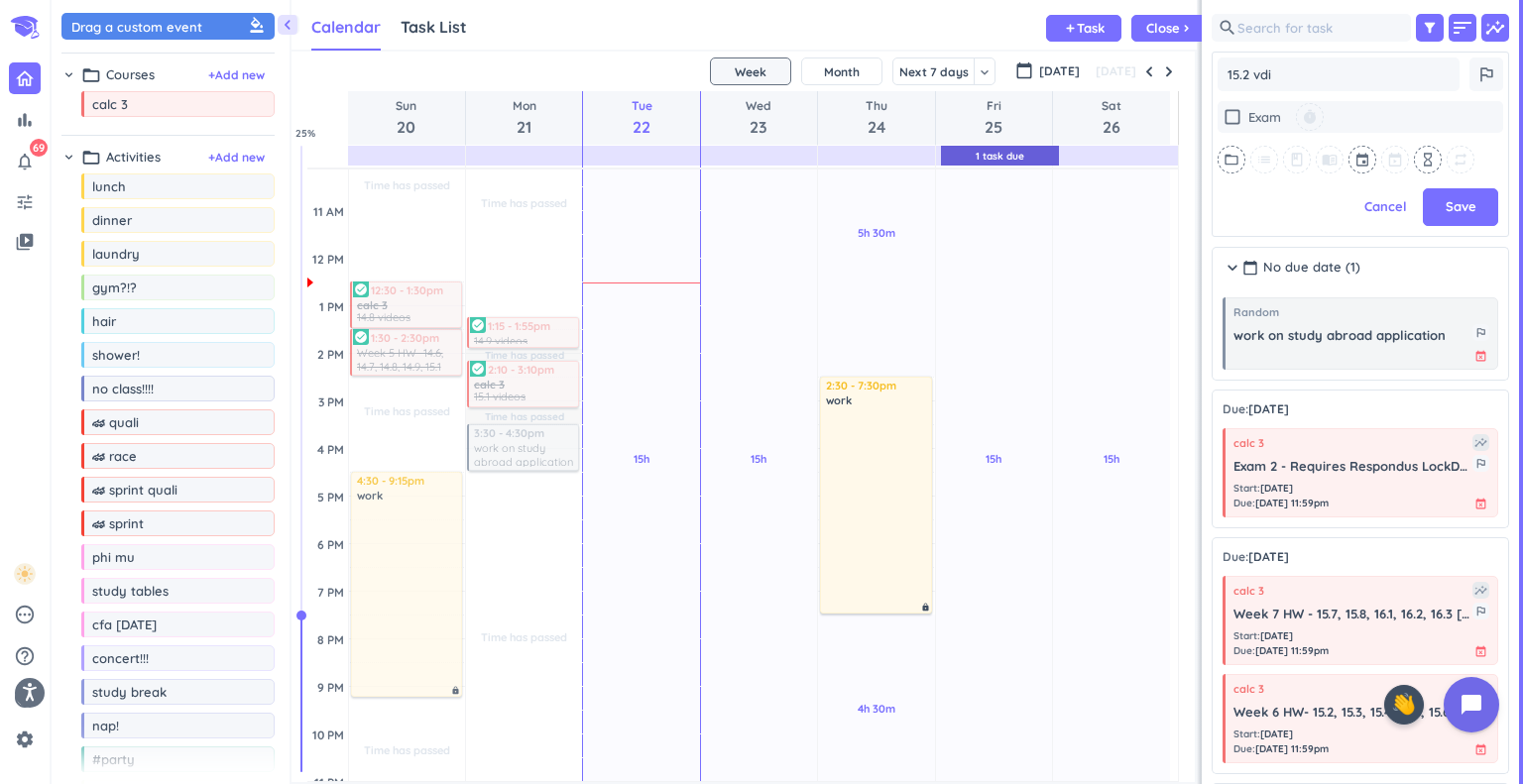 type on "15.2 vdie" 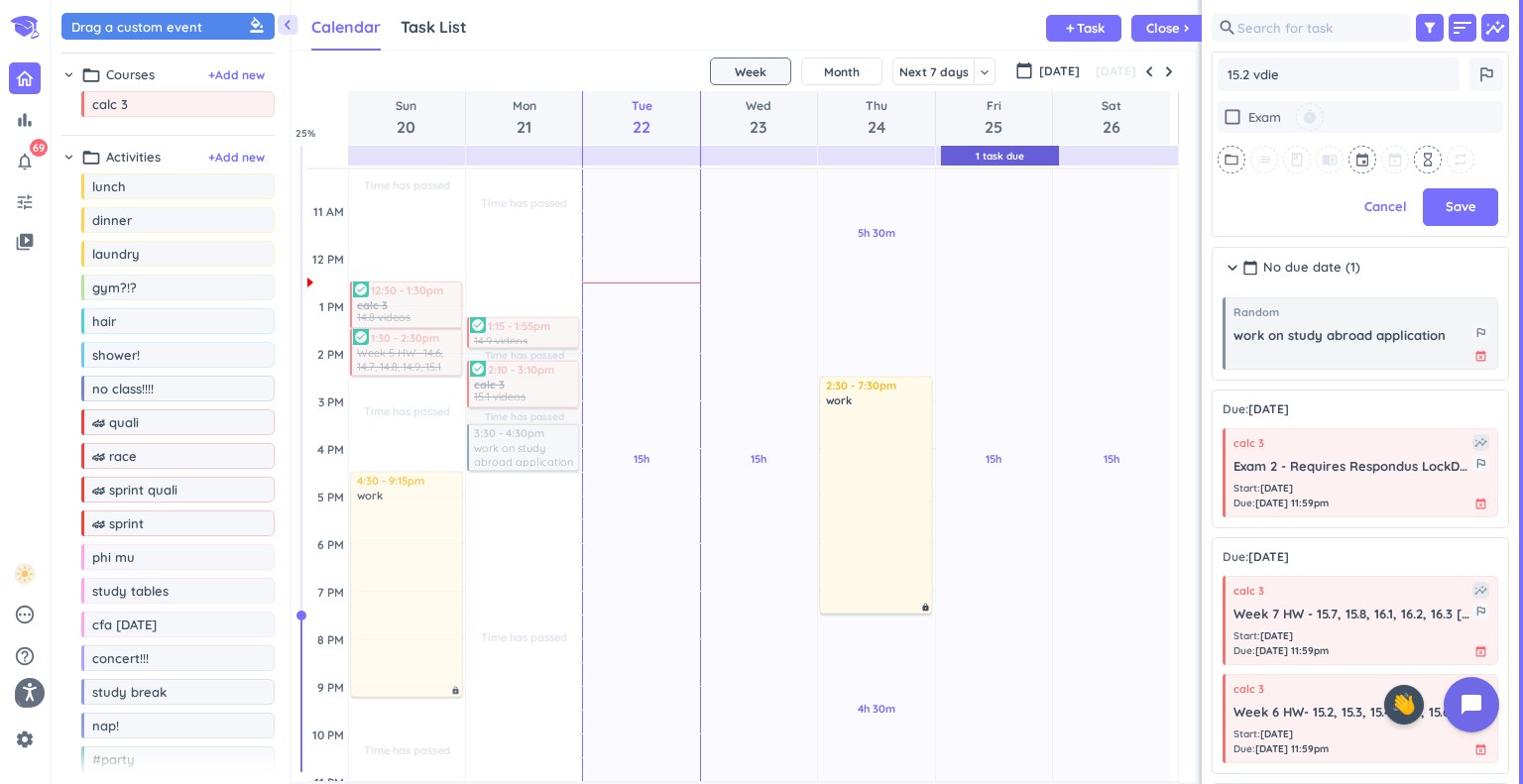type on "x" 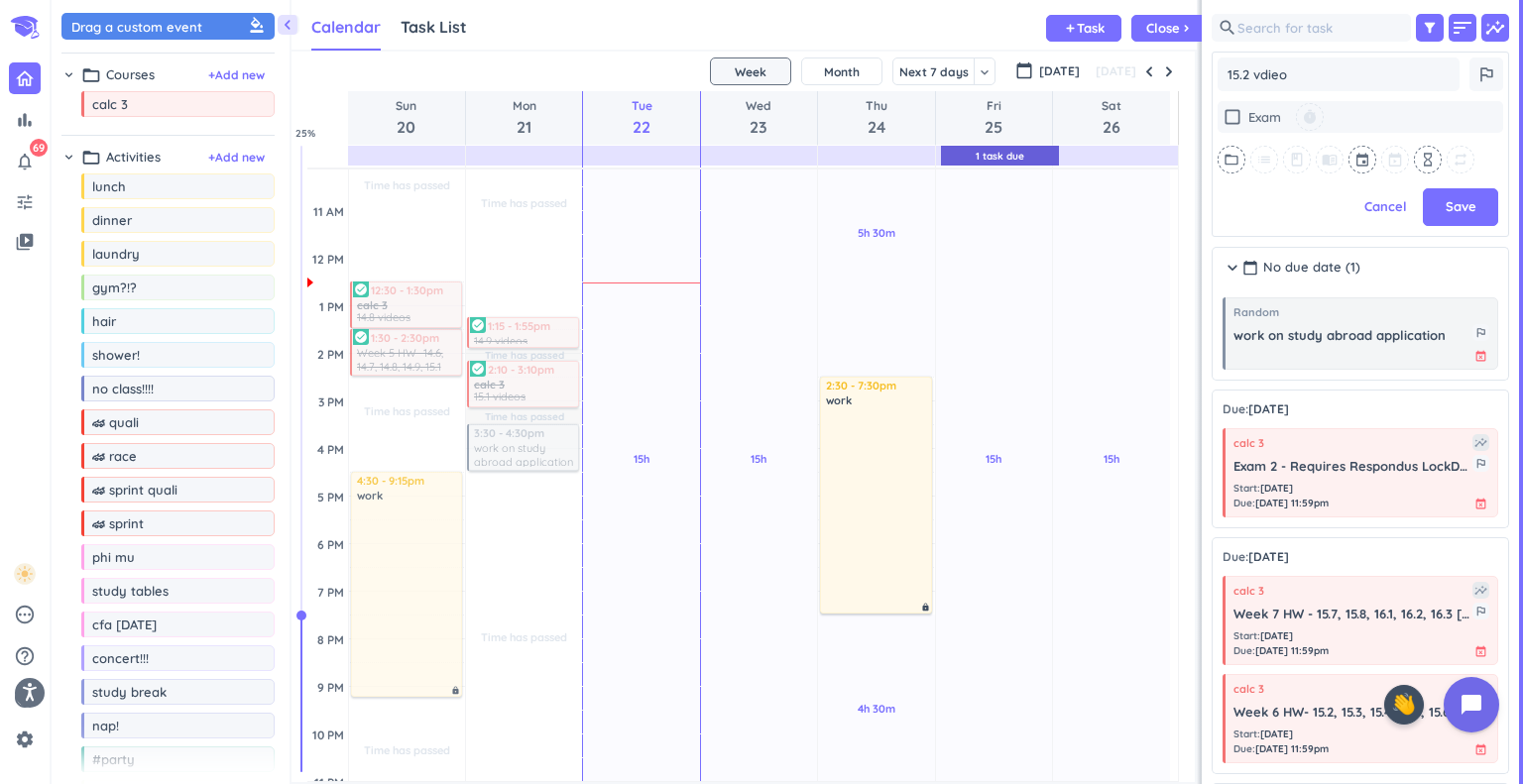 type on "x" 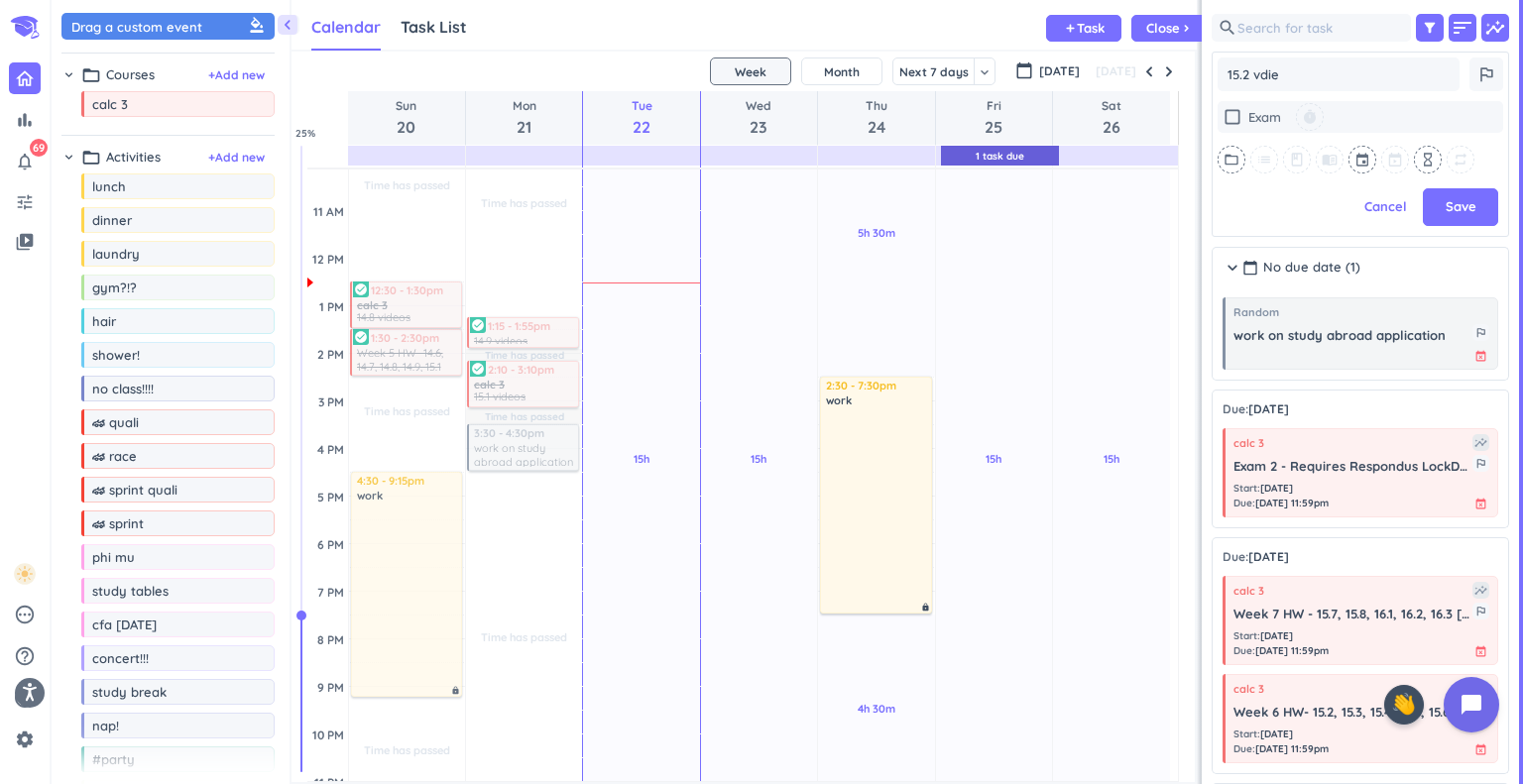 type on "x" 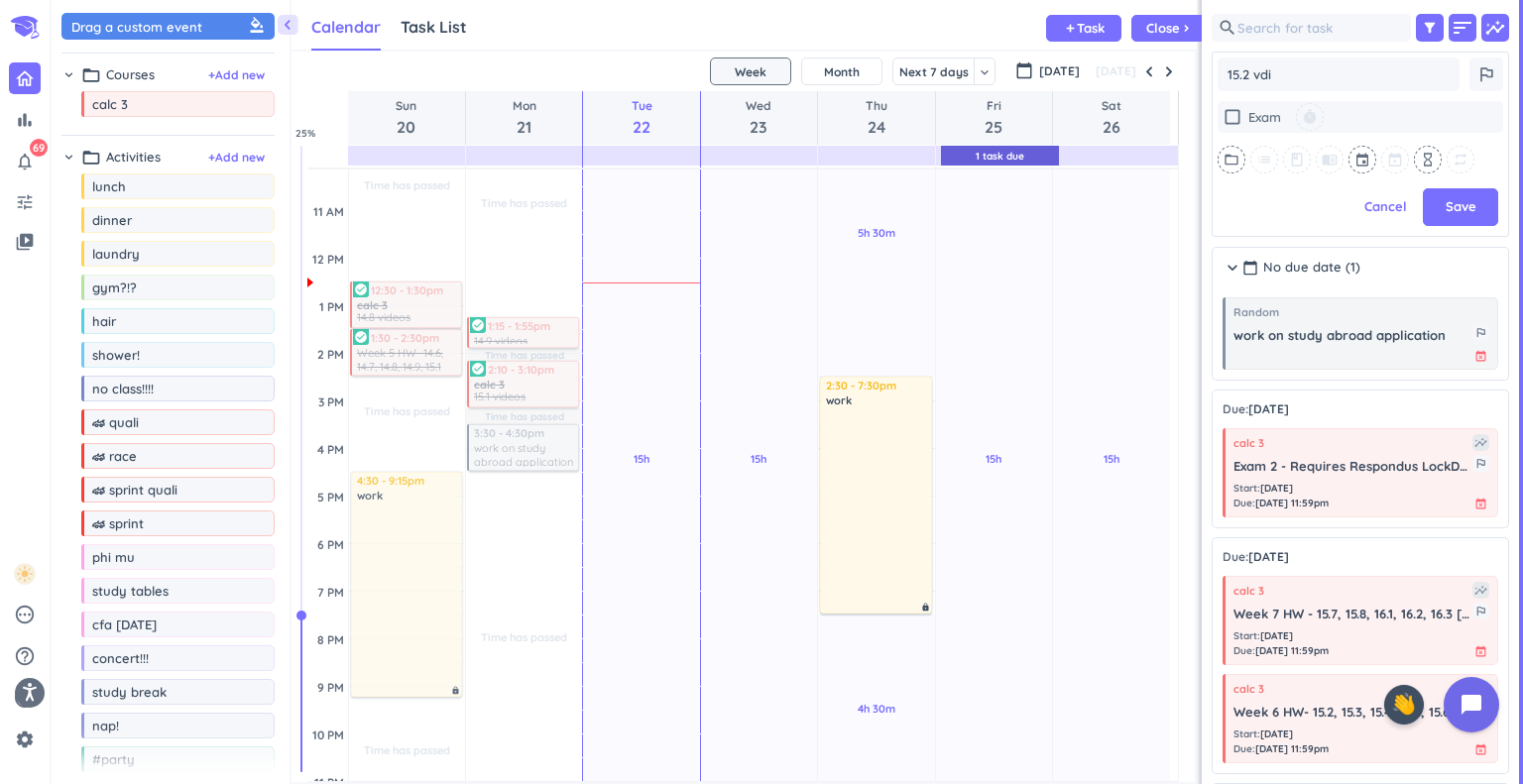 type on "x" 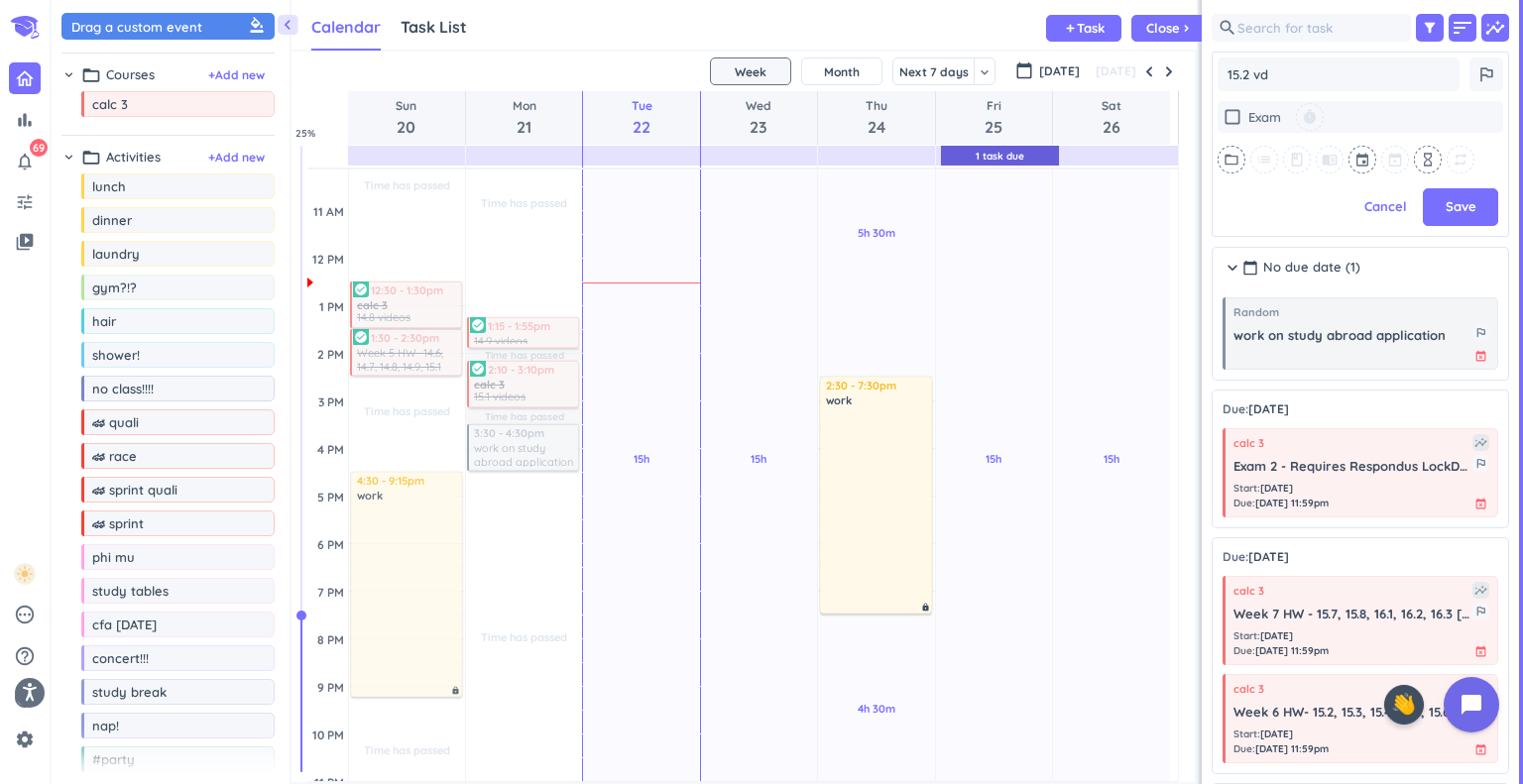 type on "x" 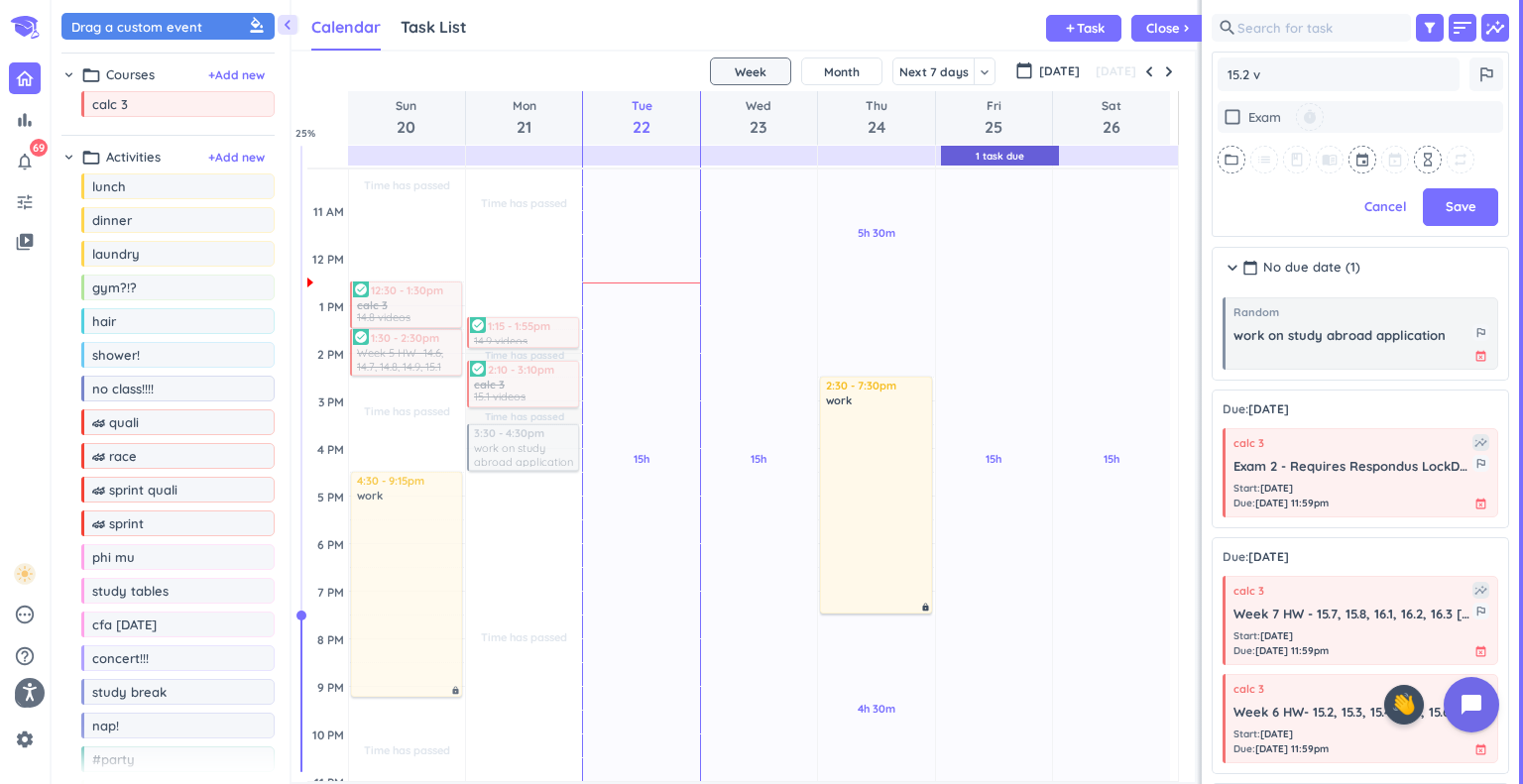 type on "x" 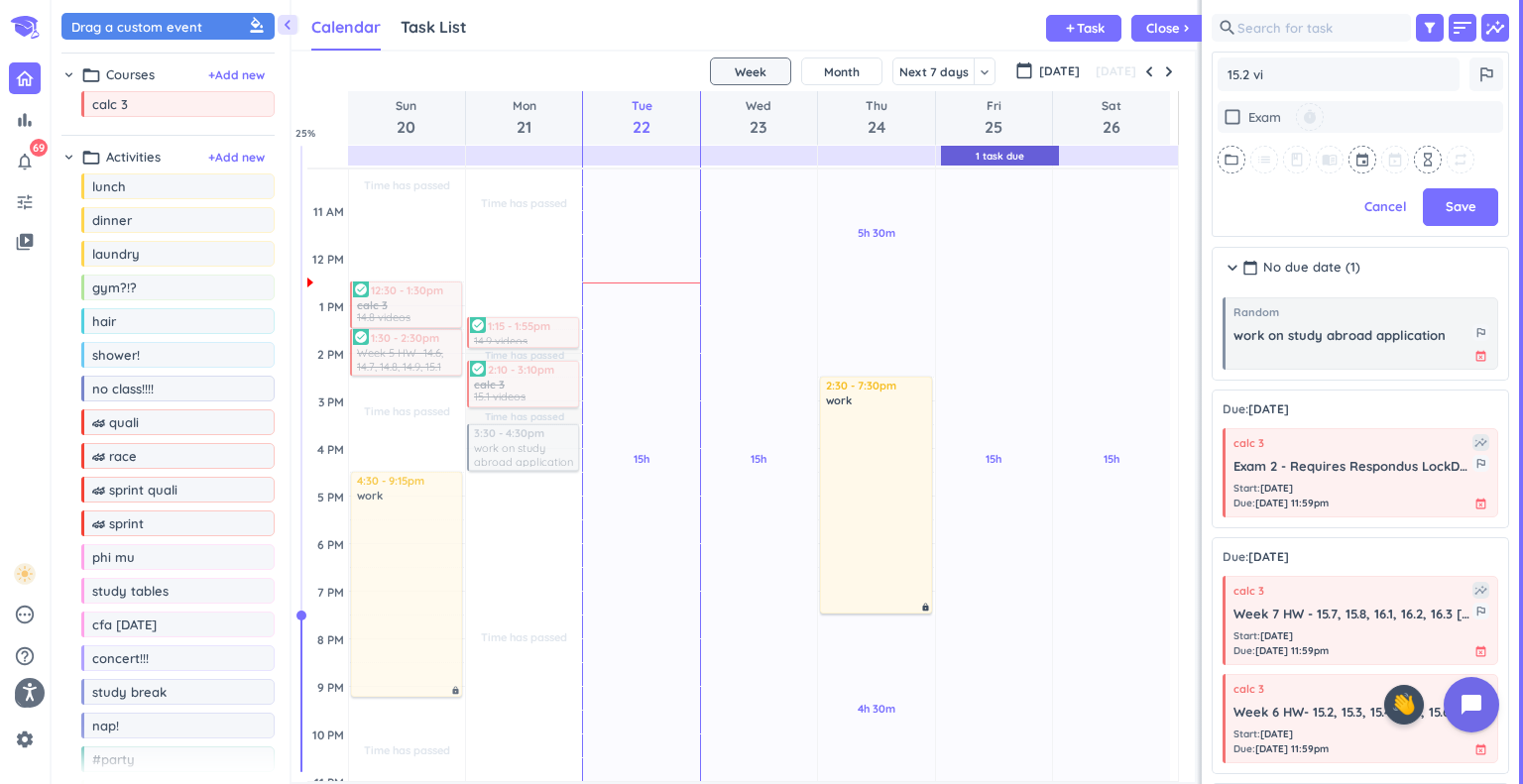 type on "x" 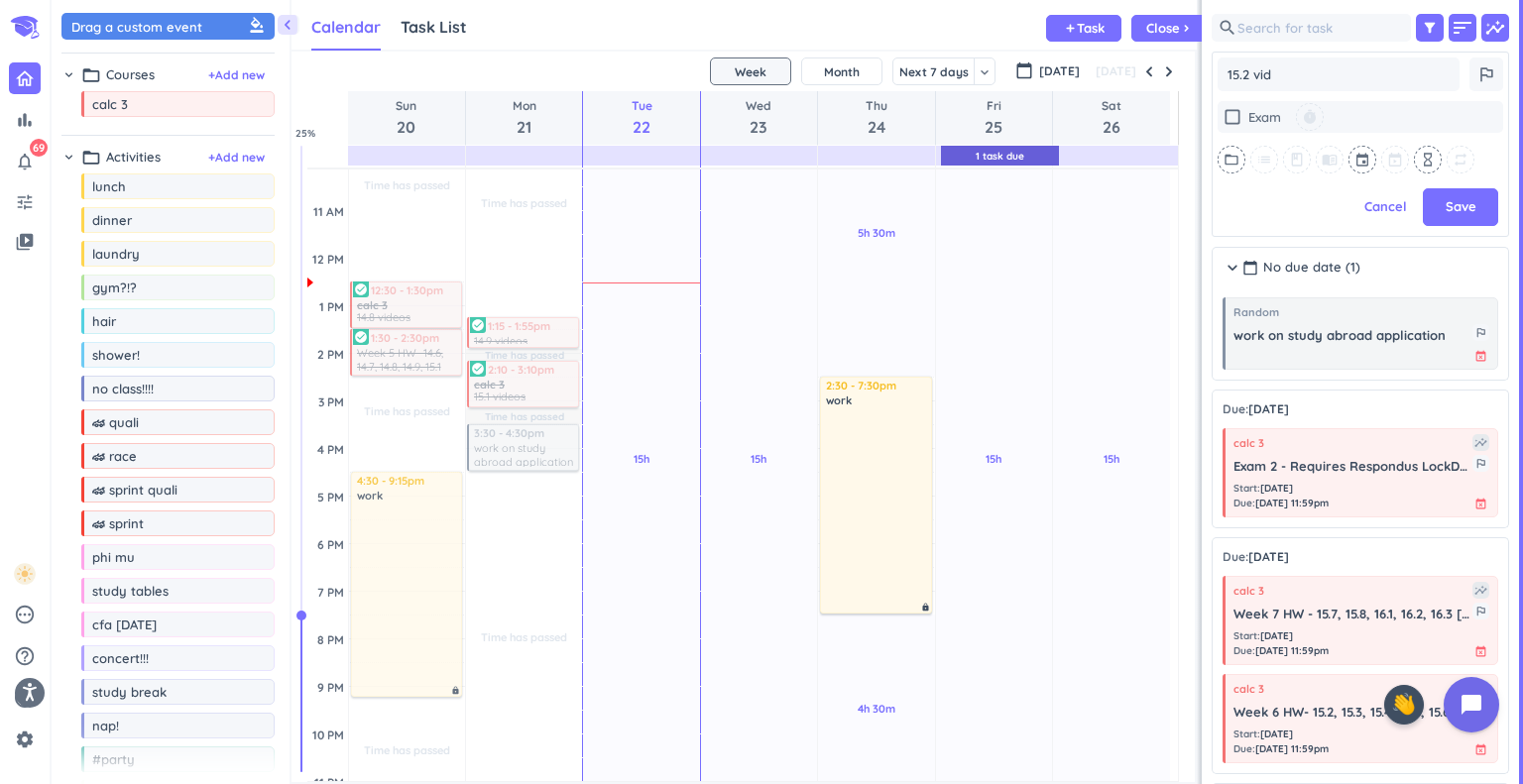 type on "x" 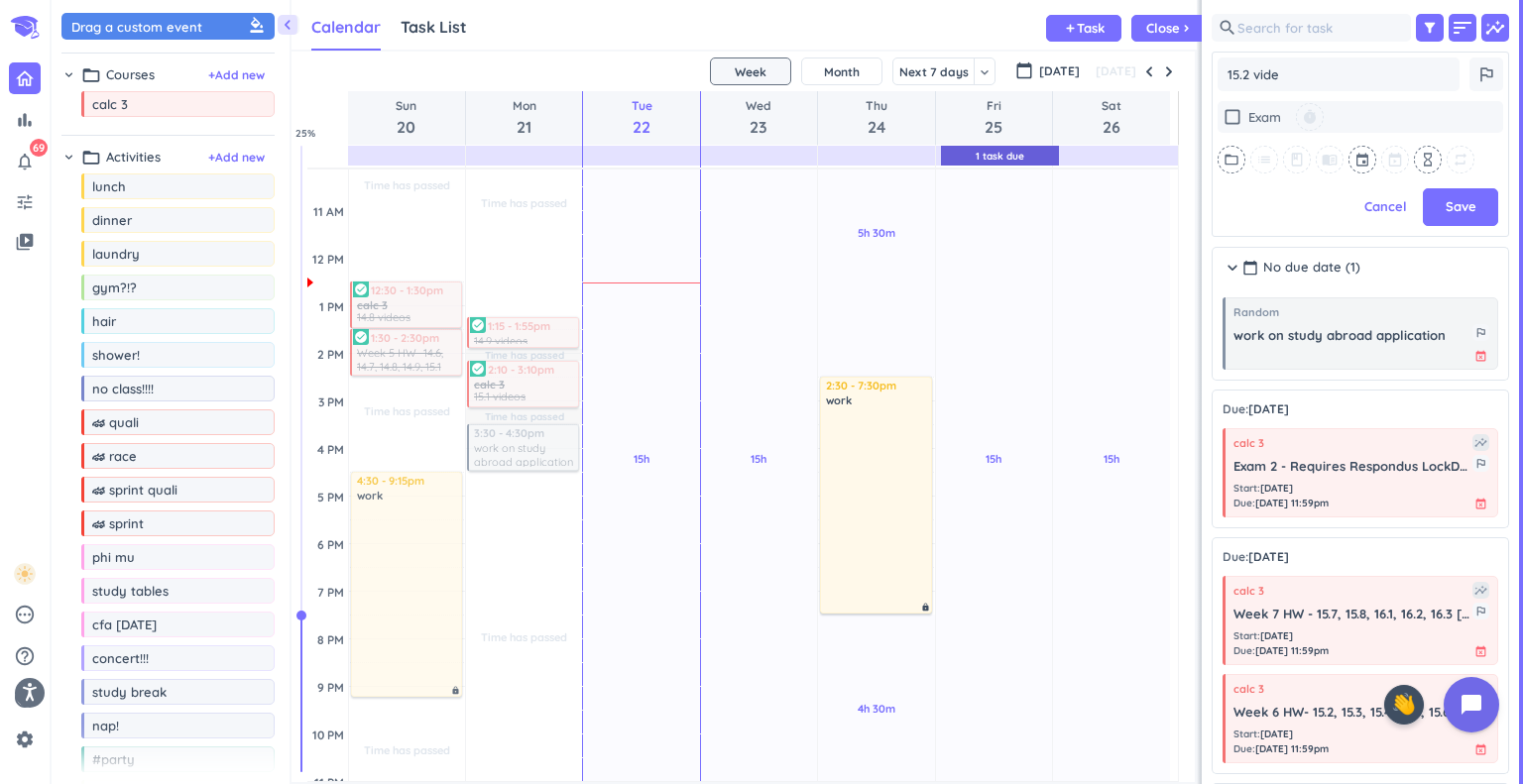 type on "x" 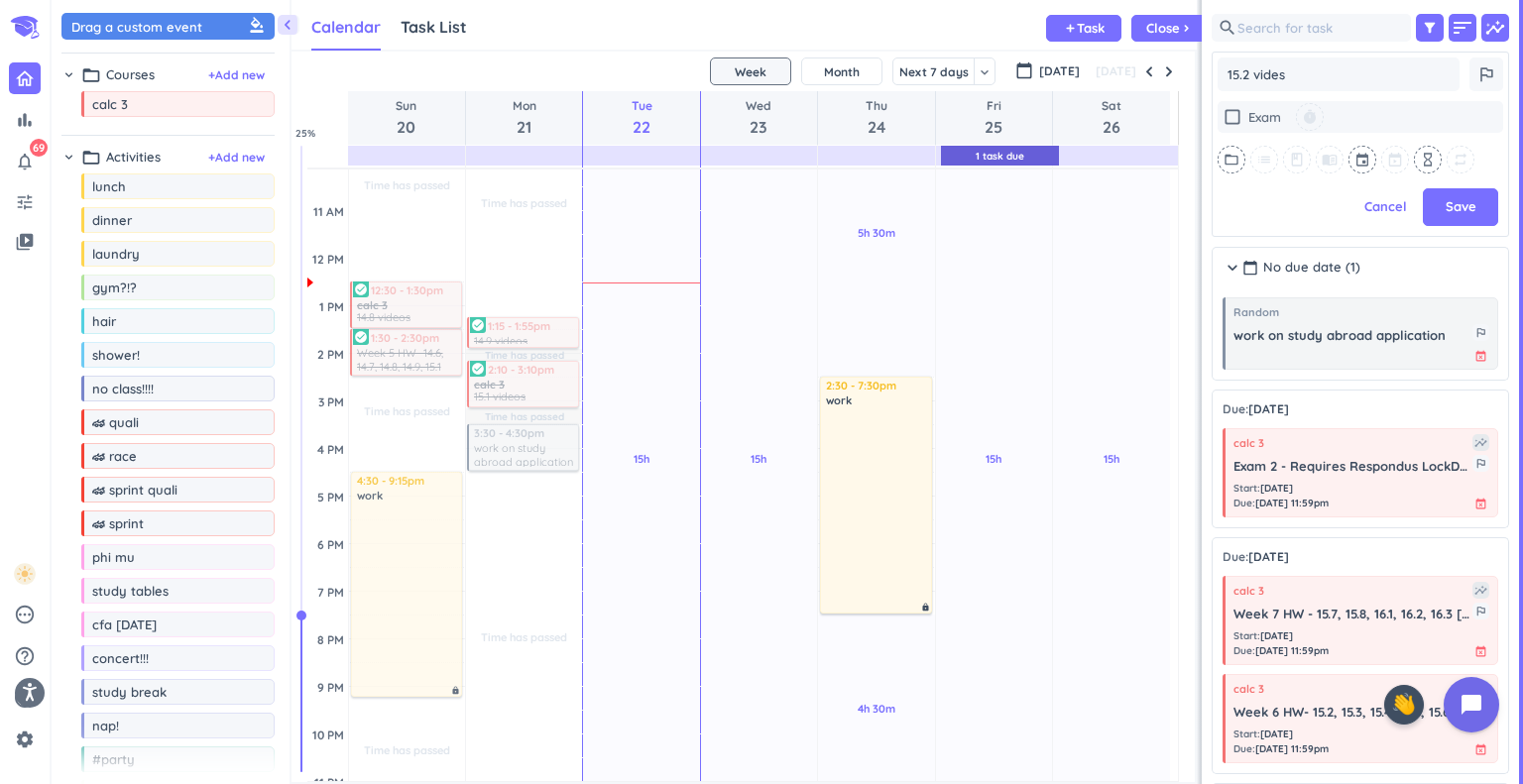 type on "x" 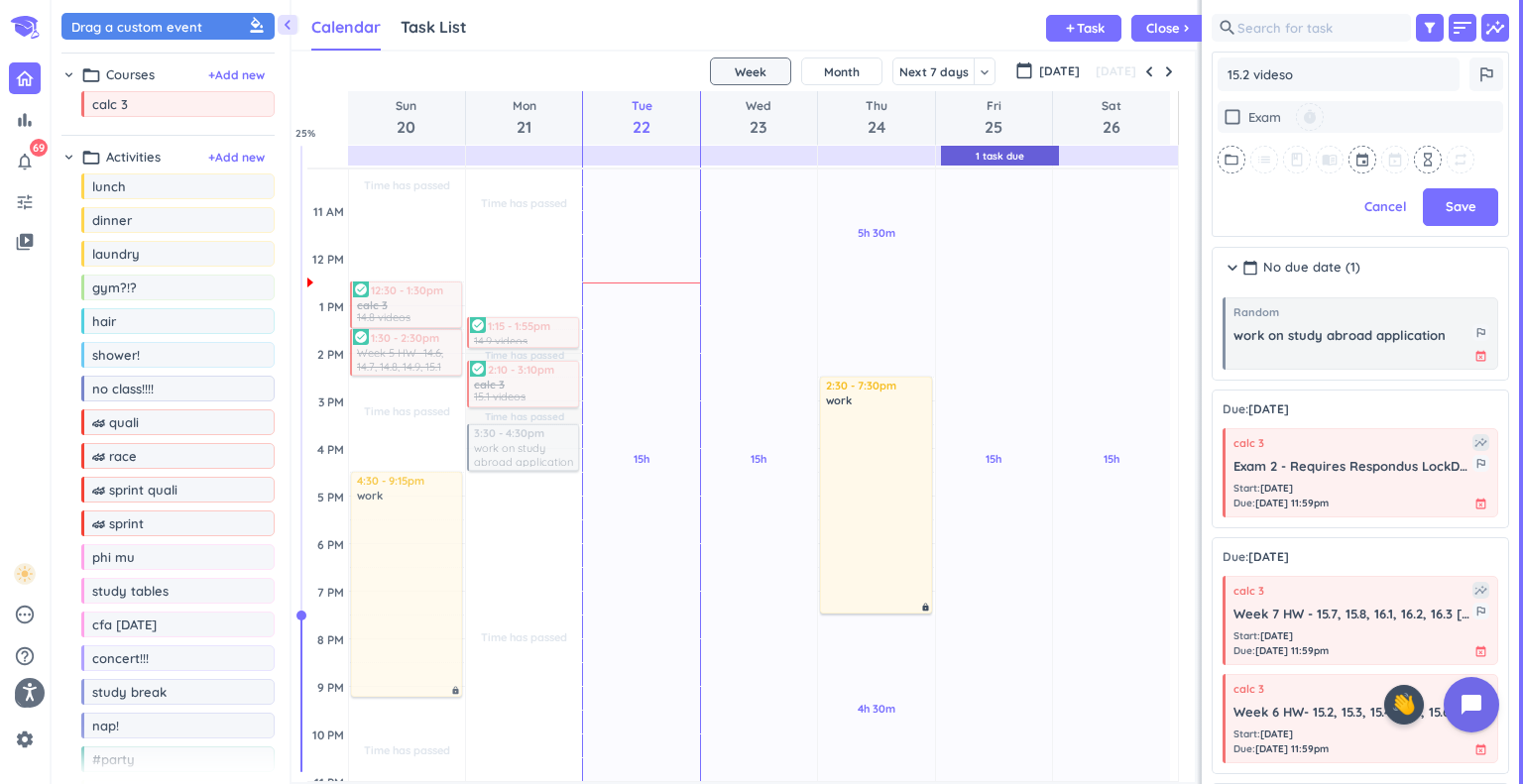 type on "x" 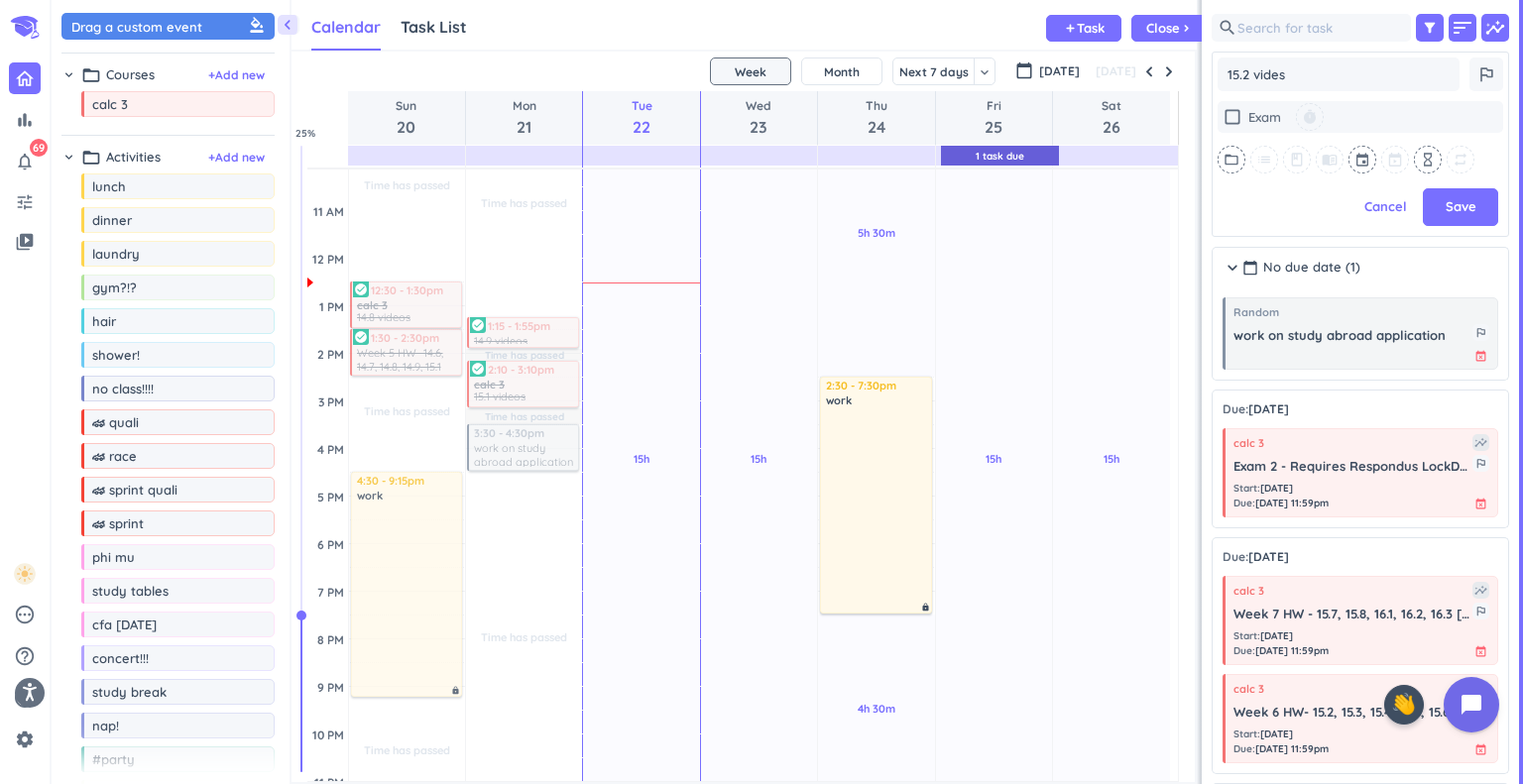 type on "x" 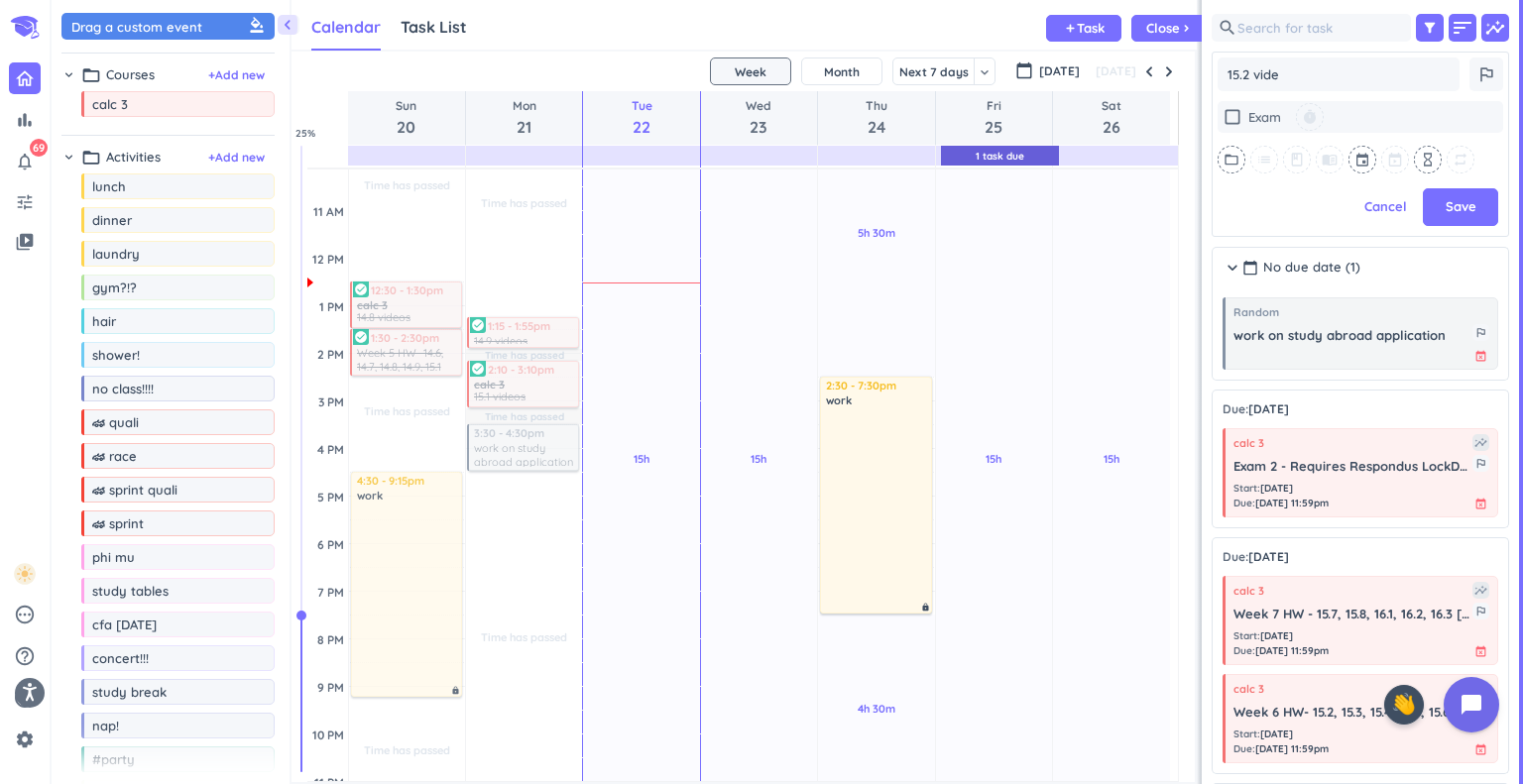 type on "x" 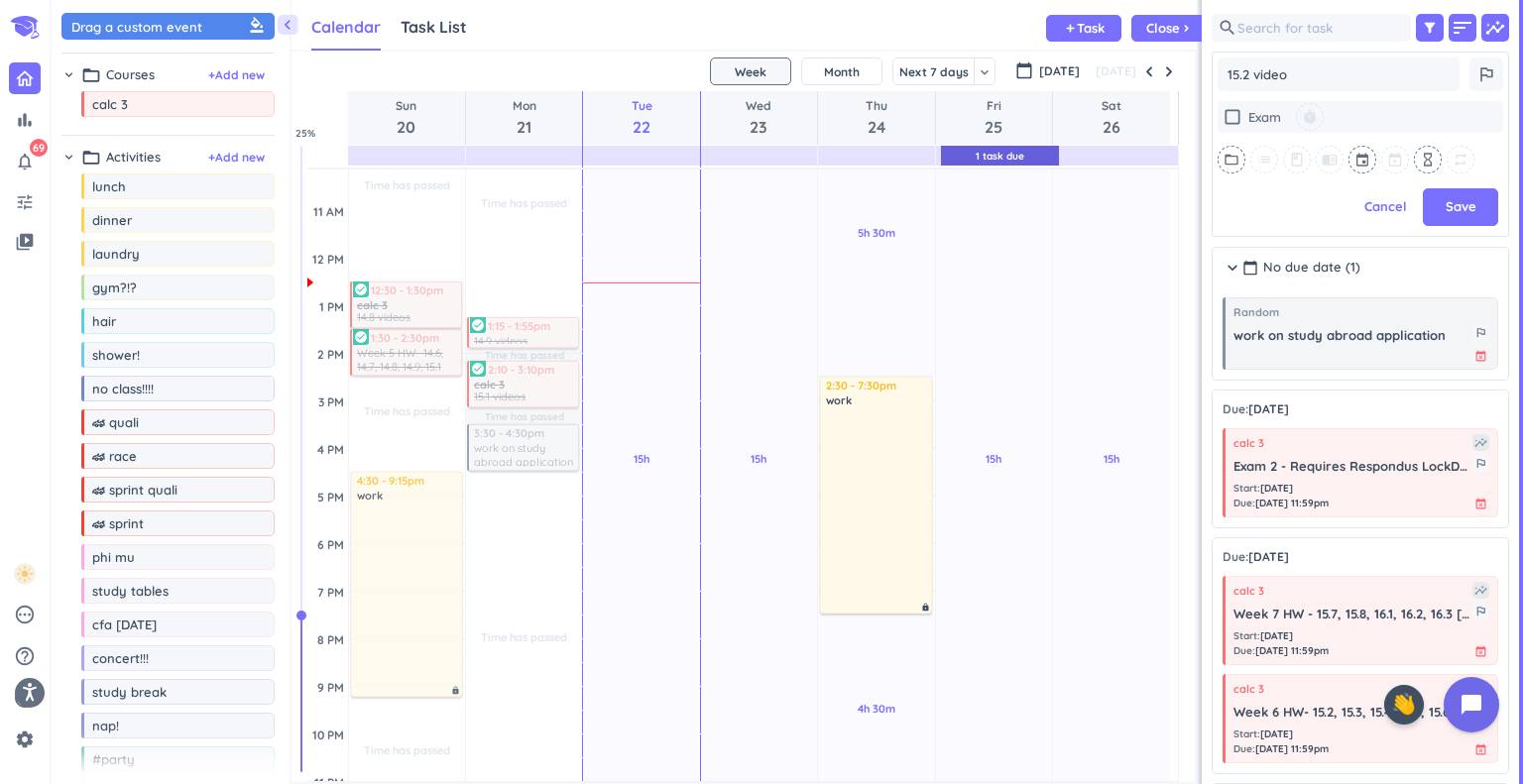 type on "x" 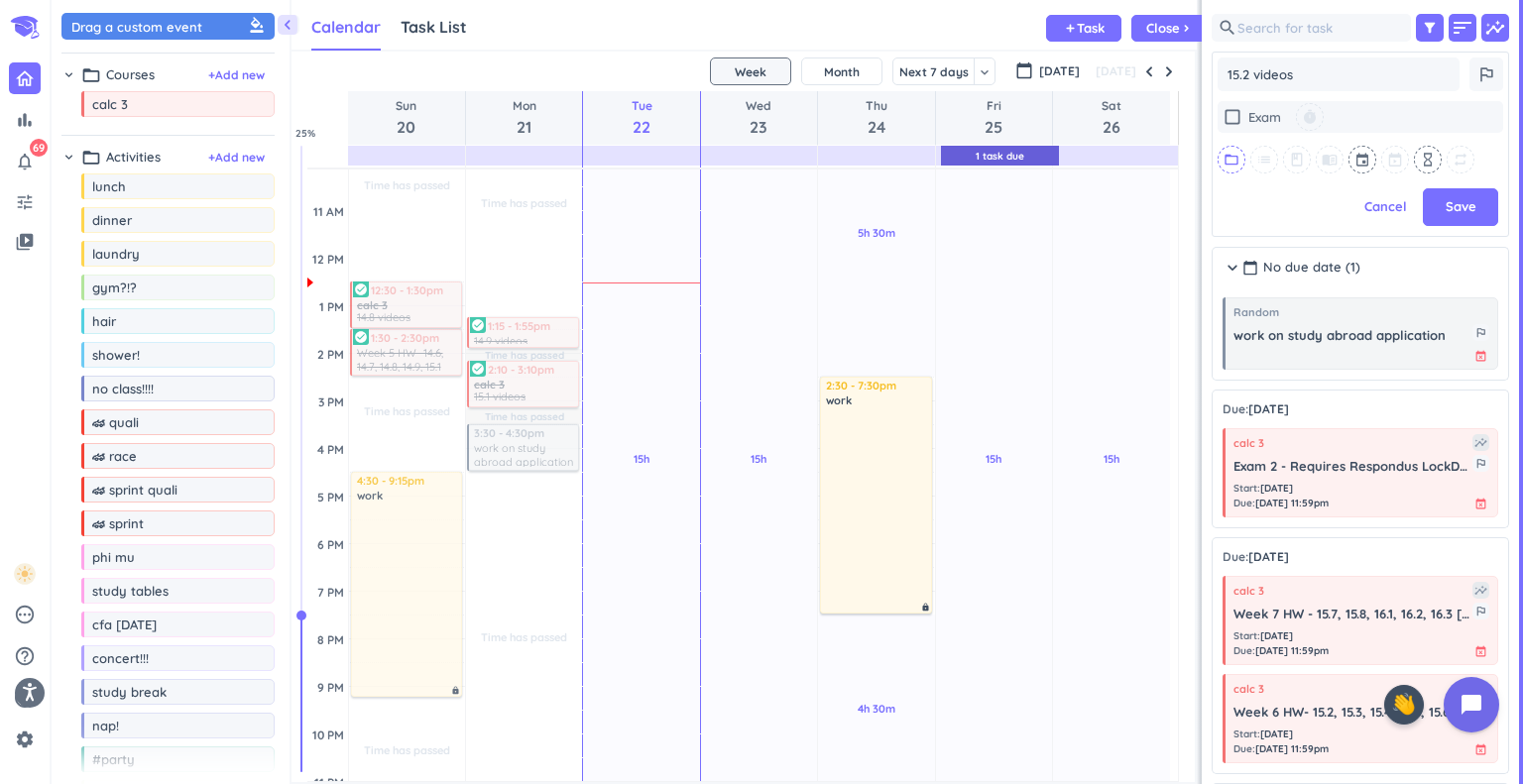 type on "15.2 videos" 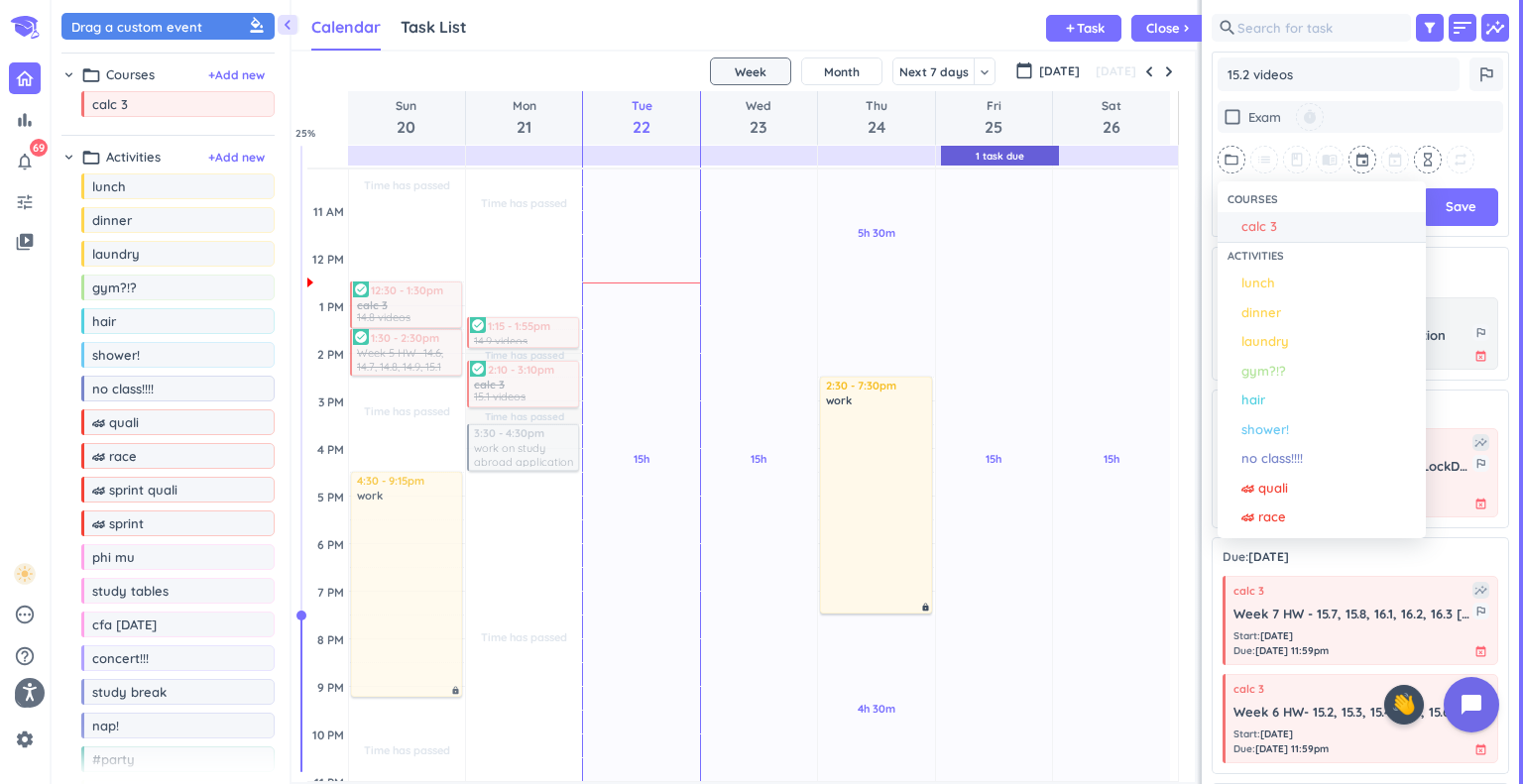 click on "calc 3" at bounding box center (1329, 227) 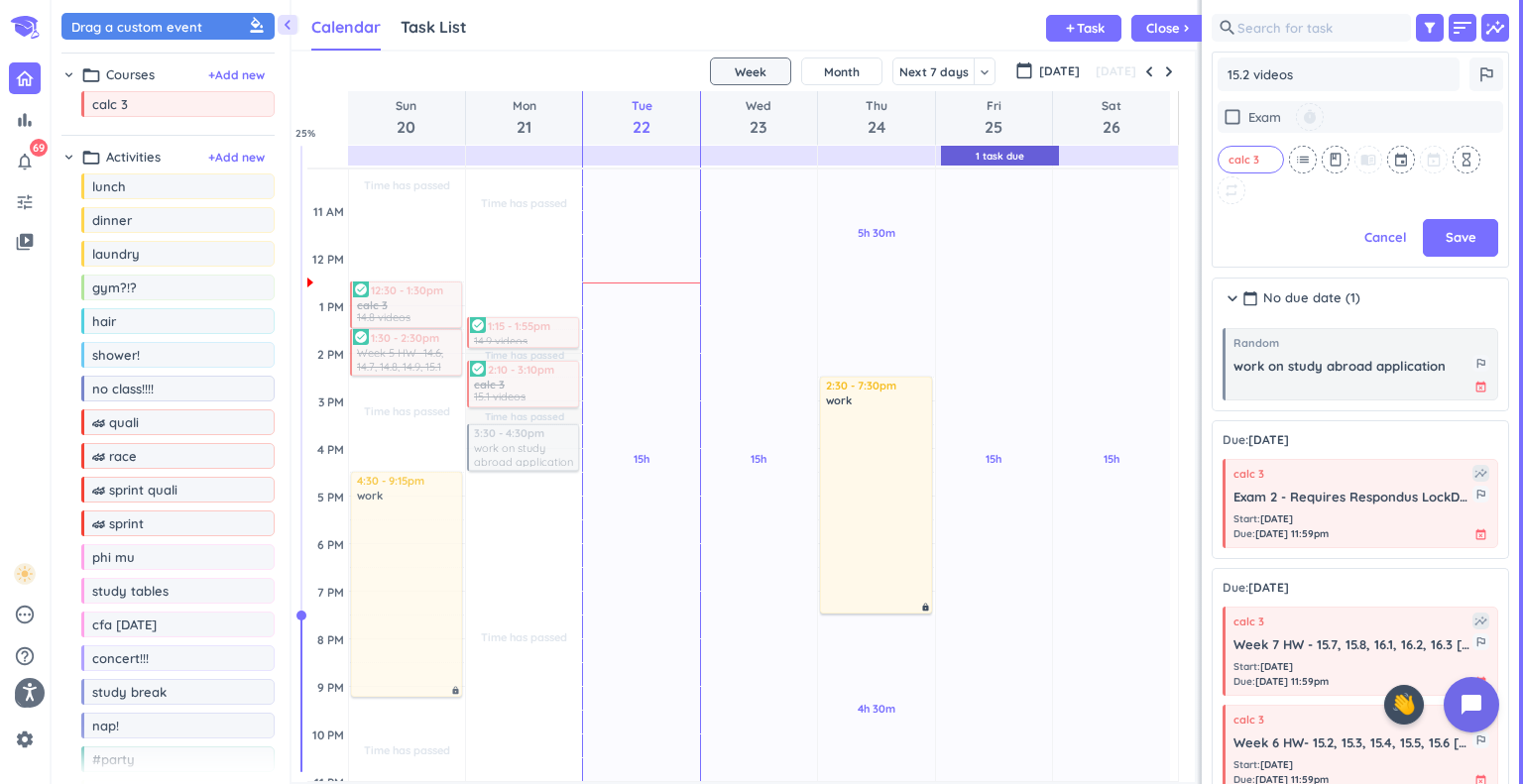 scroll, scrollTop: 500, scrollLeft: 290, axis: both 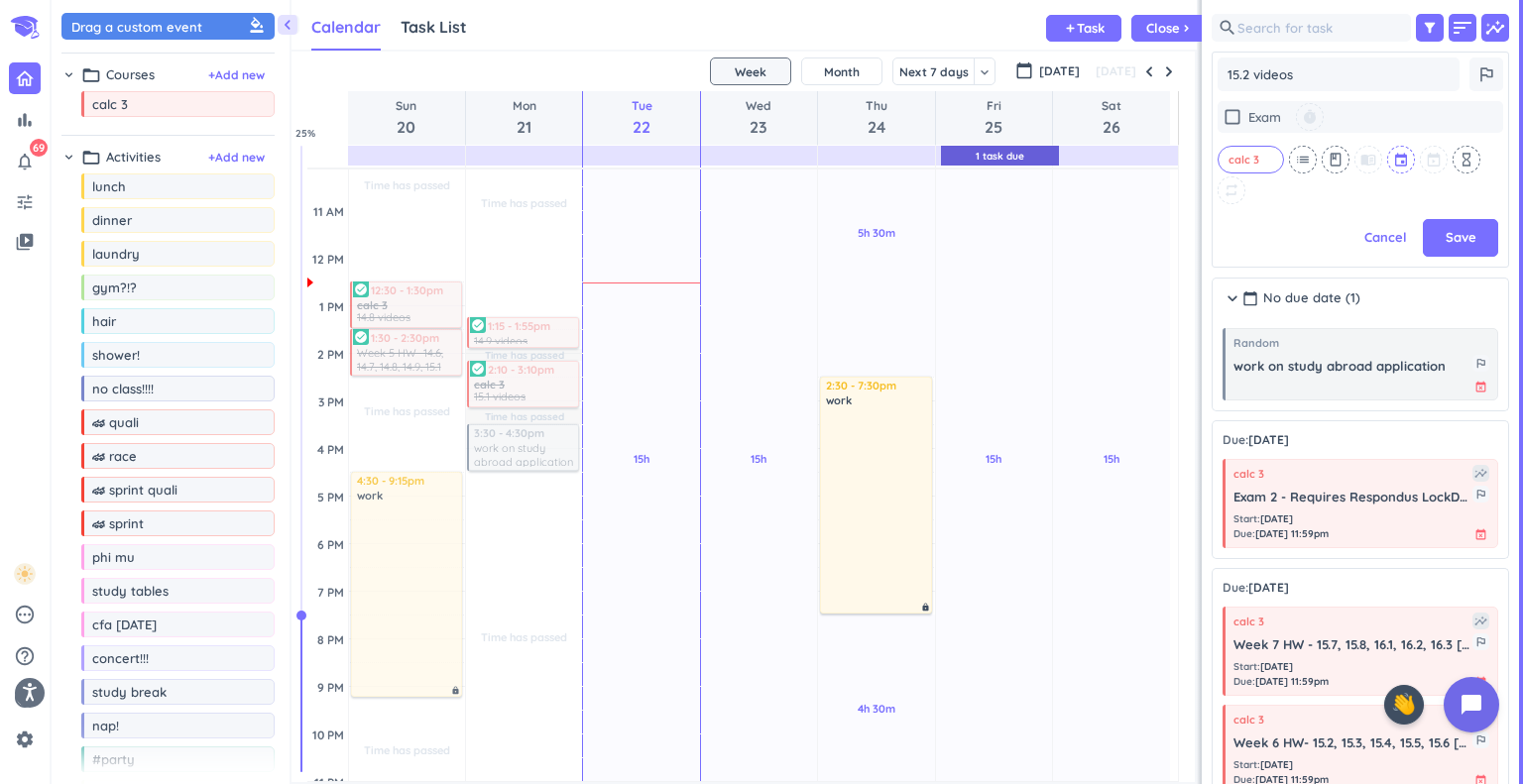 click at bounding box center [1402, 160] 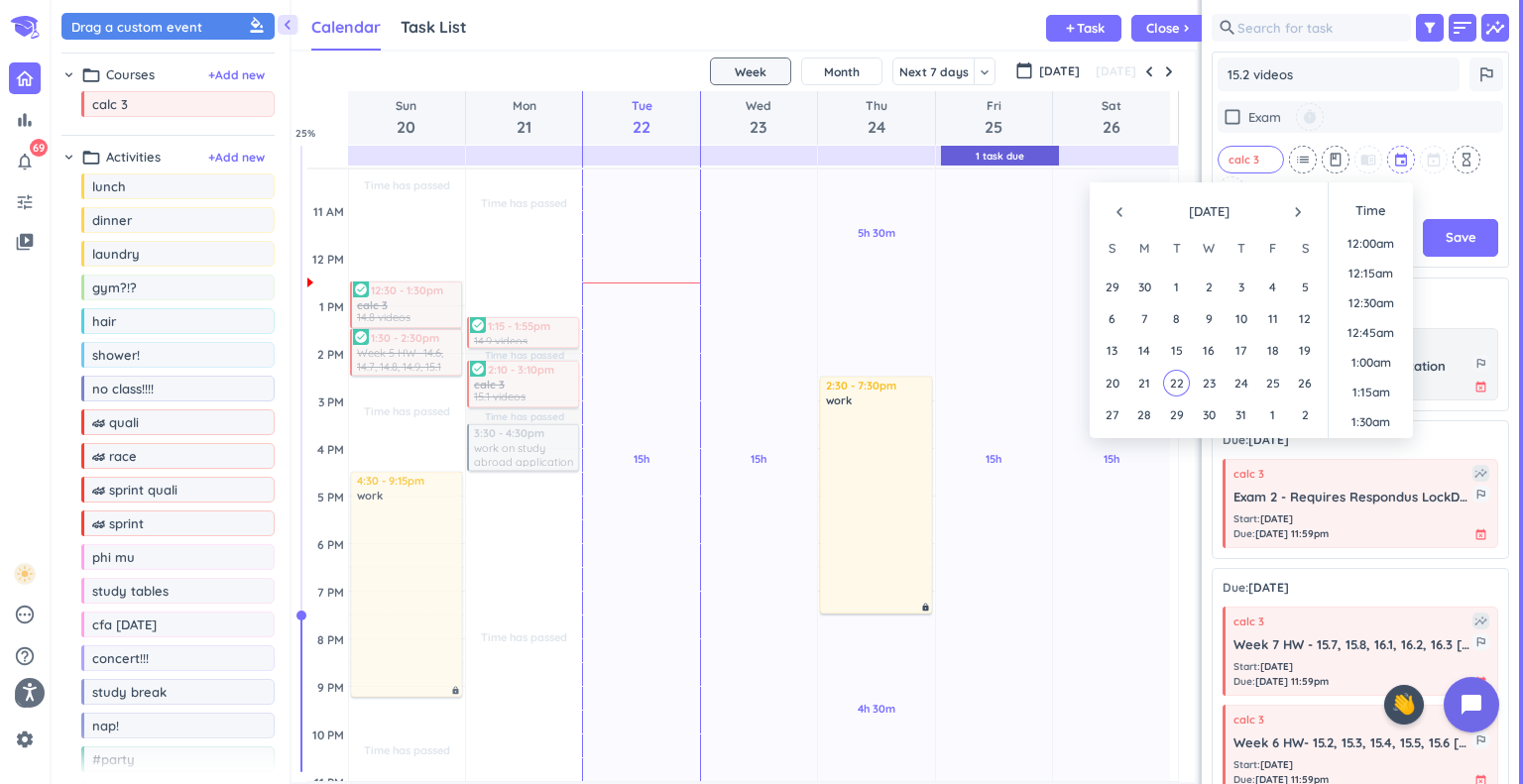 scroll, scrollTop: 1396, scrollLeft: 0, axis: vertical 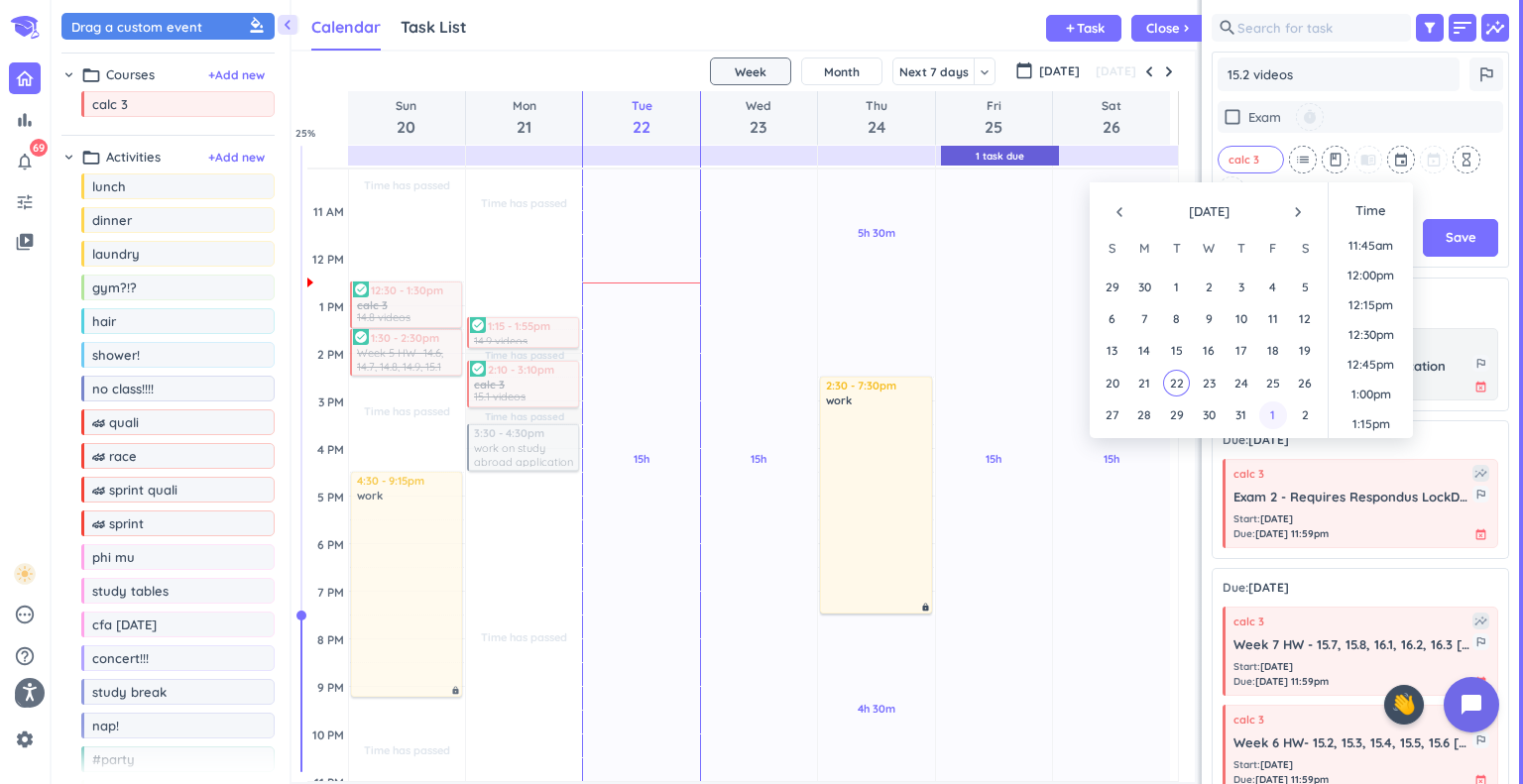 click on "1" at bounding box center (1272, 414) 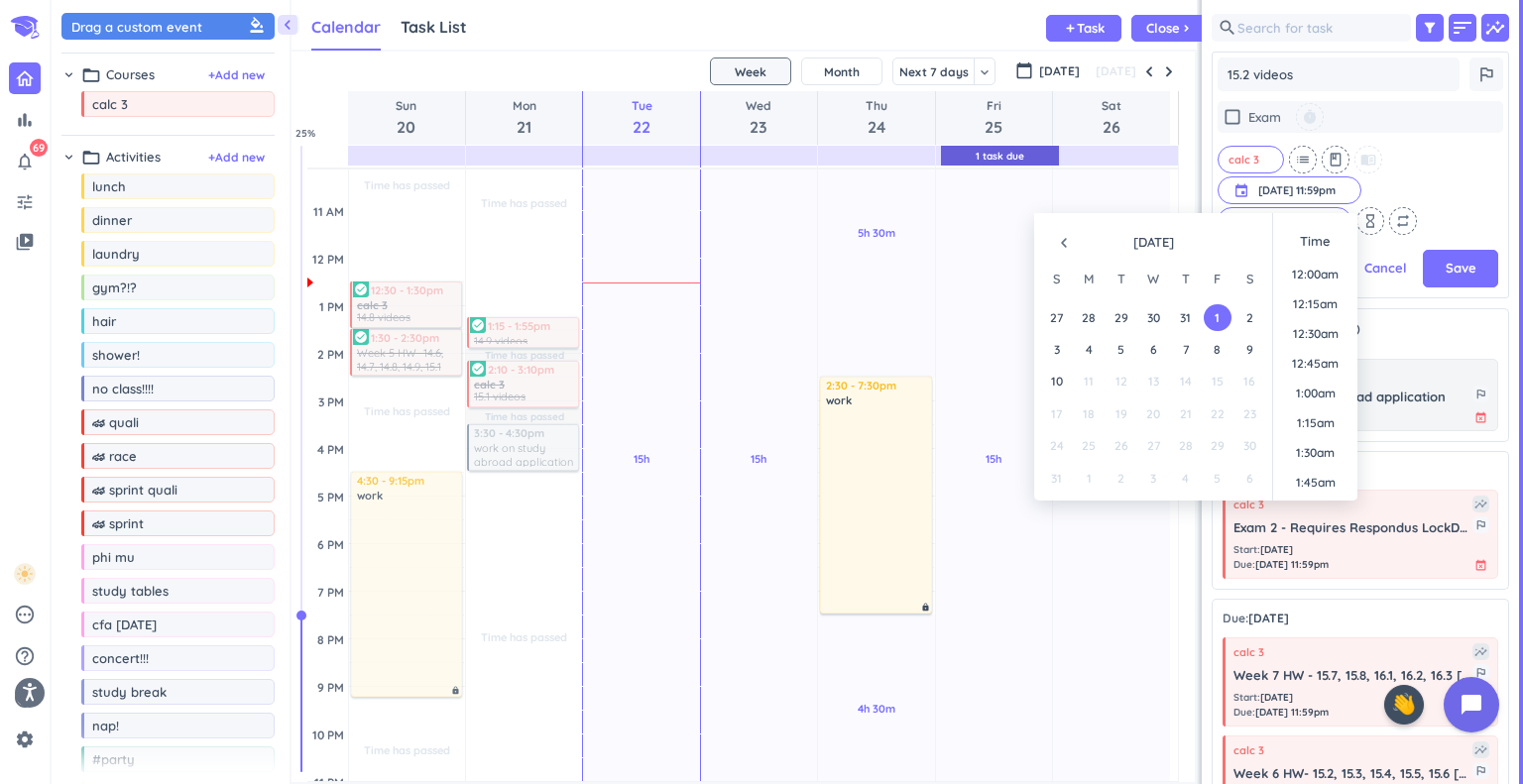 scroll, scrollTop: 469, scrollLeft: 290, axis: both 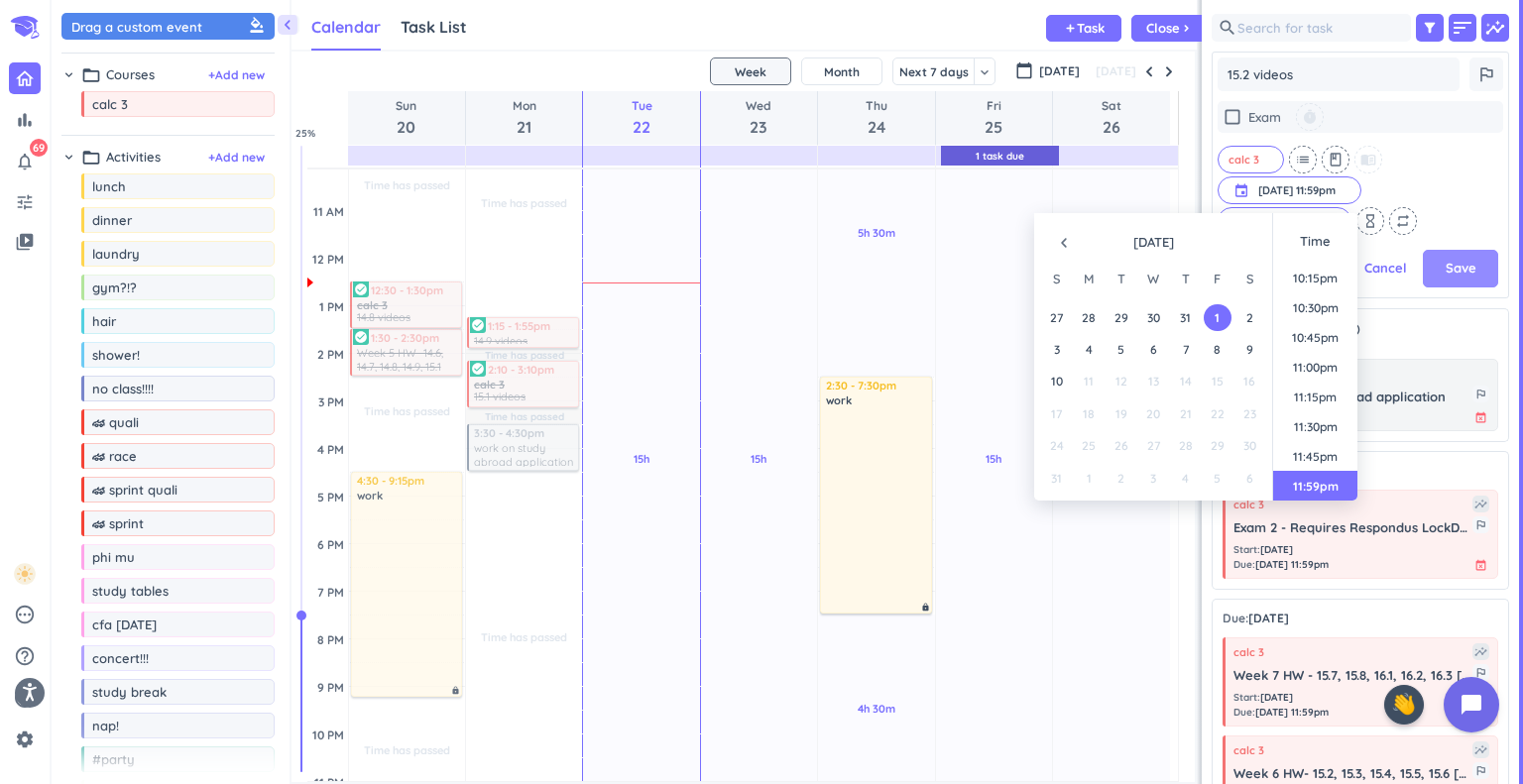 click on "Save" at bounding box center [1461, 269] 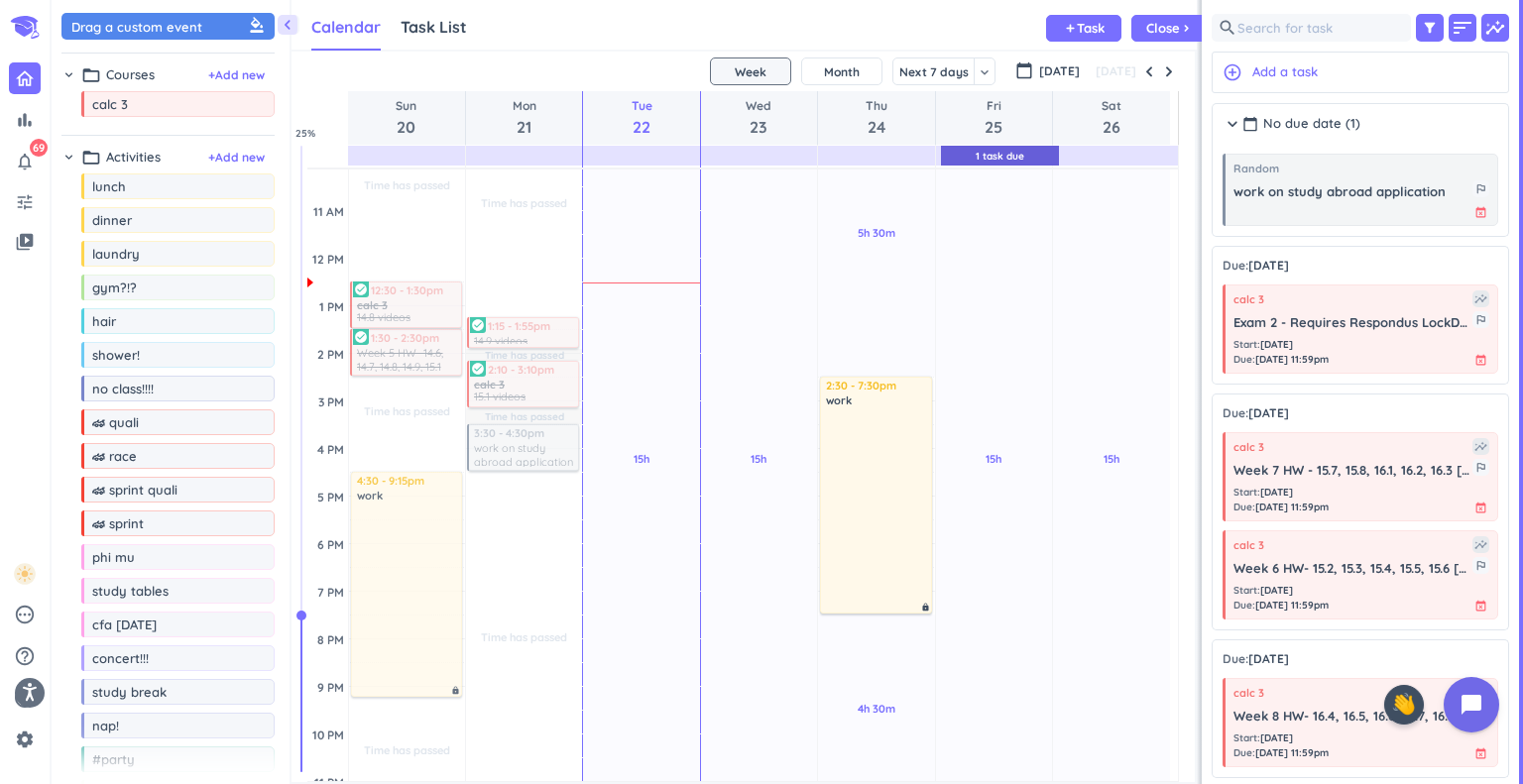 scroll, scrollTop: 8, scrollLeft: 8, axis: both 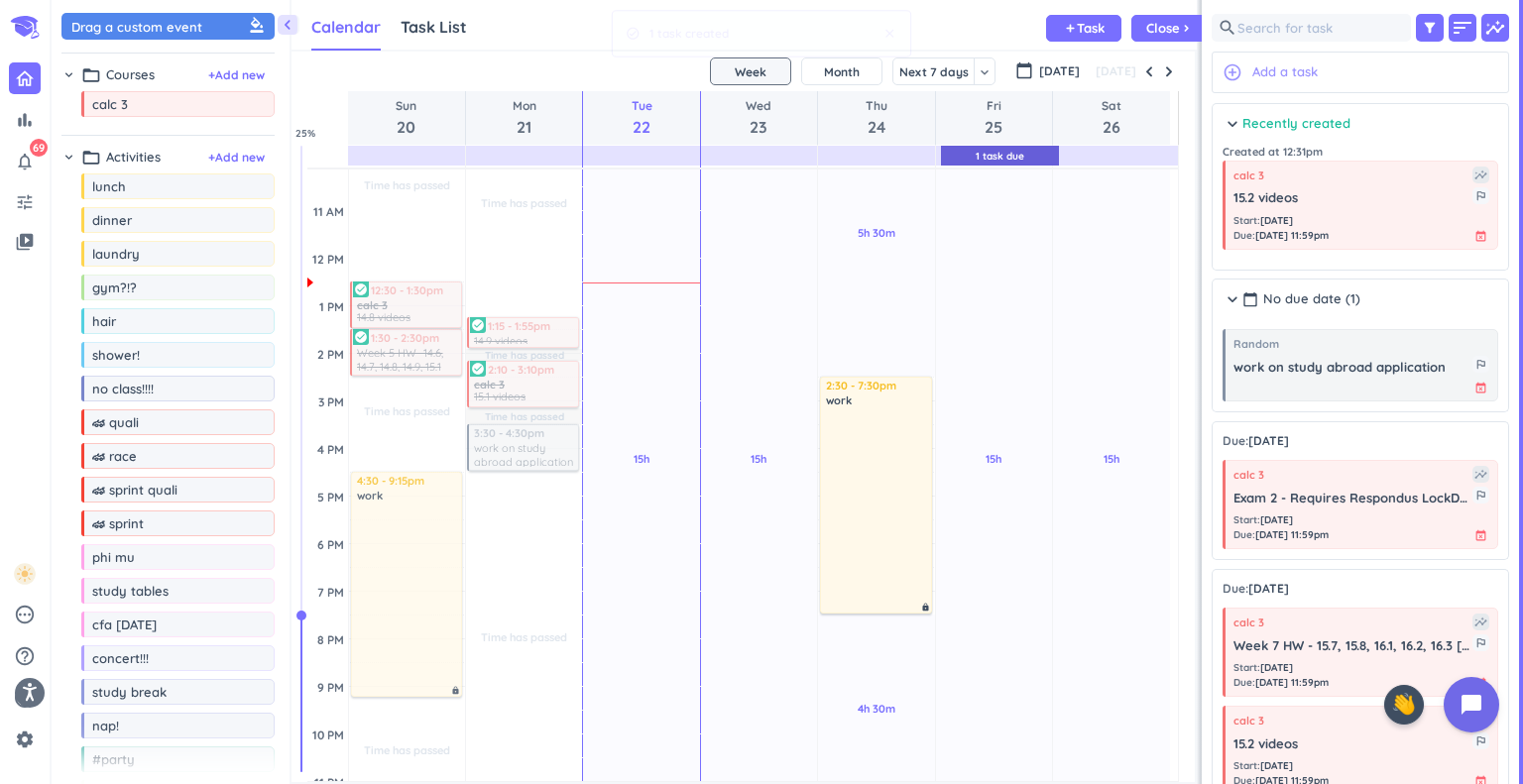 click on "add_circle_outline Add a task" at bounding box center (1360, 72) 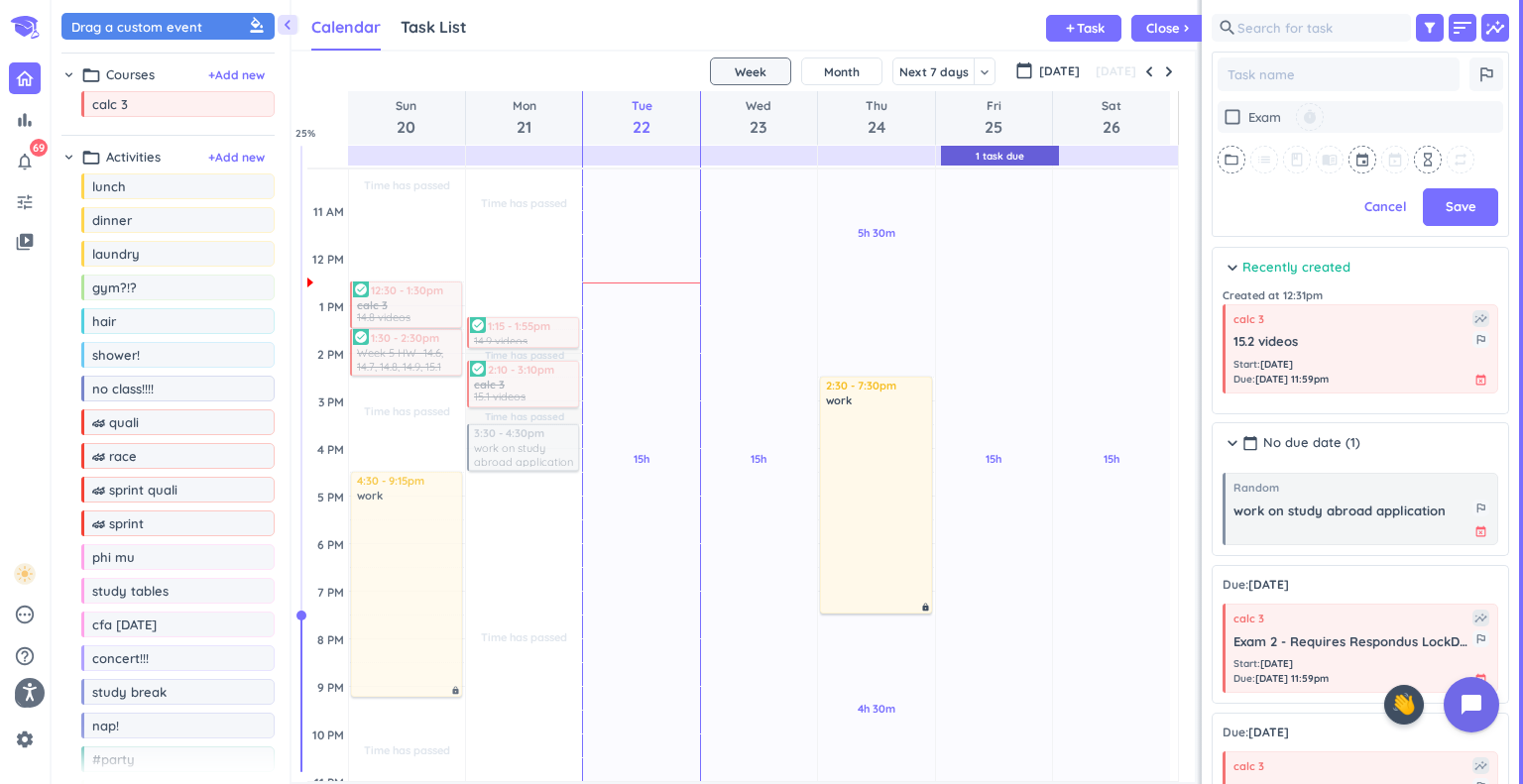 scroll, scrollTop: 531, scrollLeft: 290, axis: both 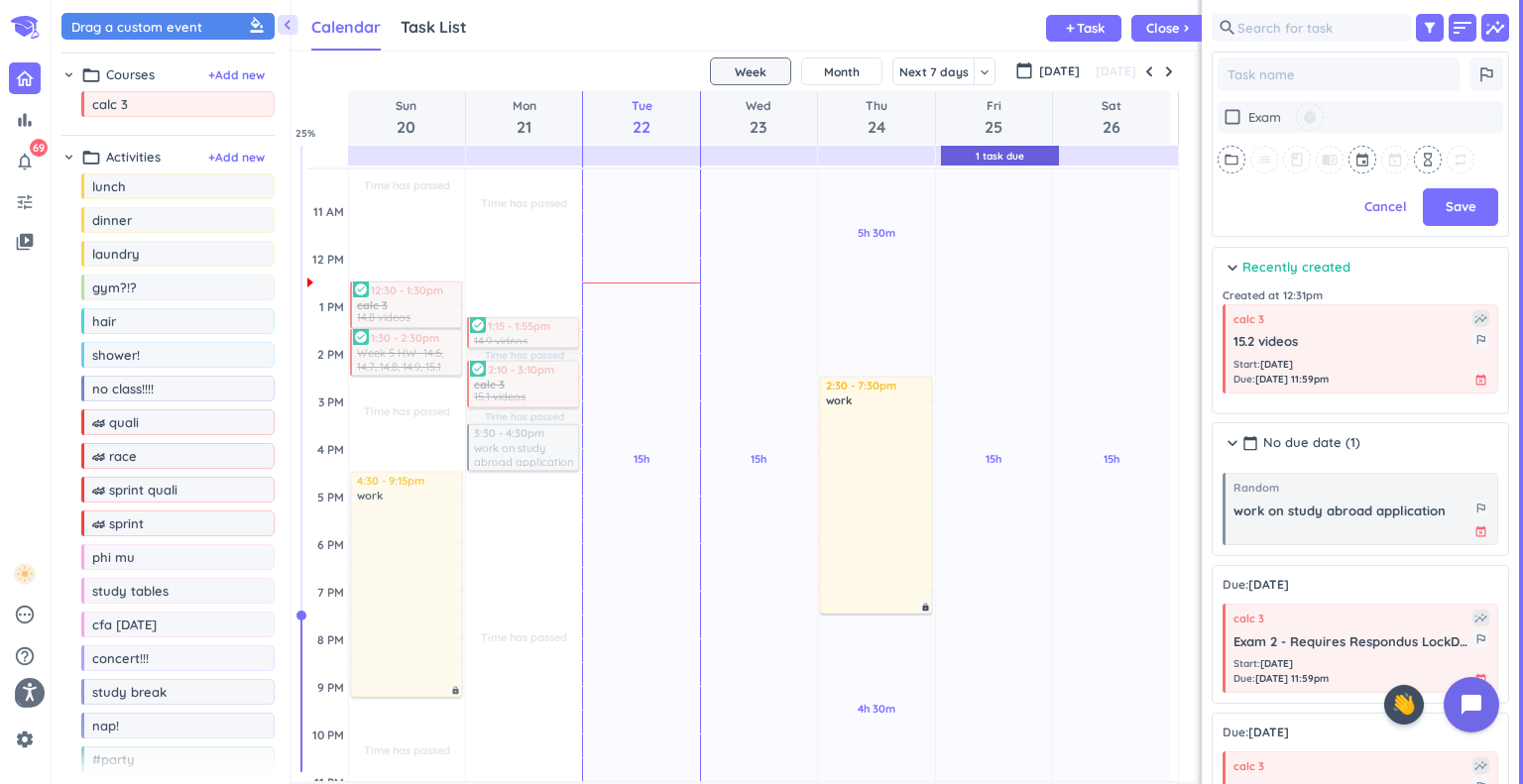 type on "x" 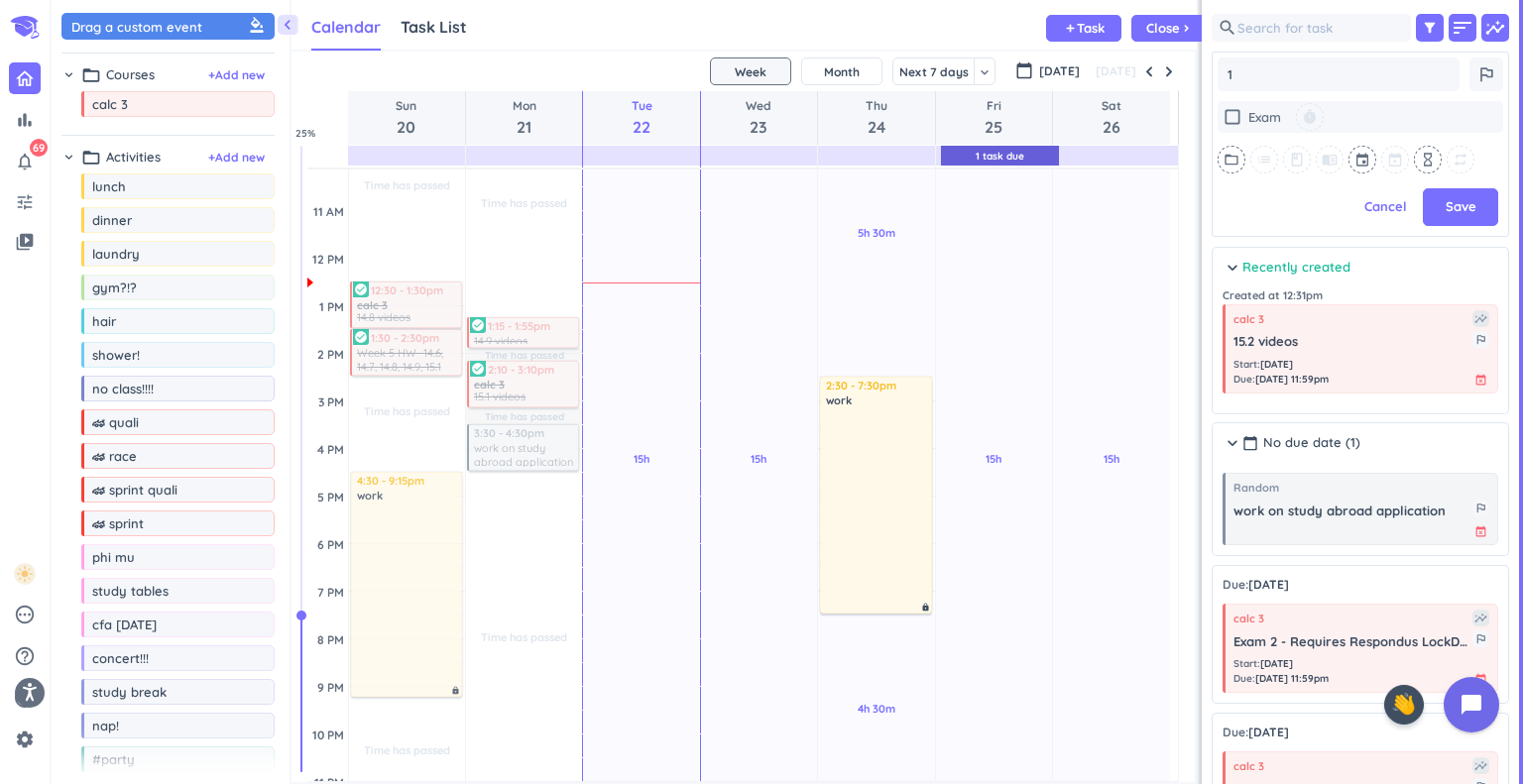type on "x" 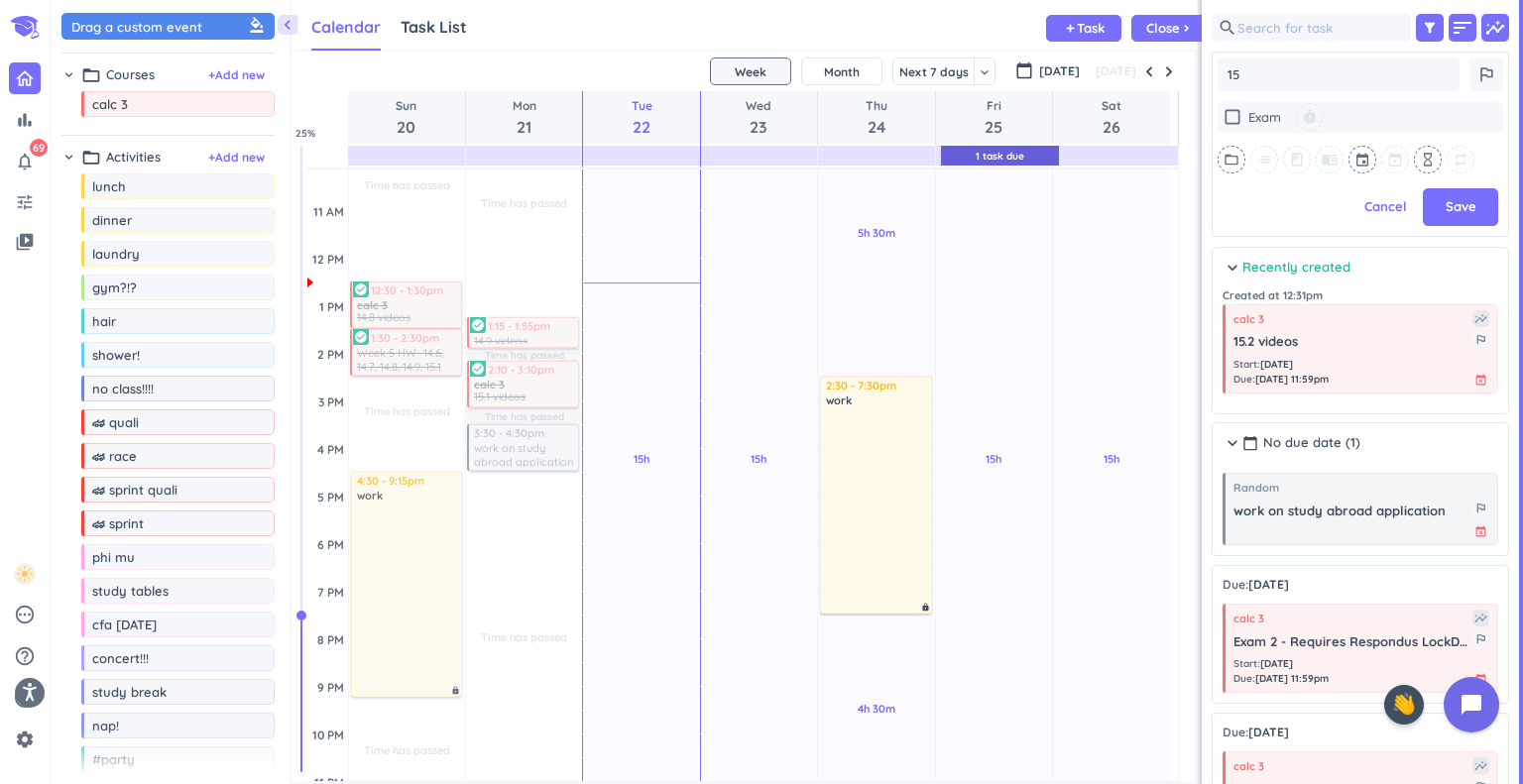 type on "x" 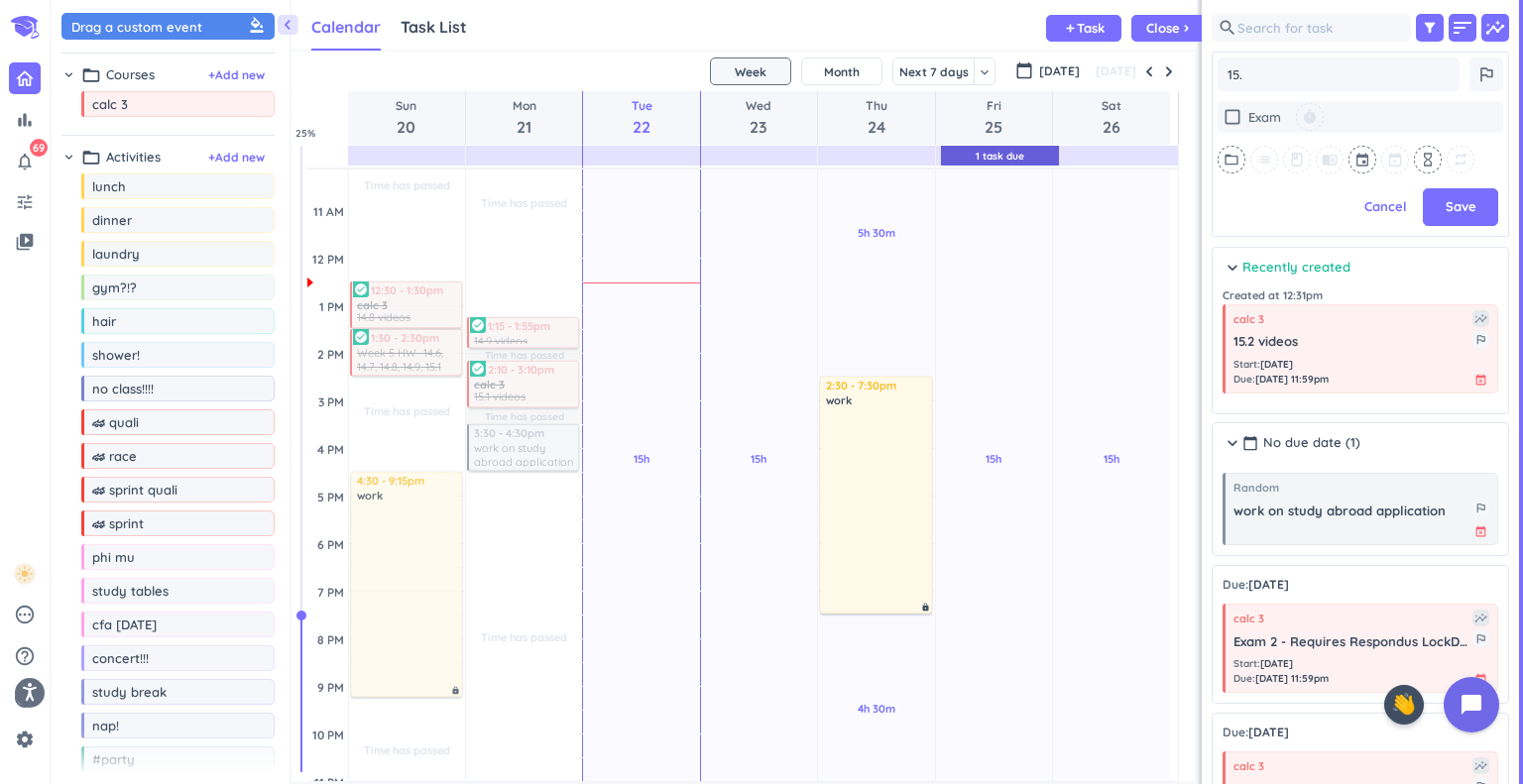 type on "x" 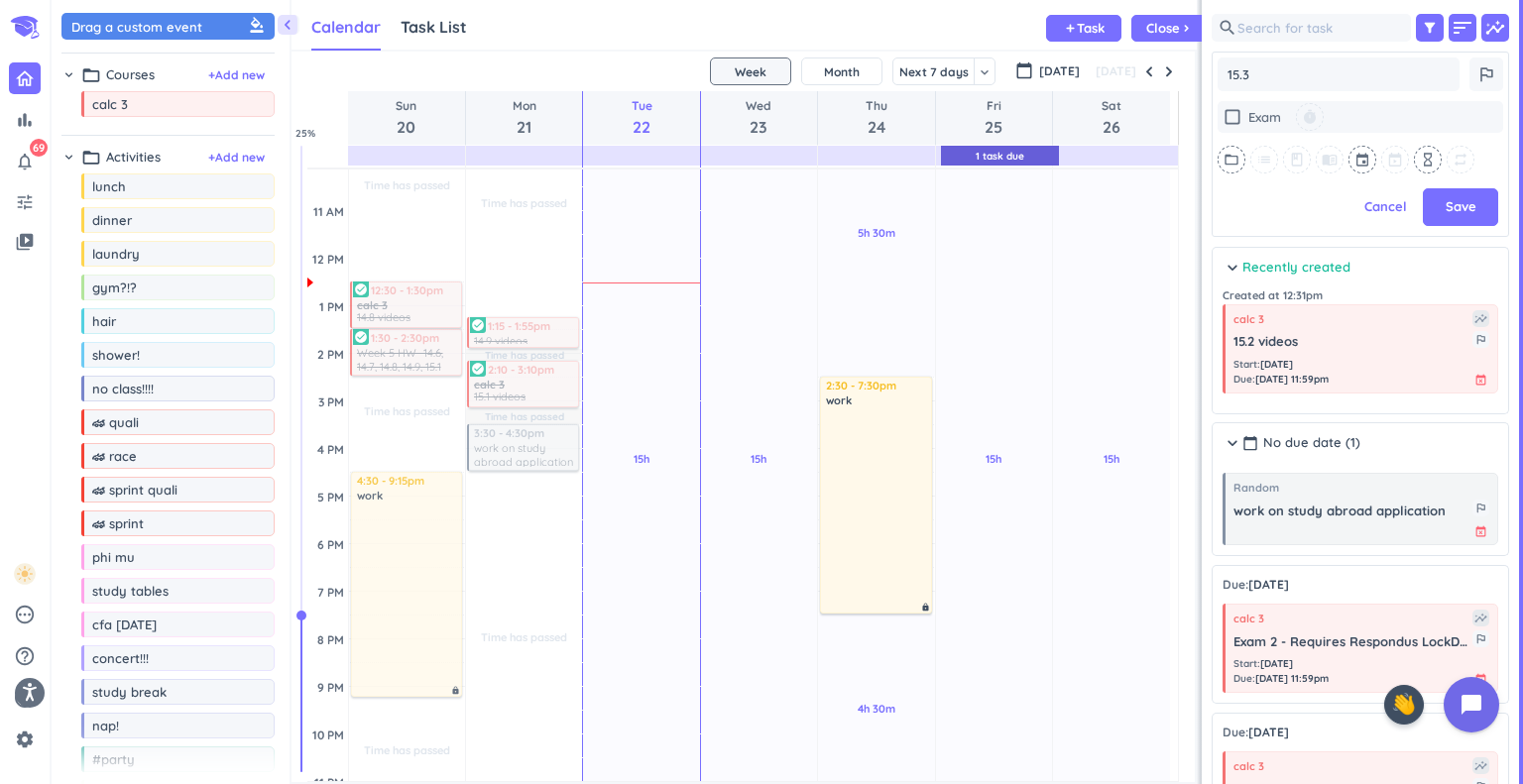 type on "x" 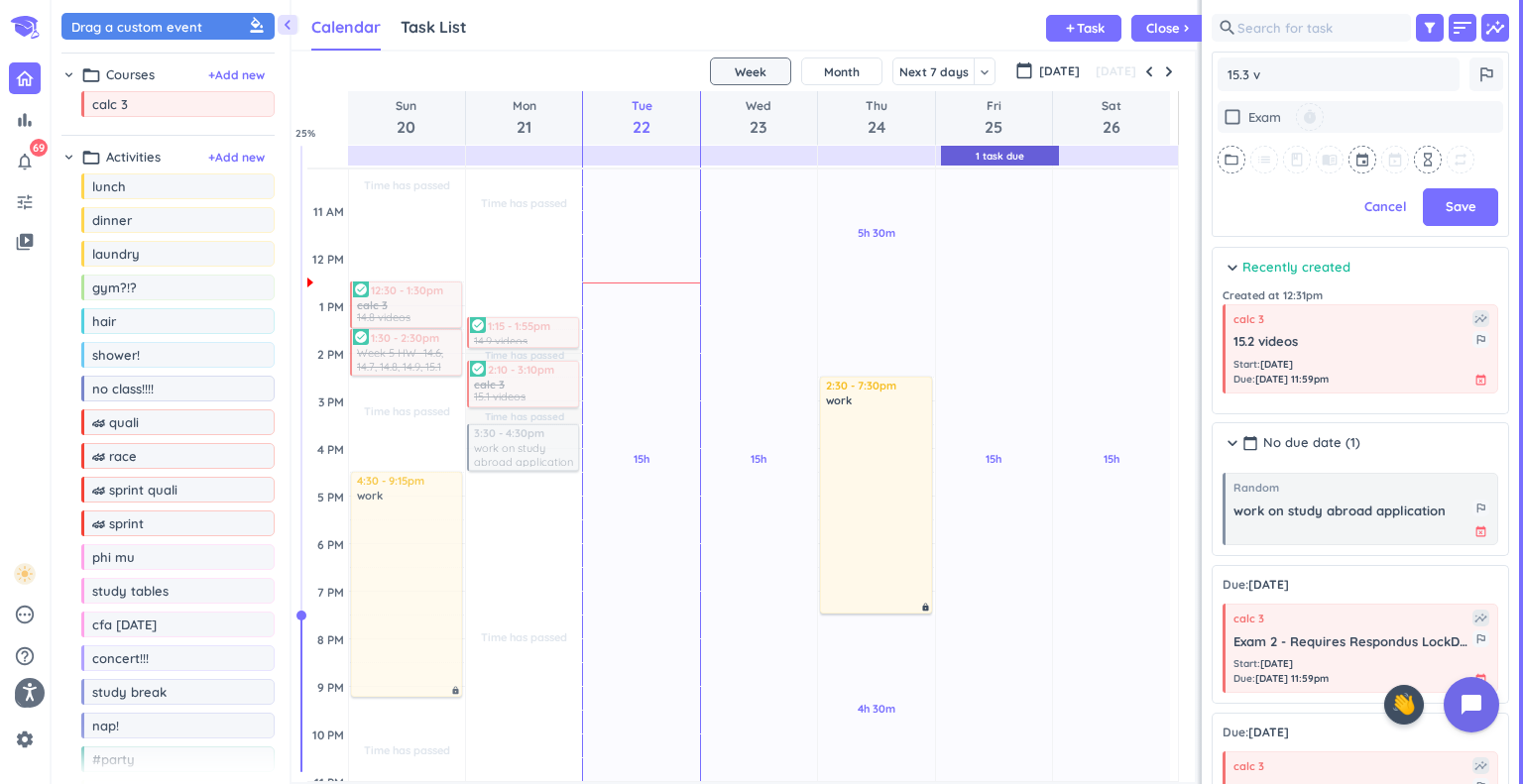 type on "x" 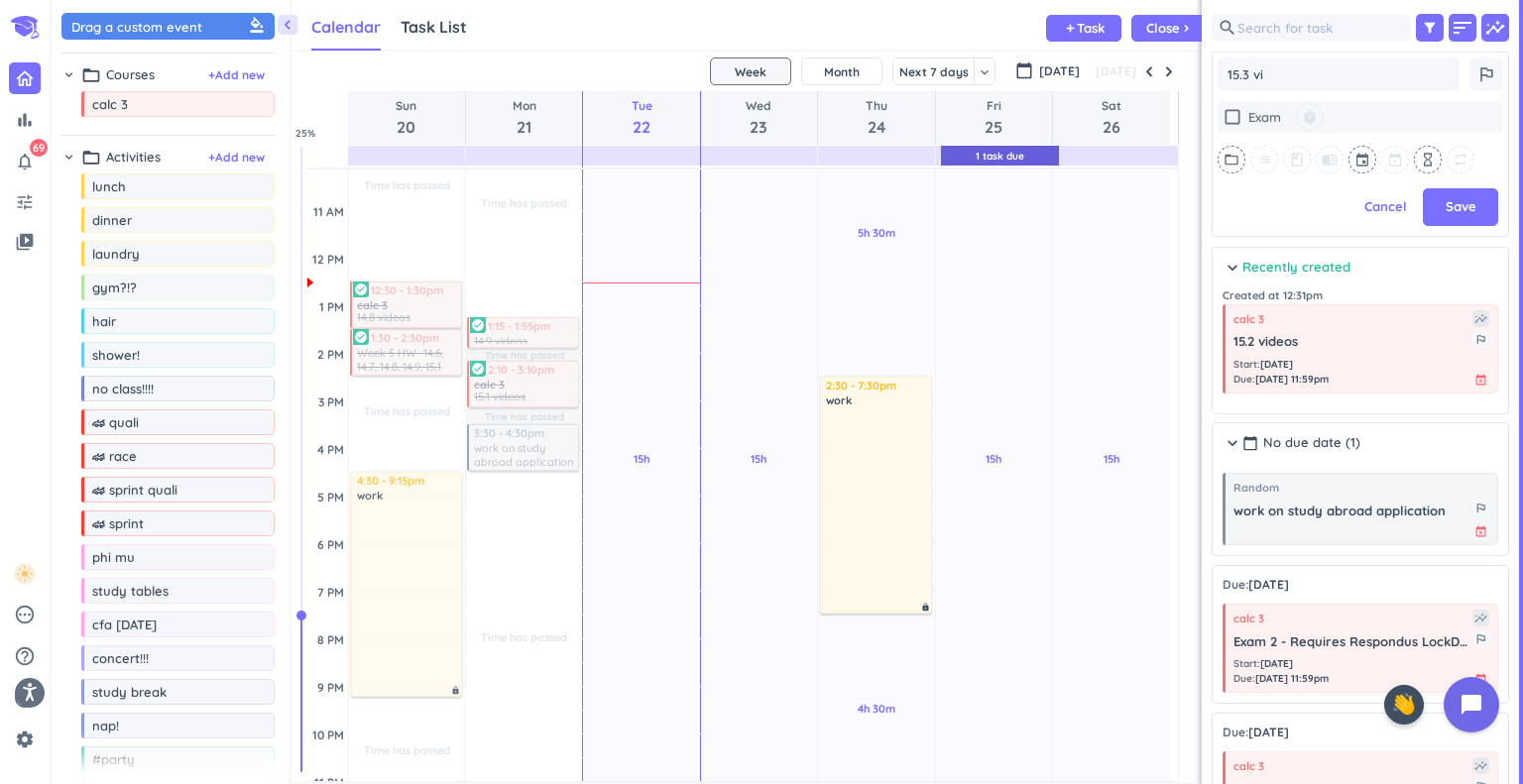 type on "15.3 vid" 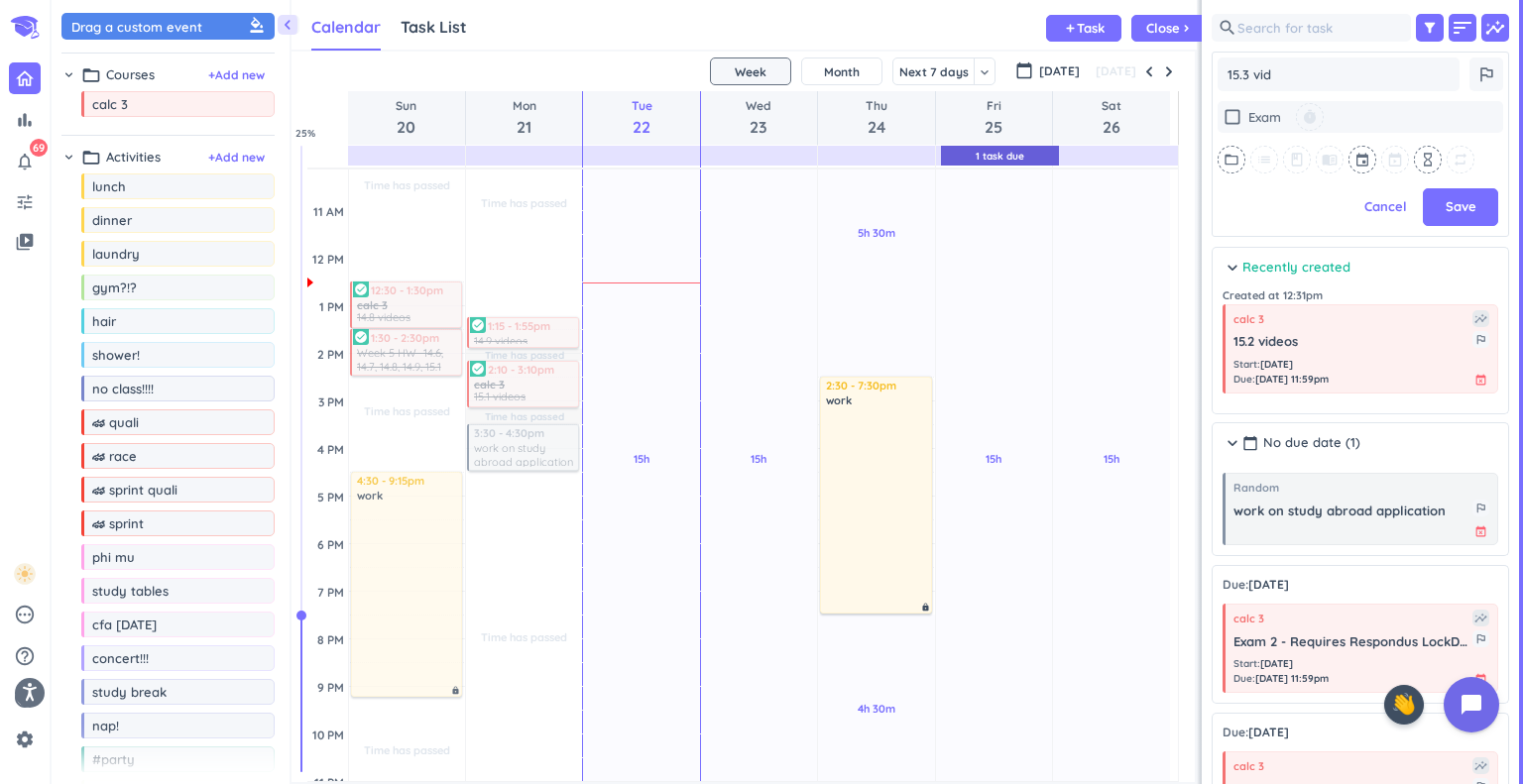 type on "x" 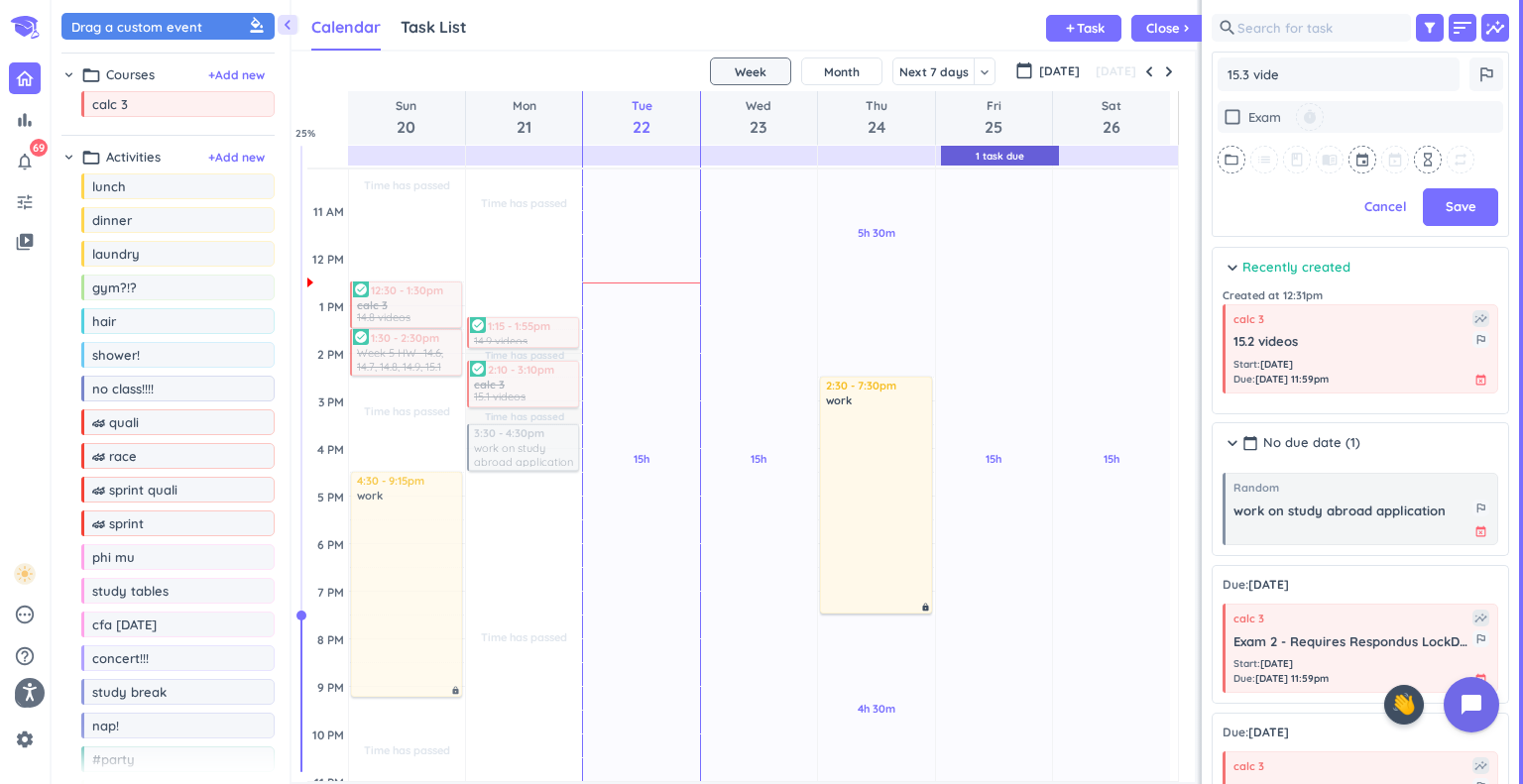 type on "x" 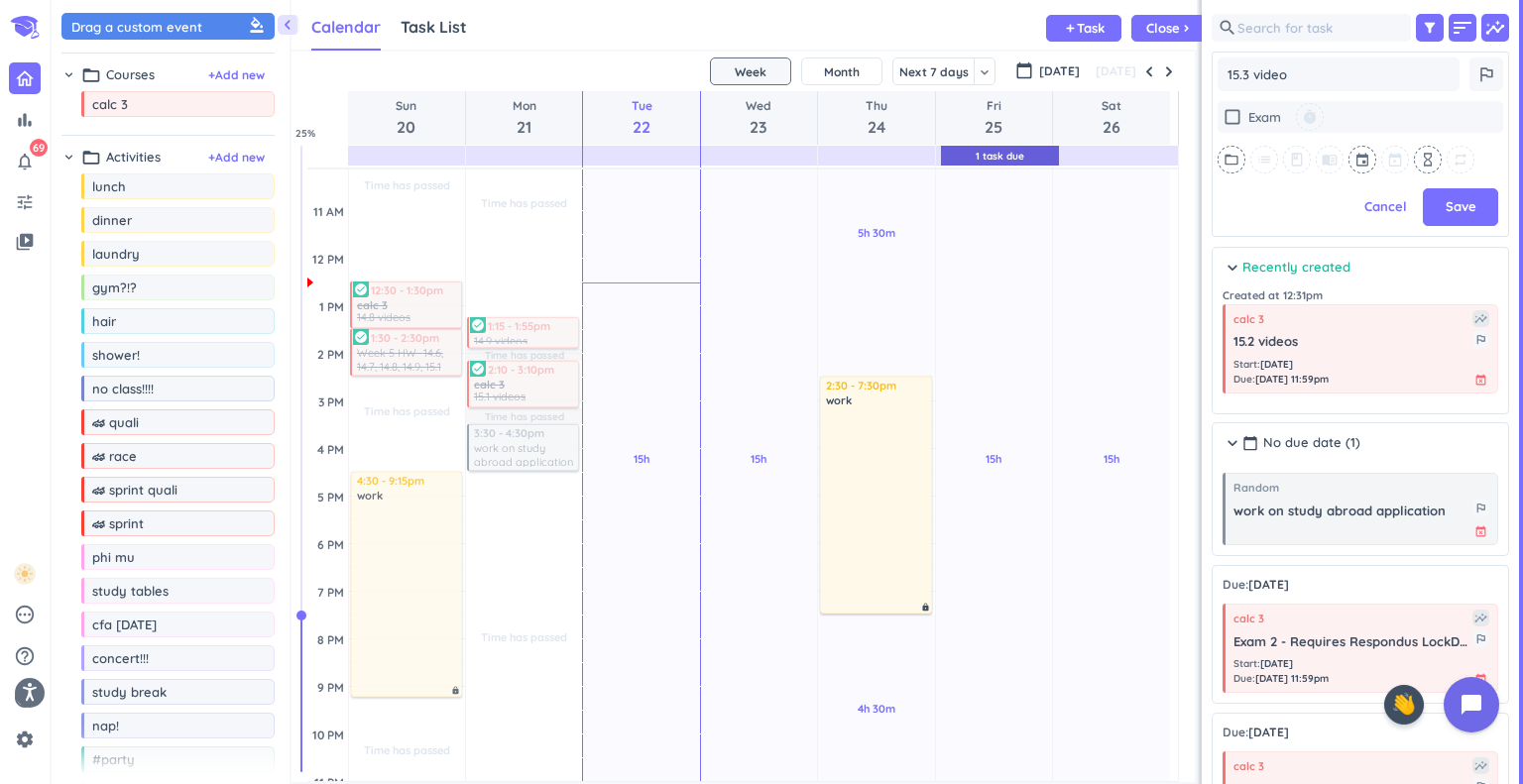 type on "x" 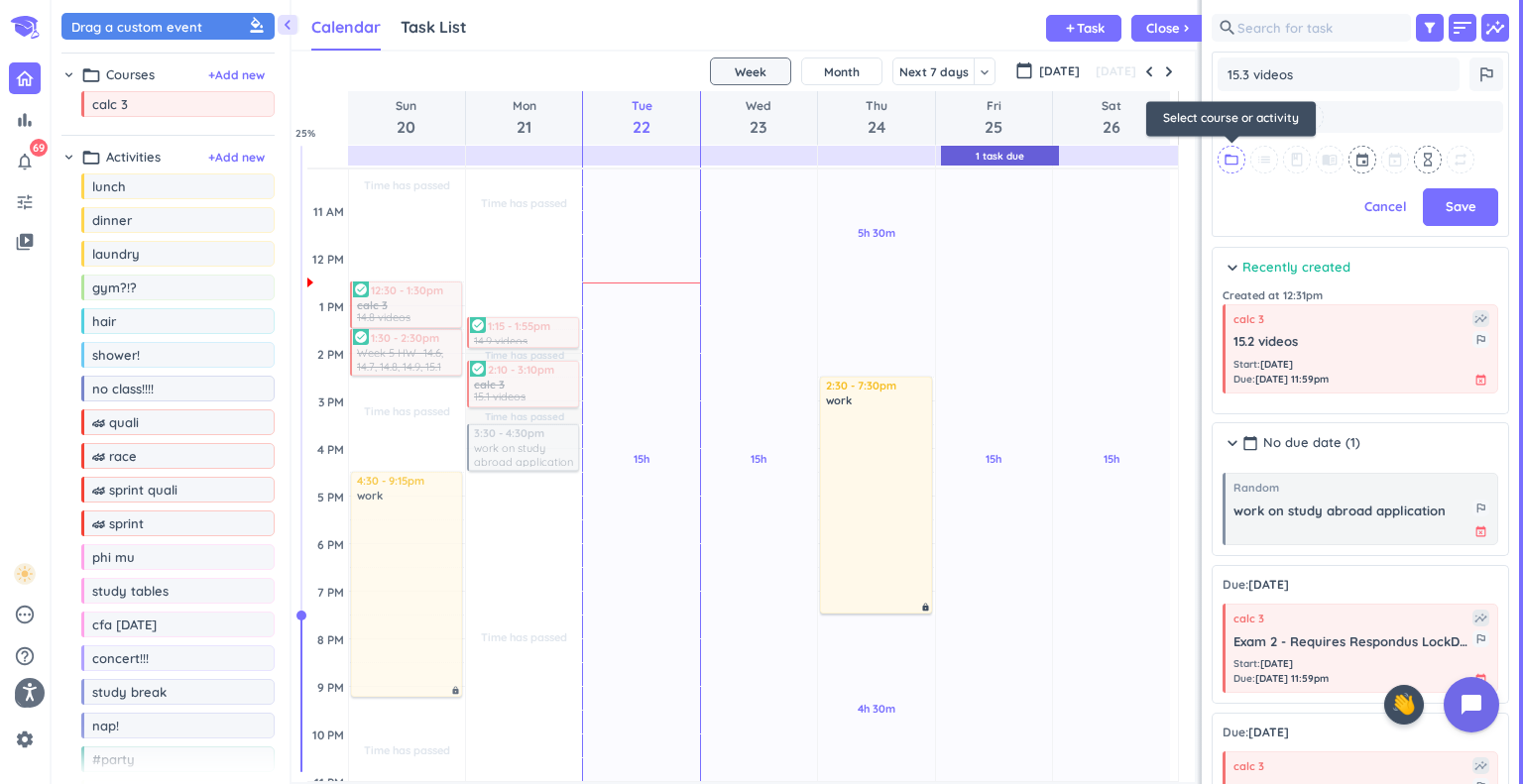type on "15.3 videos" 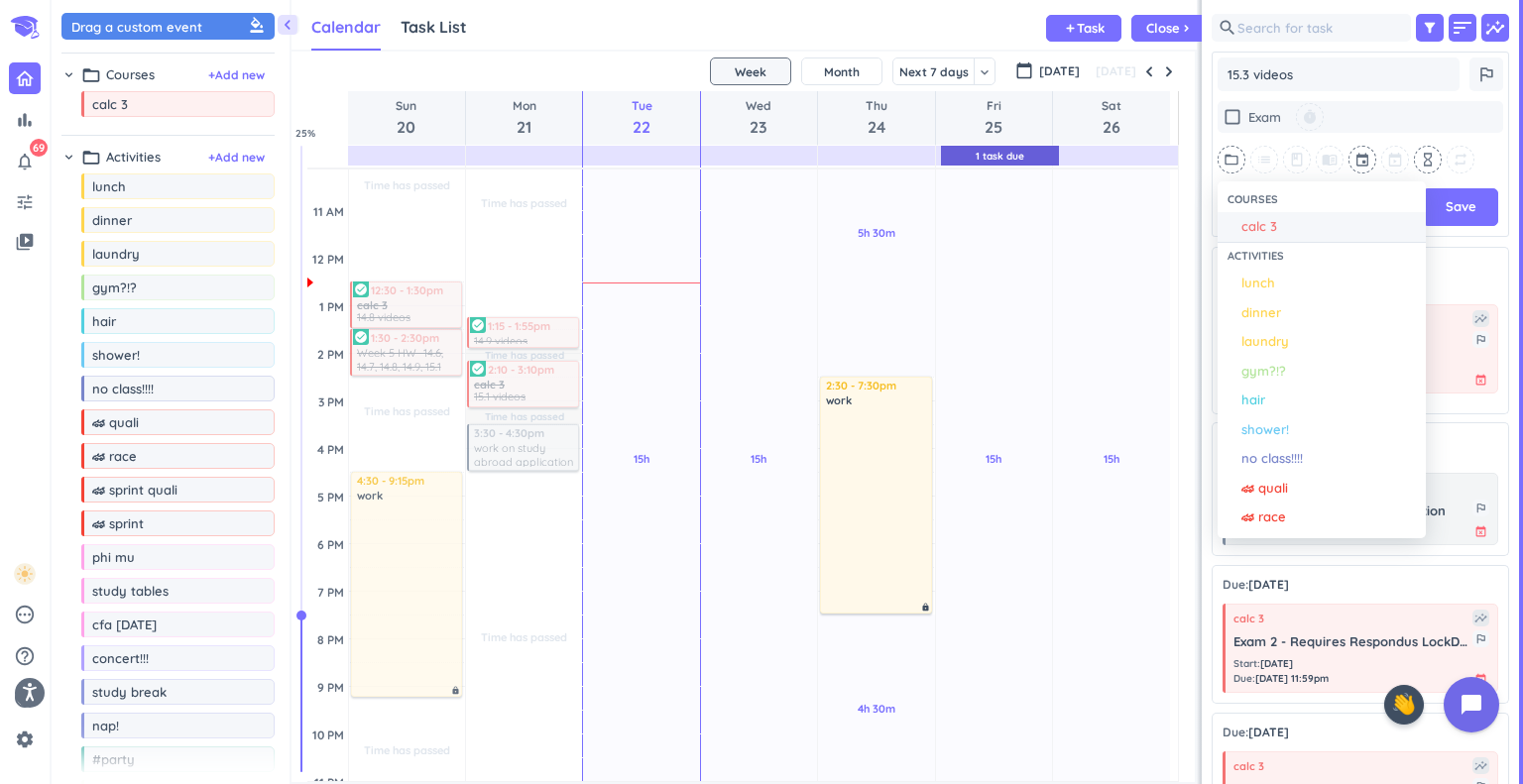 click on "calc 3" at bounding box center (1322, 227) 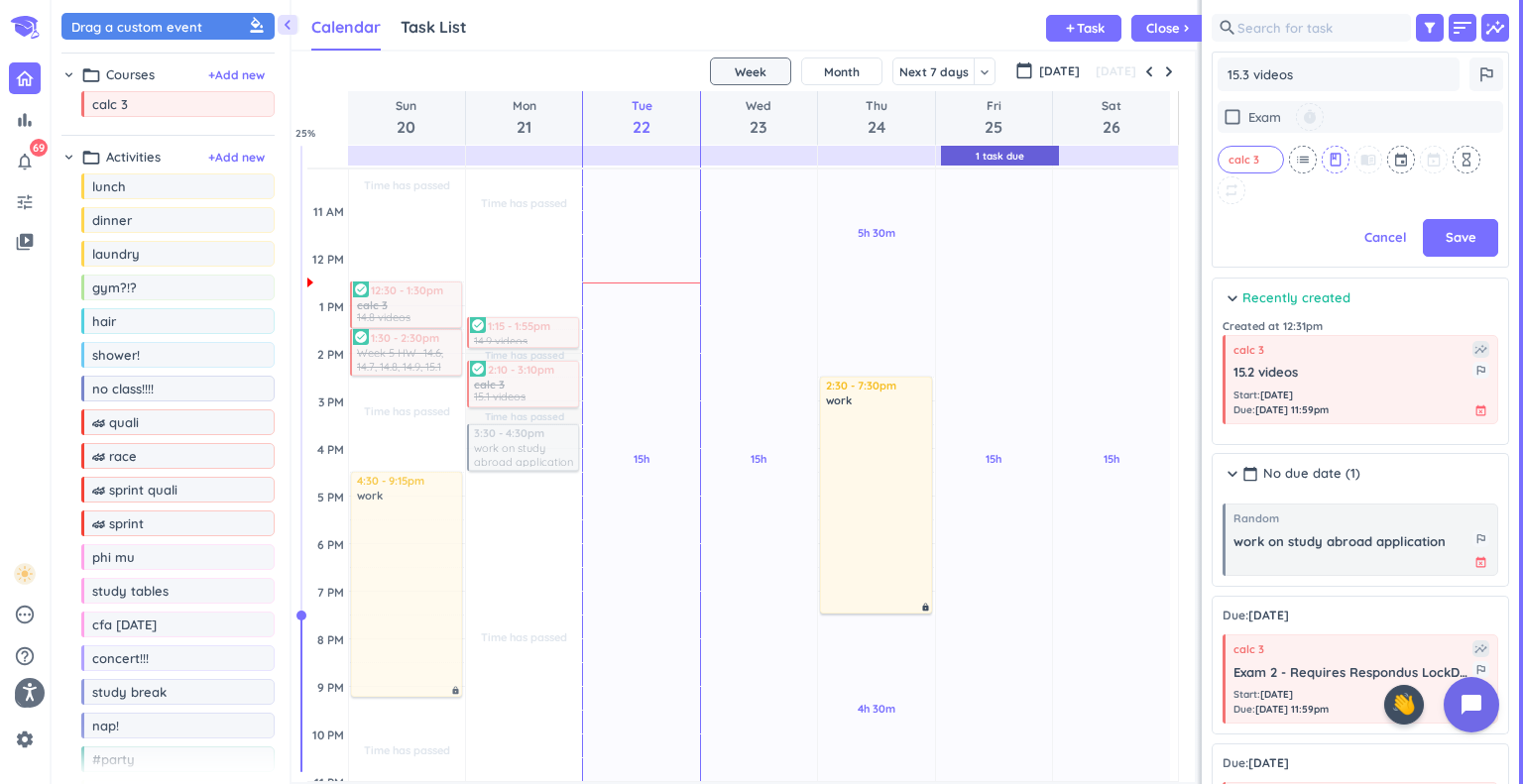scroll, scrollTop: 500, scrollLeft: 290, axis: both 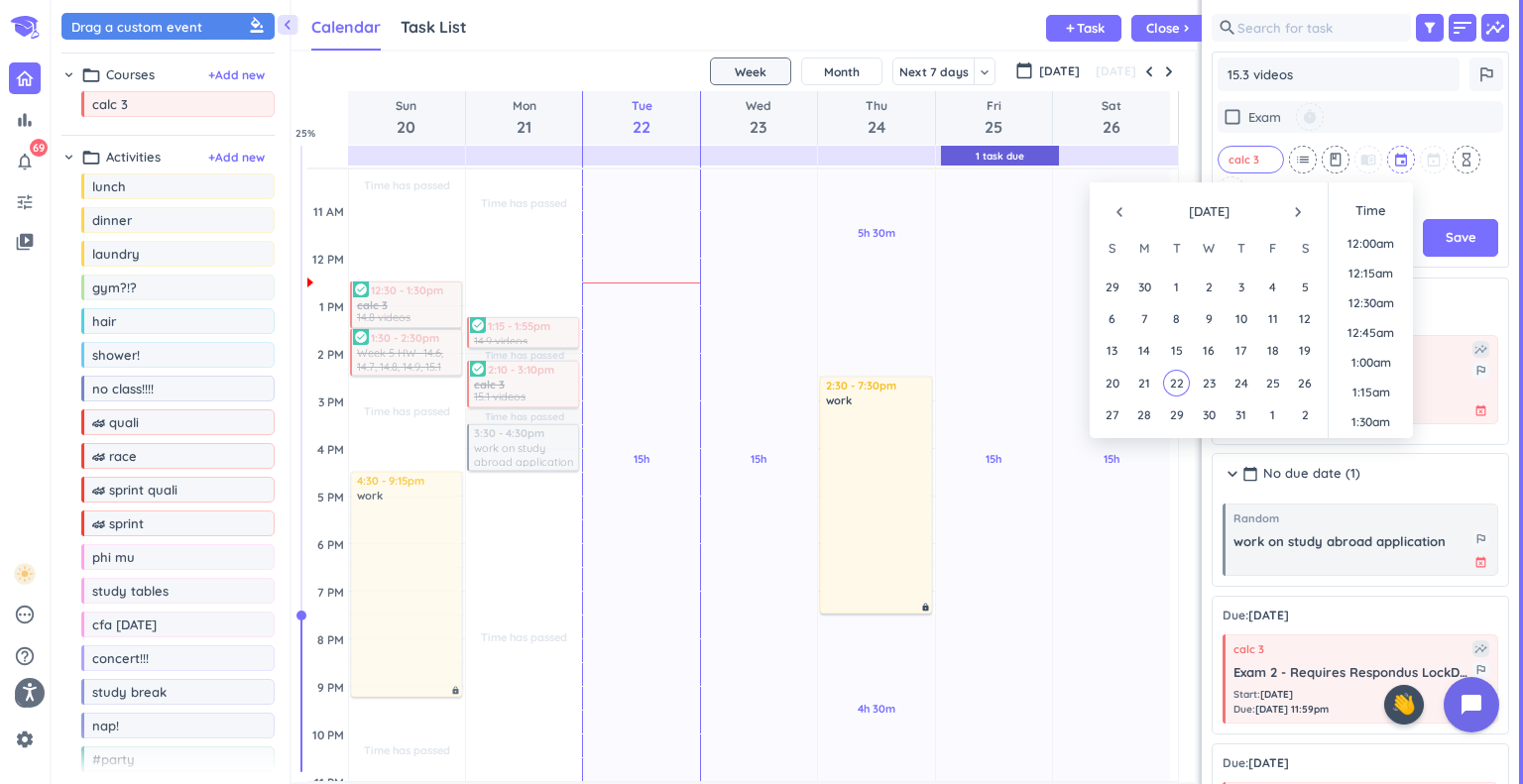 click at bounding box center (1402, 160) 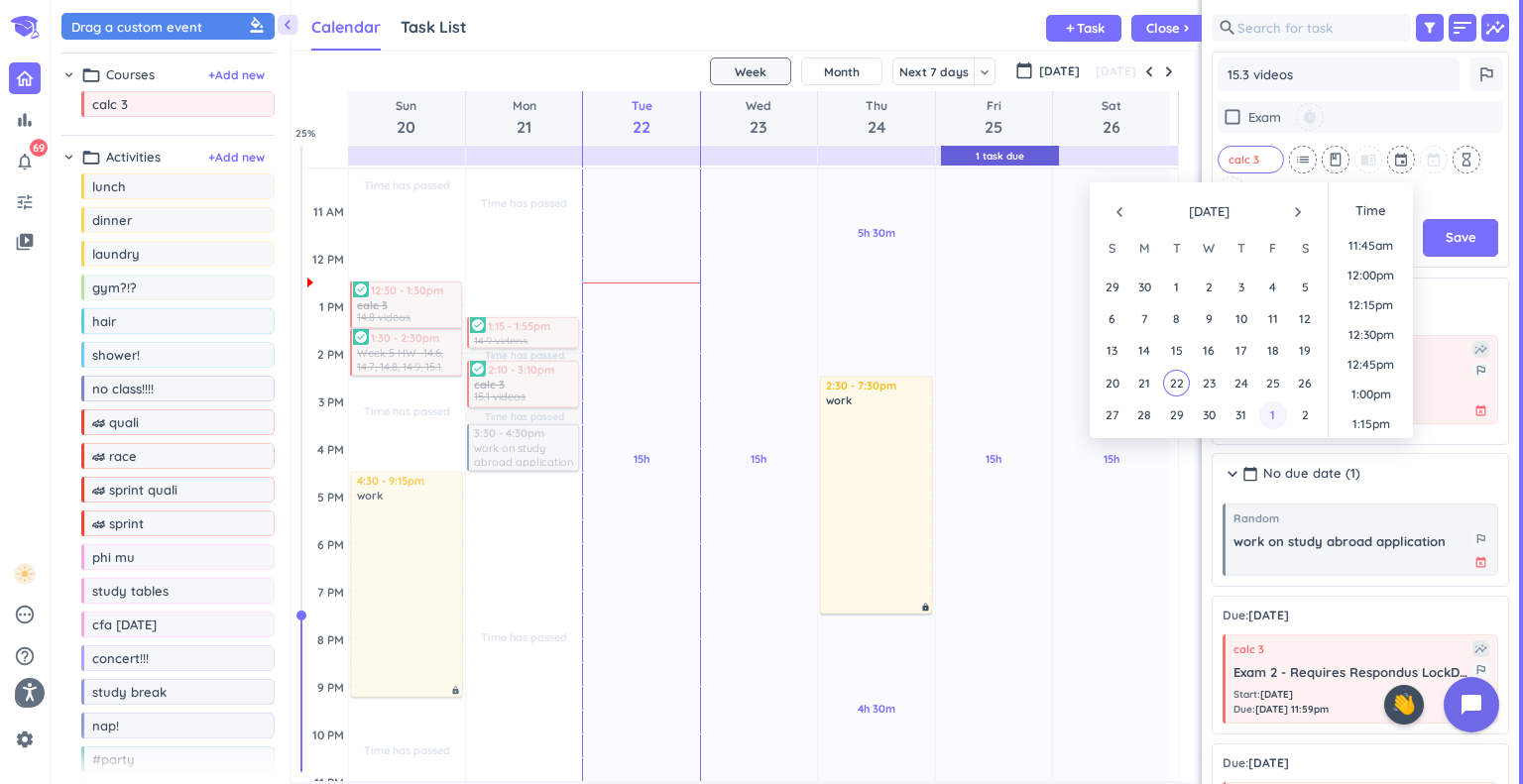 click on "1" at bounding box center (1272, 414) 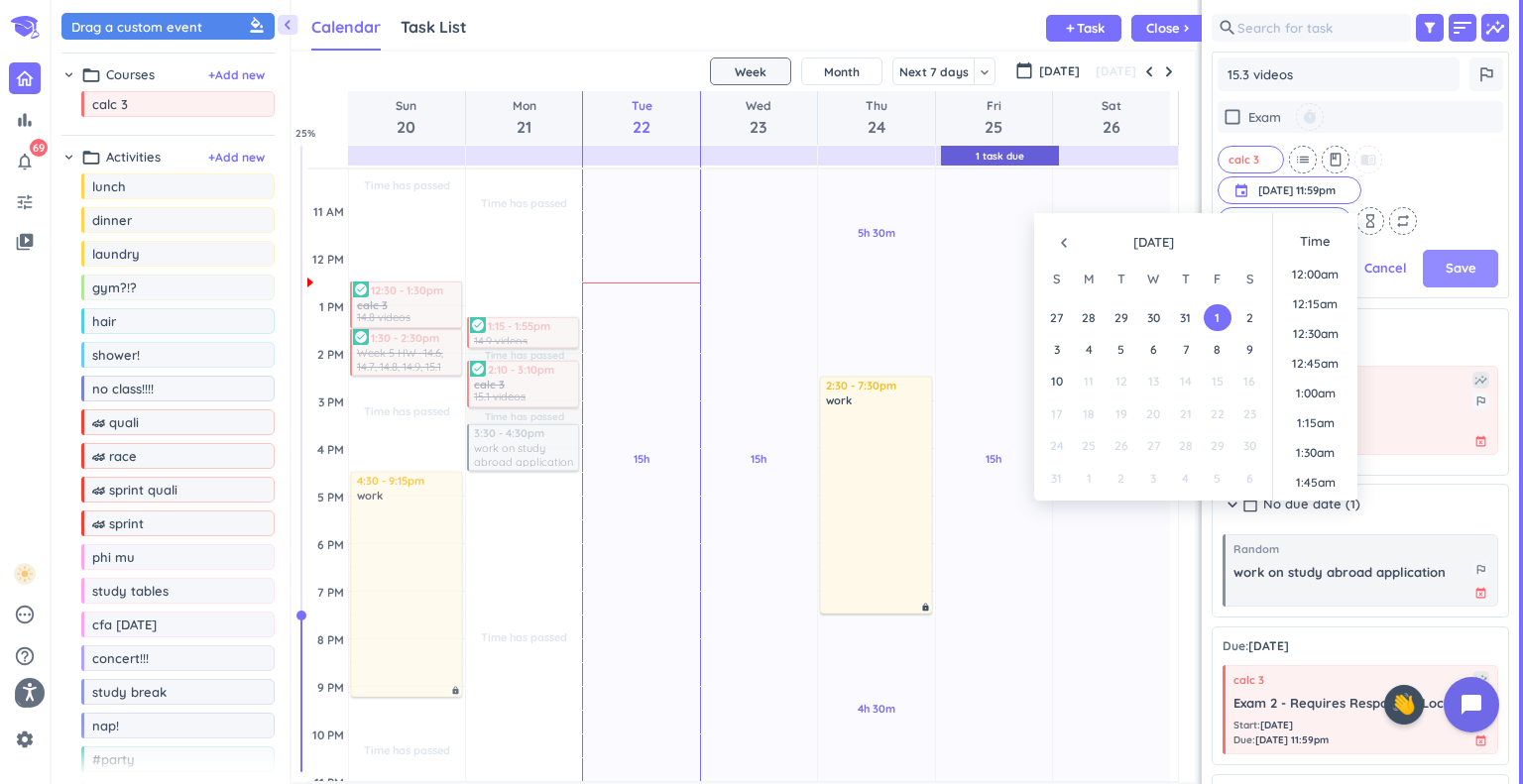scroll, scrollTop: 469, scrollLeft: 290, axis: both 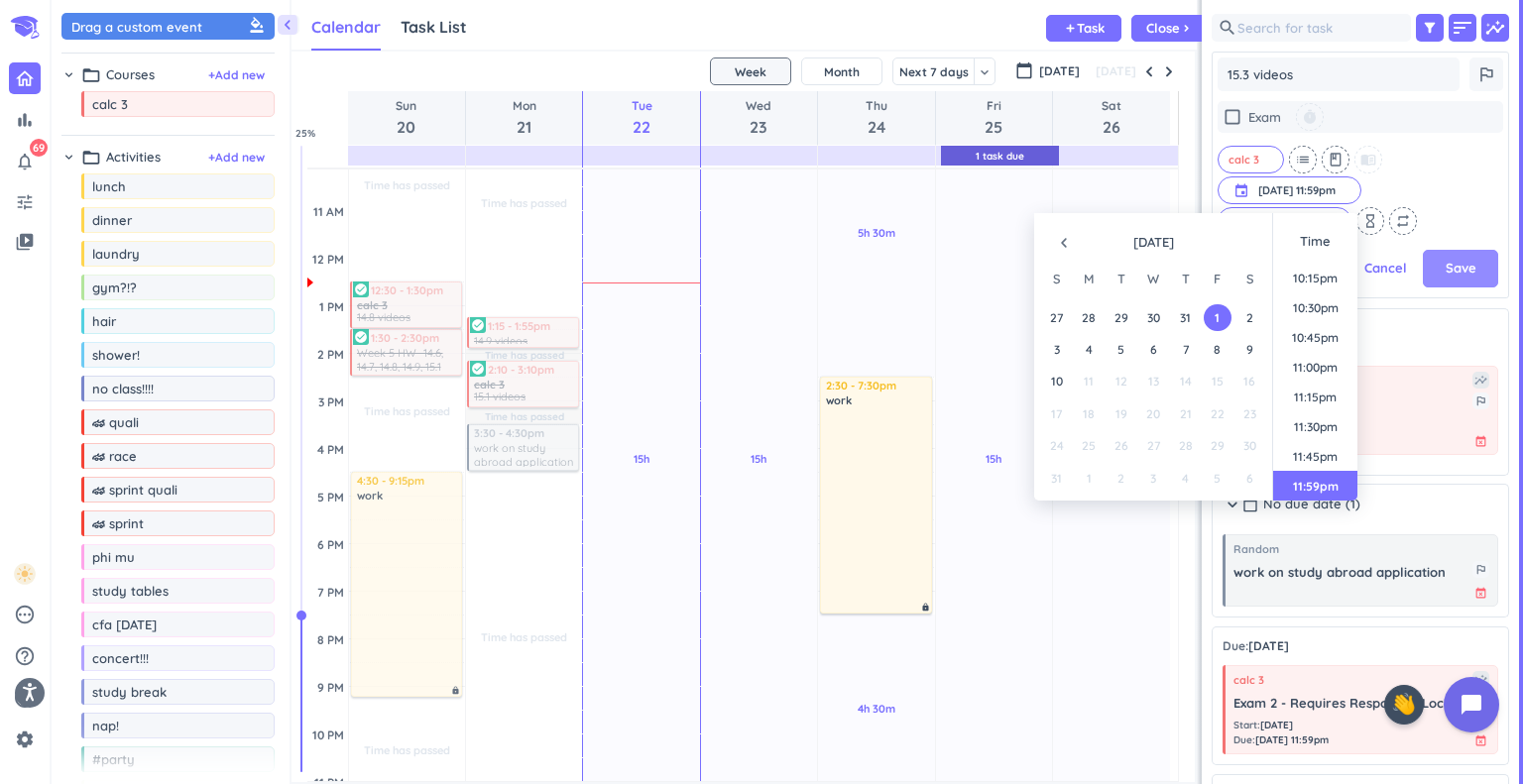 click on "Save" at bounding box center (1461, 269) 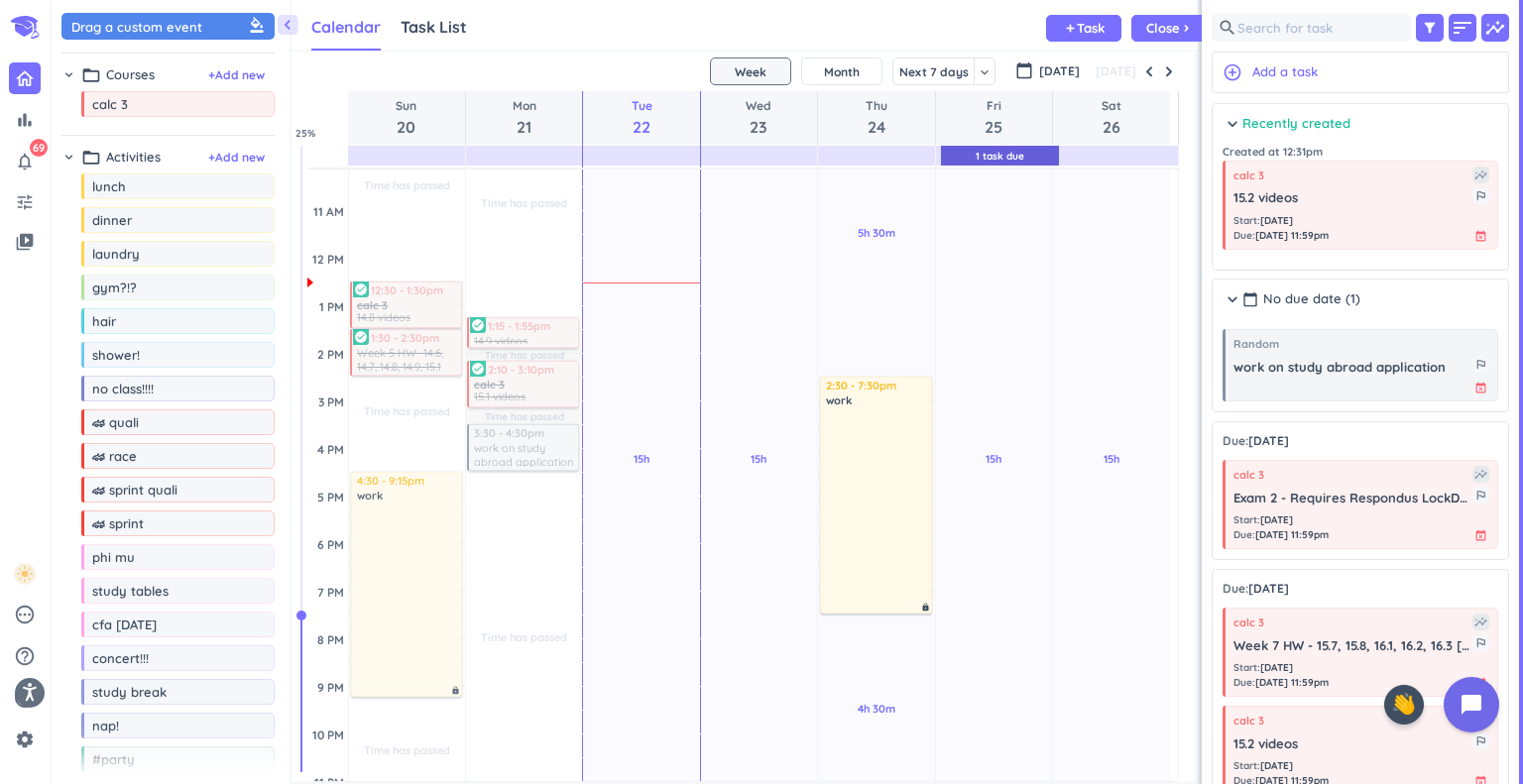 scroll, scrollTop: 8, scrollLeft: 8, axis: both 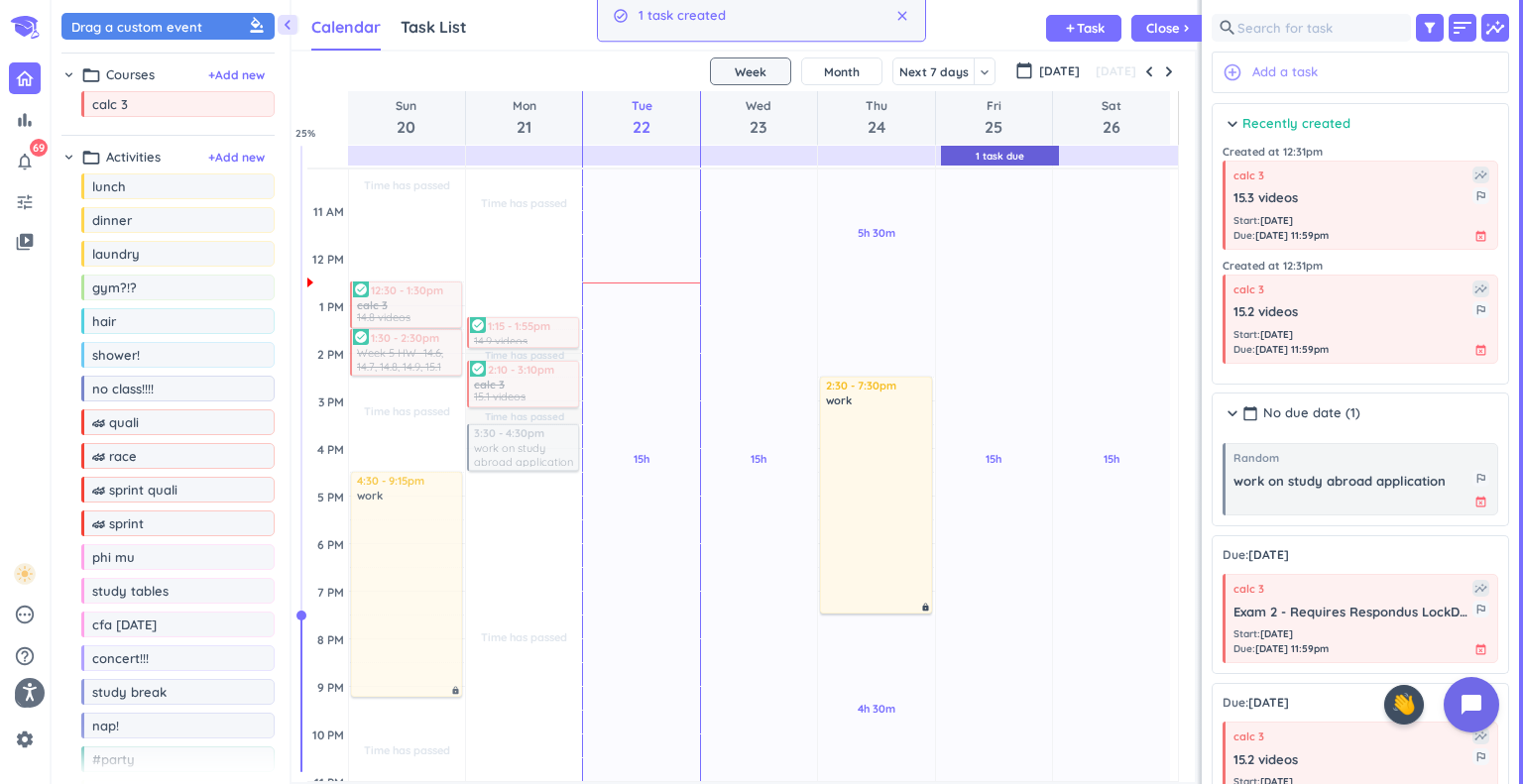 click on "Add a task" at bounding box center [1285, 72] 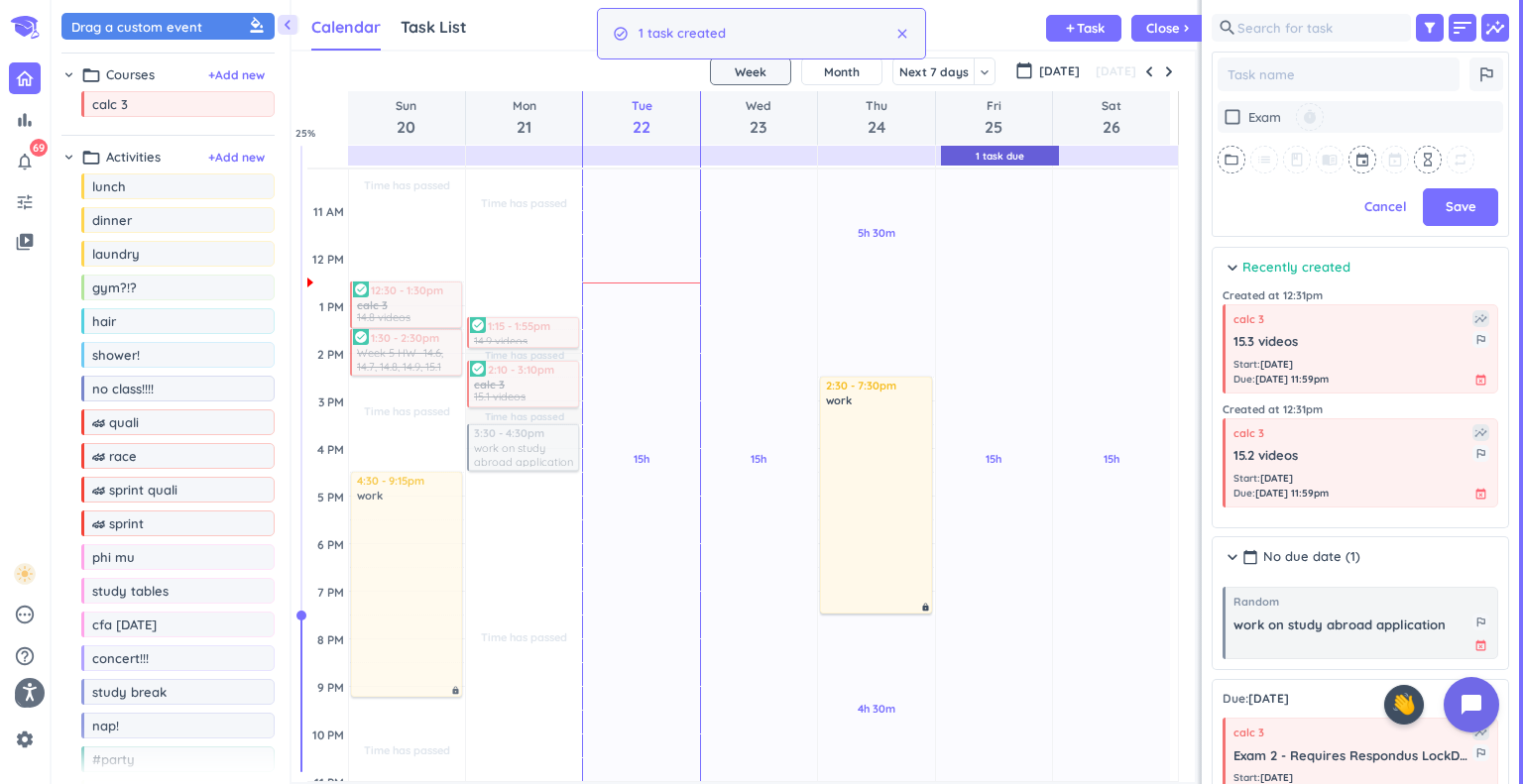 type on "x" 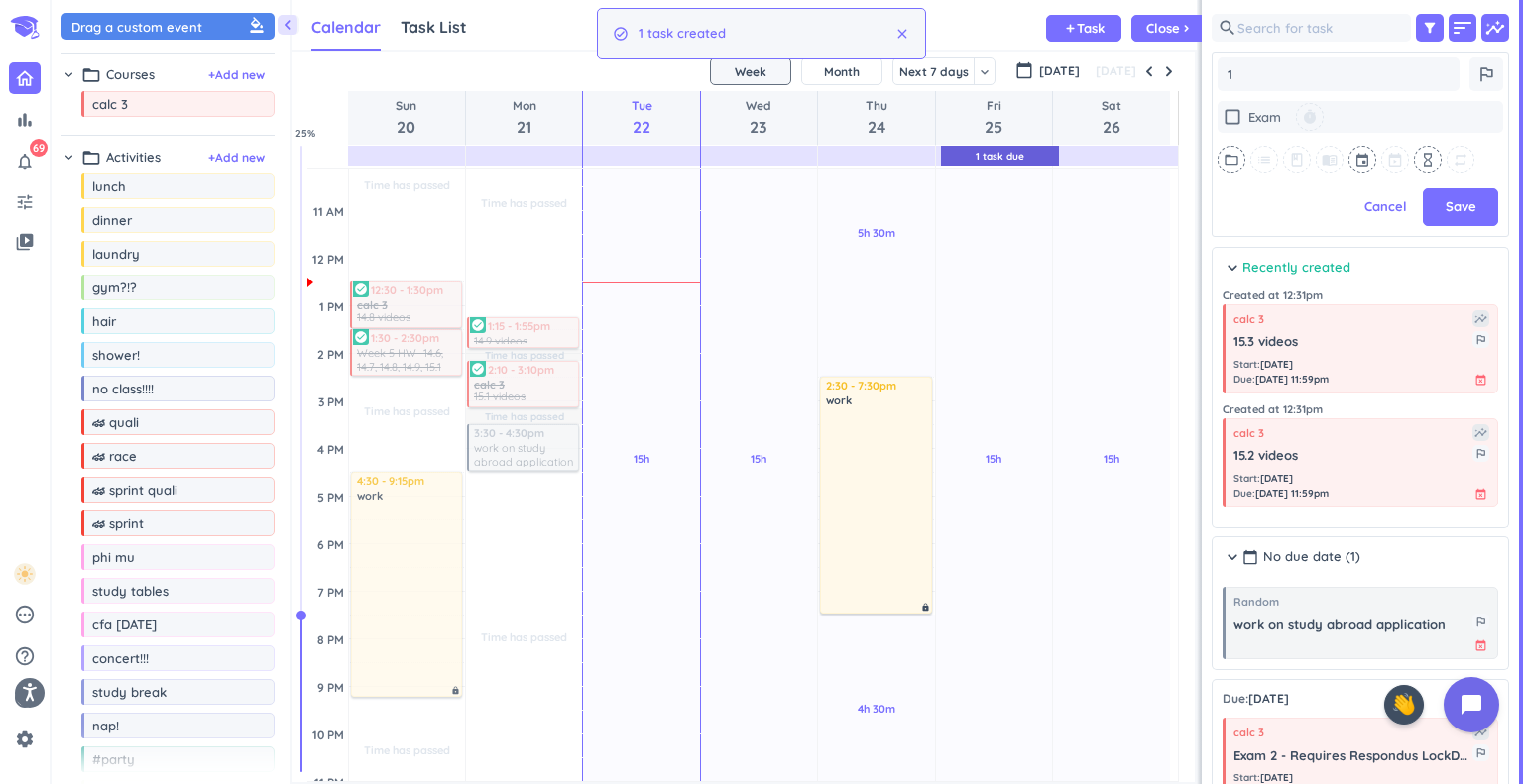 type on "x" 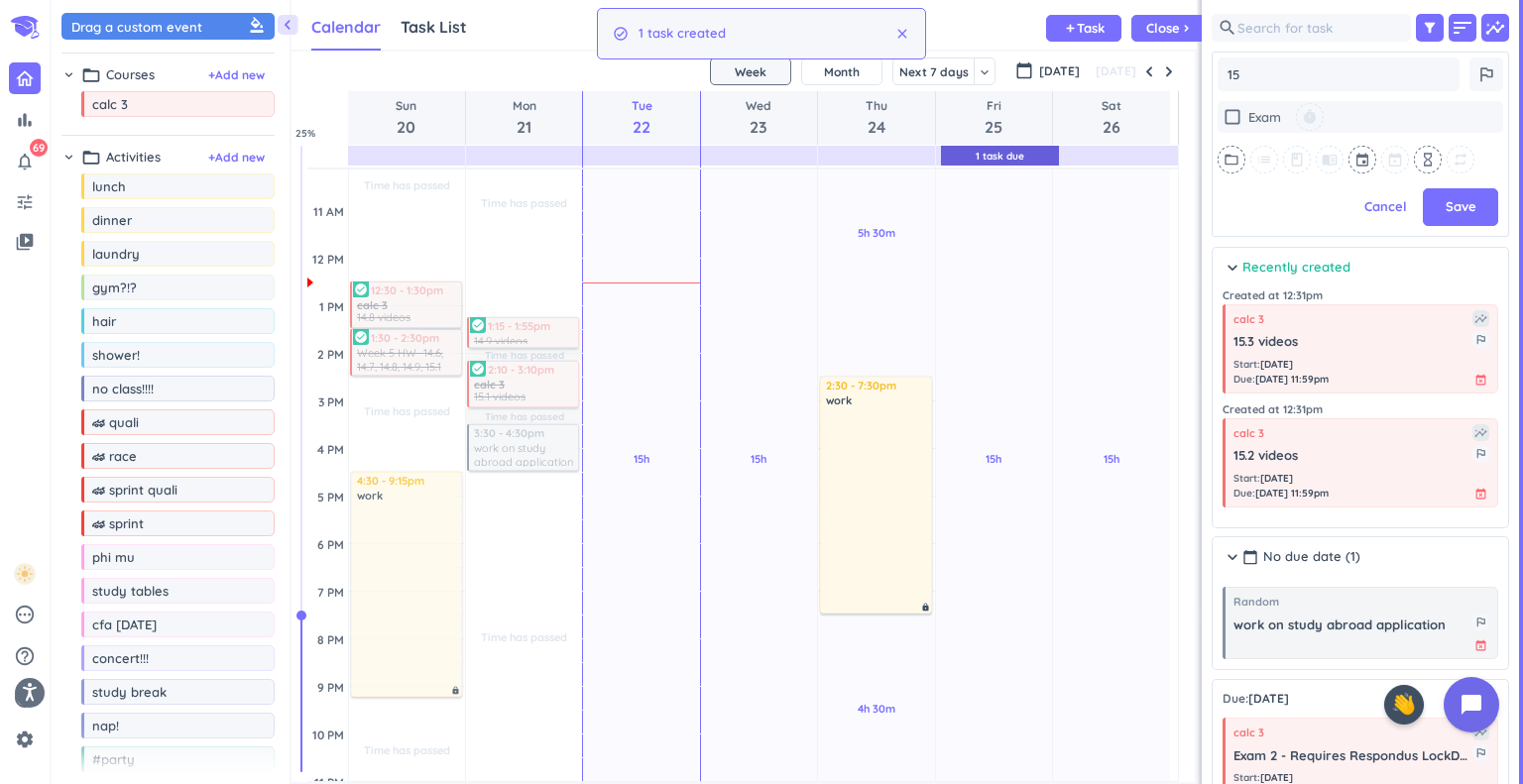 type on "x" 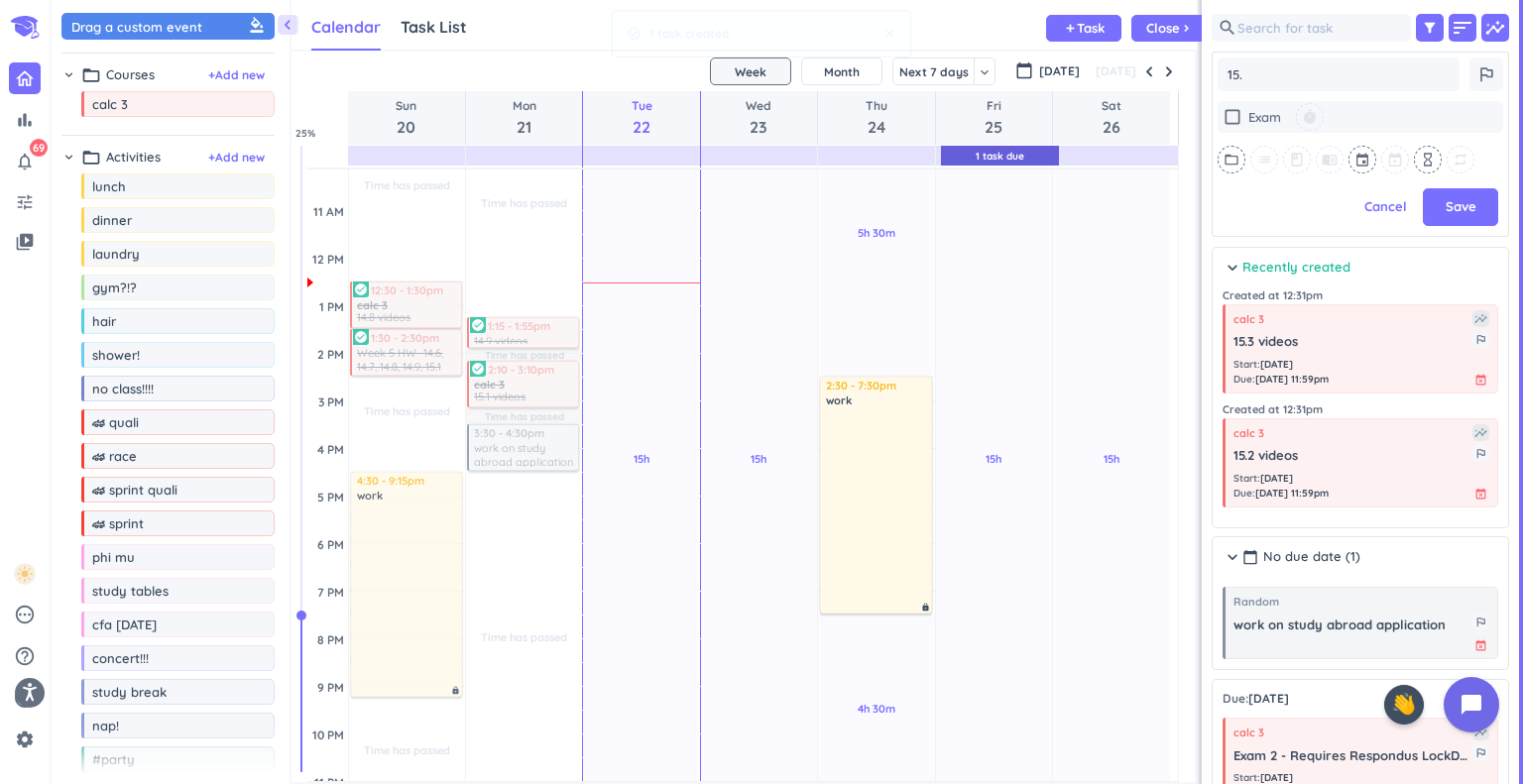 type on "x" 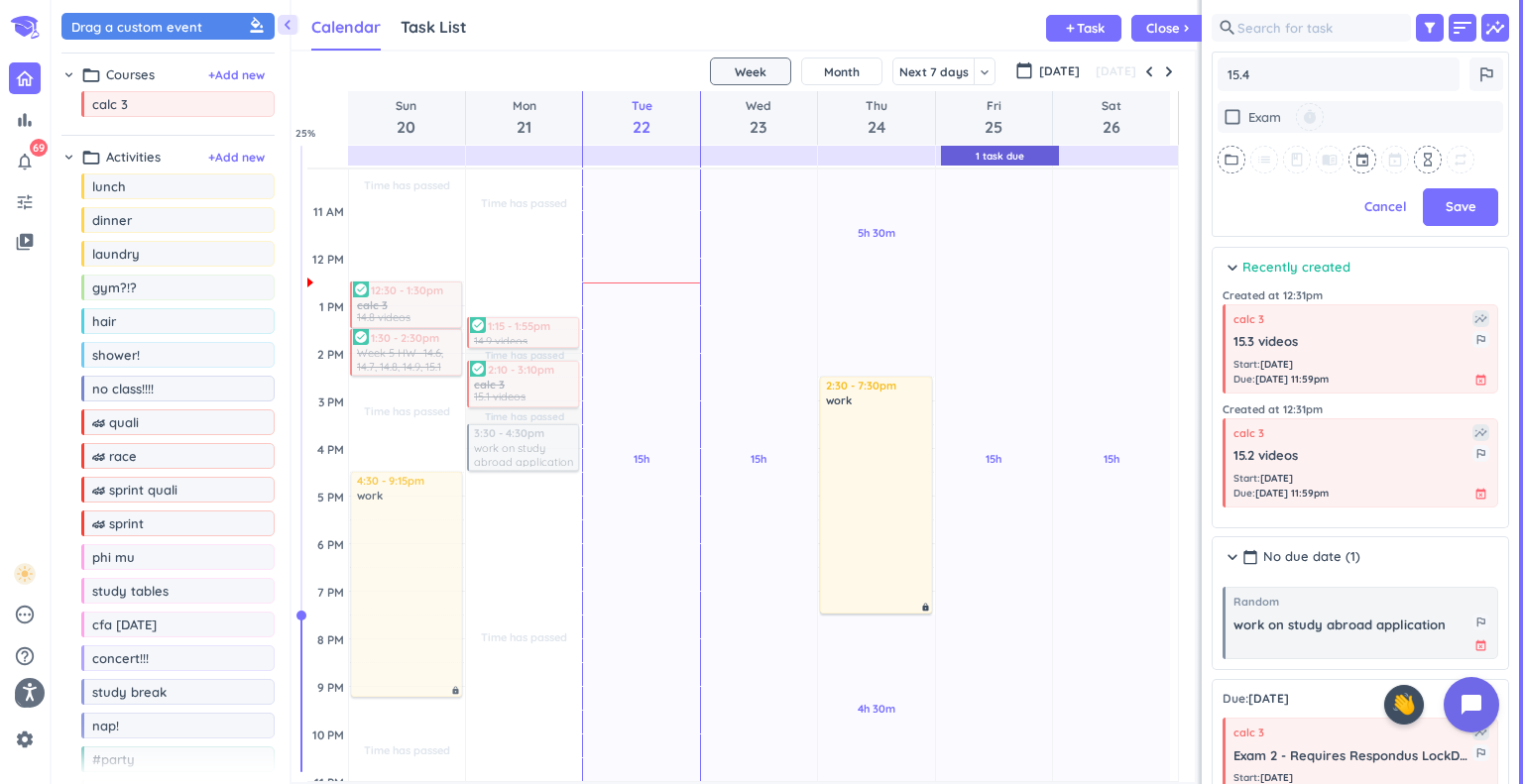 type on "x" 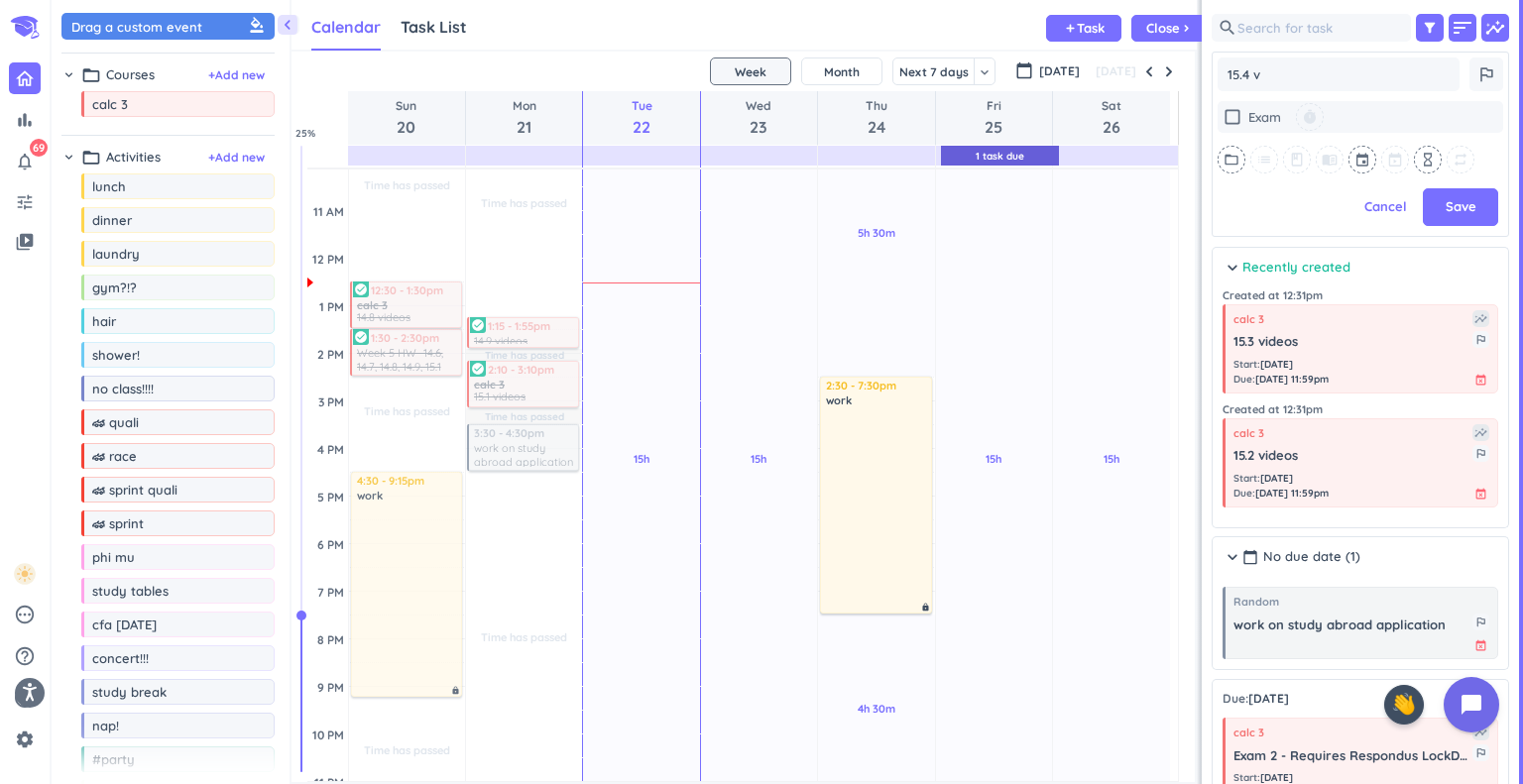 type on "x" 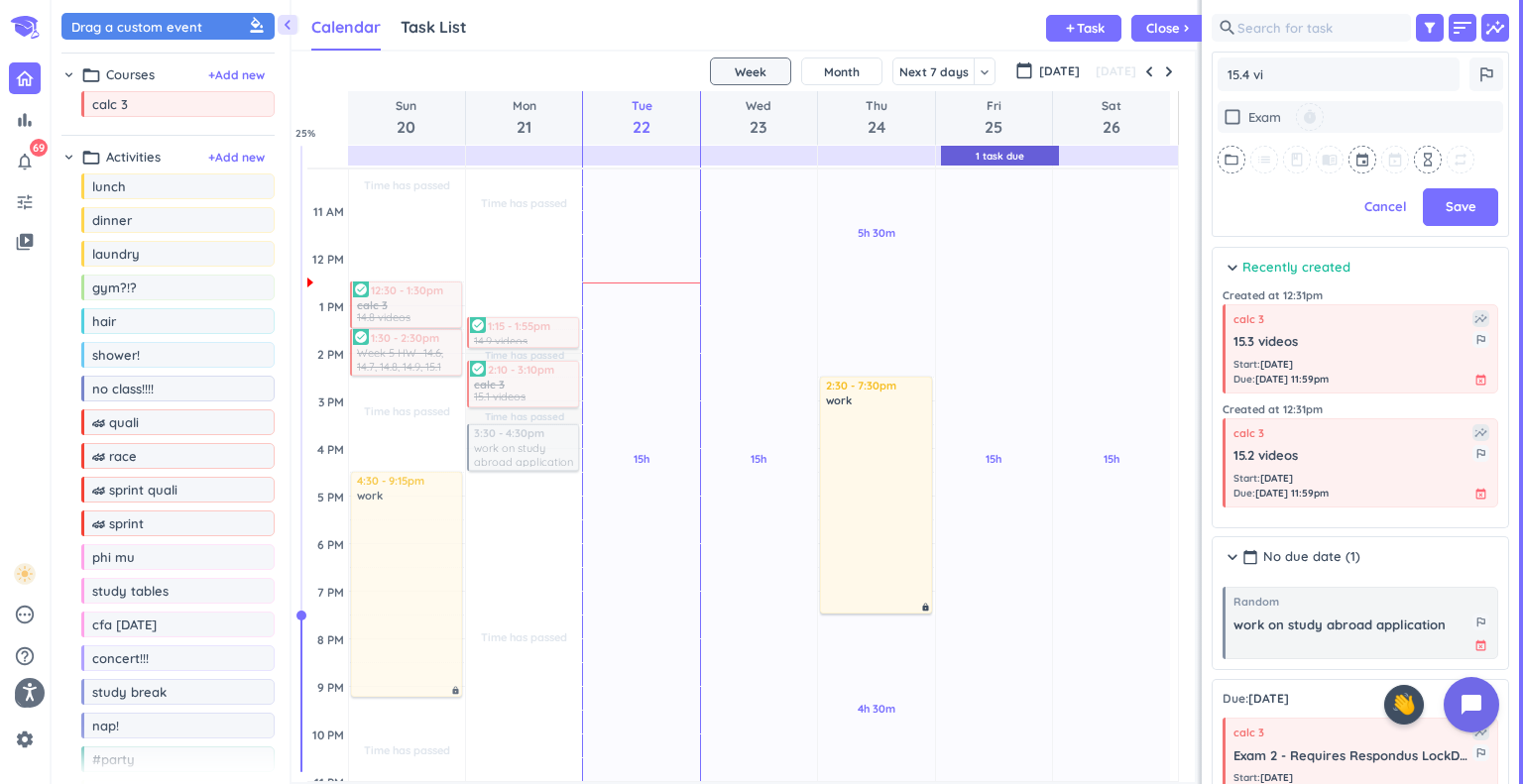 type on "x" 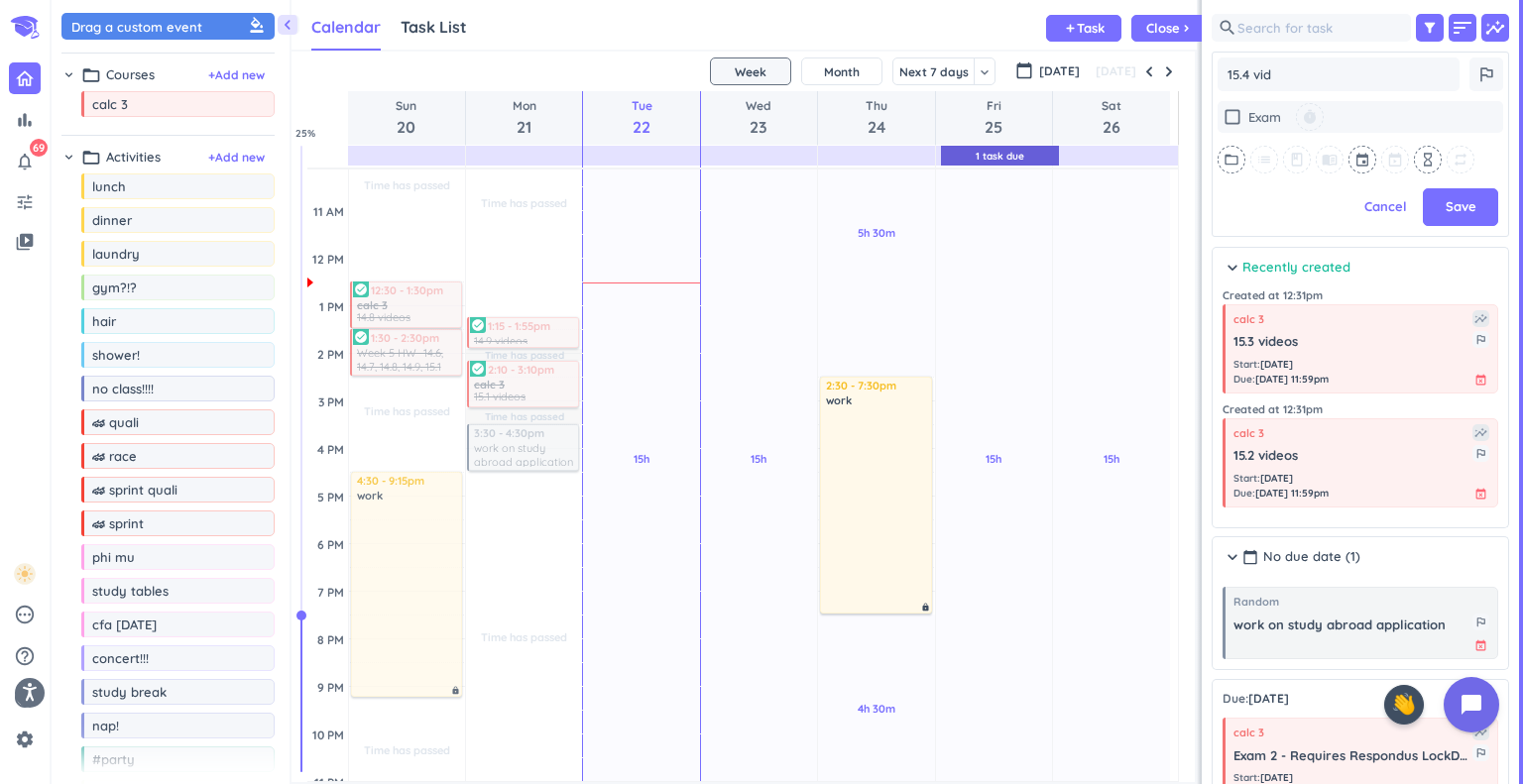 type on "x" 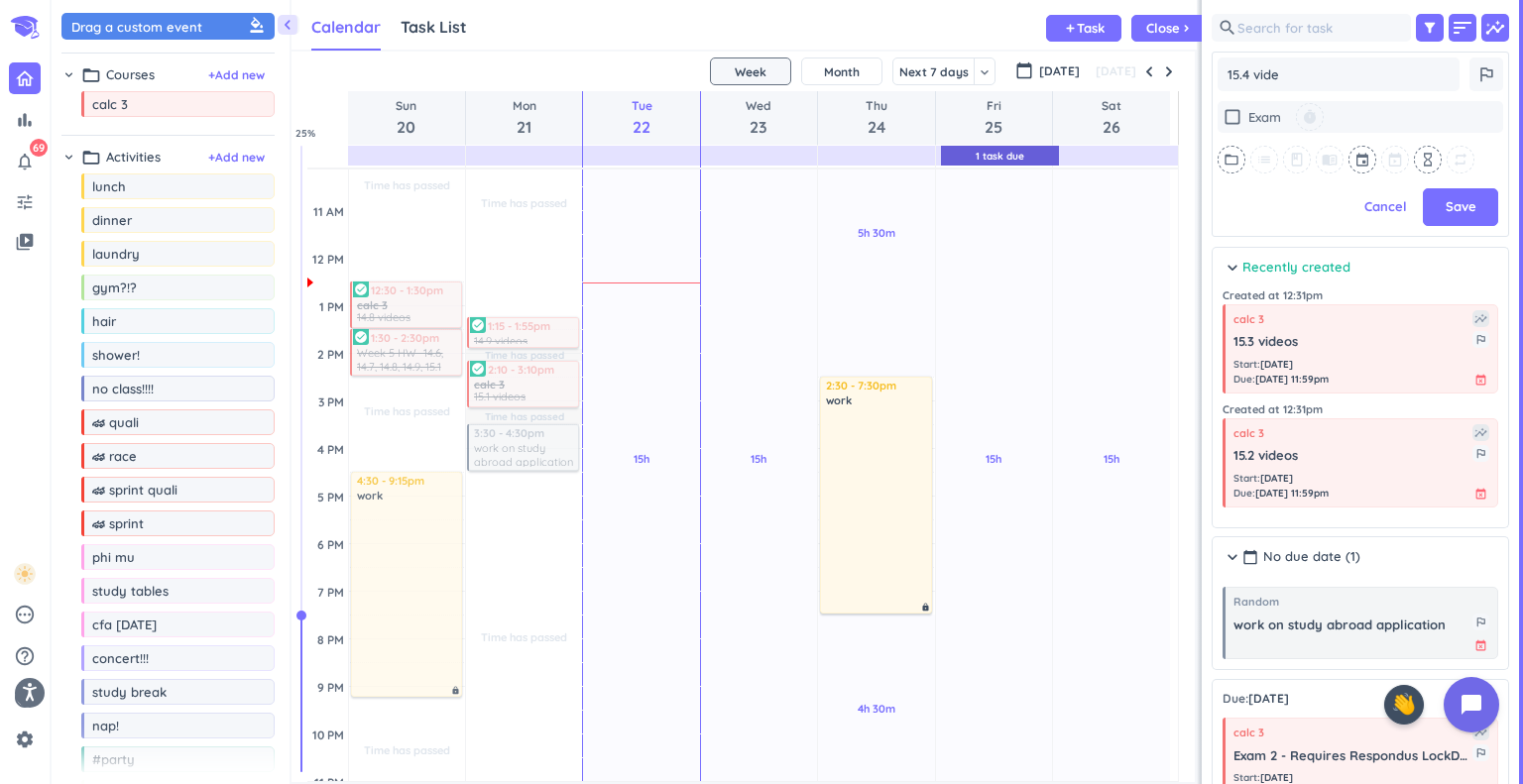 type on "x" 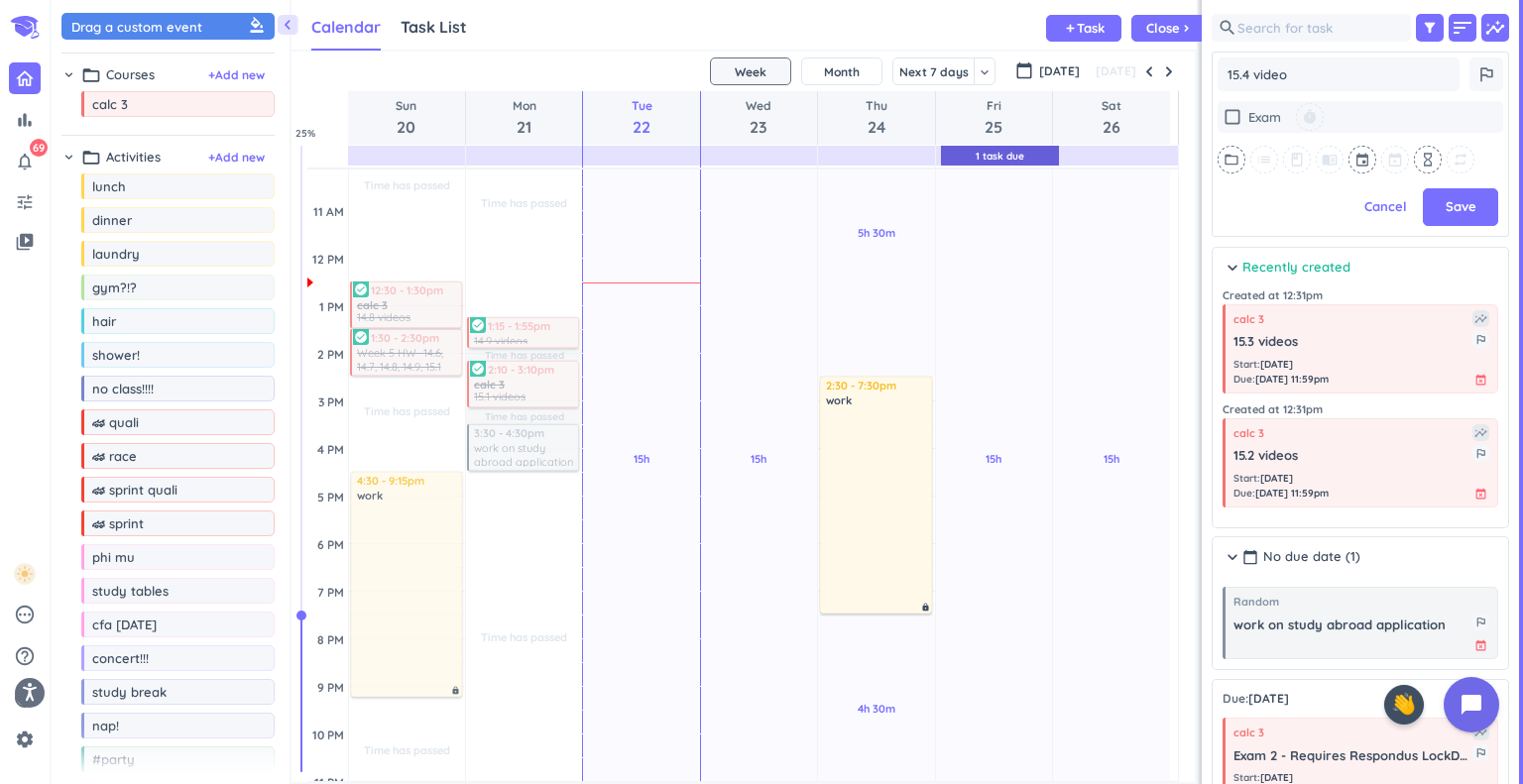 type on "x" 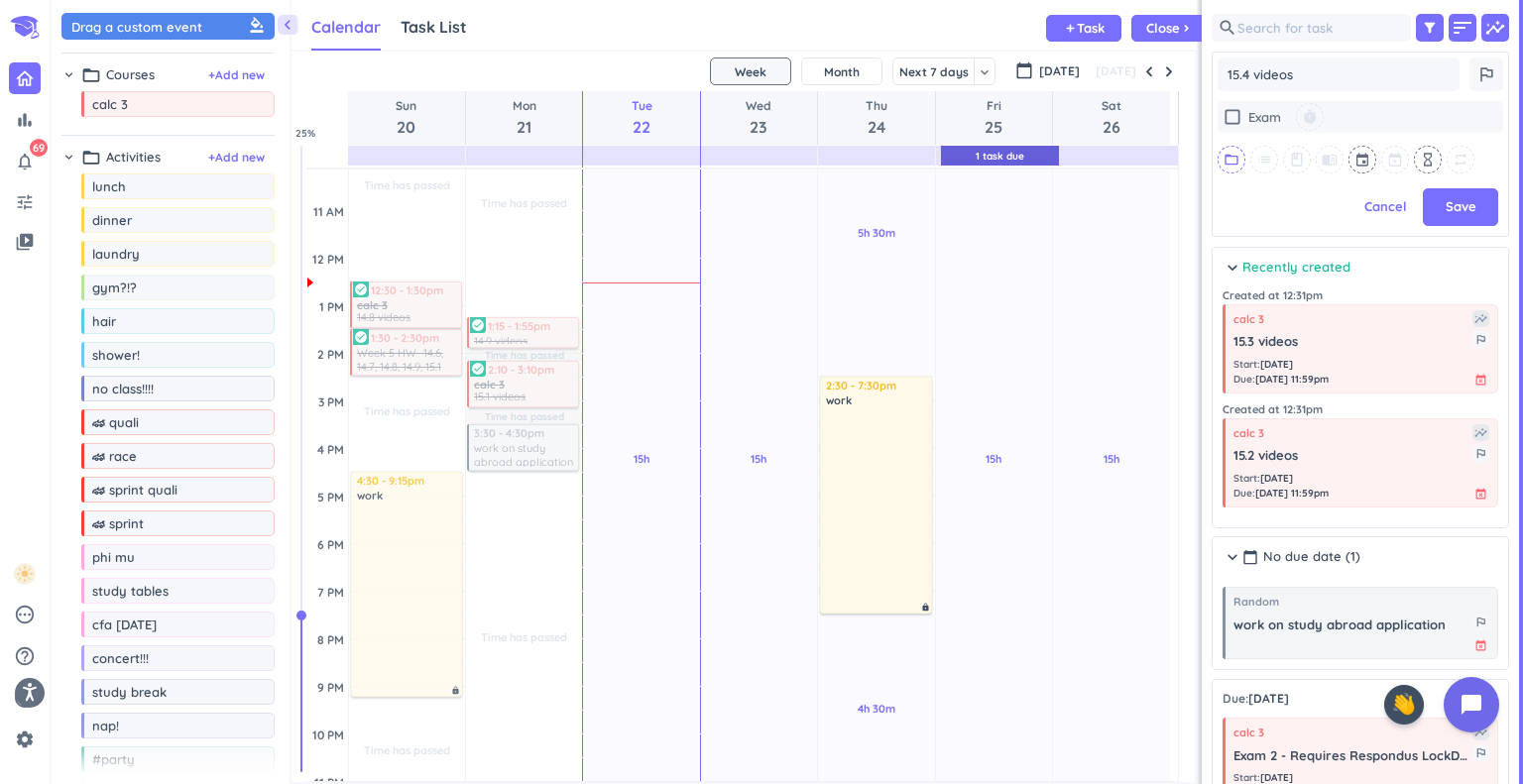 type on "15.4 videos" 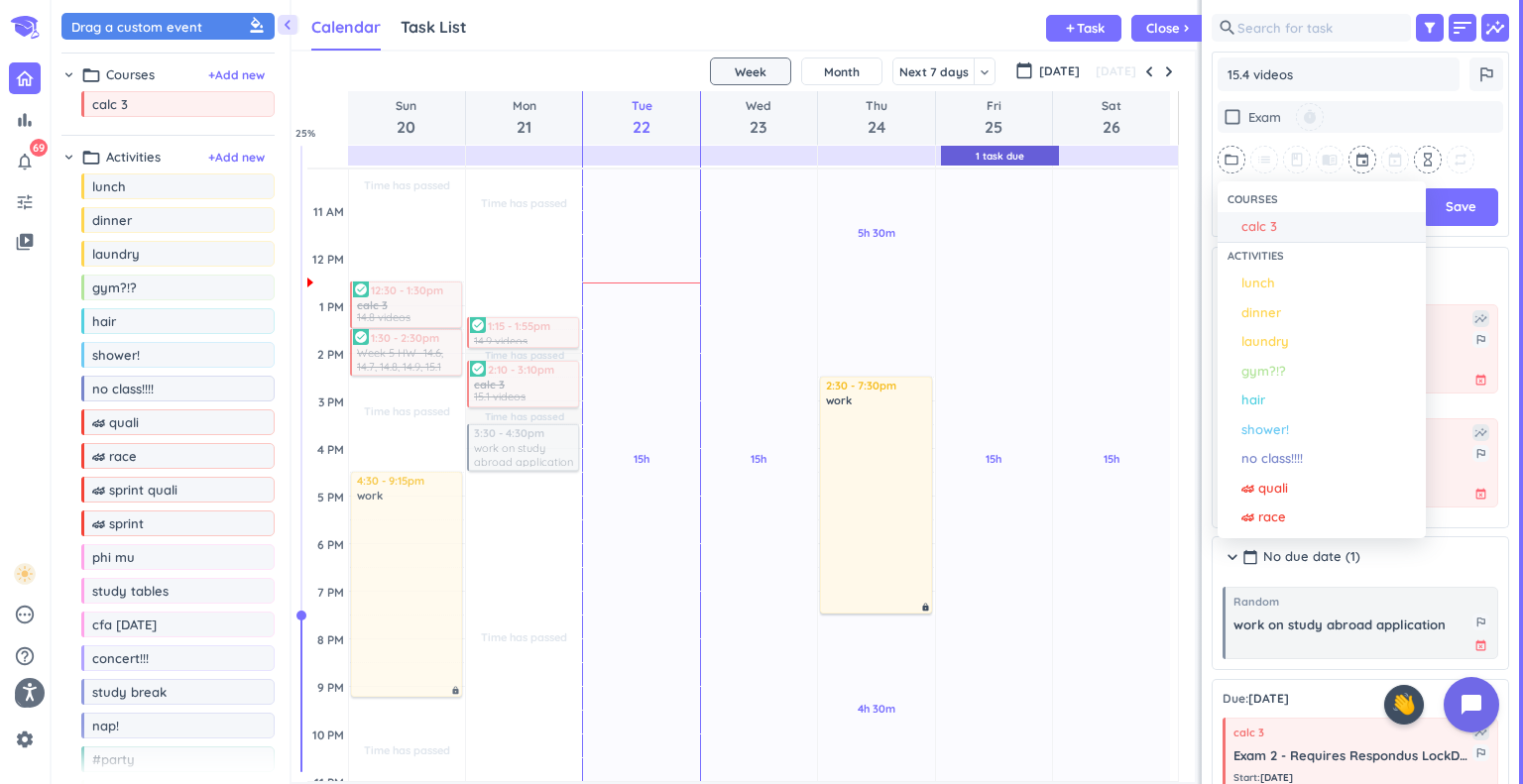 click on "calc 3" at bounding box center (1329, 227) 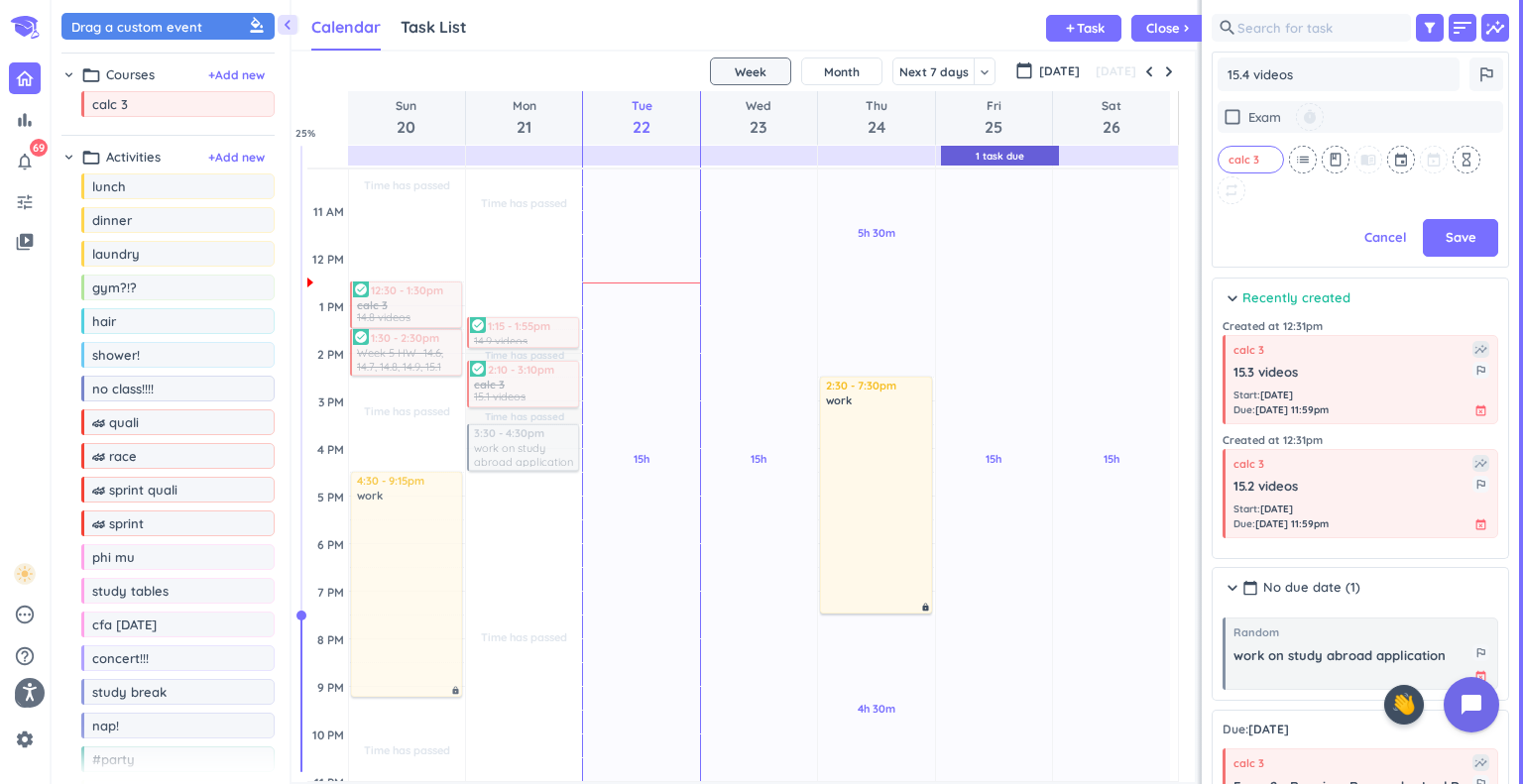 scroll, scrollTop: 500, scrollLeft: 290, axis: both 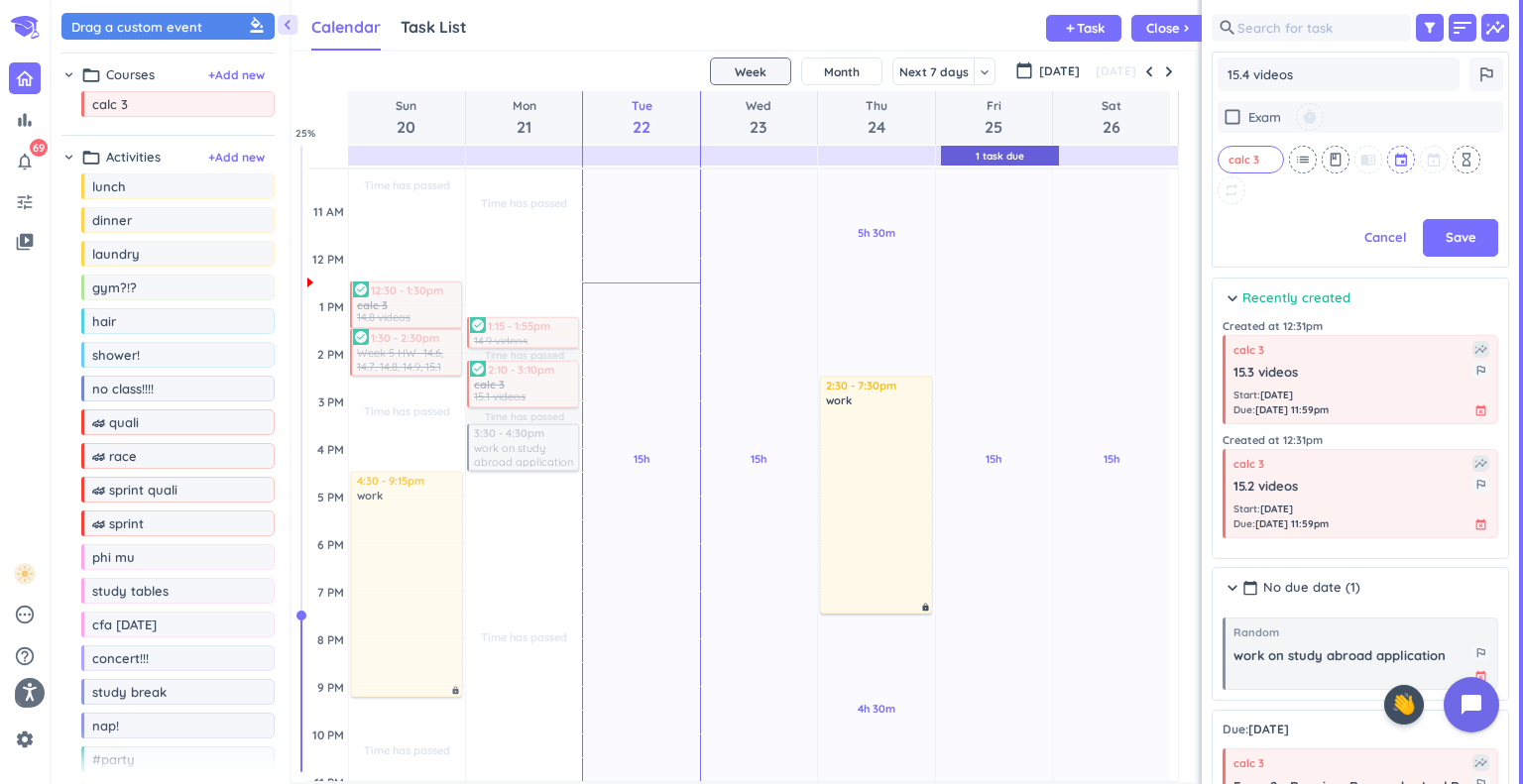 click at bounding box center [1402, 160] 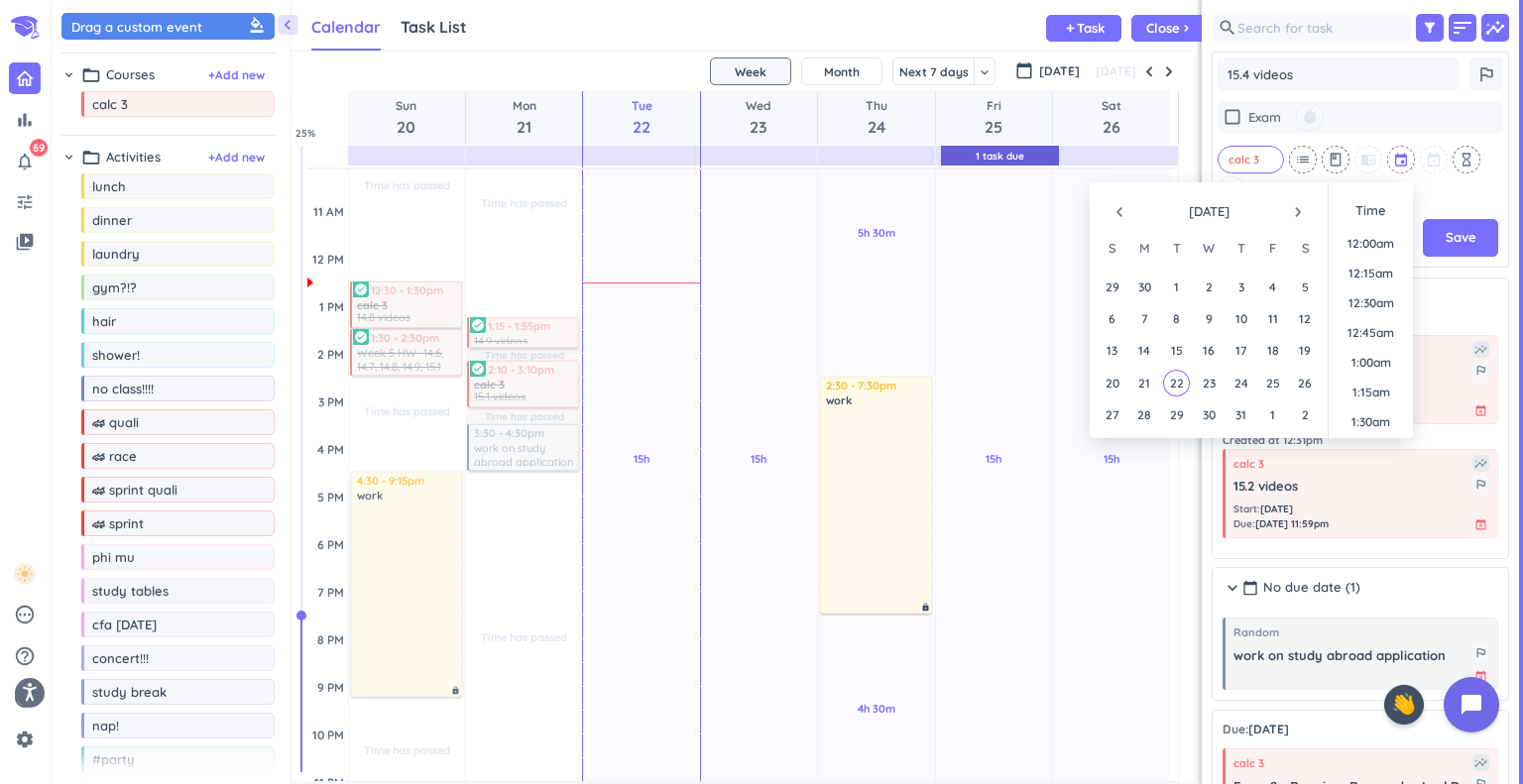 scroll, scrollTop: 1396, scrollLeft: 0, axis: vertical 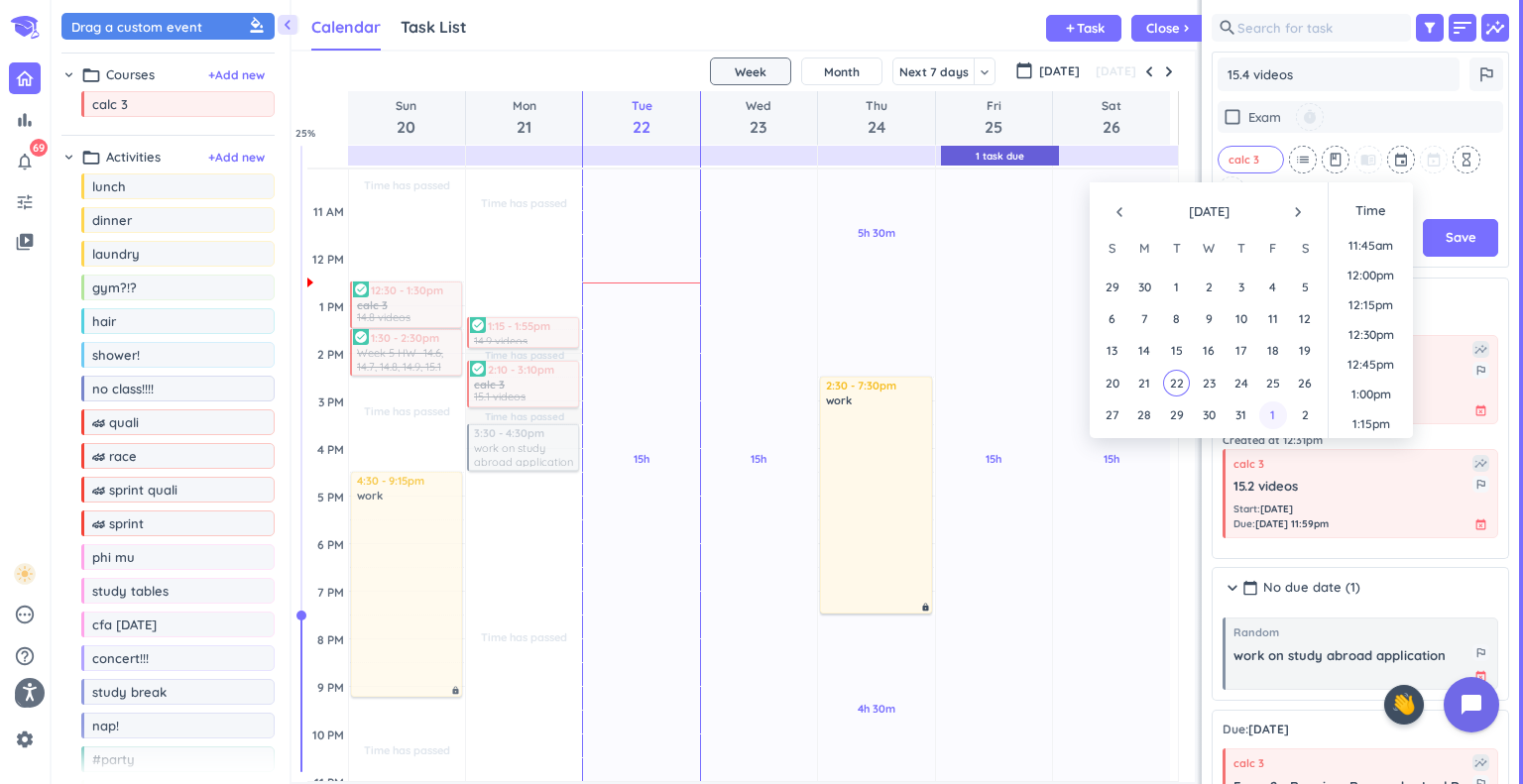 click on "1" at bounding box center (1272, 414) 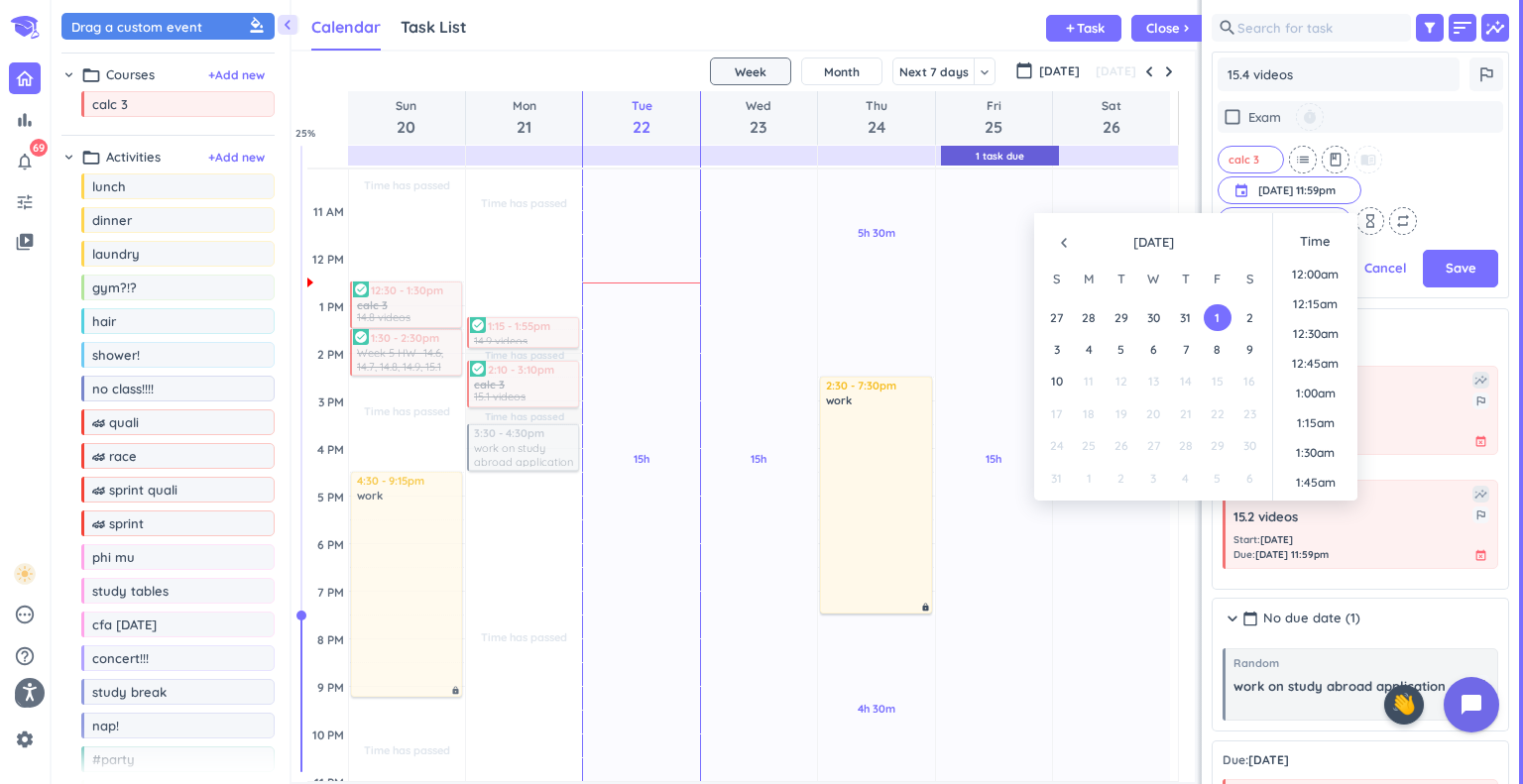 scroll, scrollTop: 469, scrollLeft: 290, axis: both 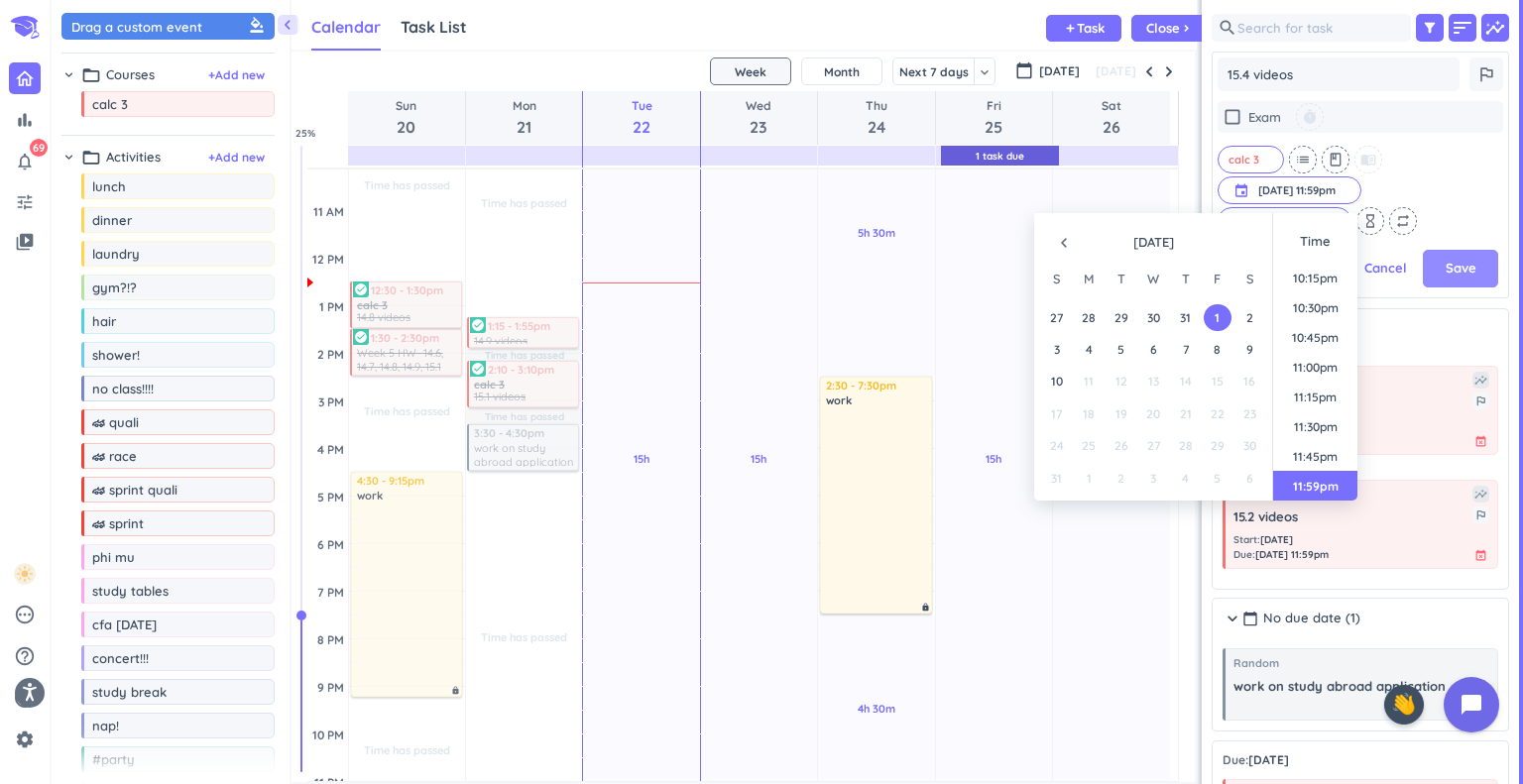 click on "Save" at bounding box center [1461, 269] 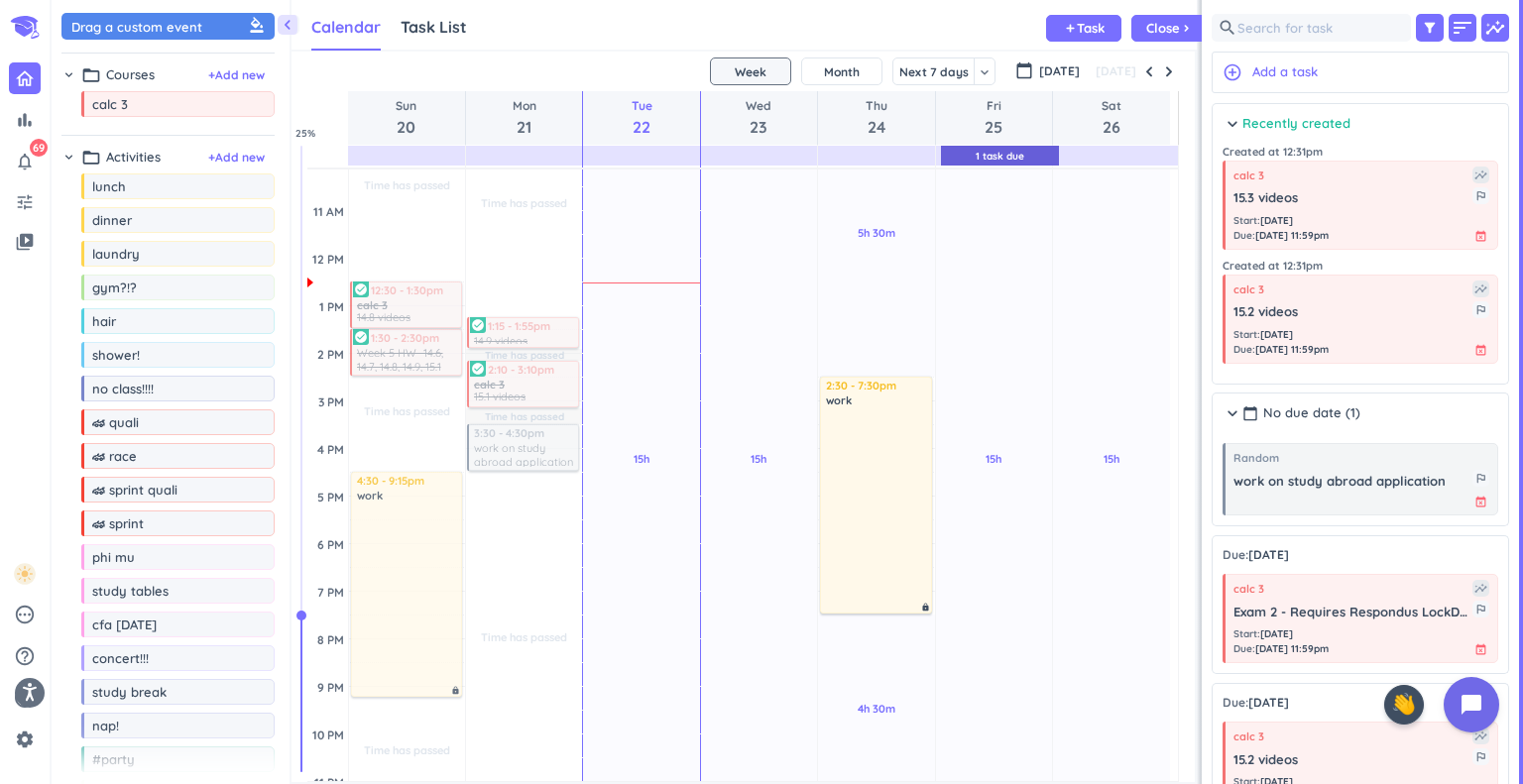 scroll, scrollTop: 8, scrollLeft: 8, axis: both 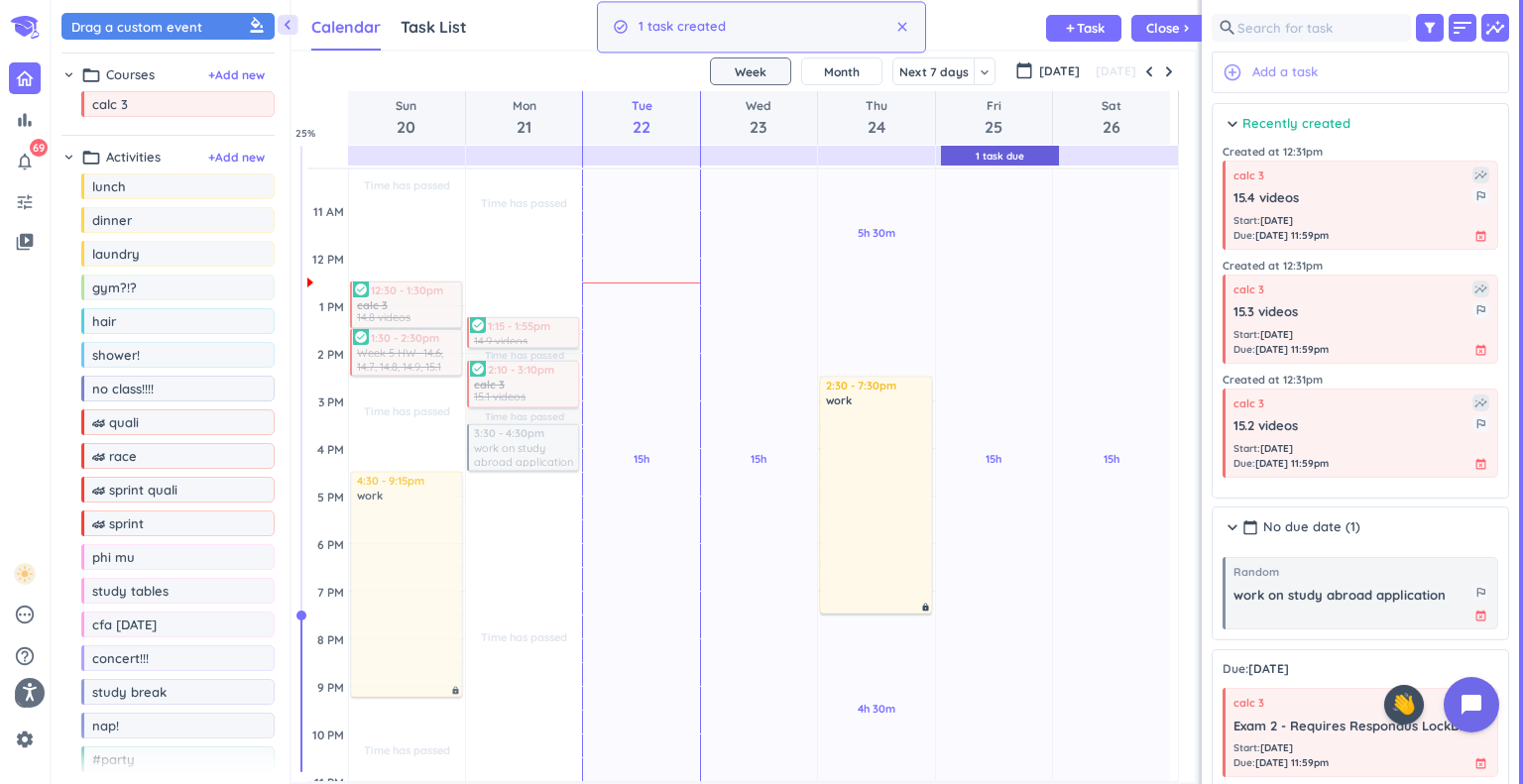 click on "Add a task" at bounding box center [1285, 72] 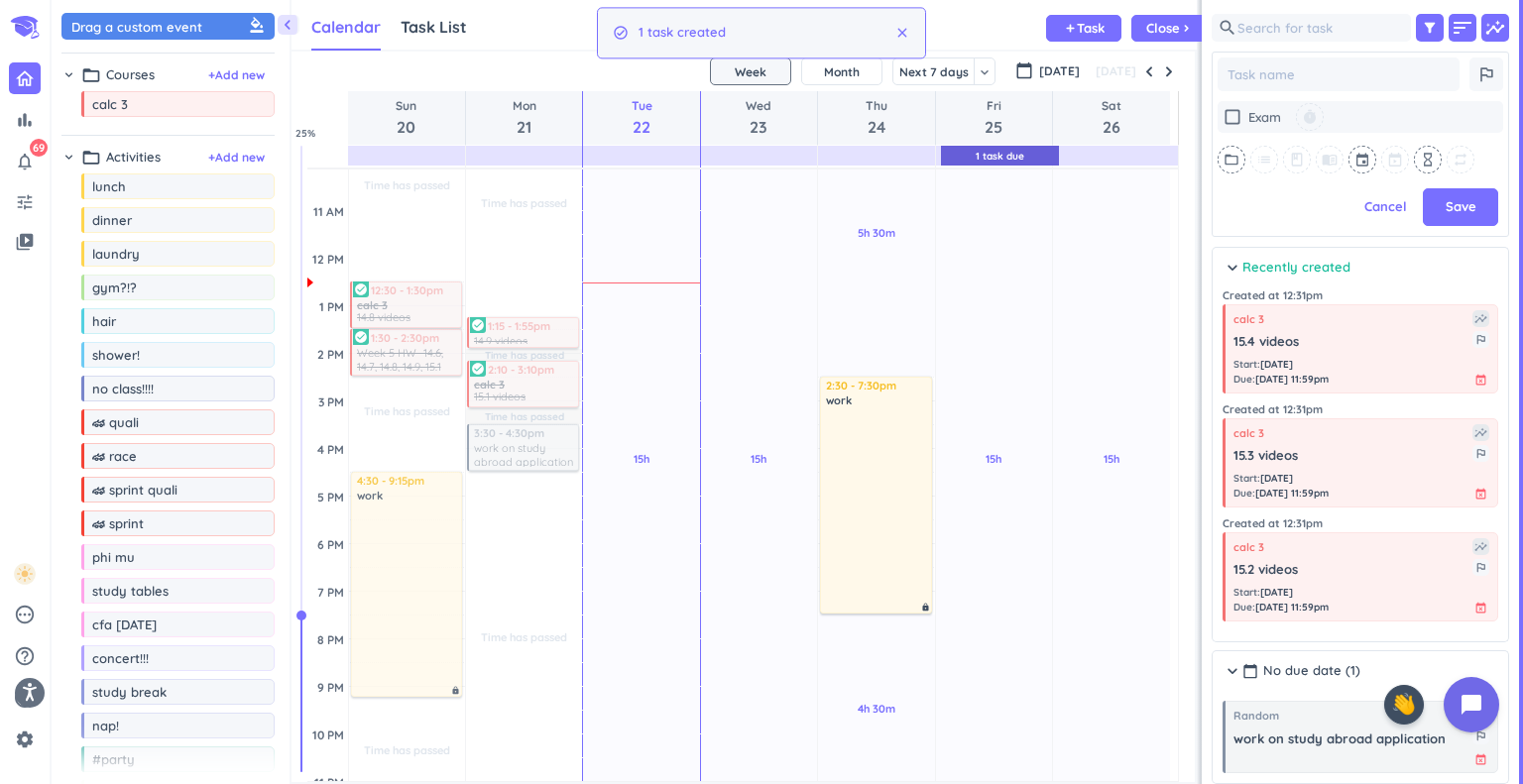 scroll, scrollTop: 531, scrollLeft: 290, axis: both 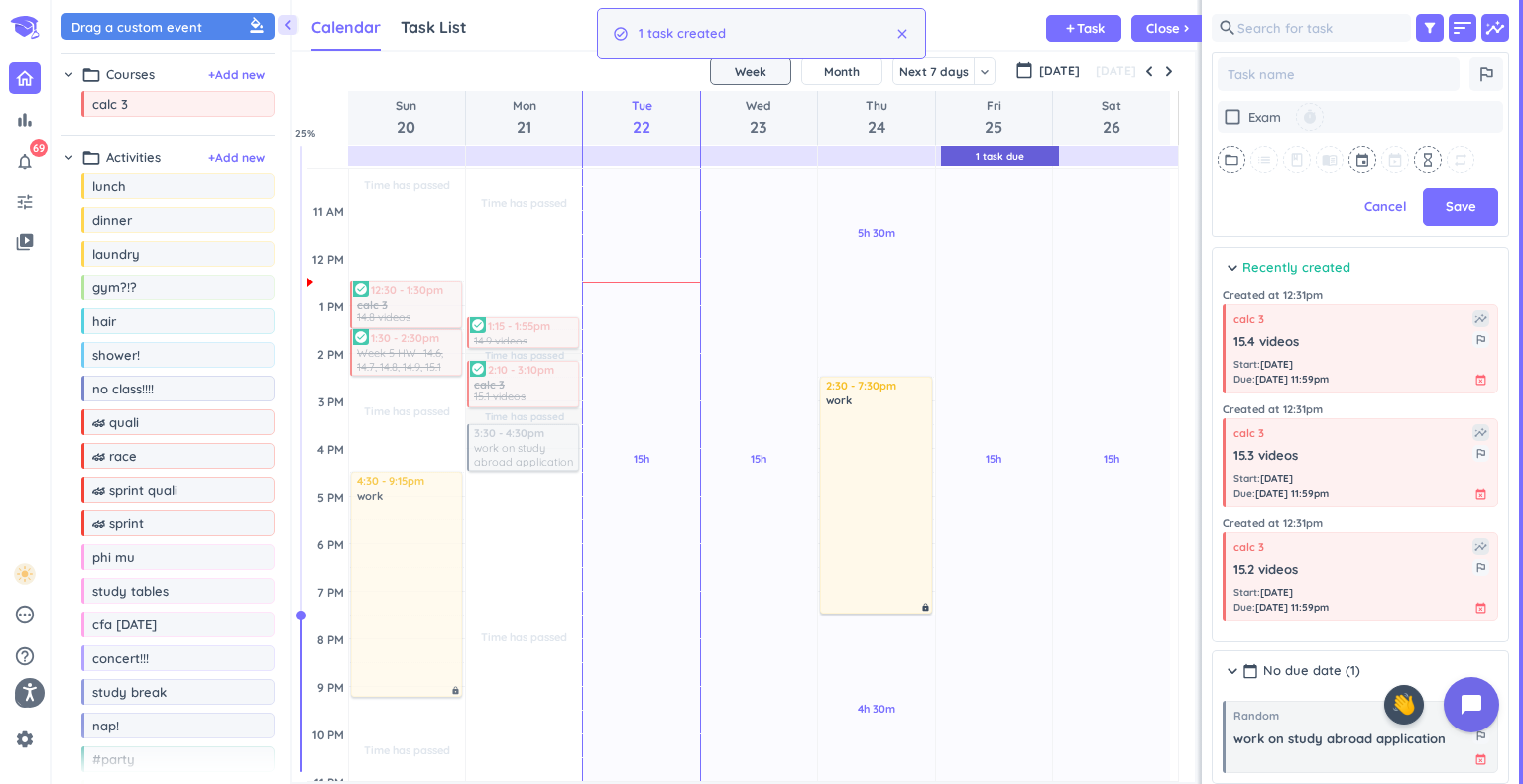type on "x" 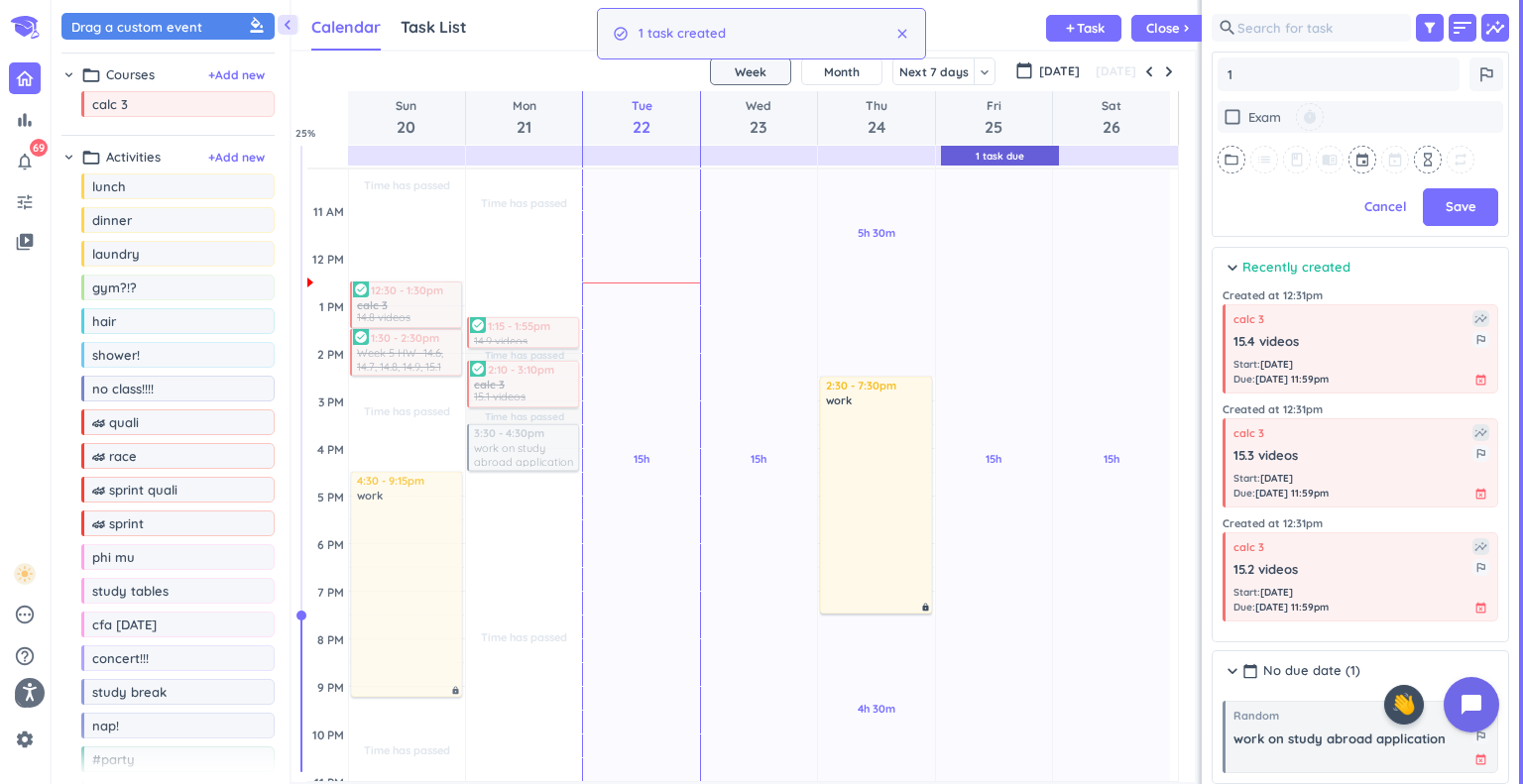 type on "x" 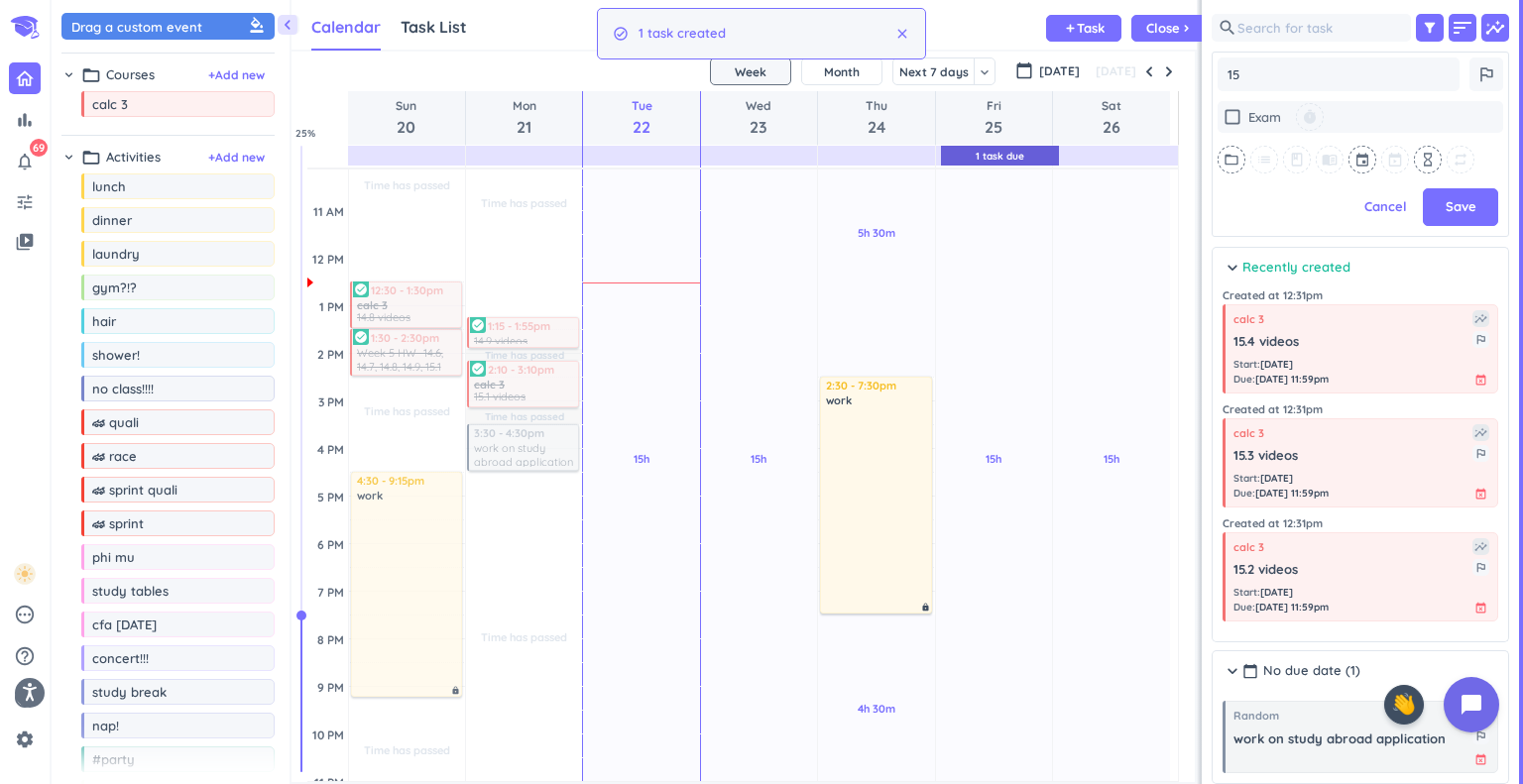 type on "x" 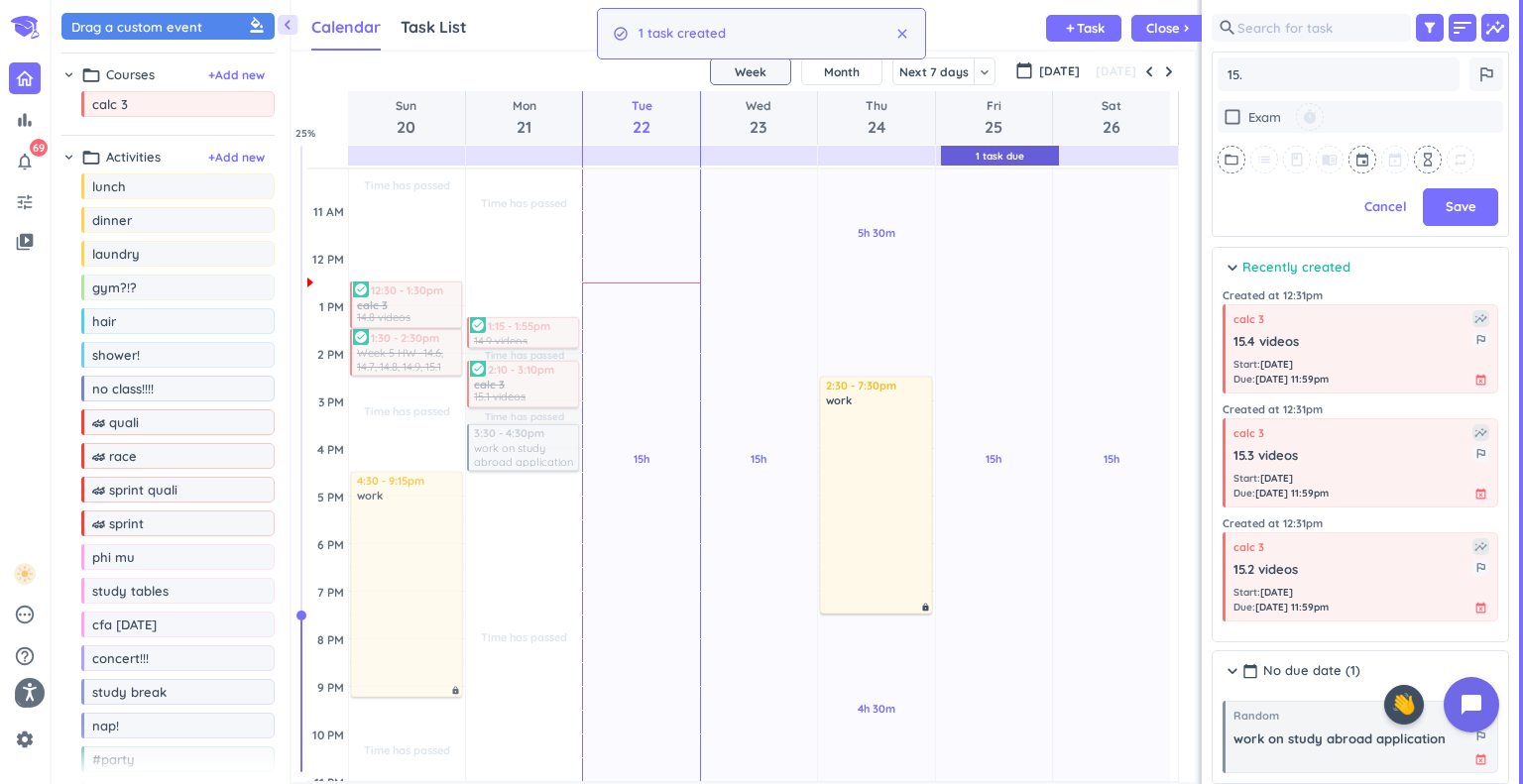 type on "x" 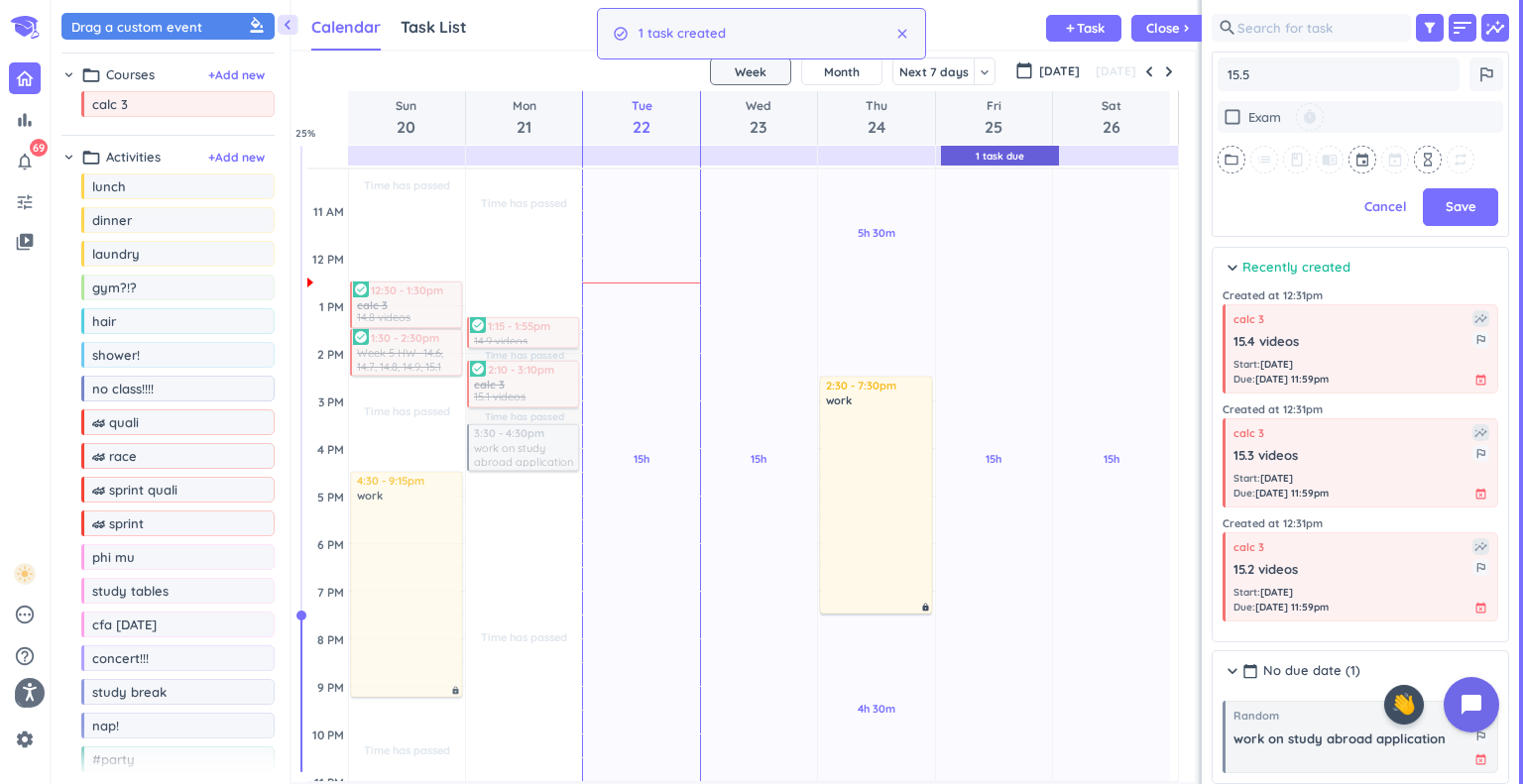 type on "x" 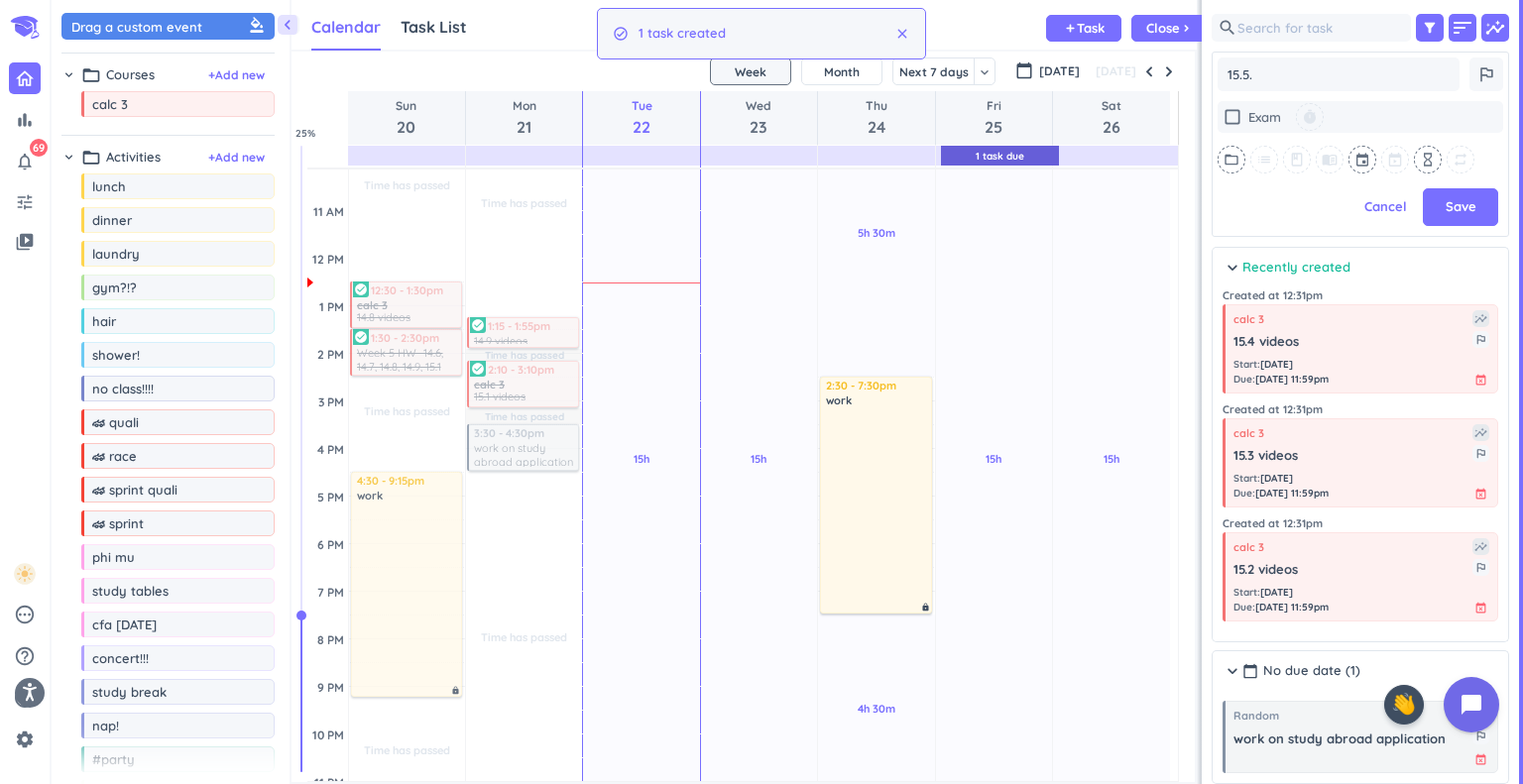 type on "x" 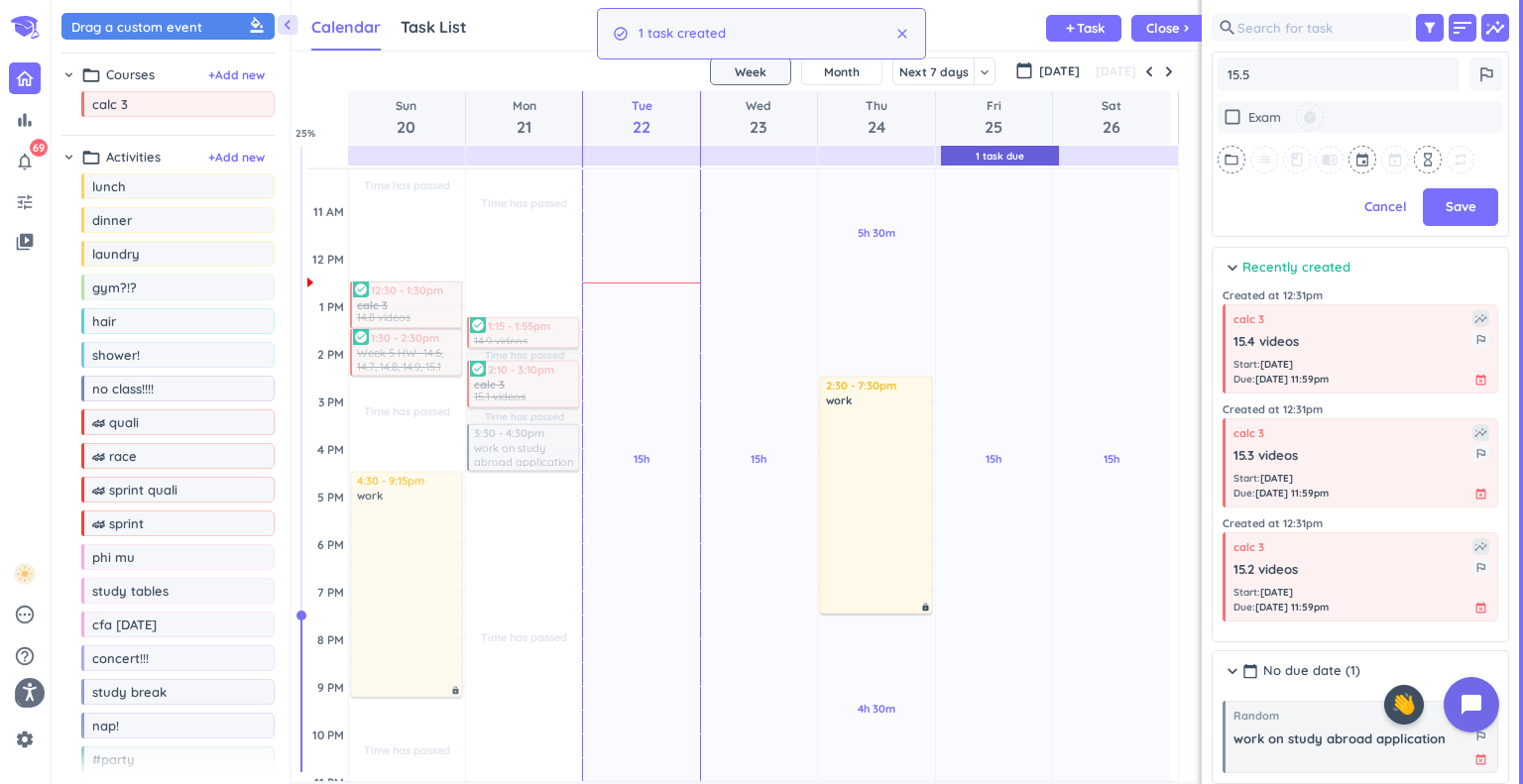 type on "x" 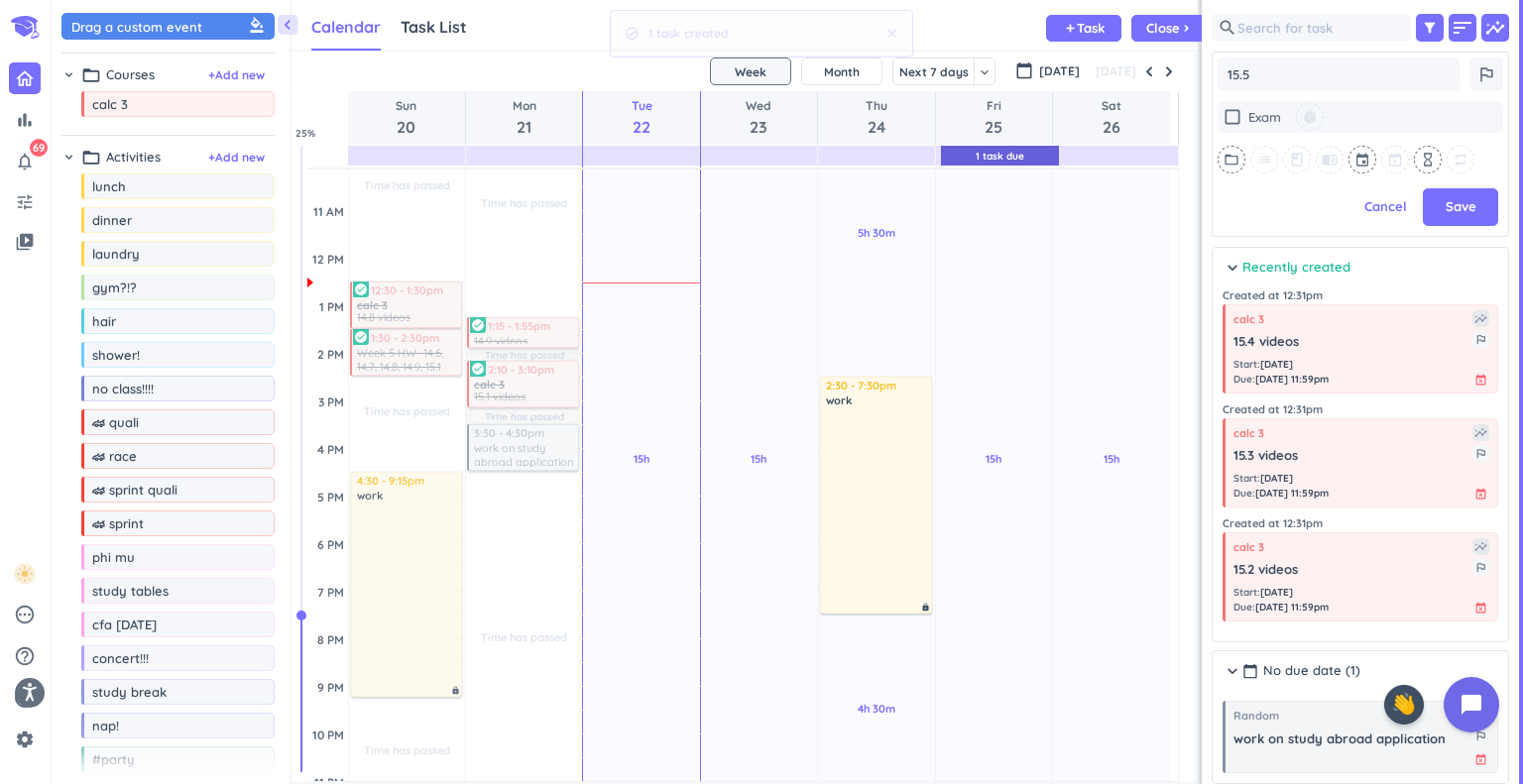 type on "x" 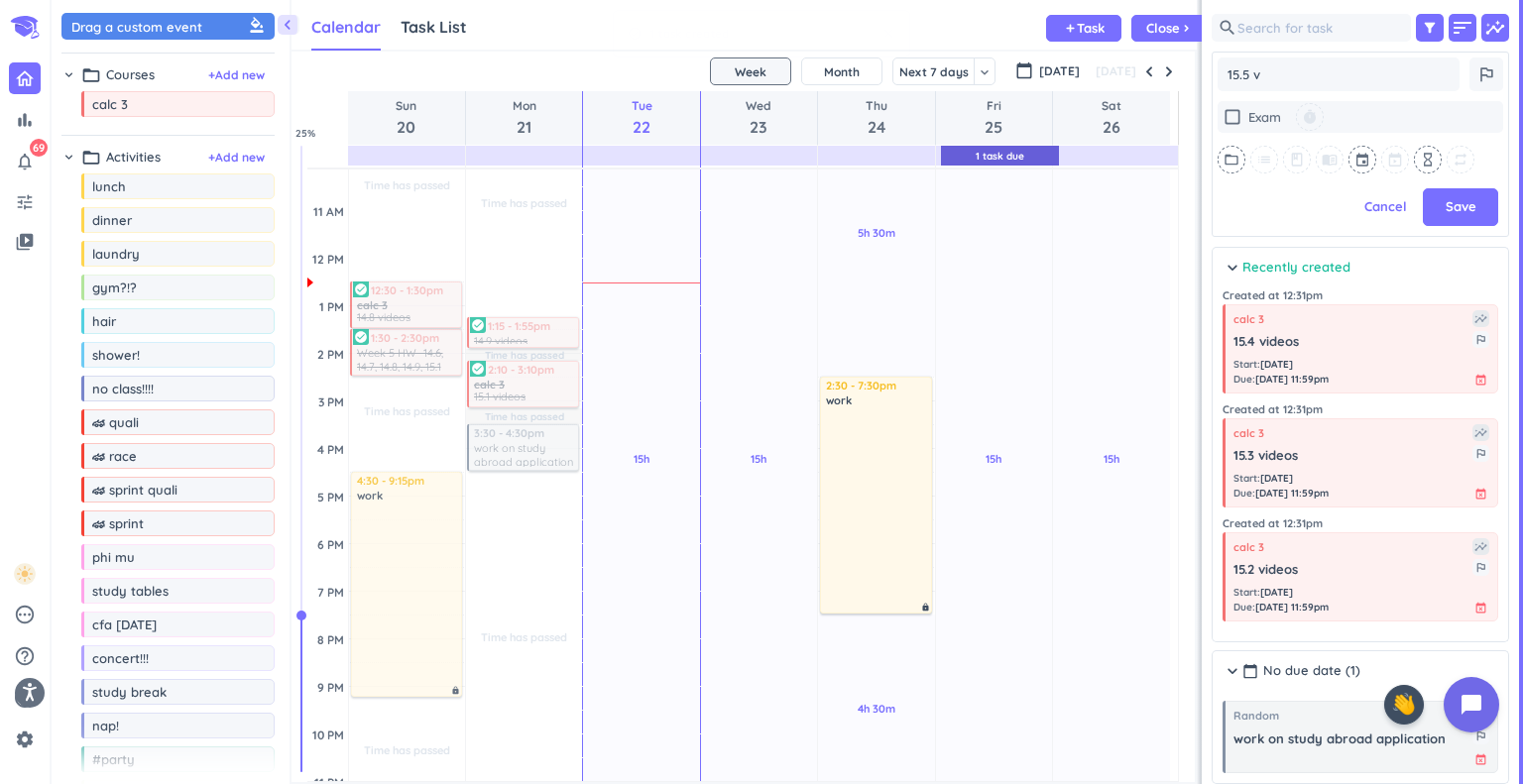 type on "x" 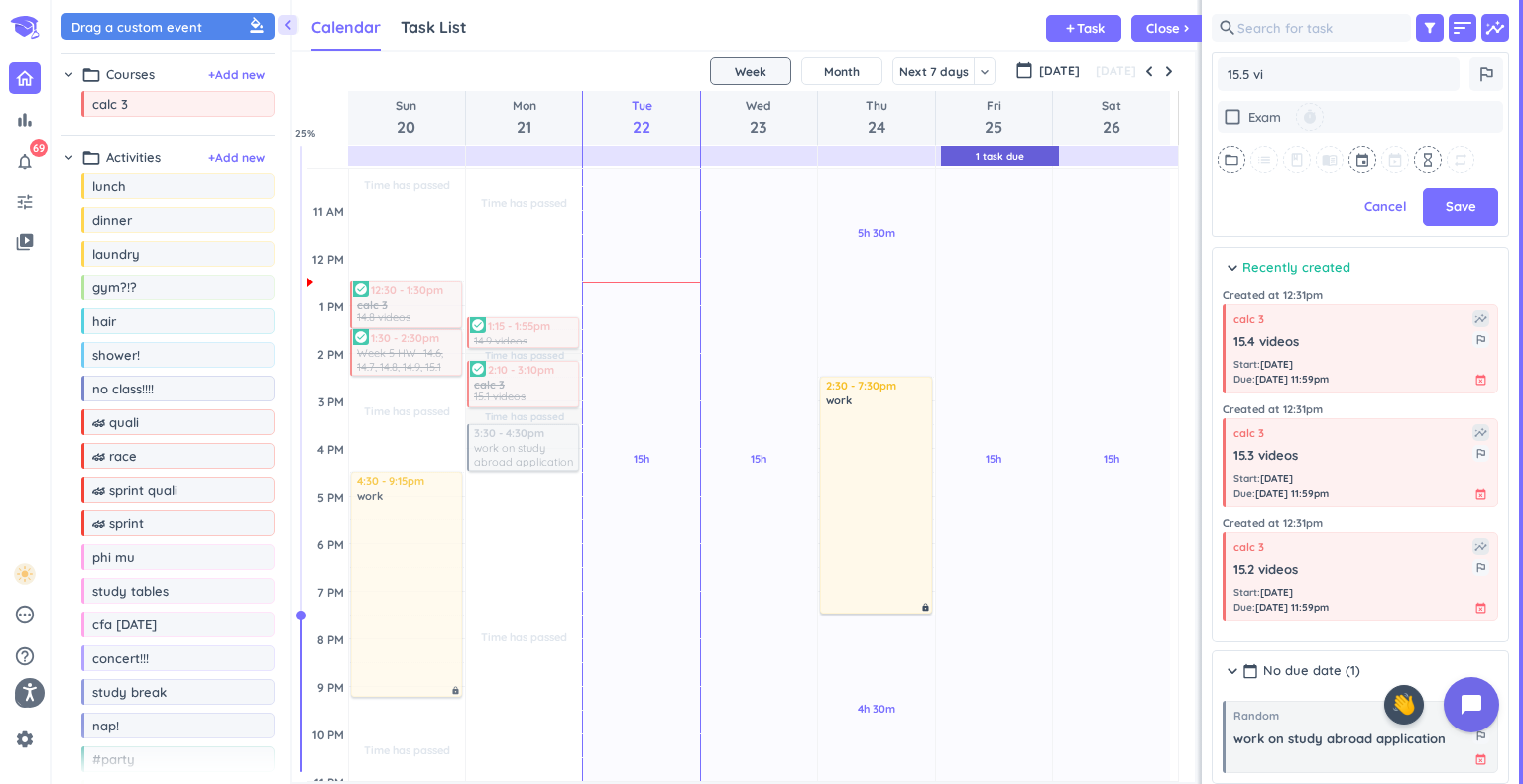type on "x" 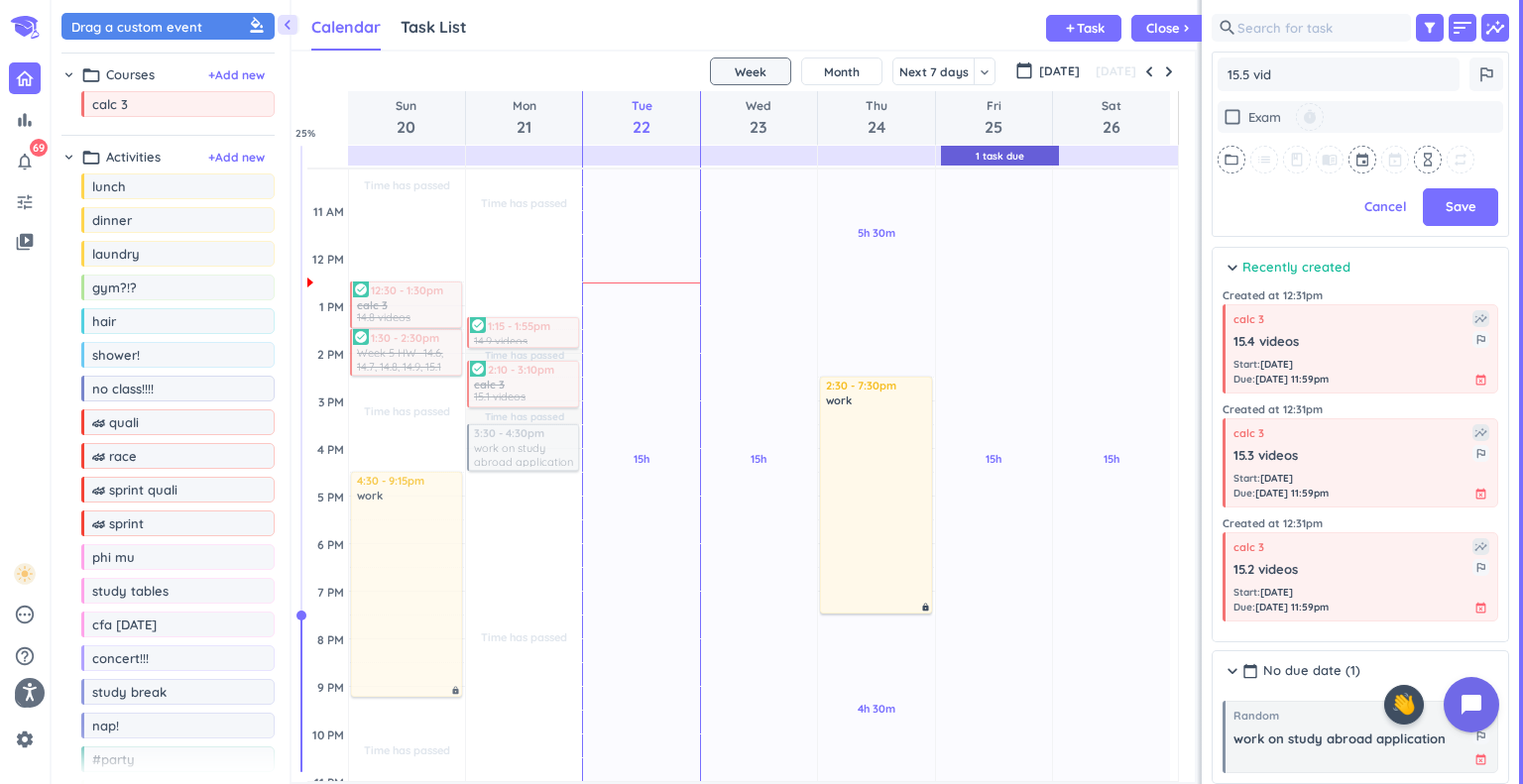 type on "x" 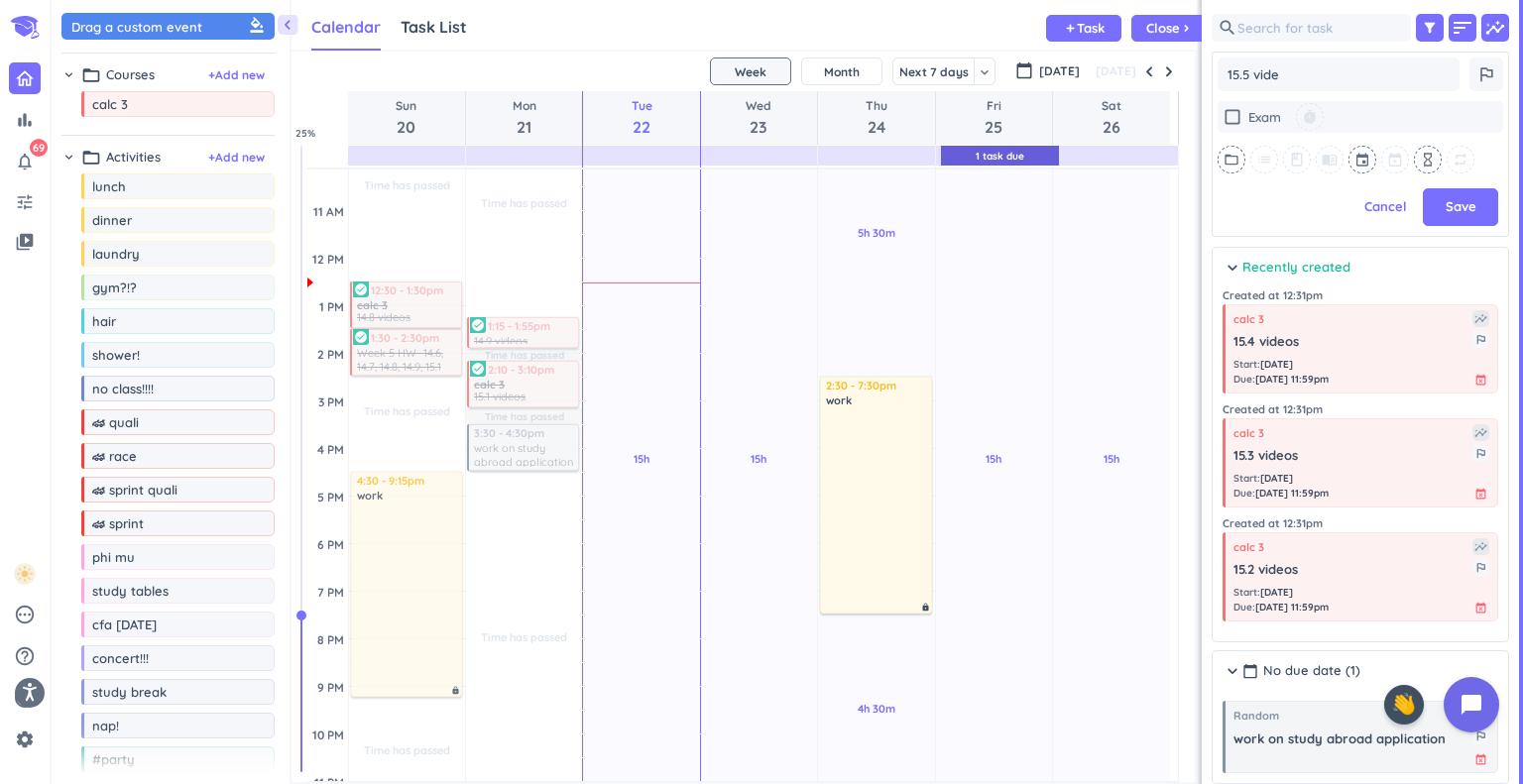 type on "x" 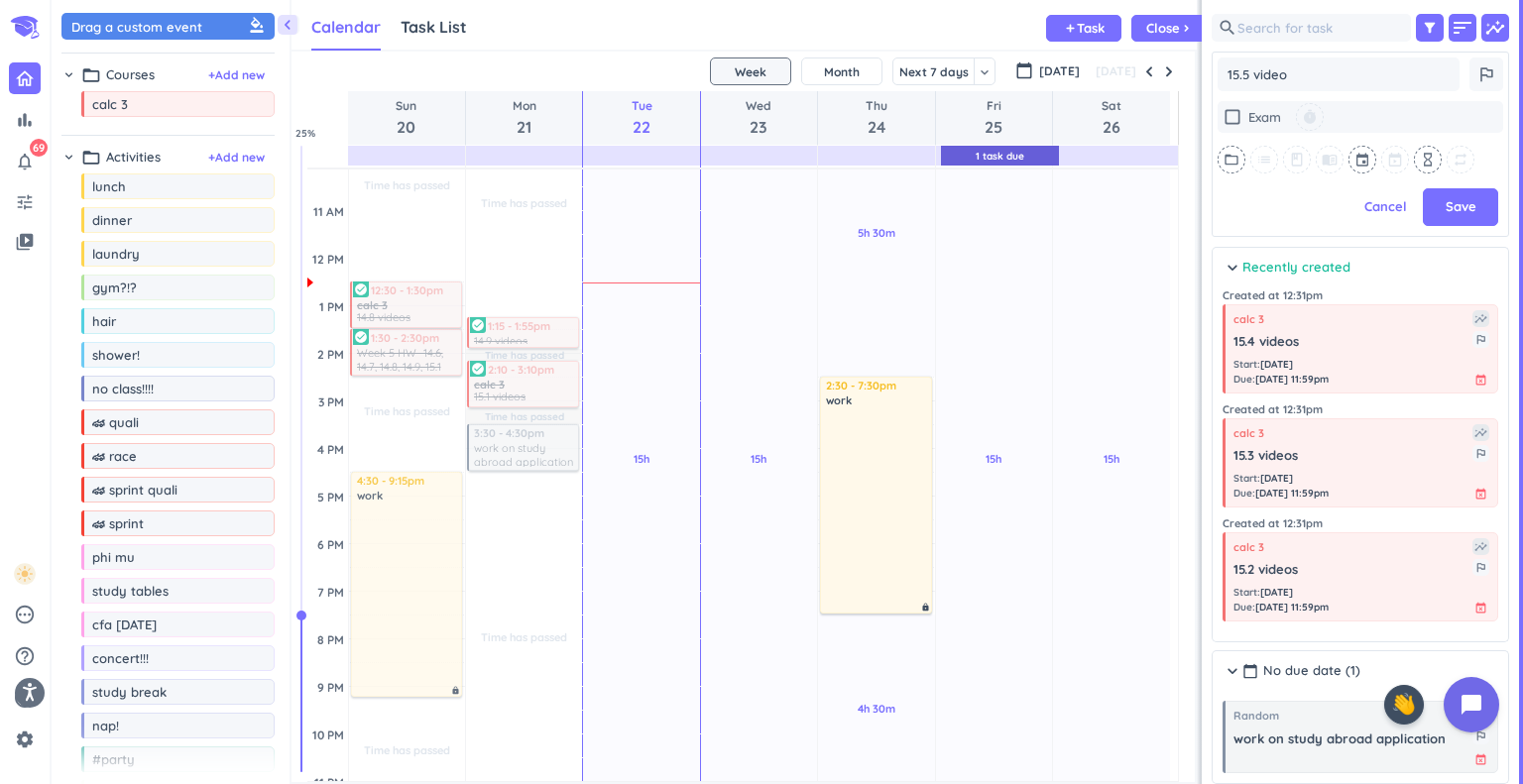 type on "x" 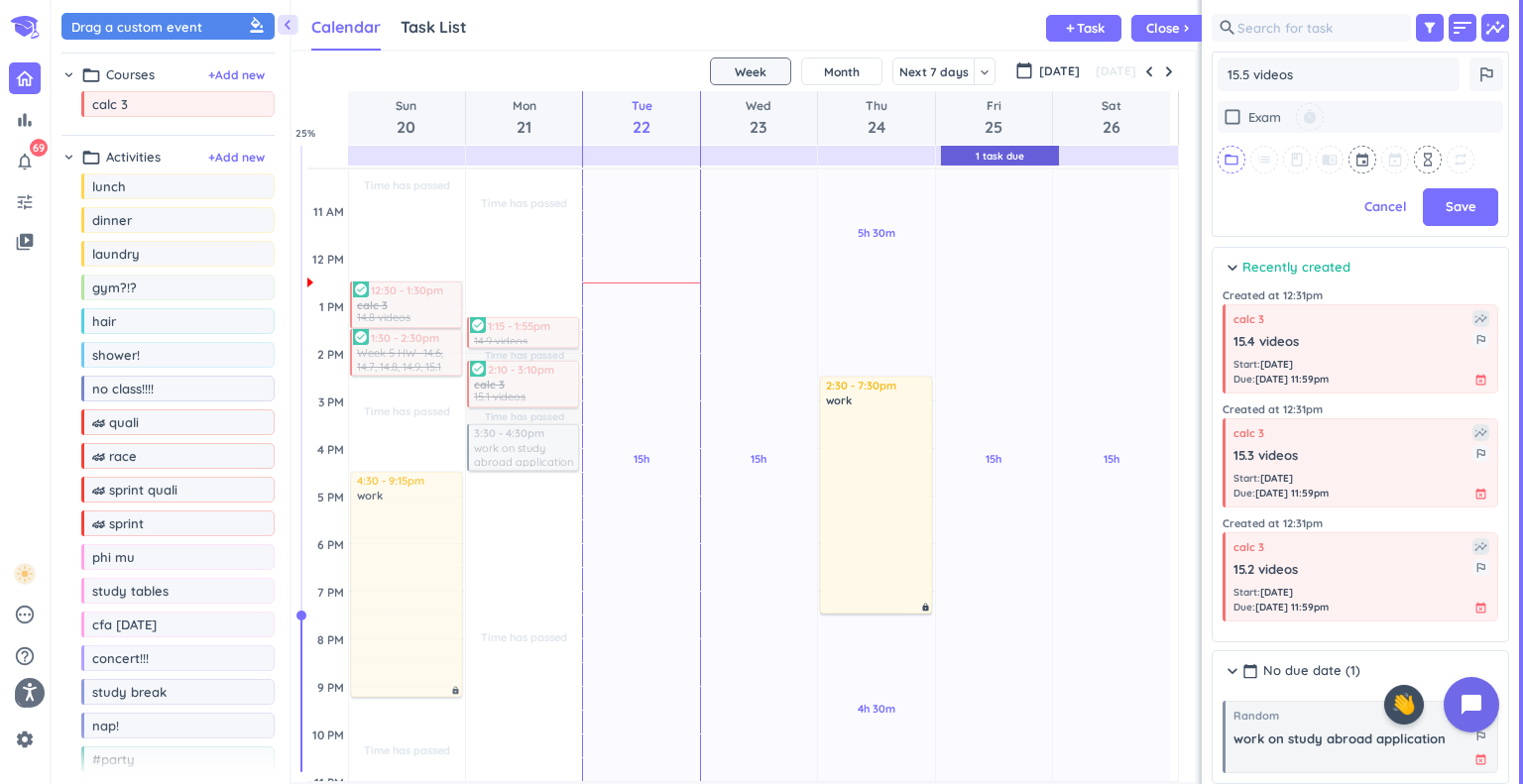 type on "15.5 videos" 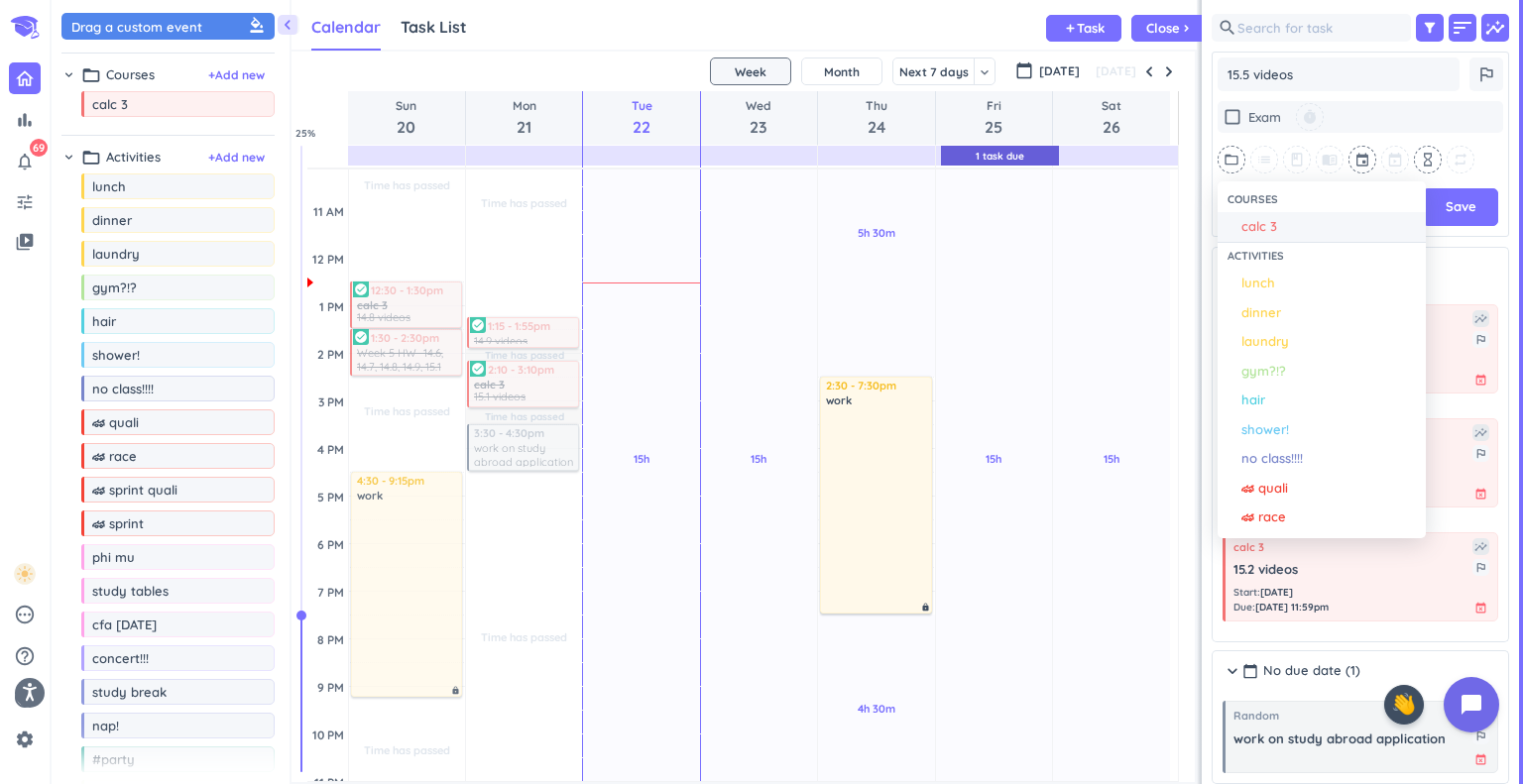 click on "calc 3" at bounding box center [1259, 227] 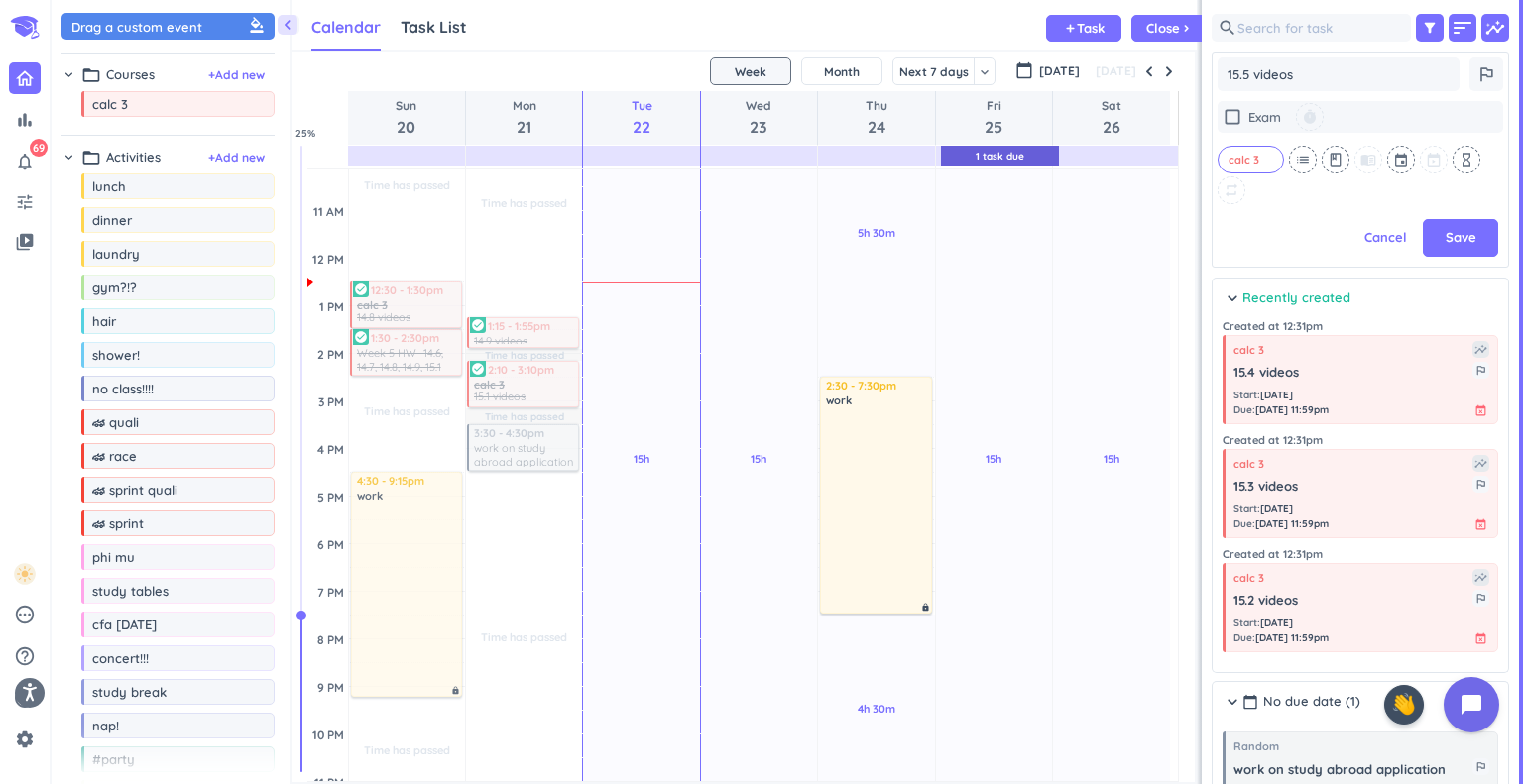 scroll, scrollTop: 500, scrollLeft: 290, axis: both 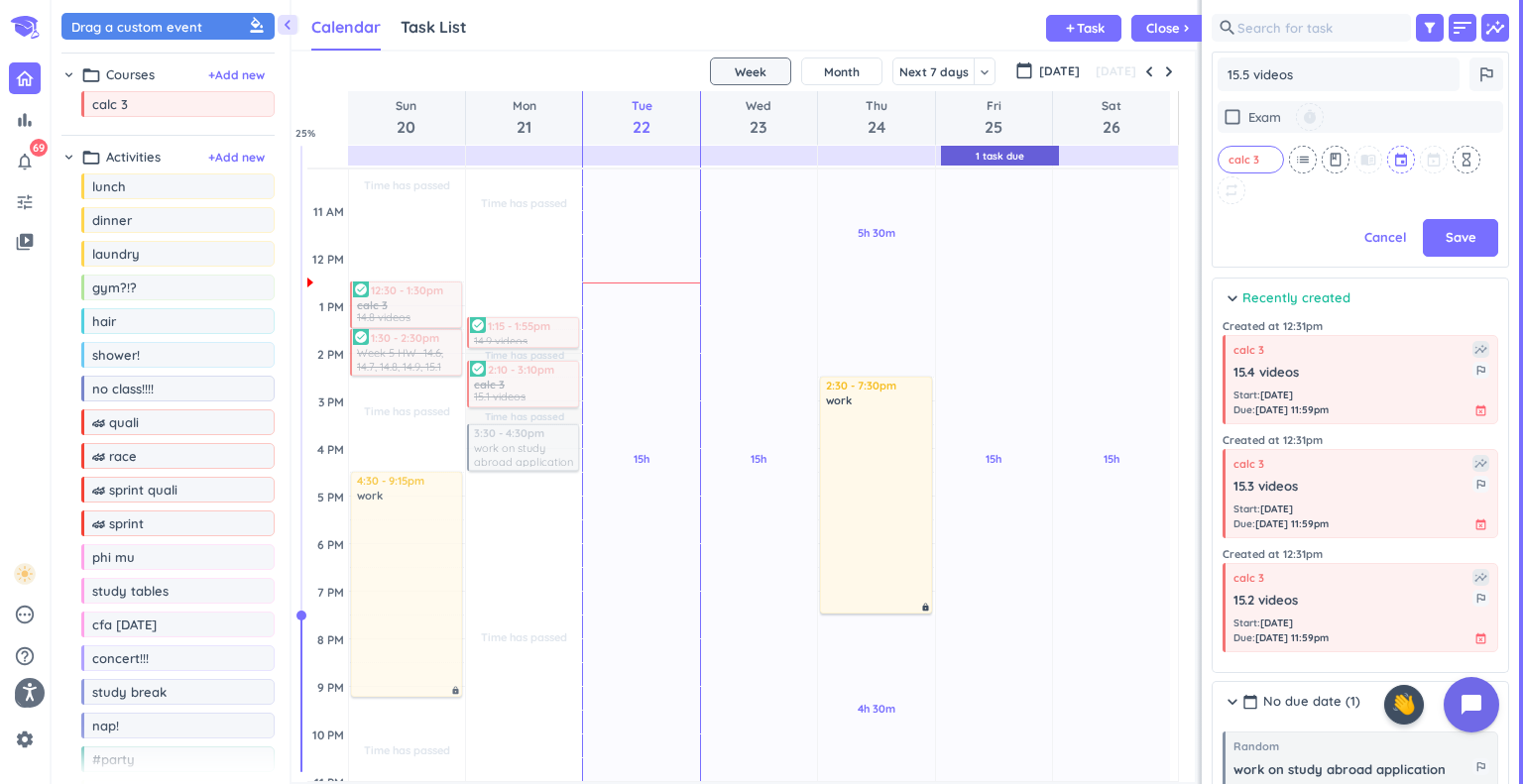 click at bounding box center [1402, 160] 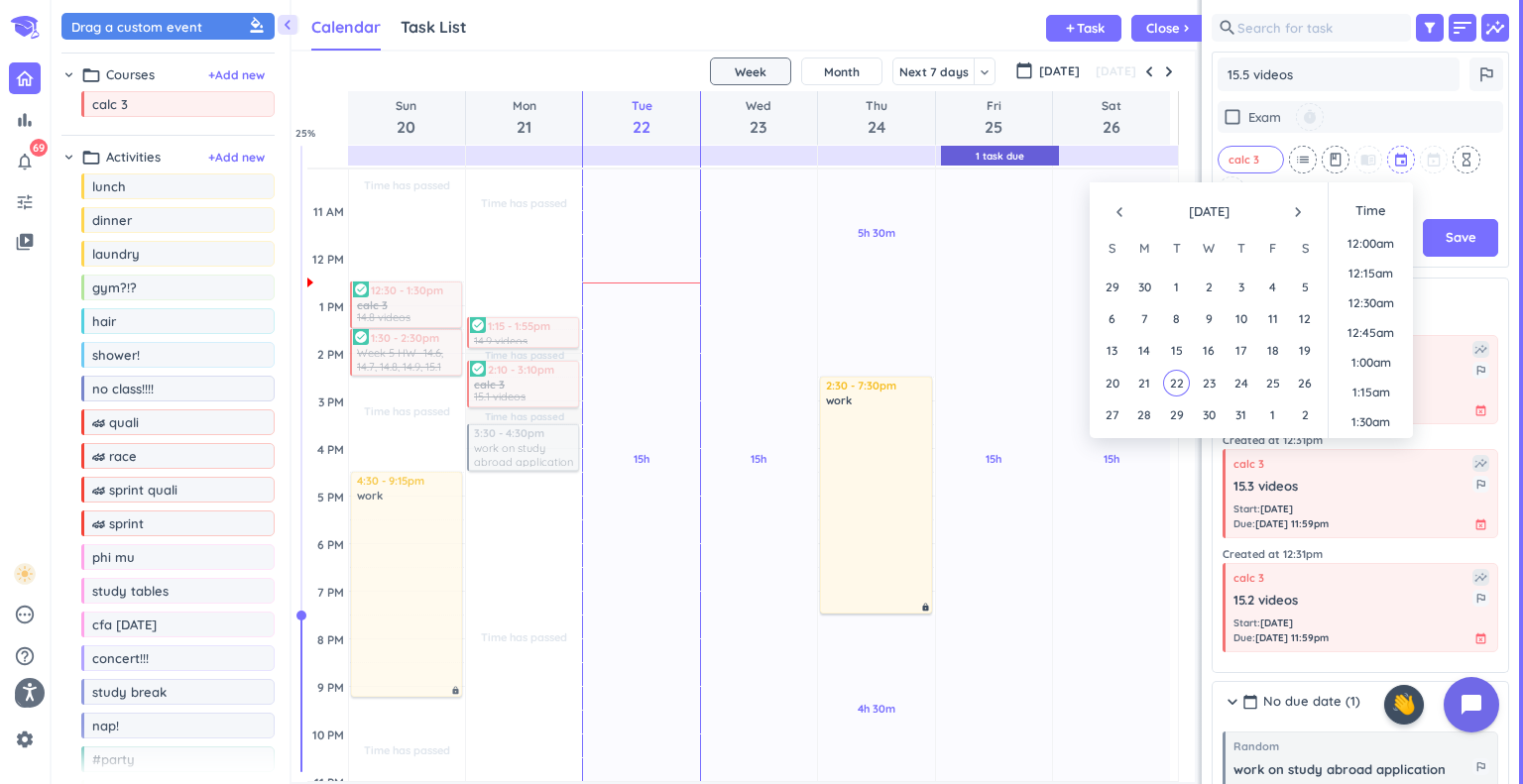 scroll, scrollTop: 1396, scrollLeft: 0, axis: vertical 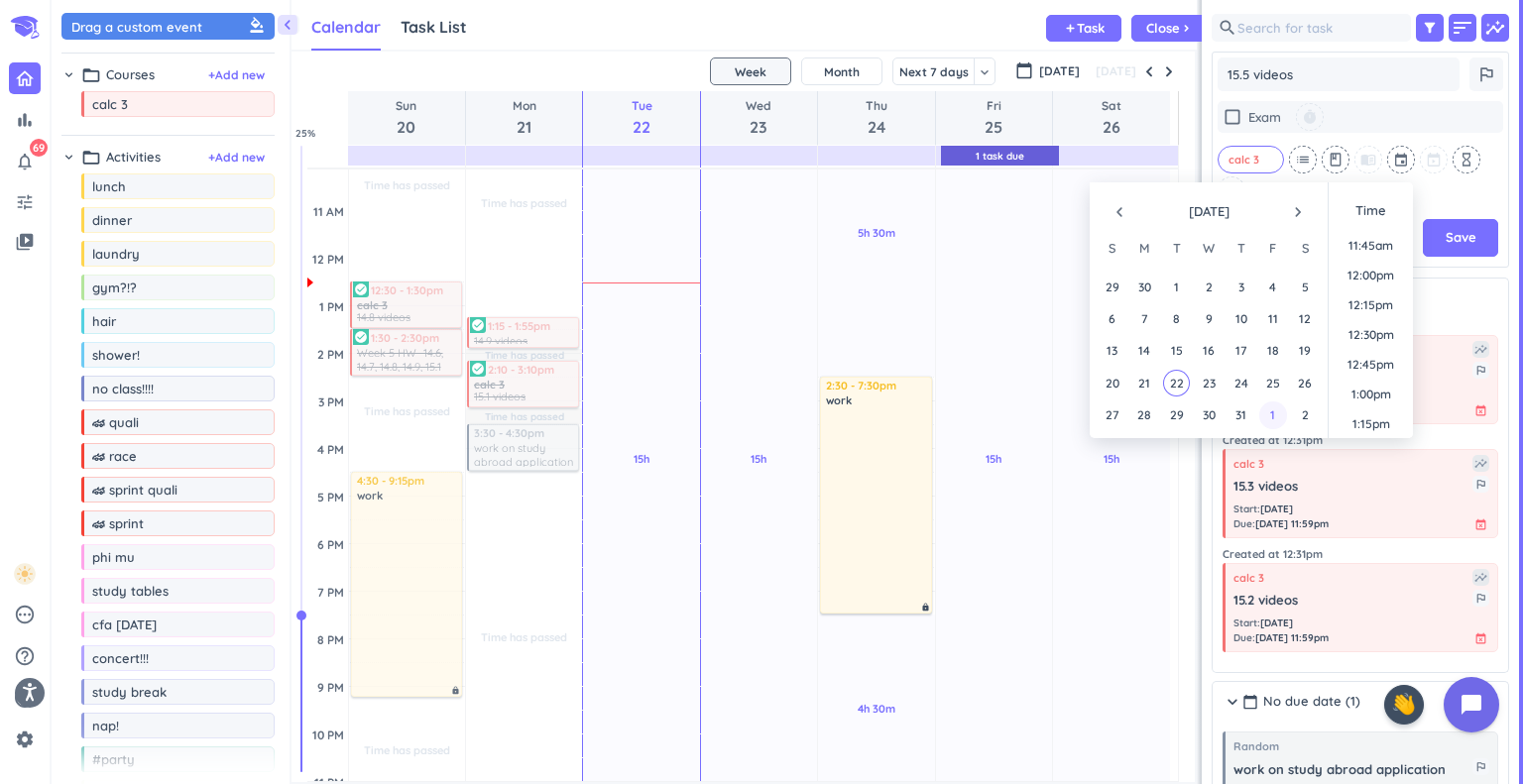 click on "1" at bounding box center (1272, 414) 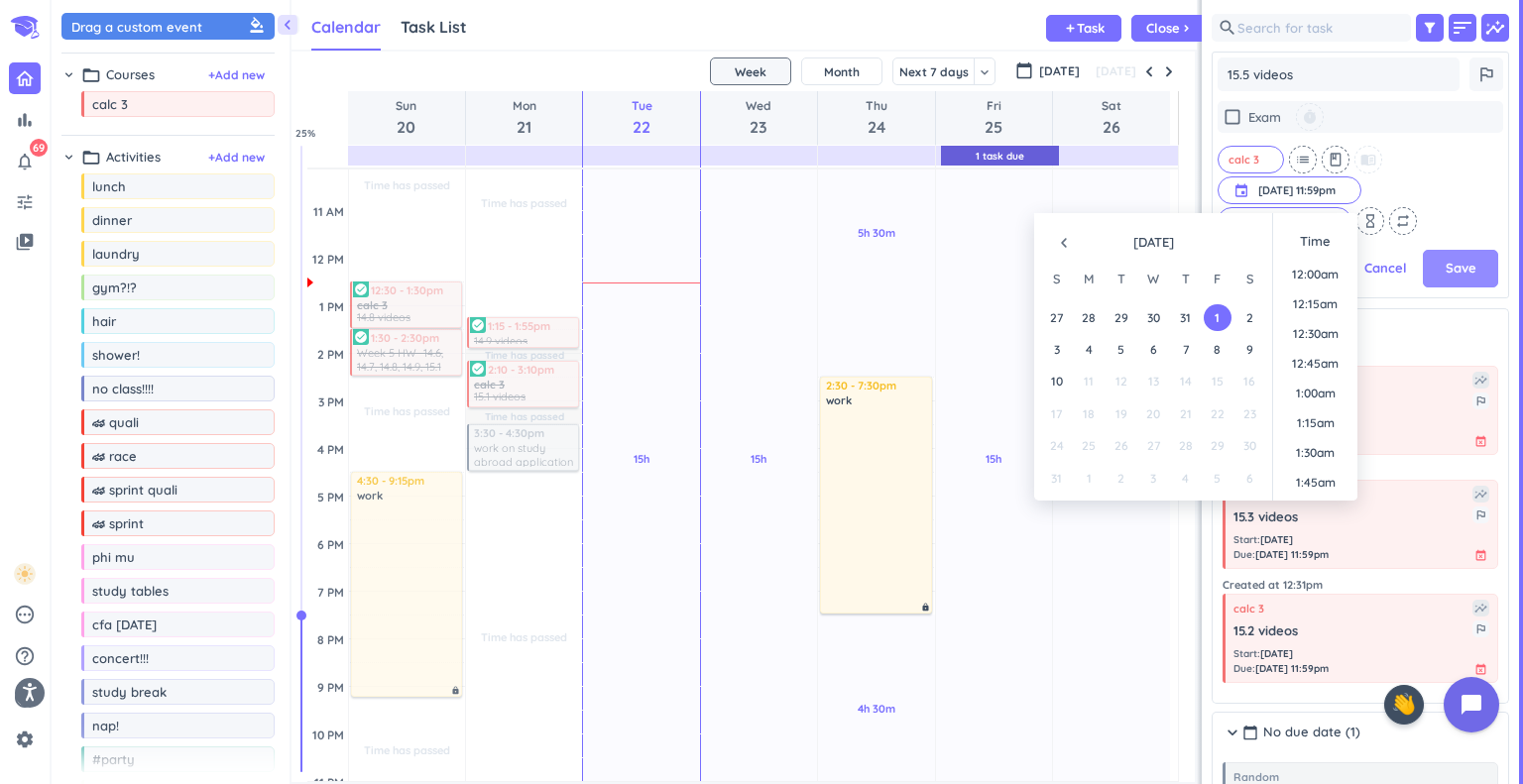 scroll, scrollTop: 469, scrollLeft: 290, axis: both 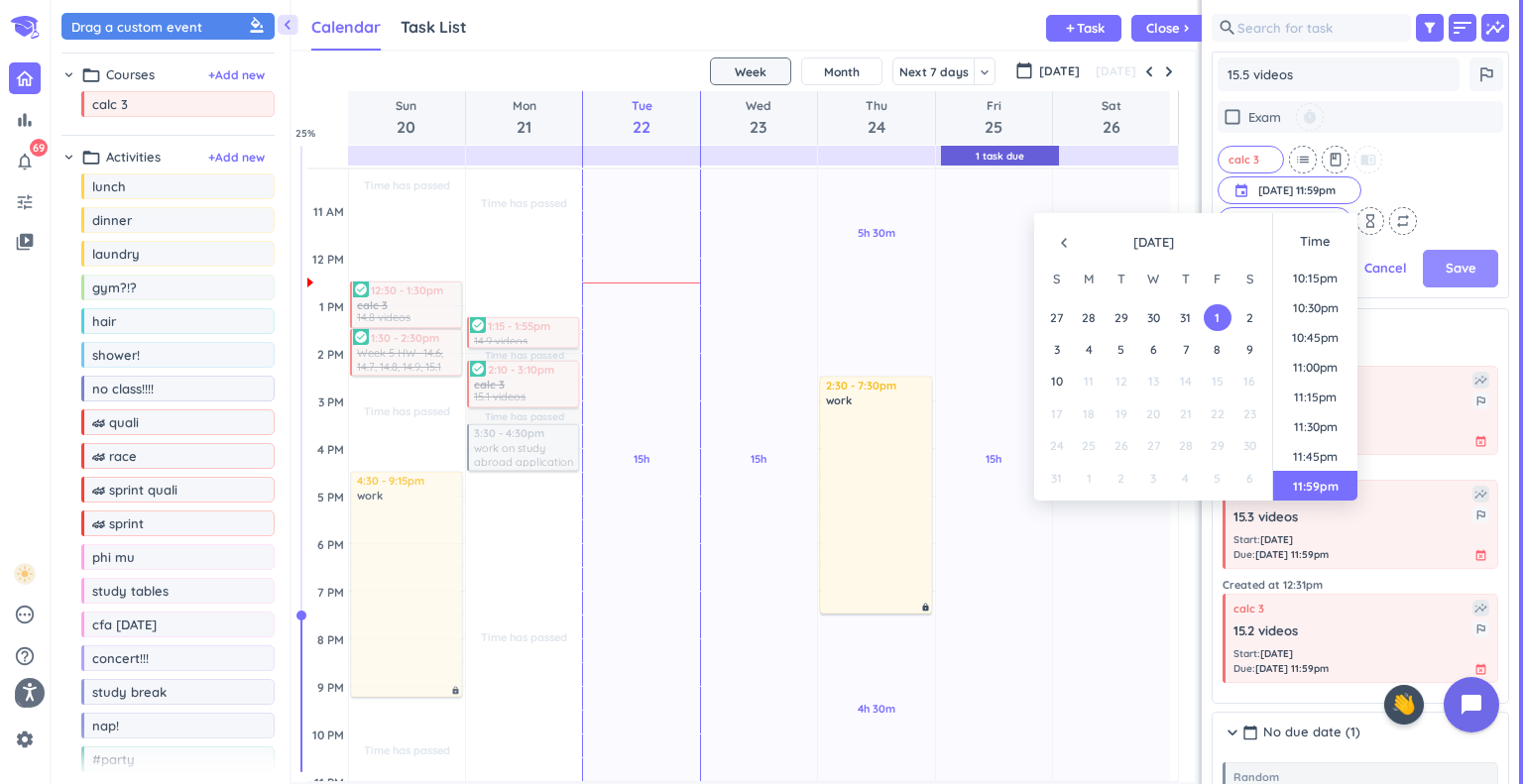 click on "Save" at bounding box center (1461, 269) 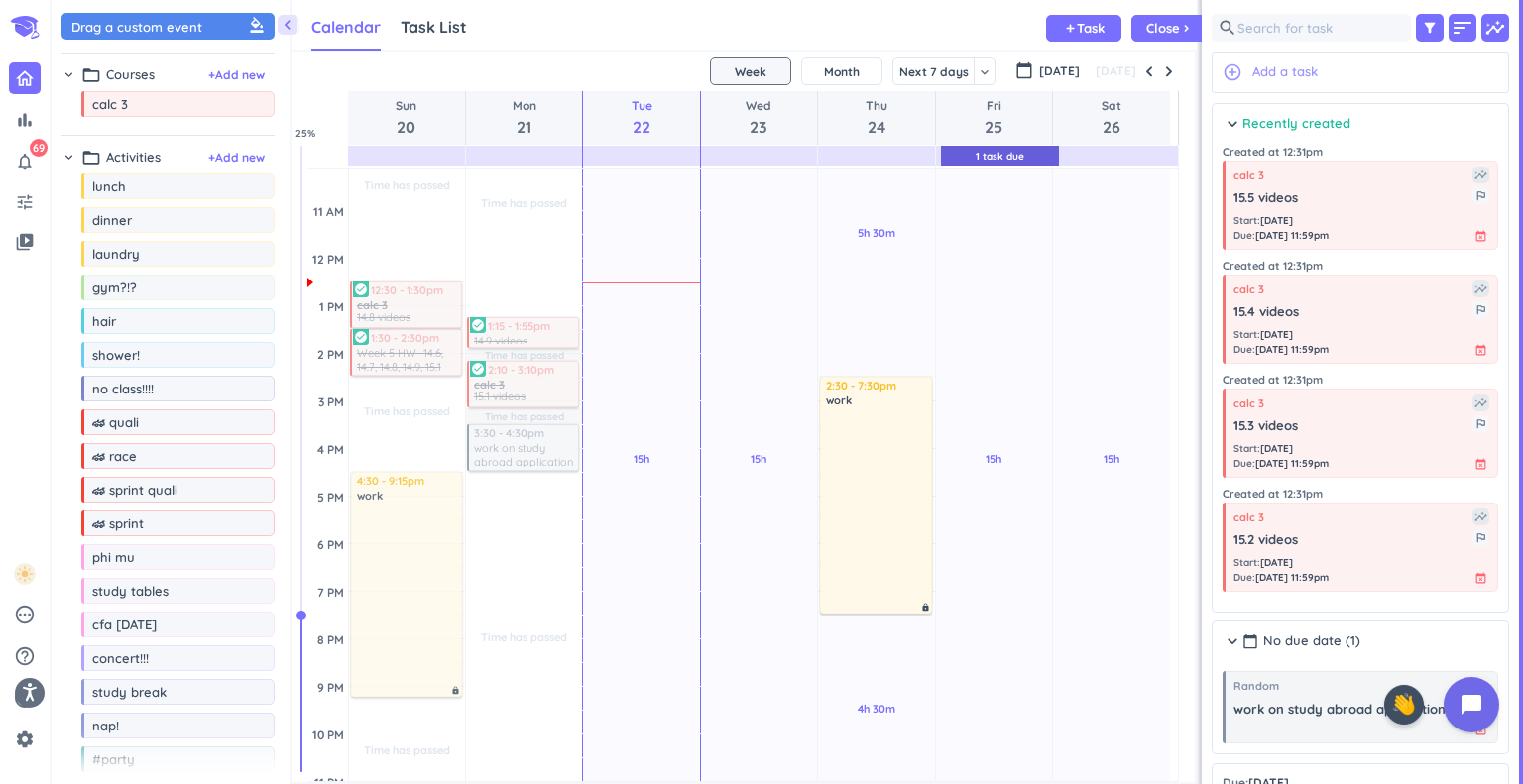 click on "Add a task" at bounding box center (1285, 72) 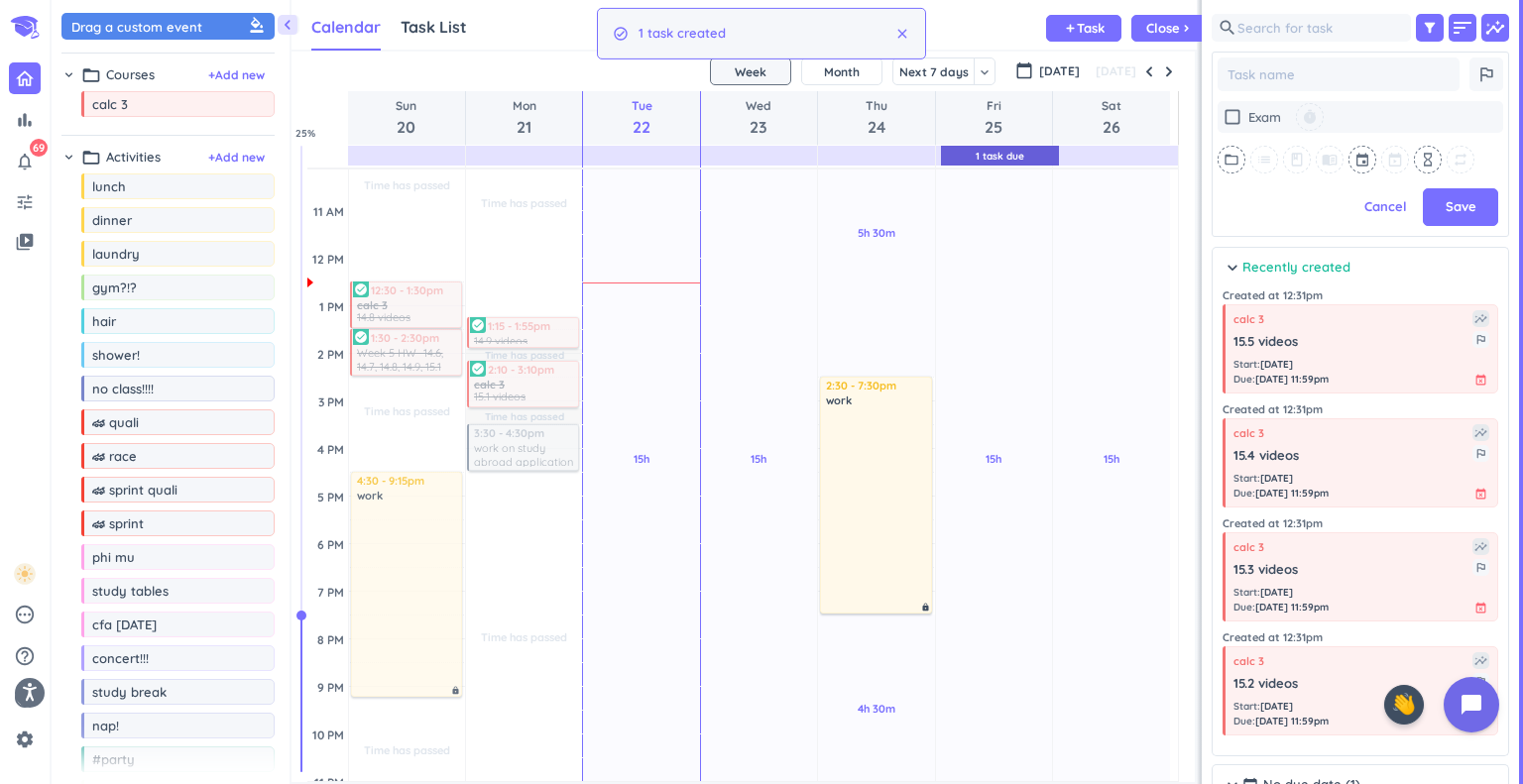 type on "x" 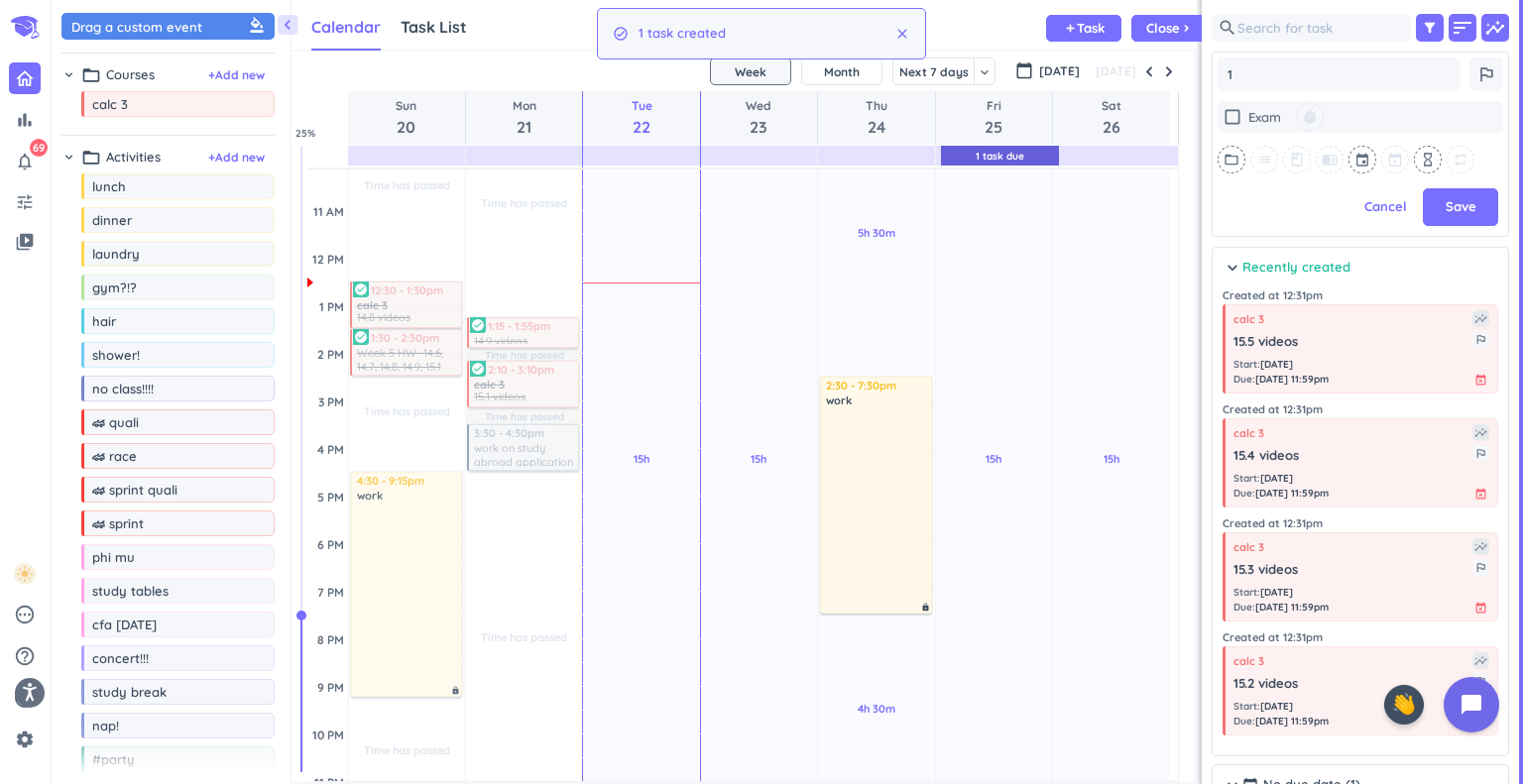 type on "x" 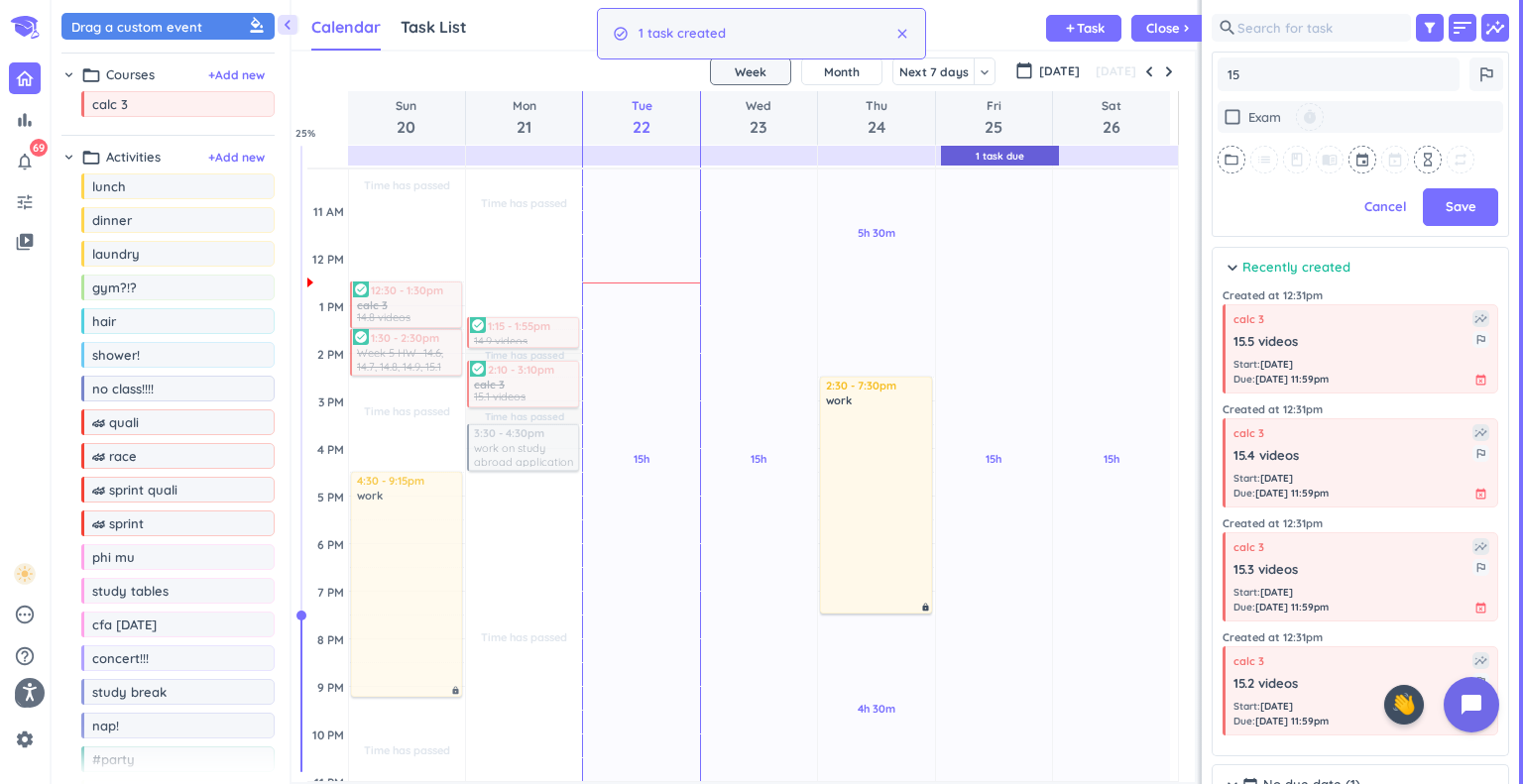 type on "x" 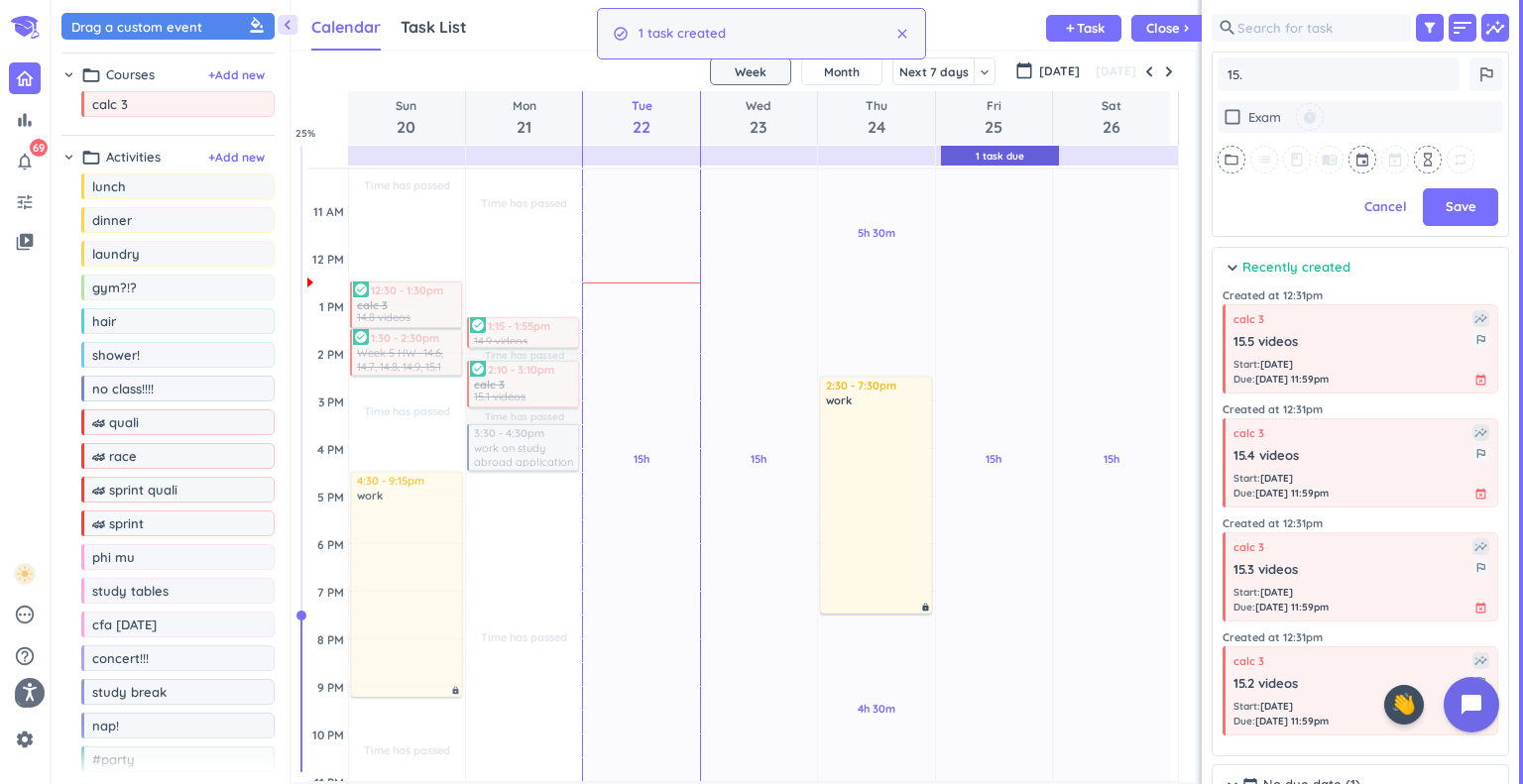 type on "x" 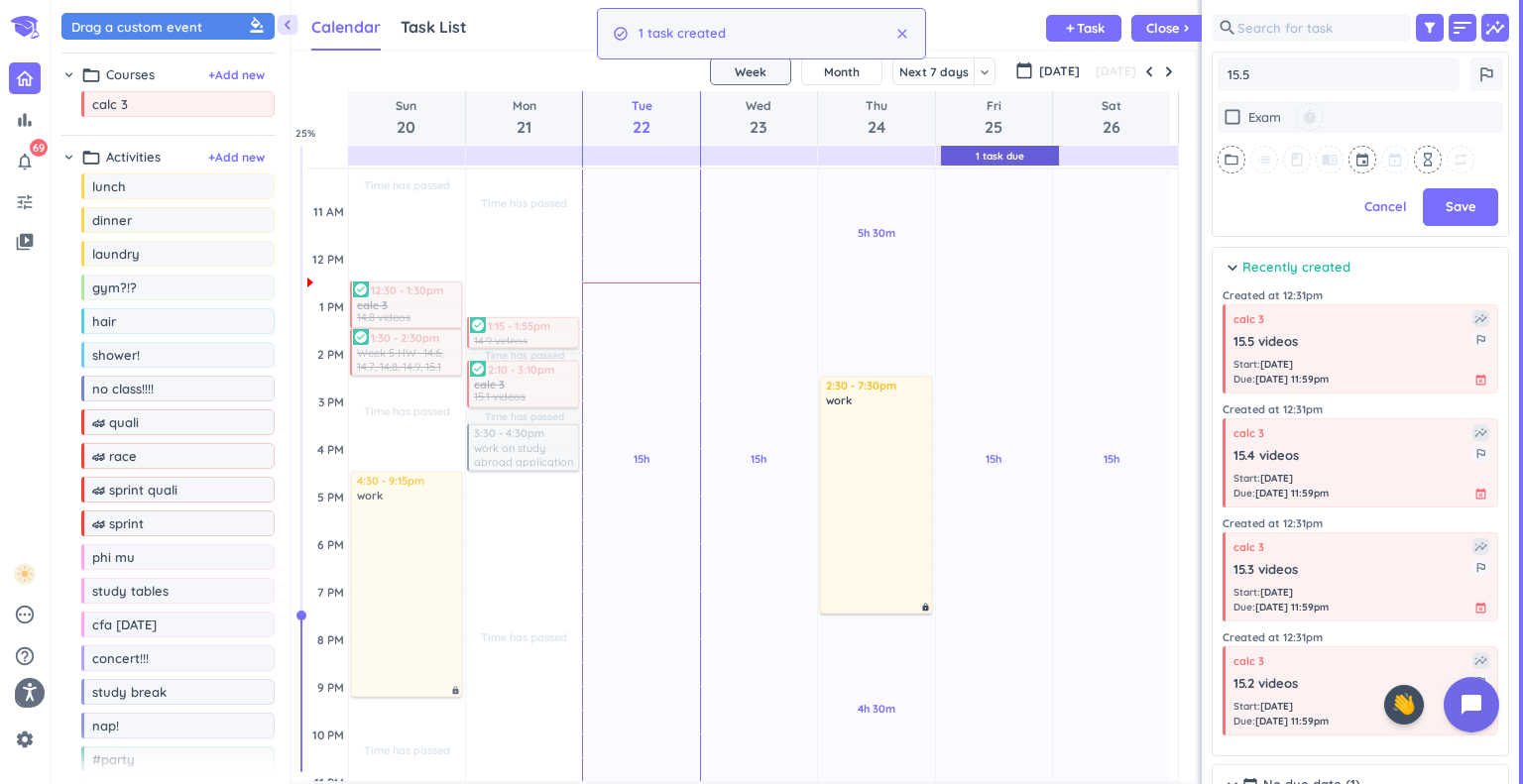 type on "x" 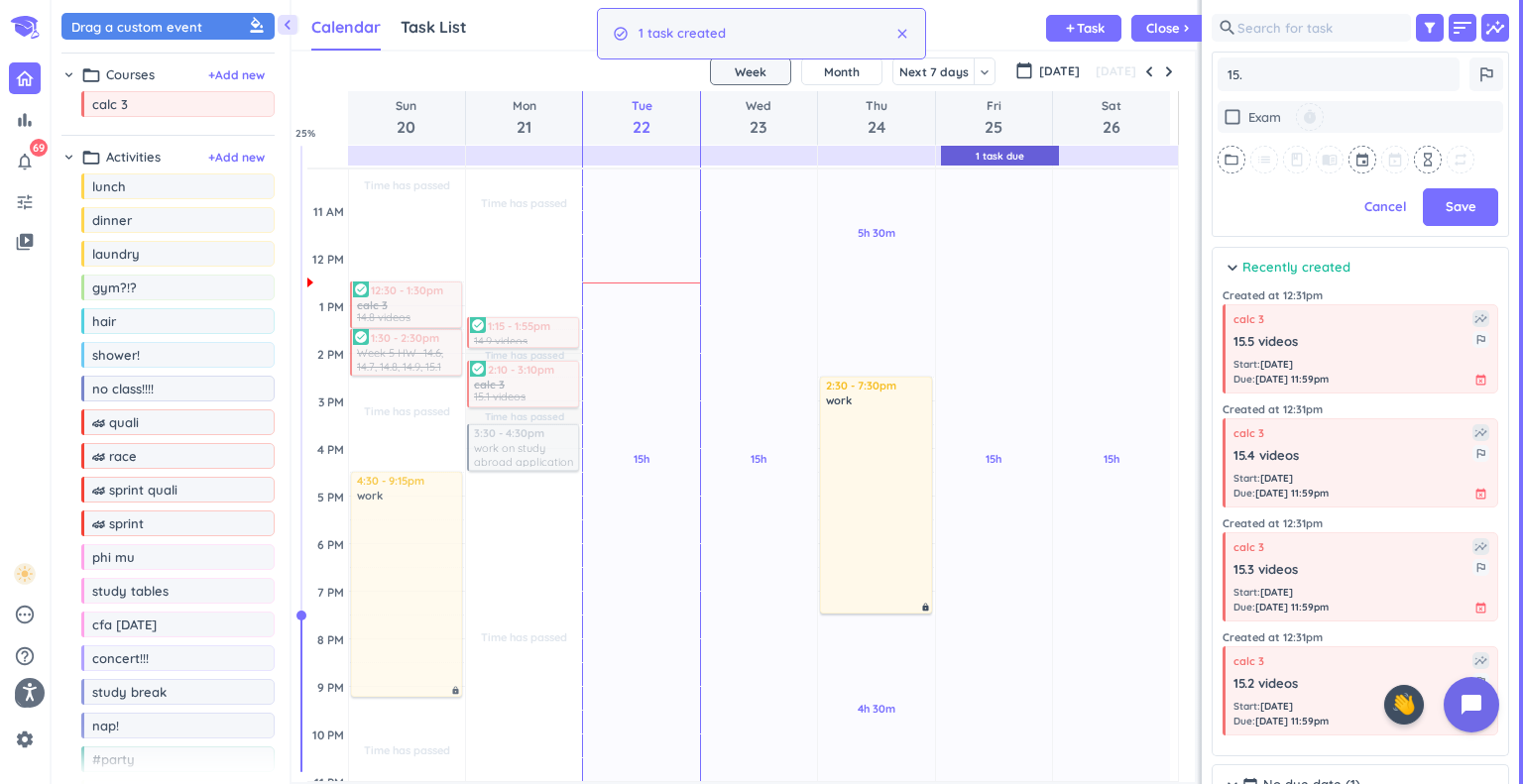 type on "x" 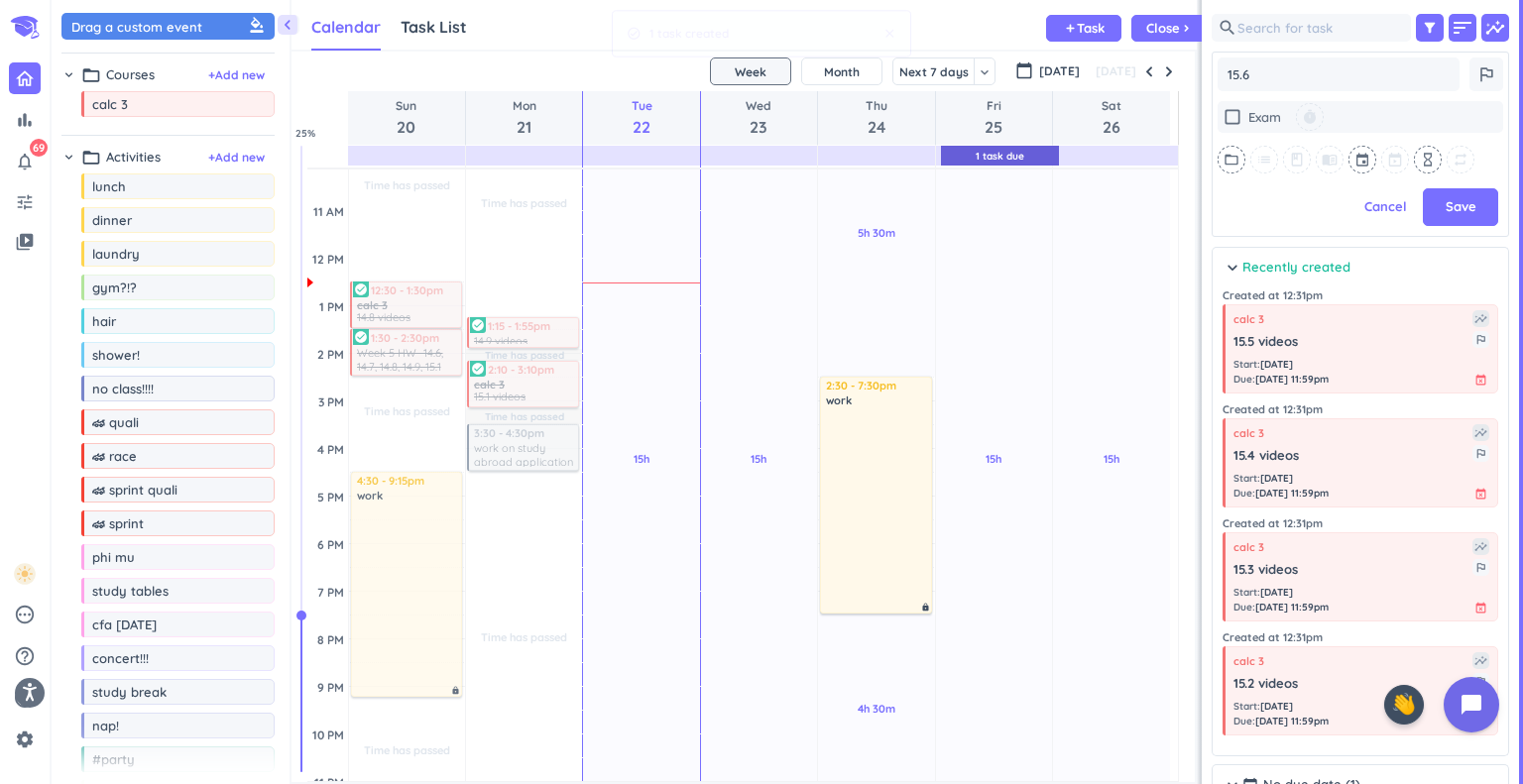type on "x" 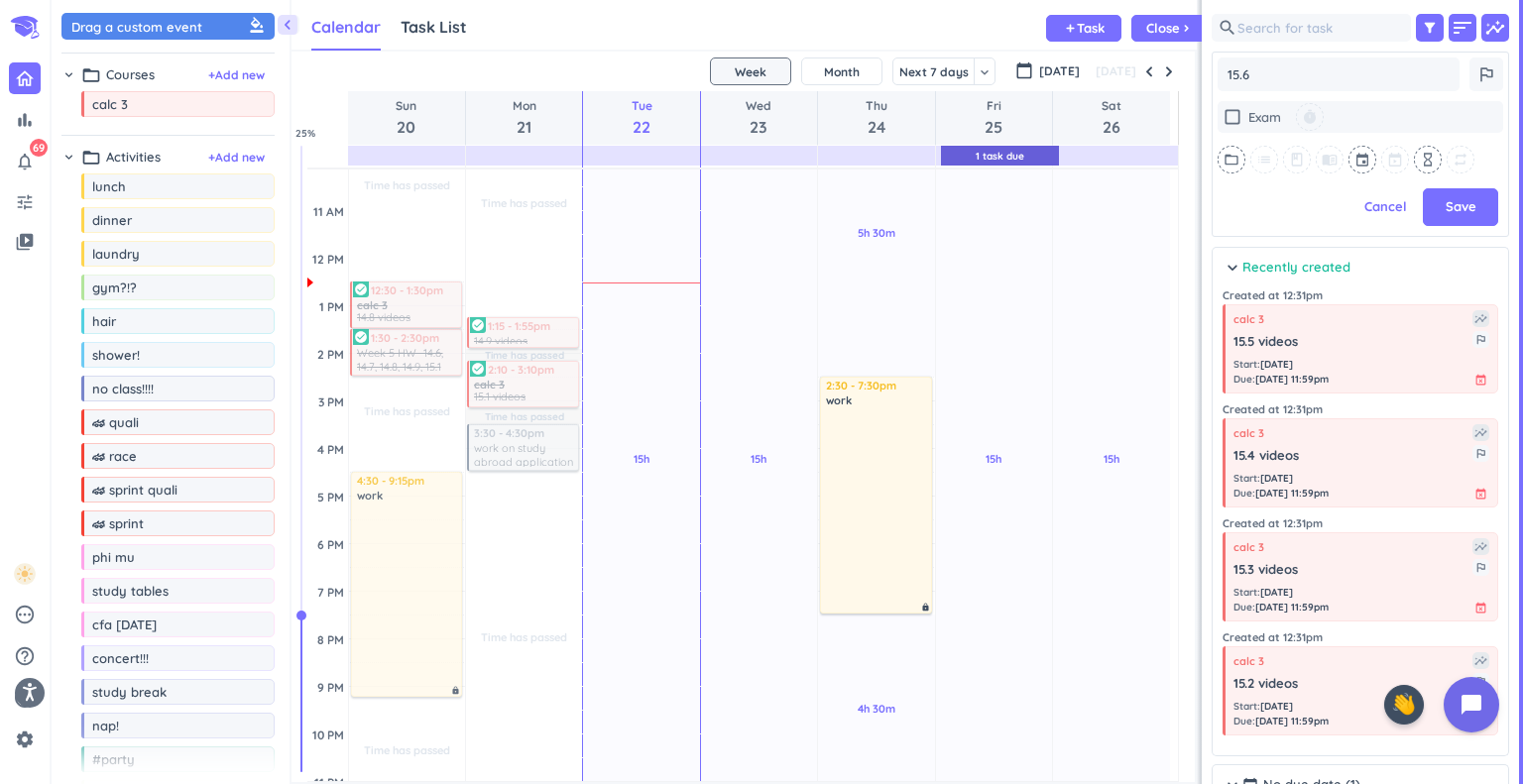 type on "x" 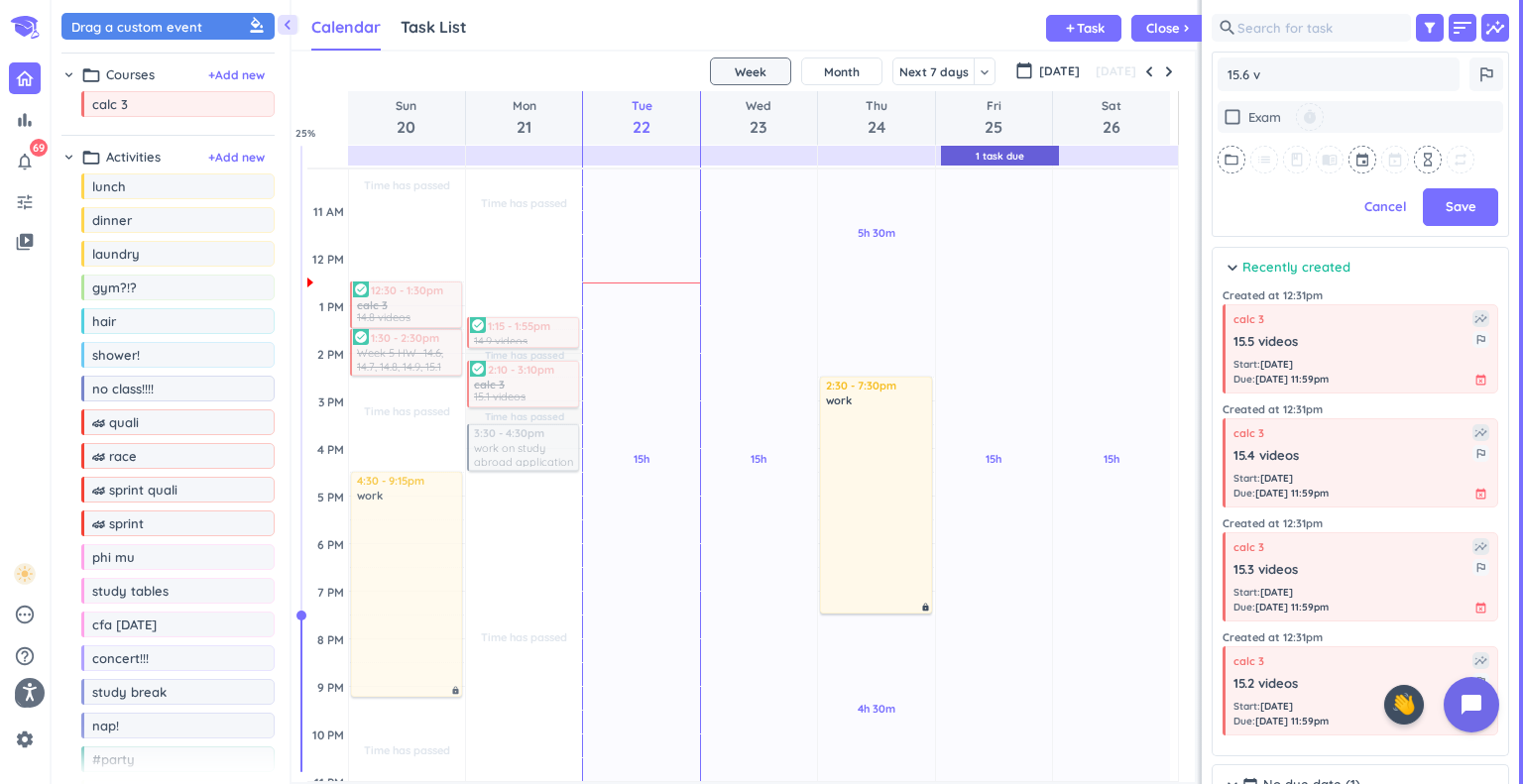 type on "x" 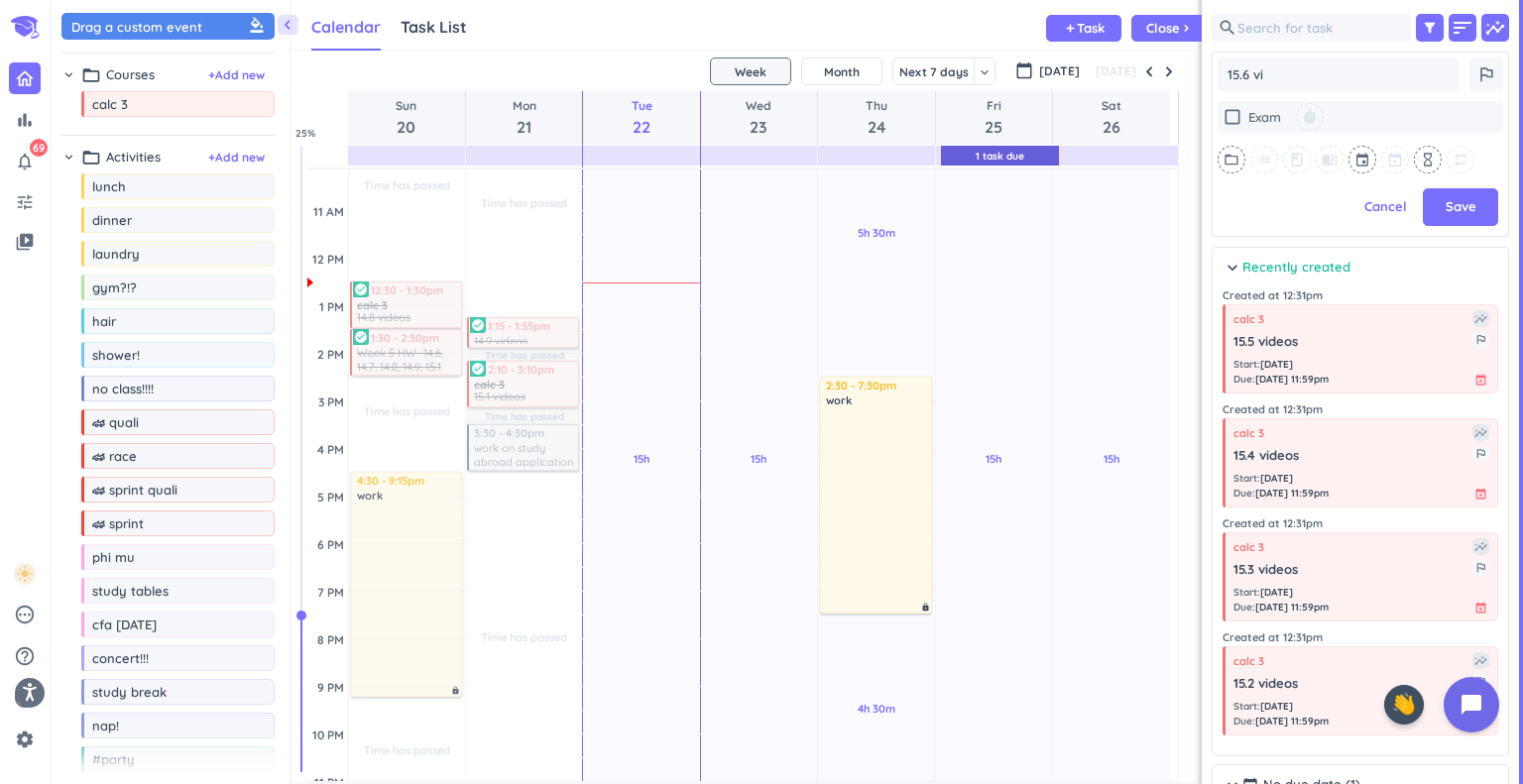 type on "15.6 vid" 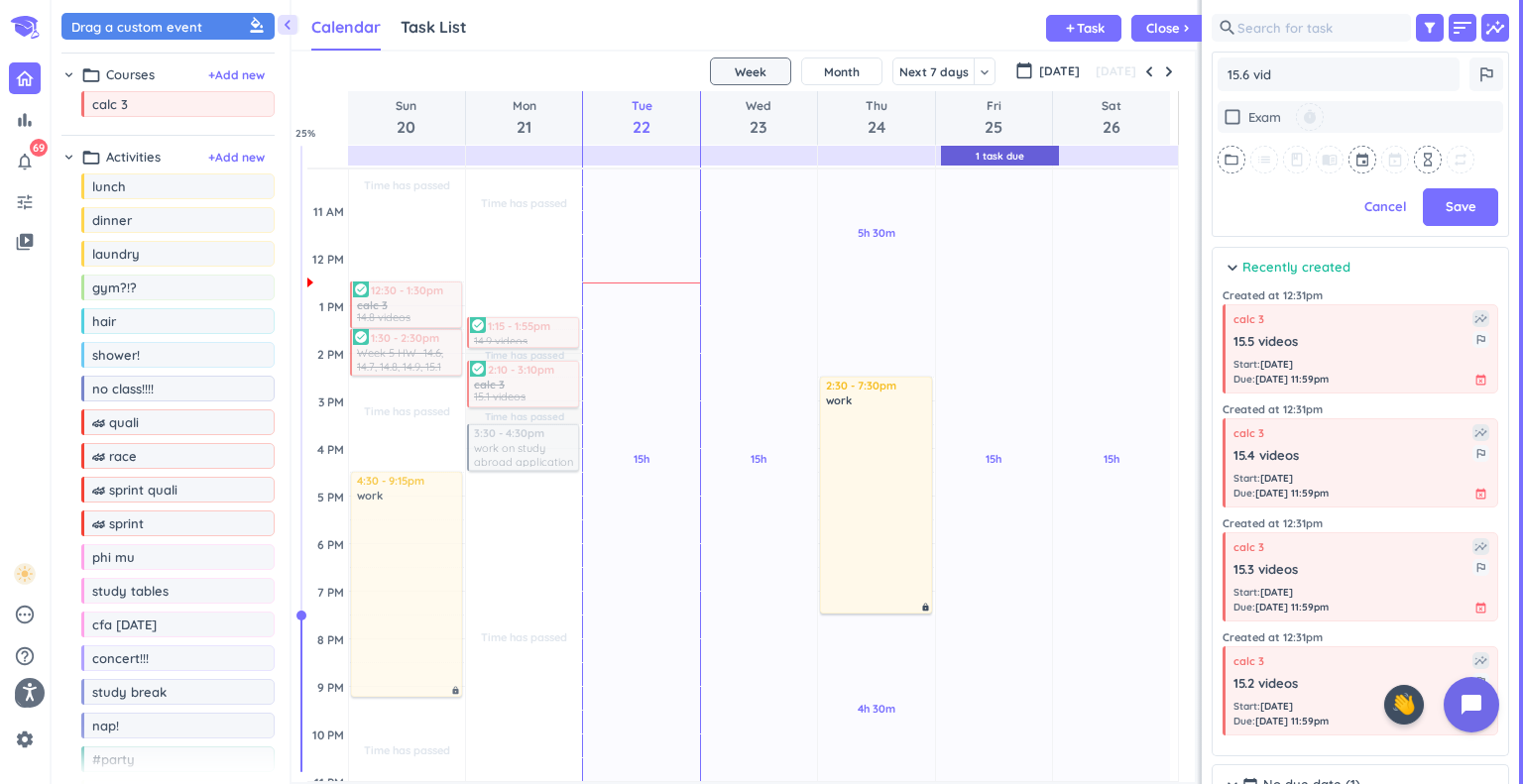 type on "x" 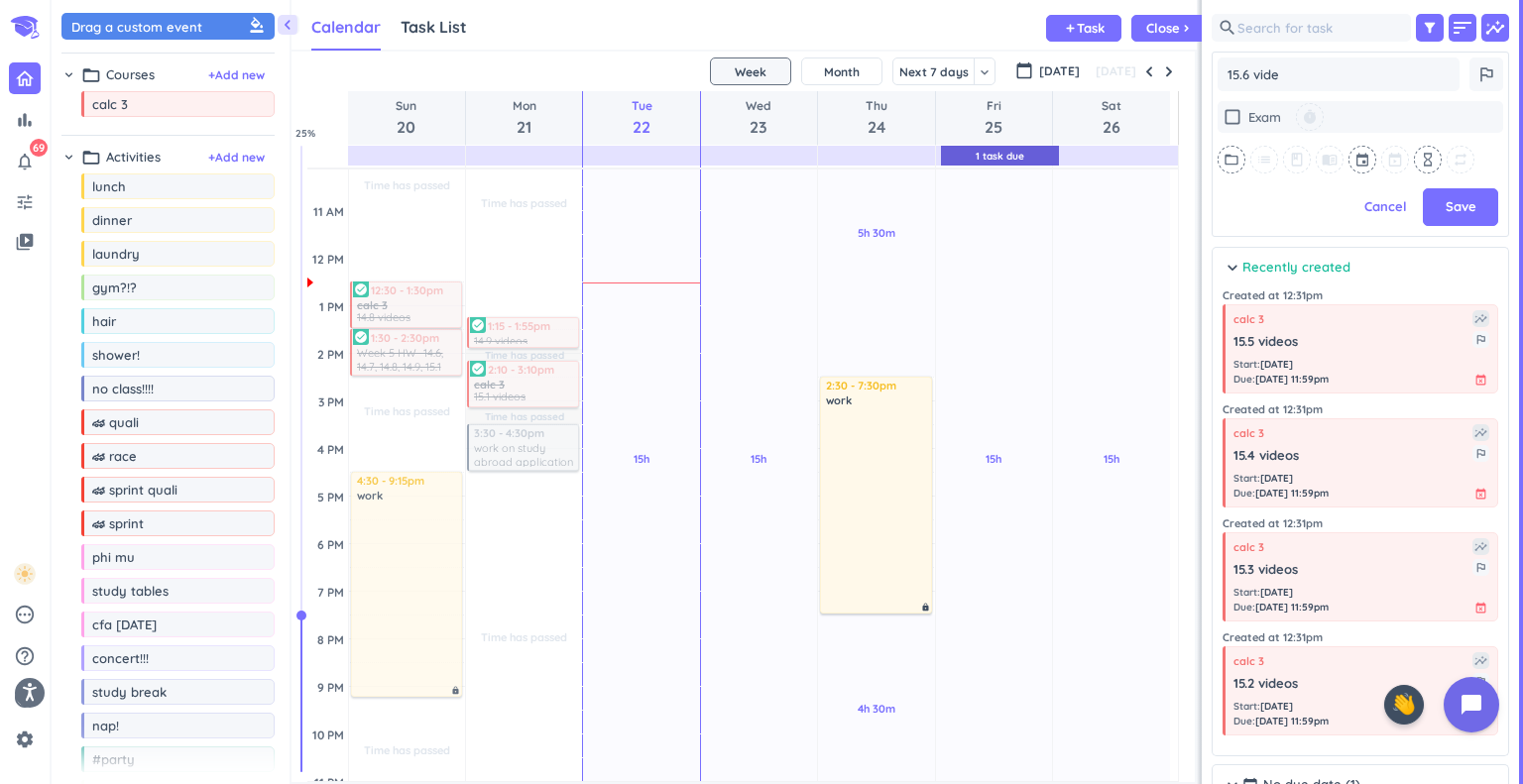type on "x" 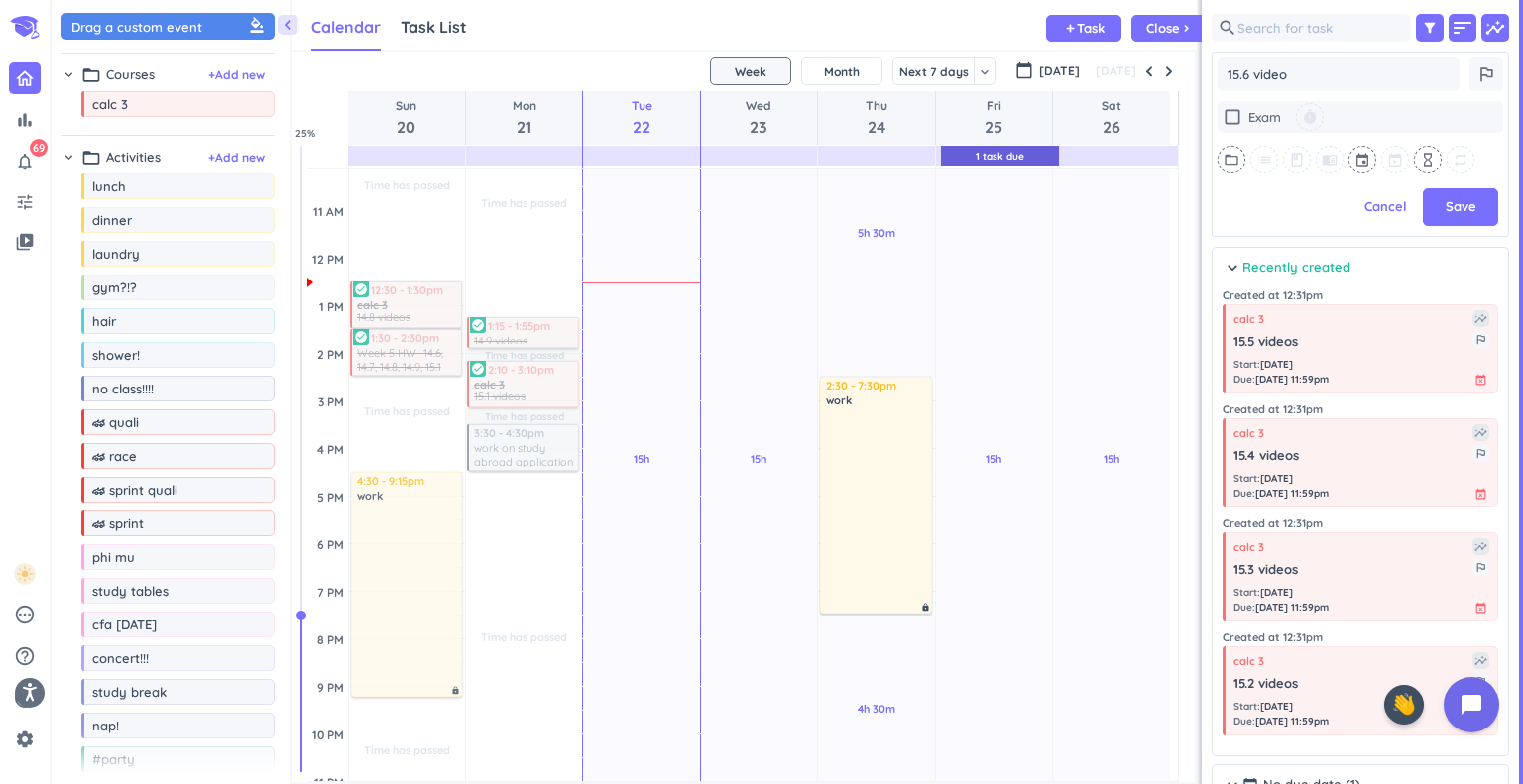 type on "x" 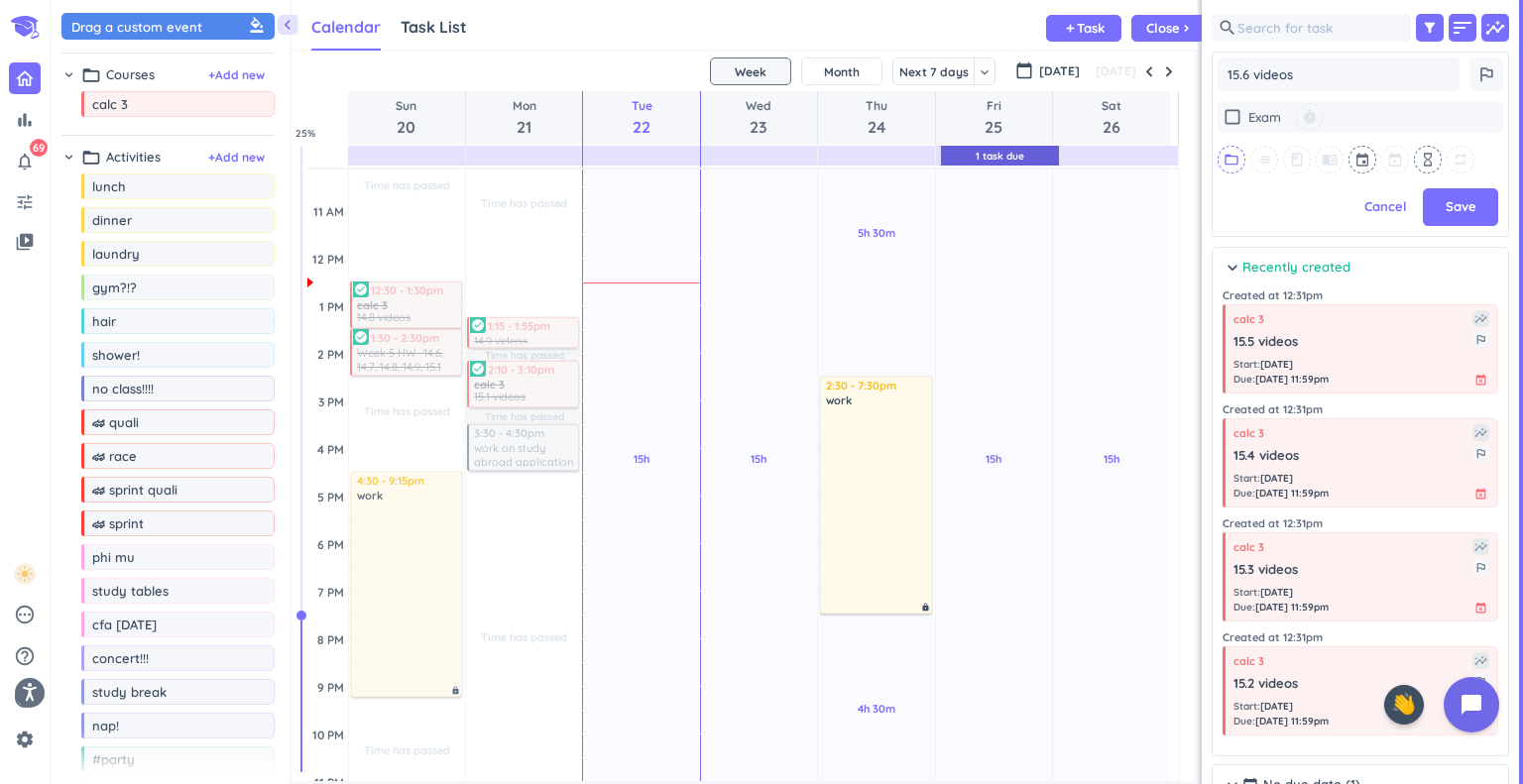 type on "15.6 videos" 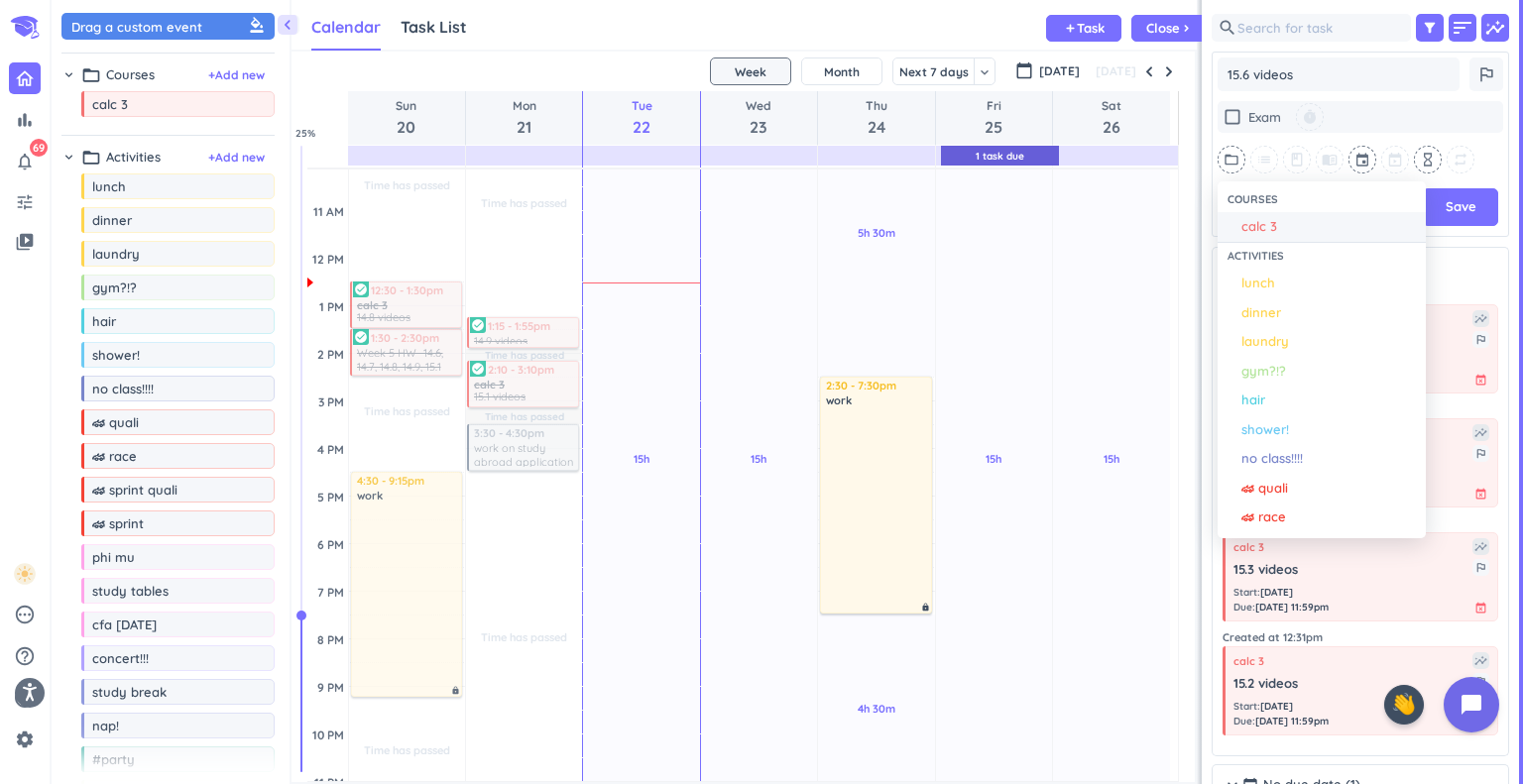 click on "calc 3" at bounding box center [1329, 227] 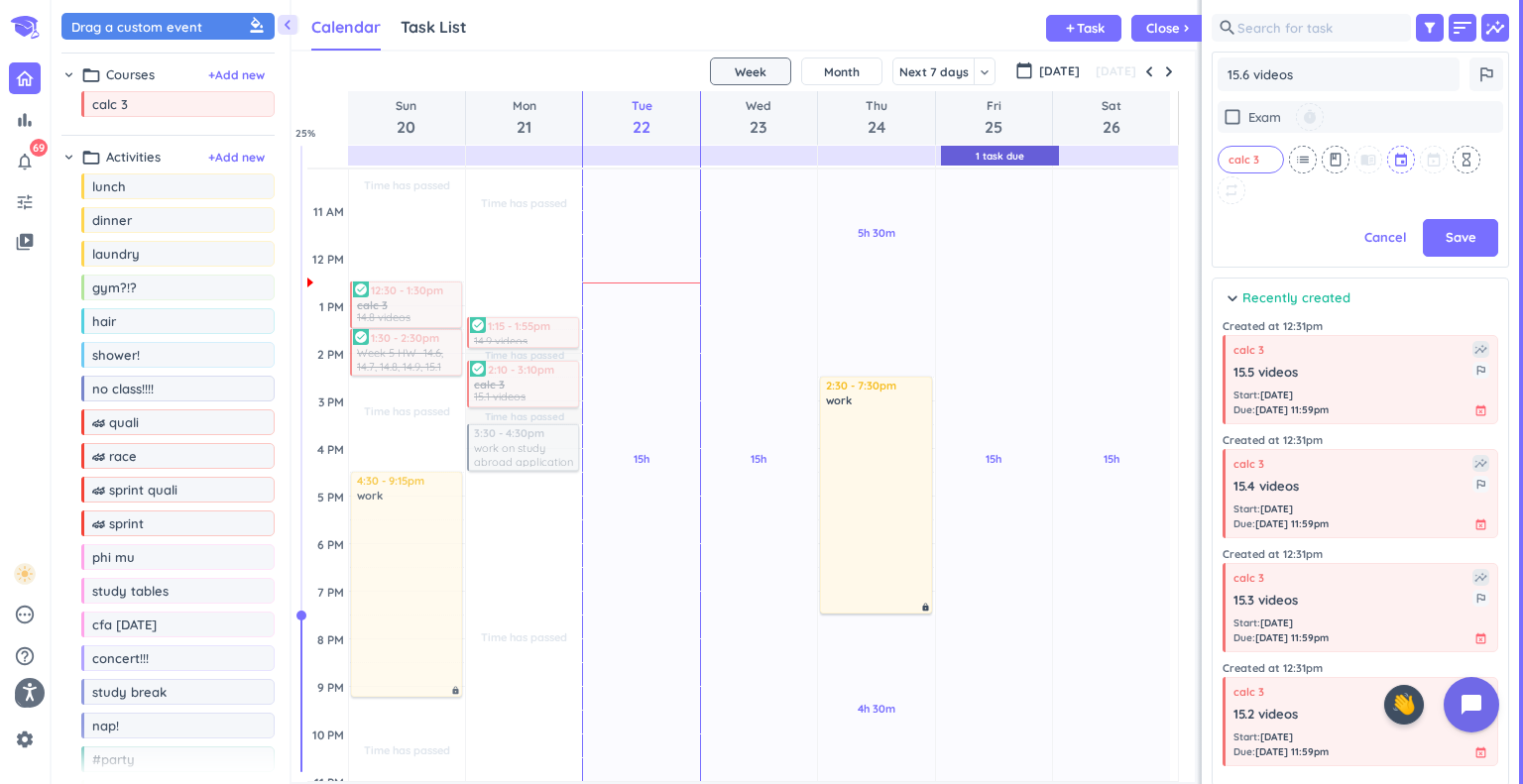 click at bounding box center (1402, 160) 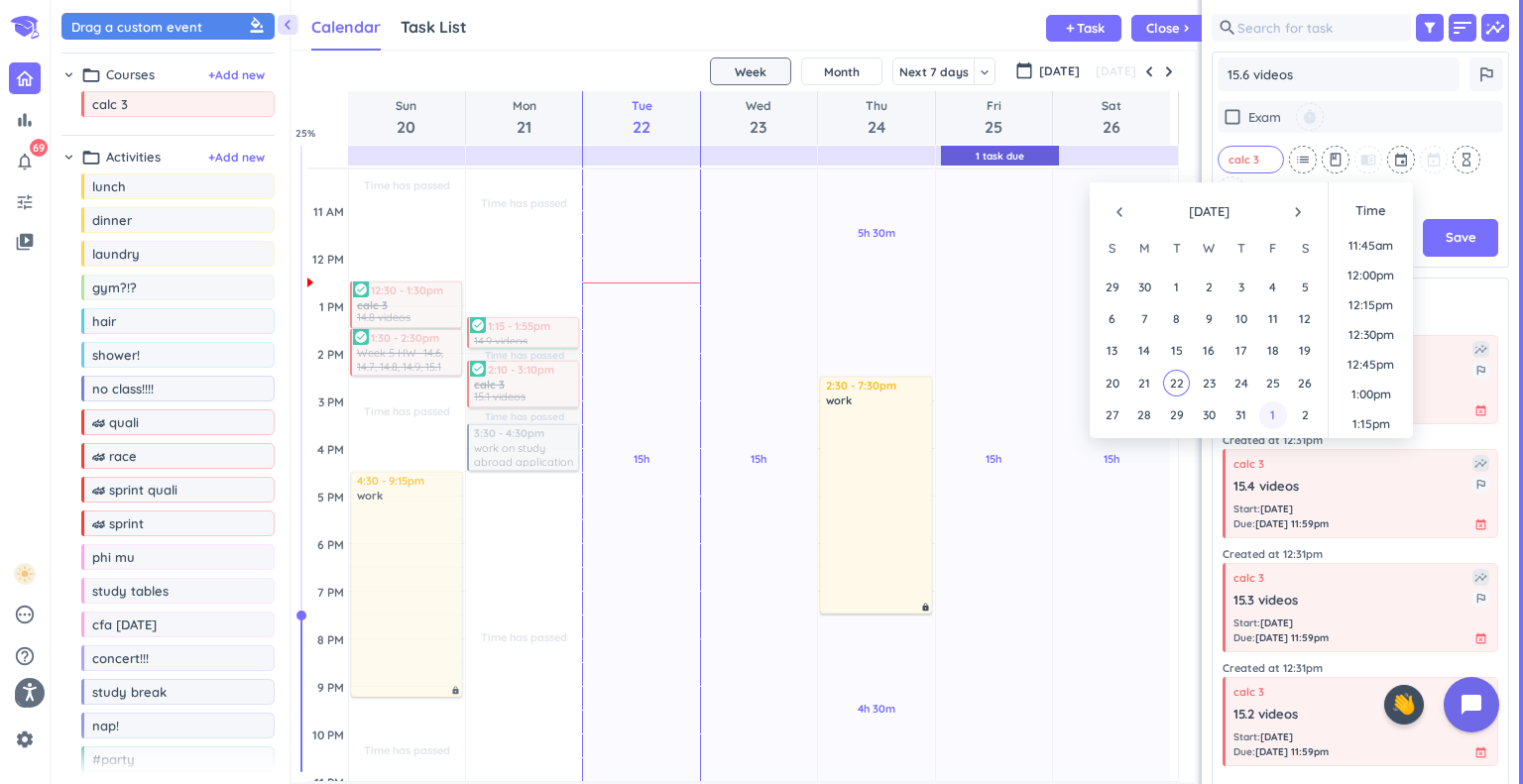 click on "1" at bounding box center [1272, 414] 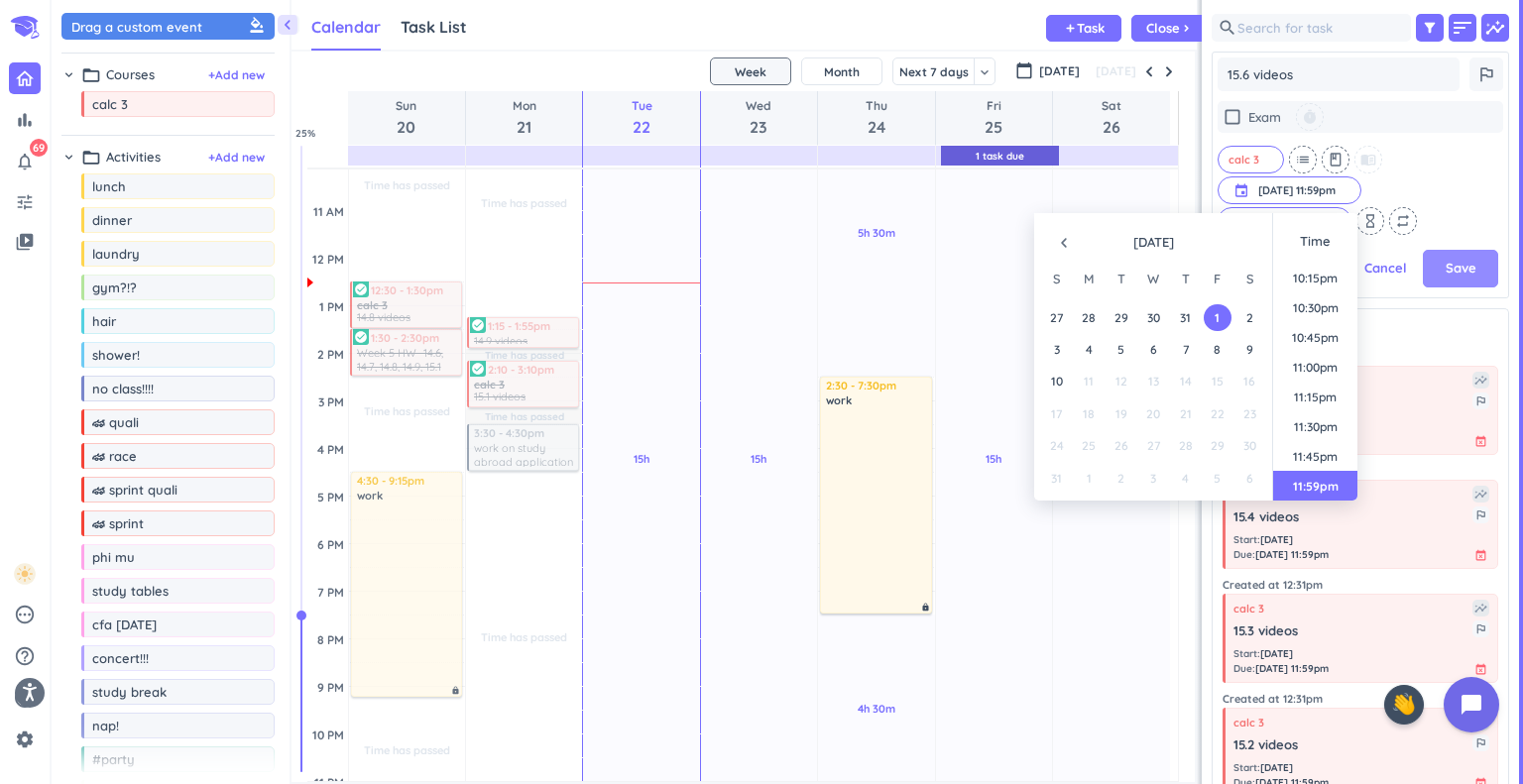 click on "Save" at bounding box center [1461, 269] 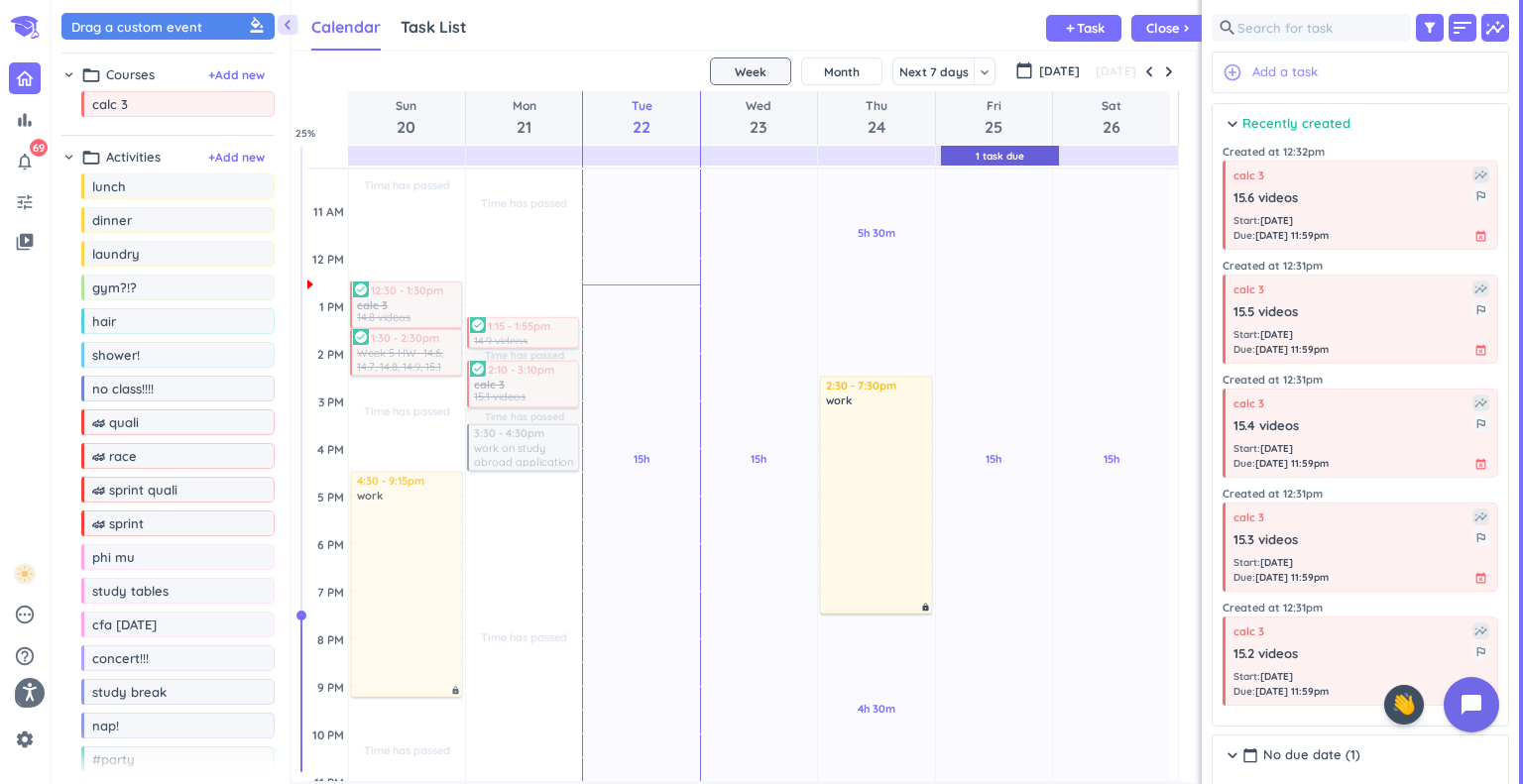 click on "Add a task" at bounding box center (1285, 72) 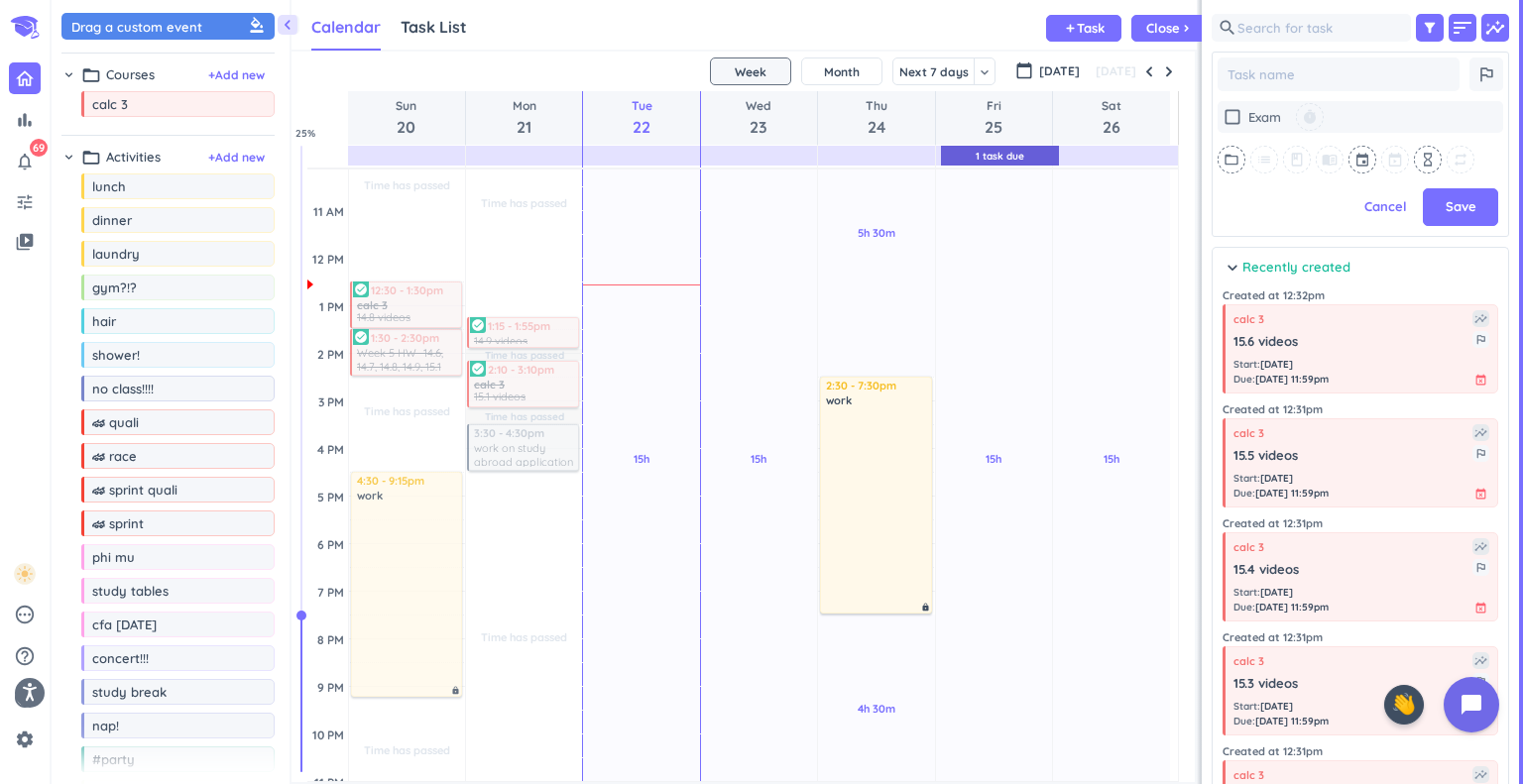 scroll, scrollTop: 531, scrollLeft: 290, axis: both 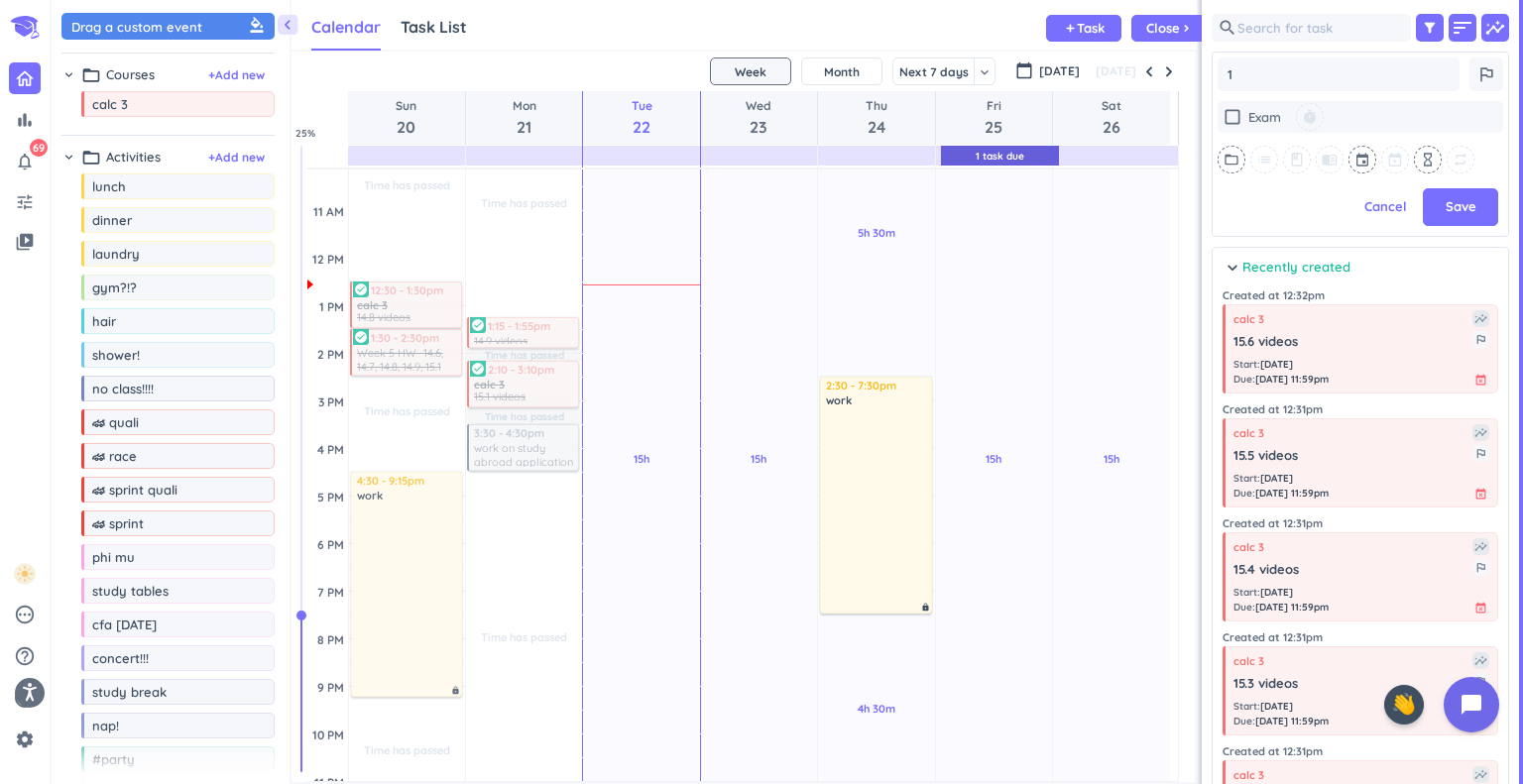 type on "x" 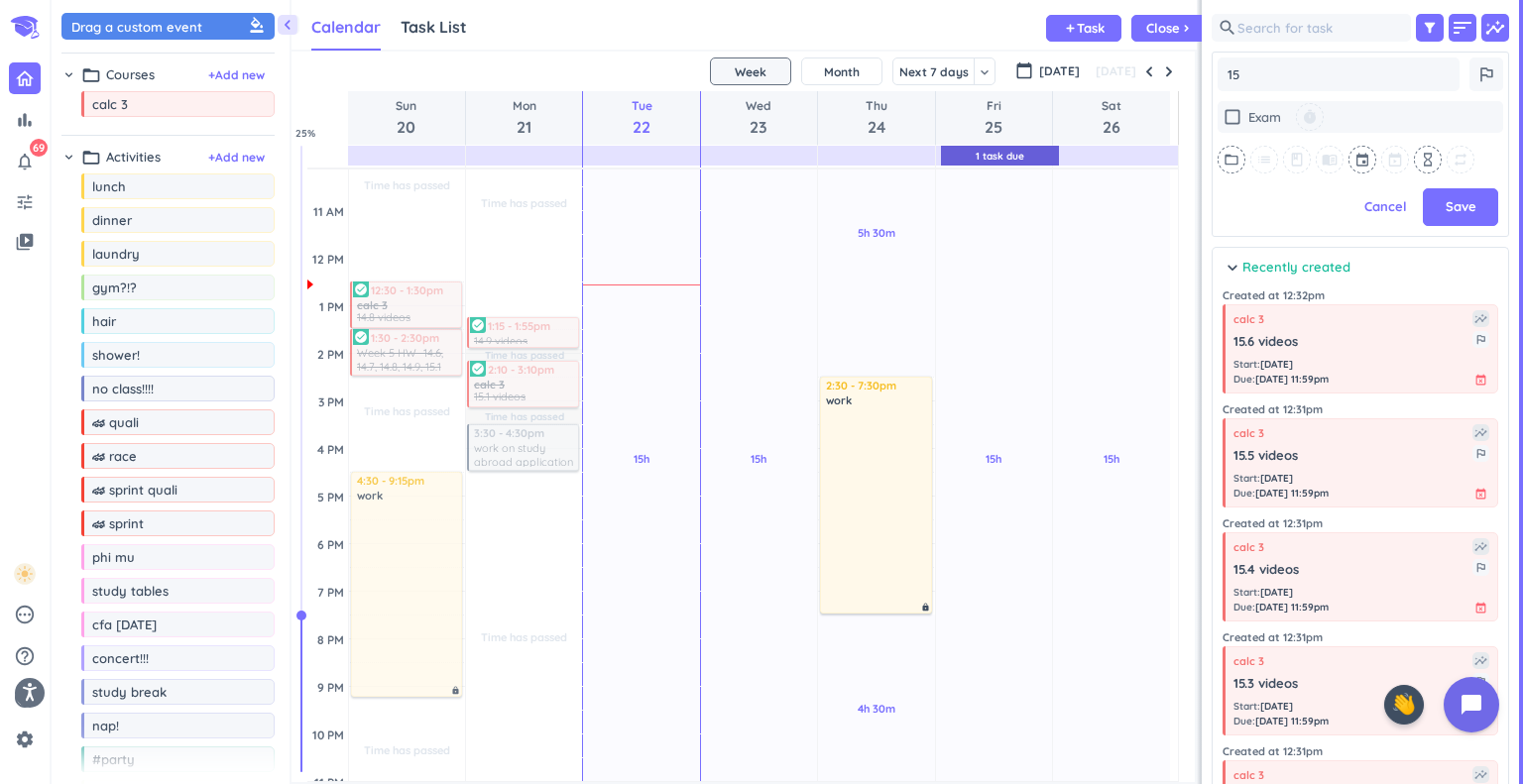 type on "x" 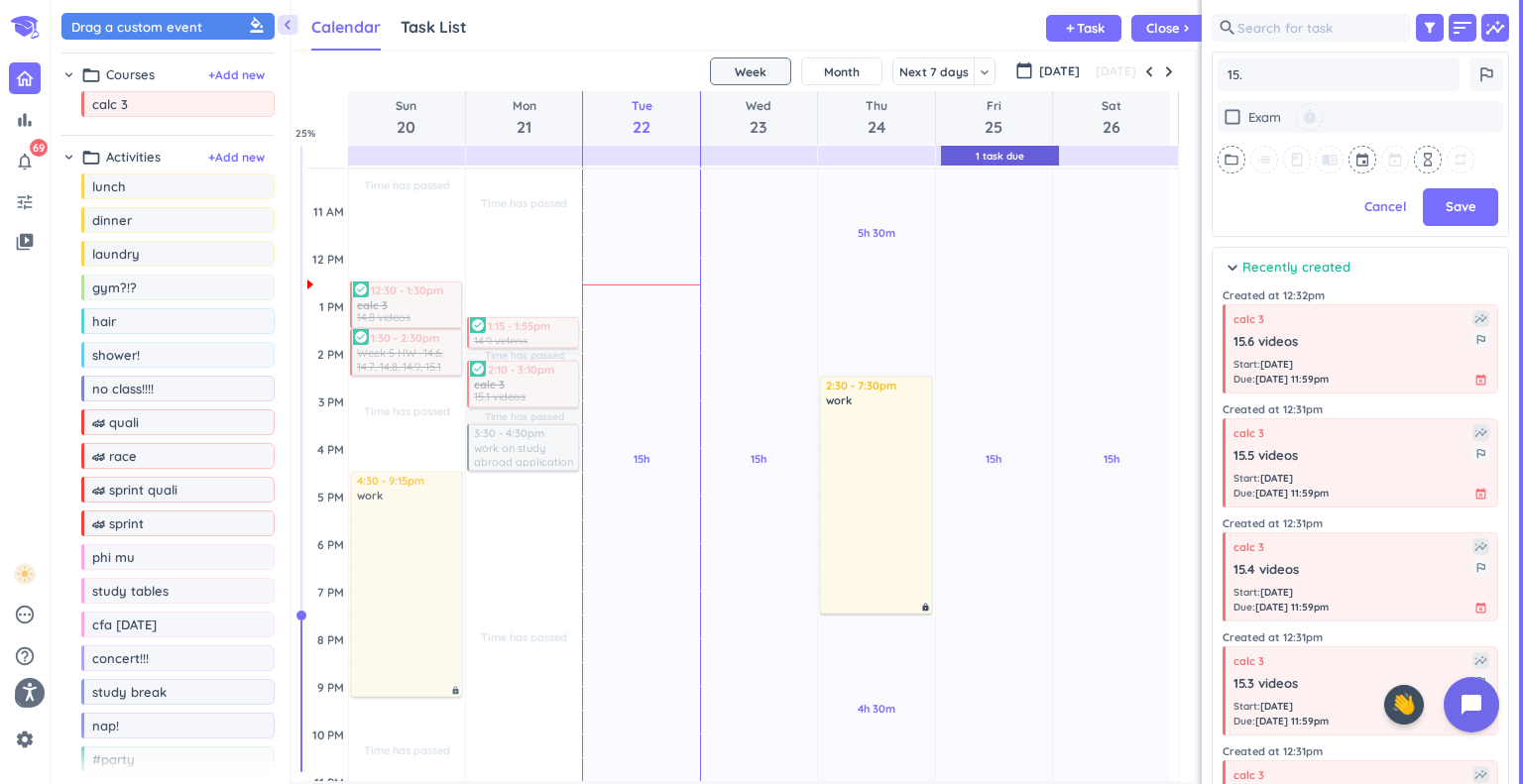 type on "x" 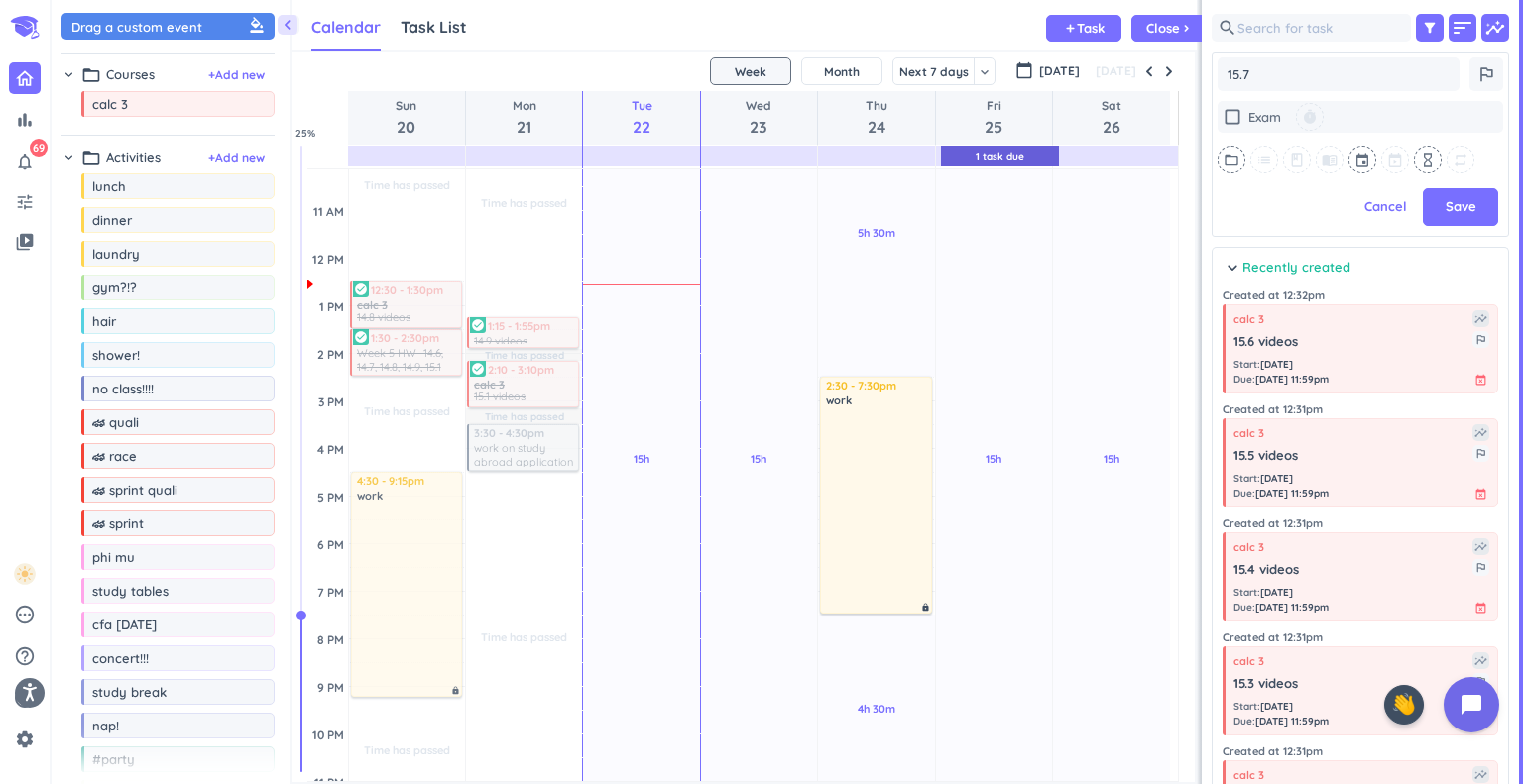type on "x" 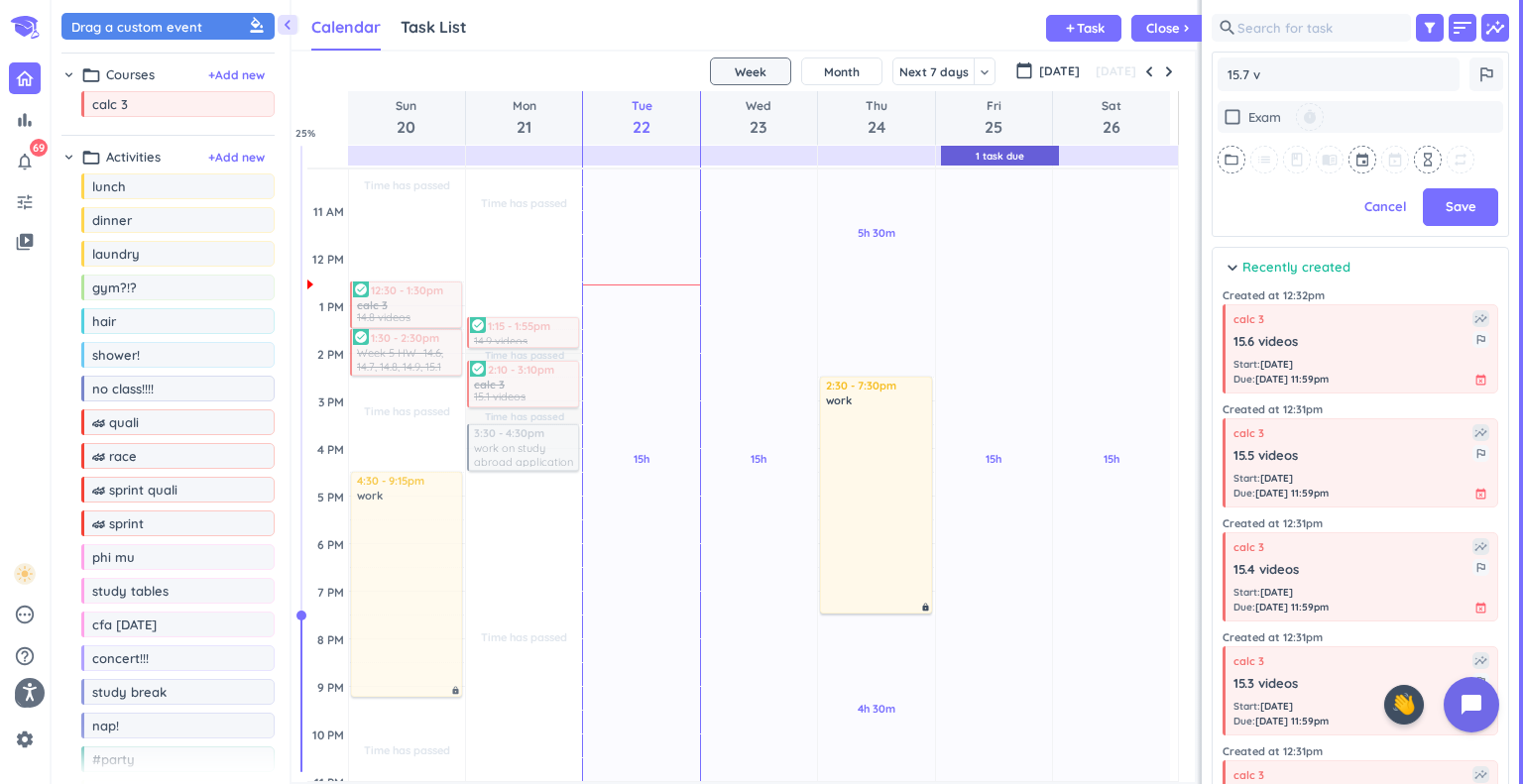 type on "x" 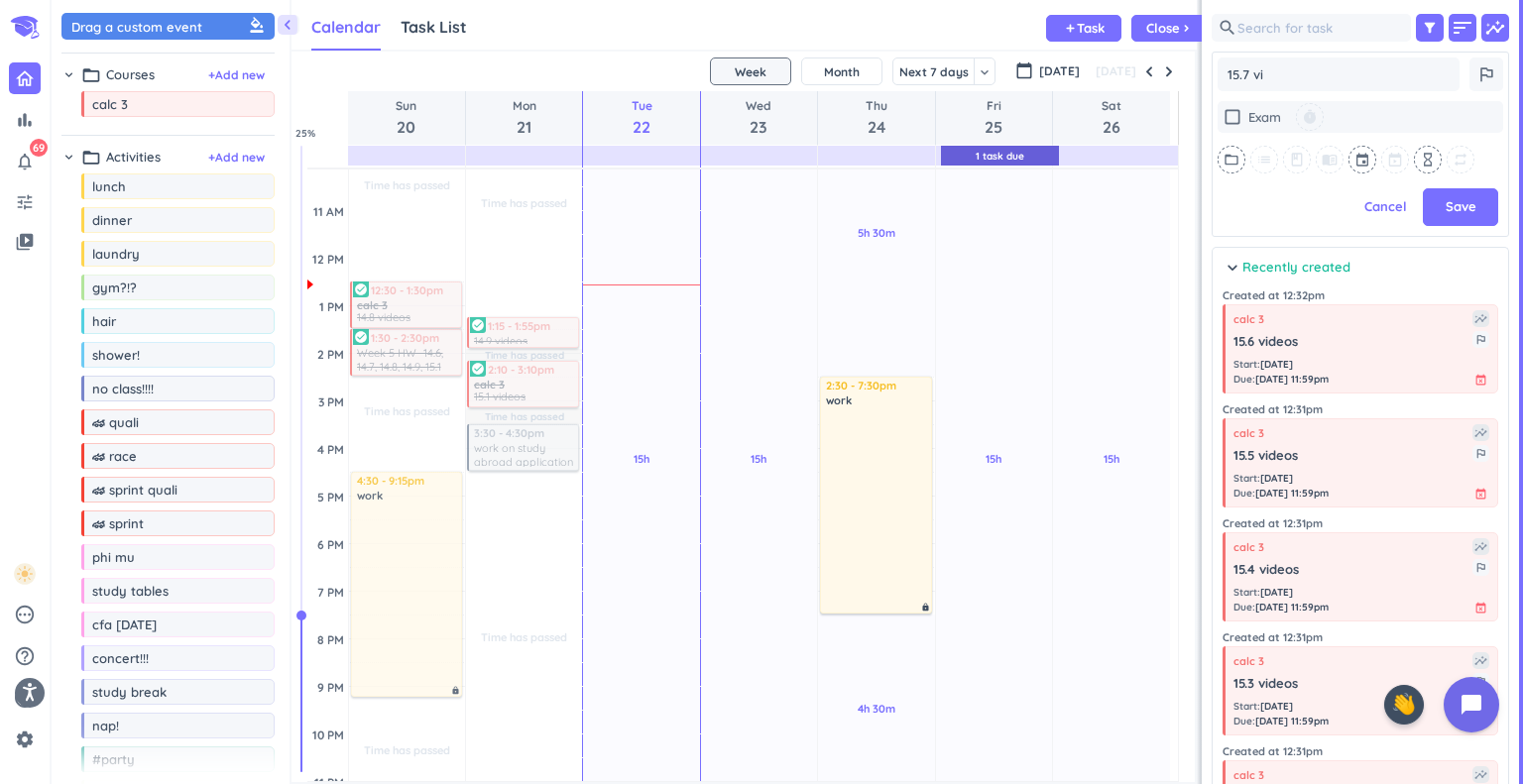 type on "x" 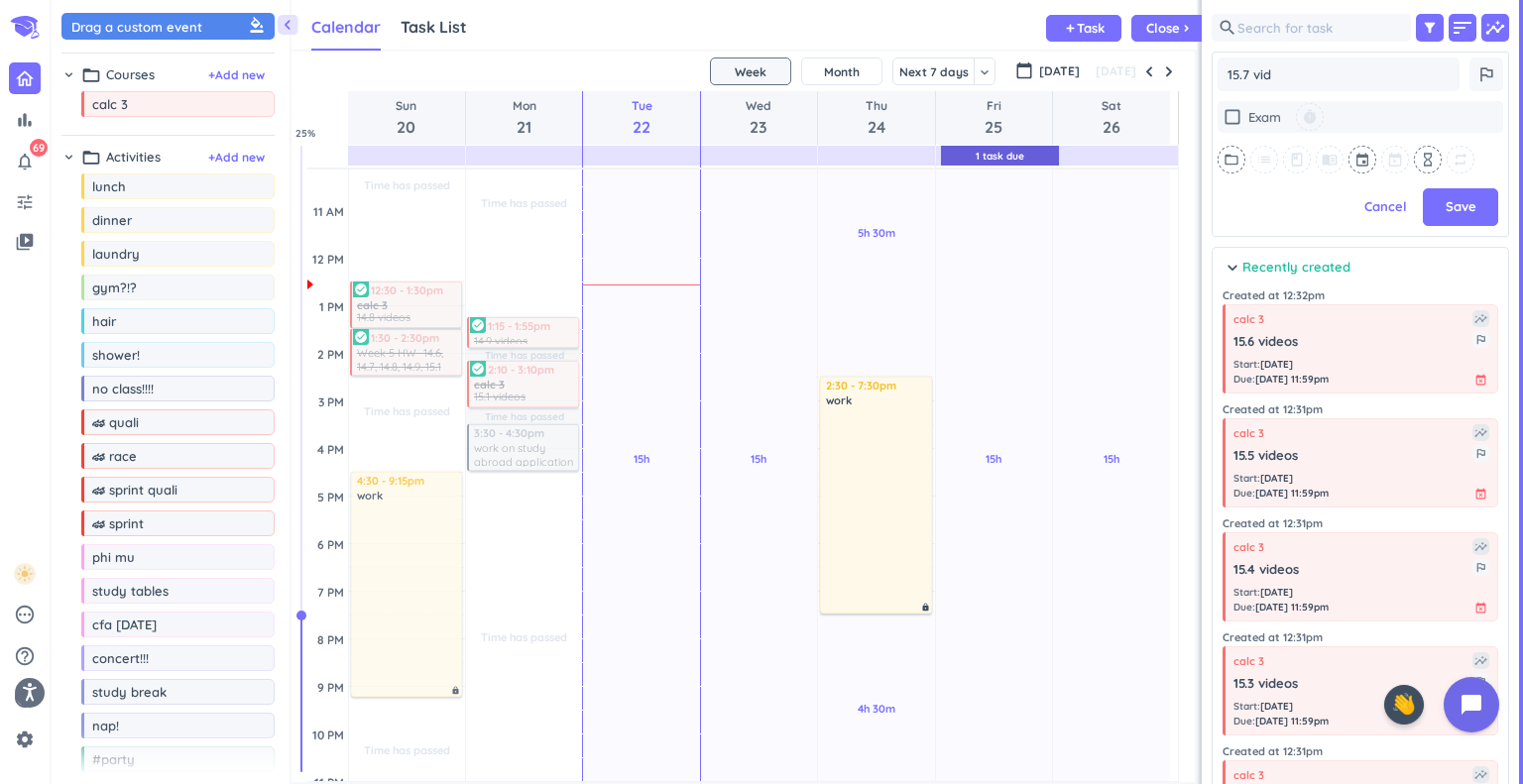 type on "x" 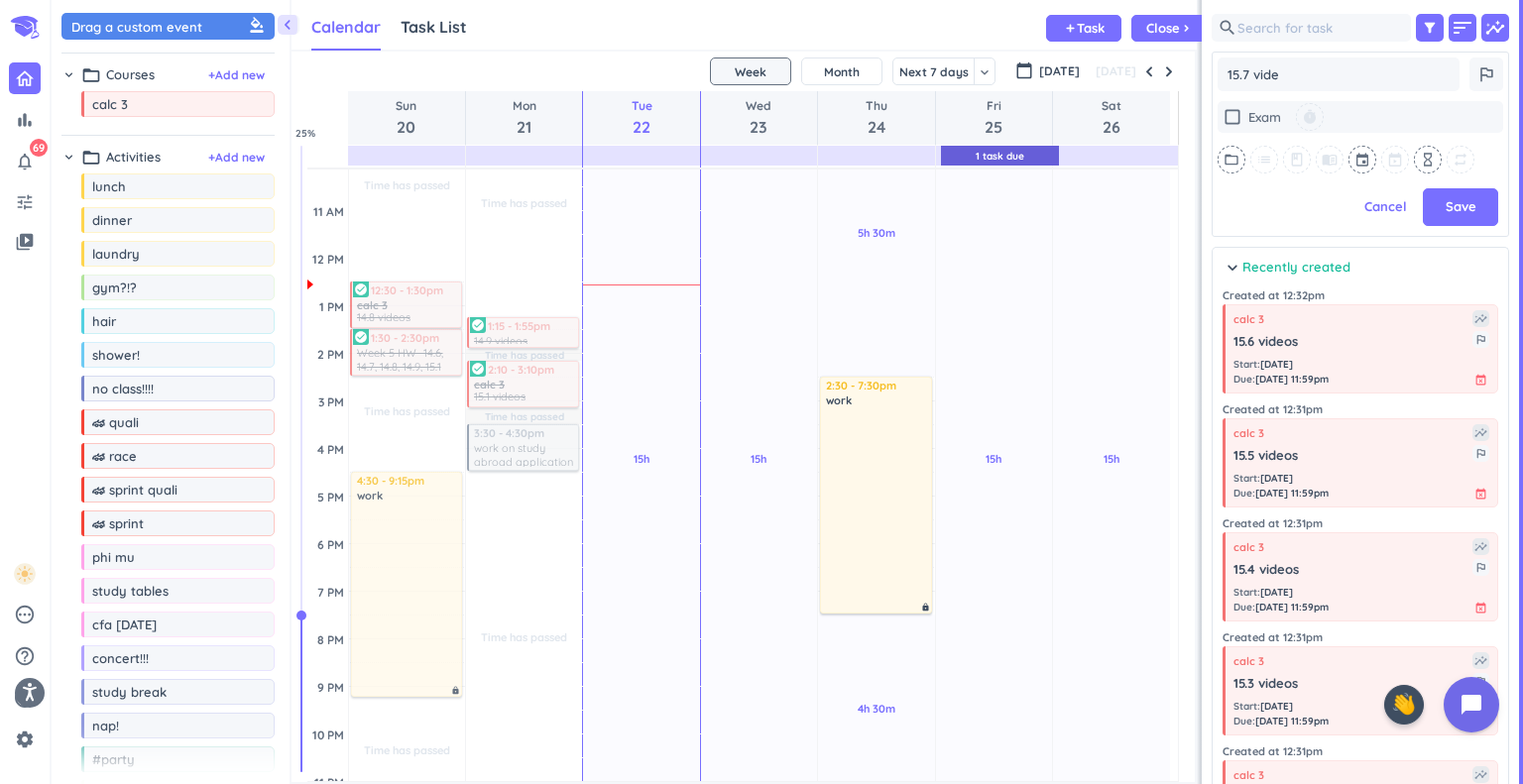 type on "x" 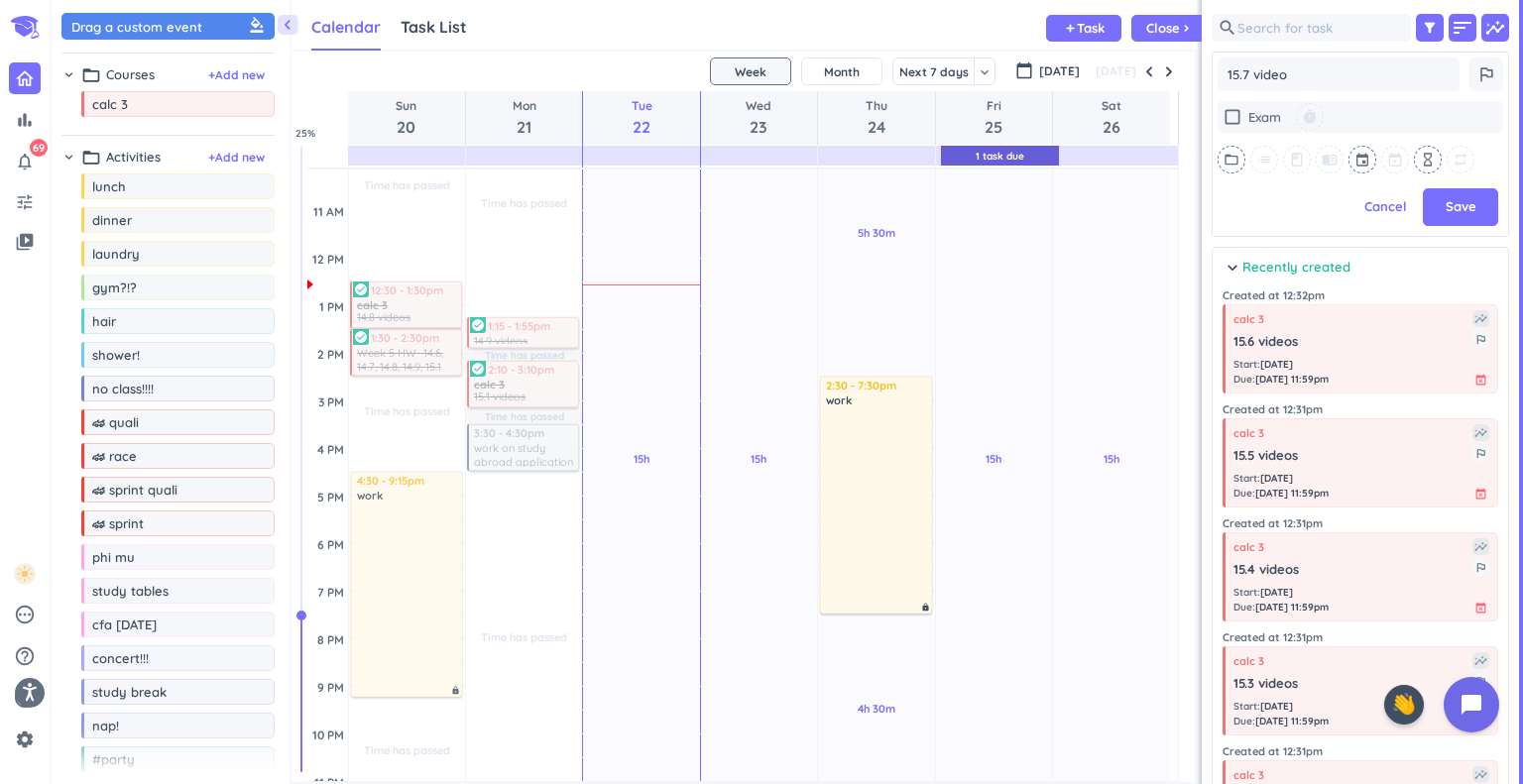 type on "x" 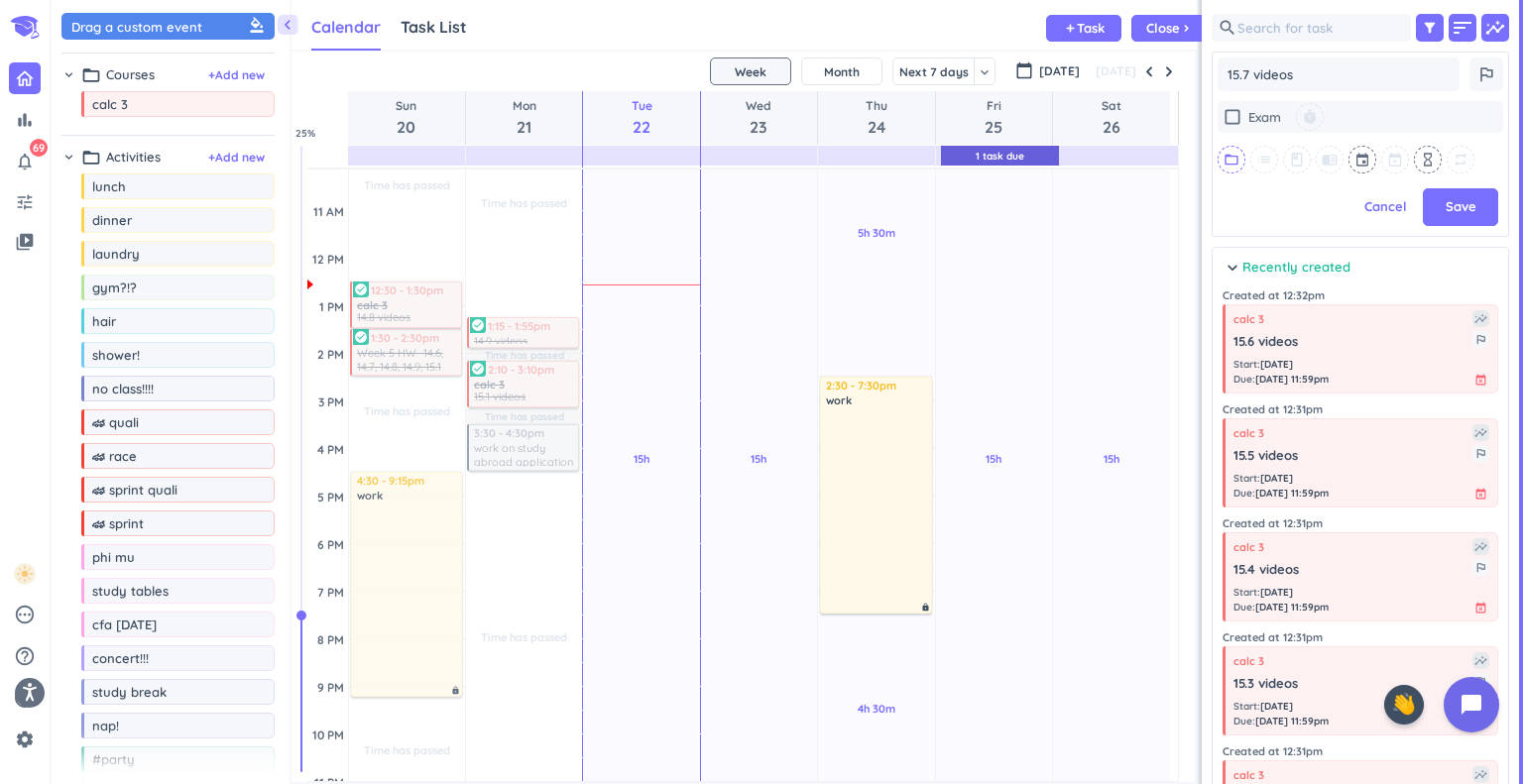 type on "15.7 videos" 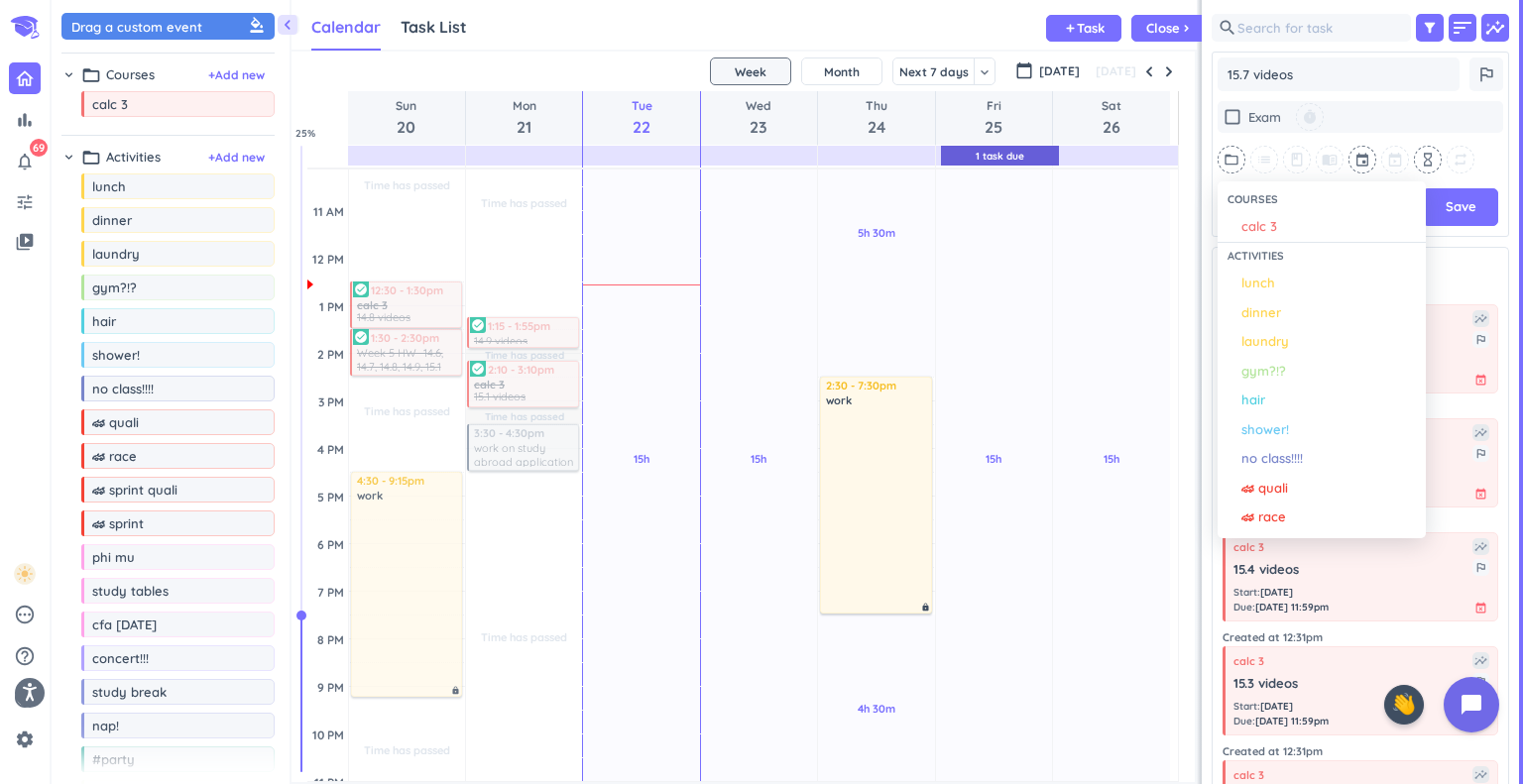 click on "calc 3" at bounding box center [1259, 227] 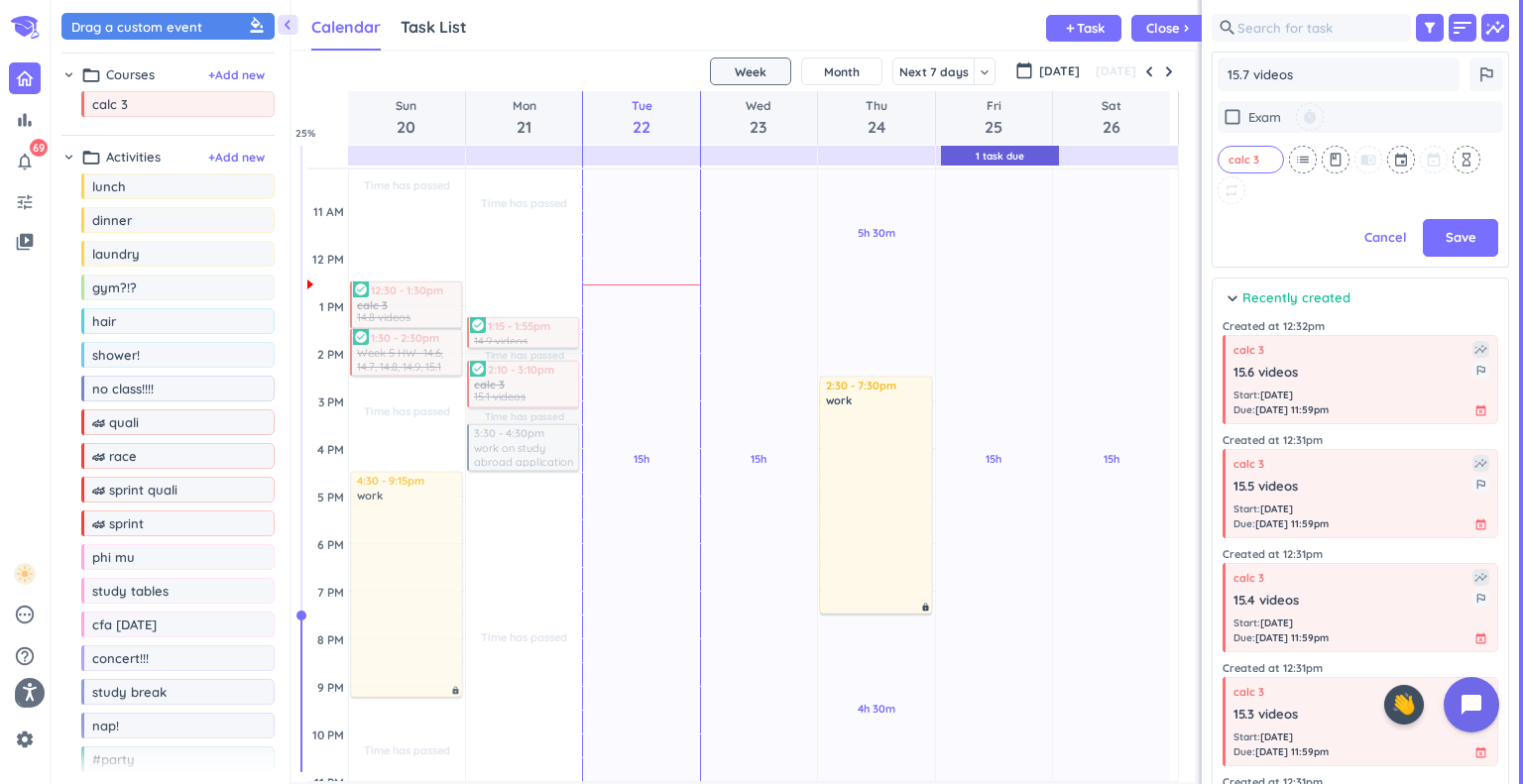 scroll, scrollTop: 500, scrollLeft: 290, axis: both 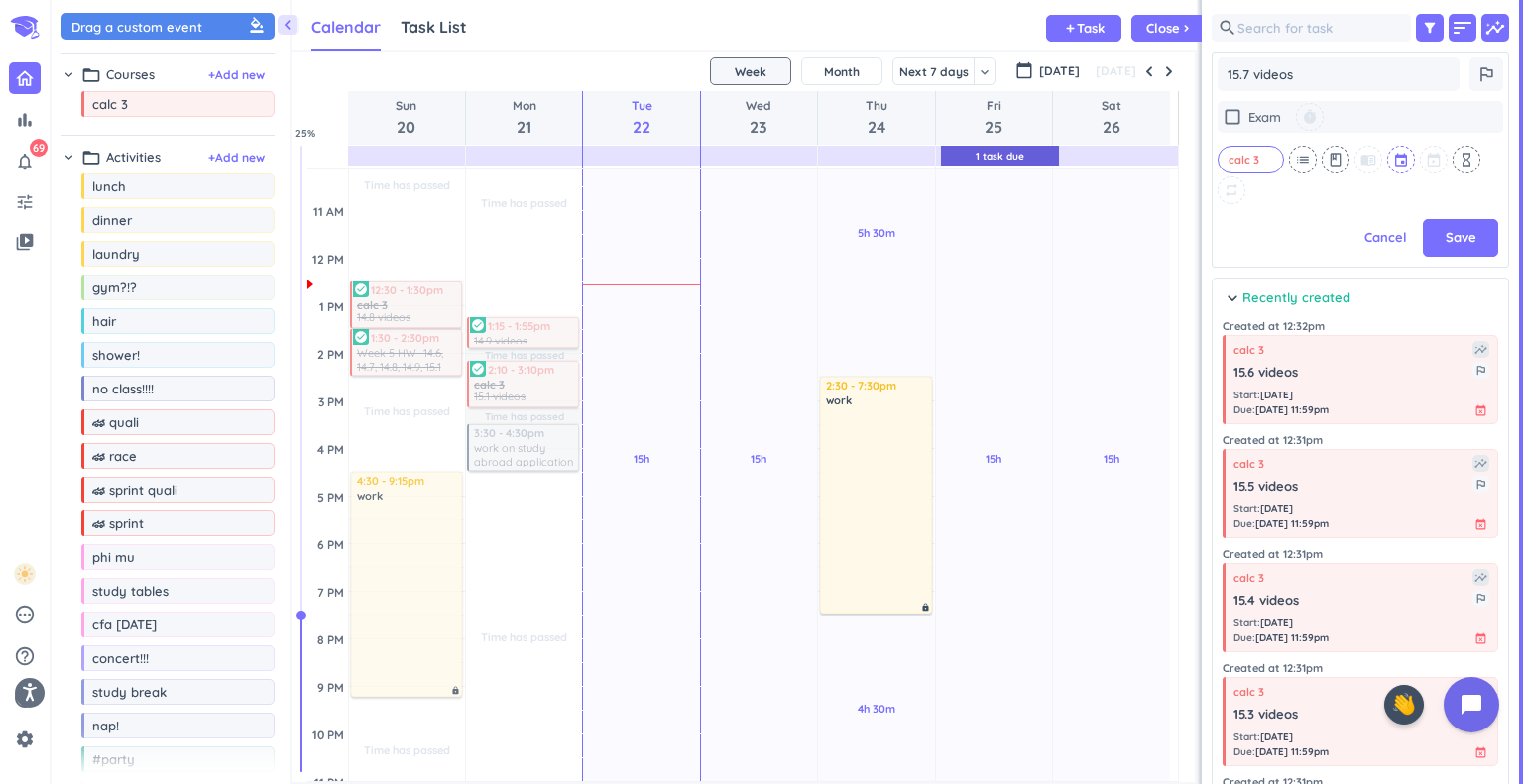 click at bounding box center [1402, 160] 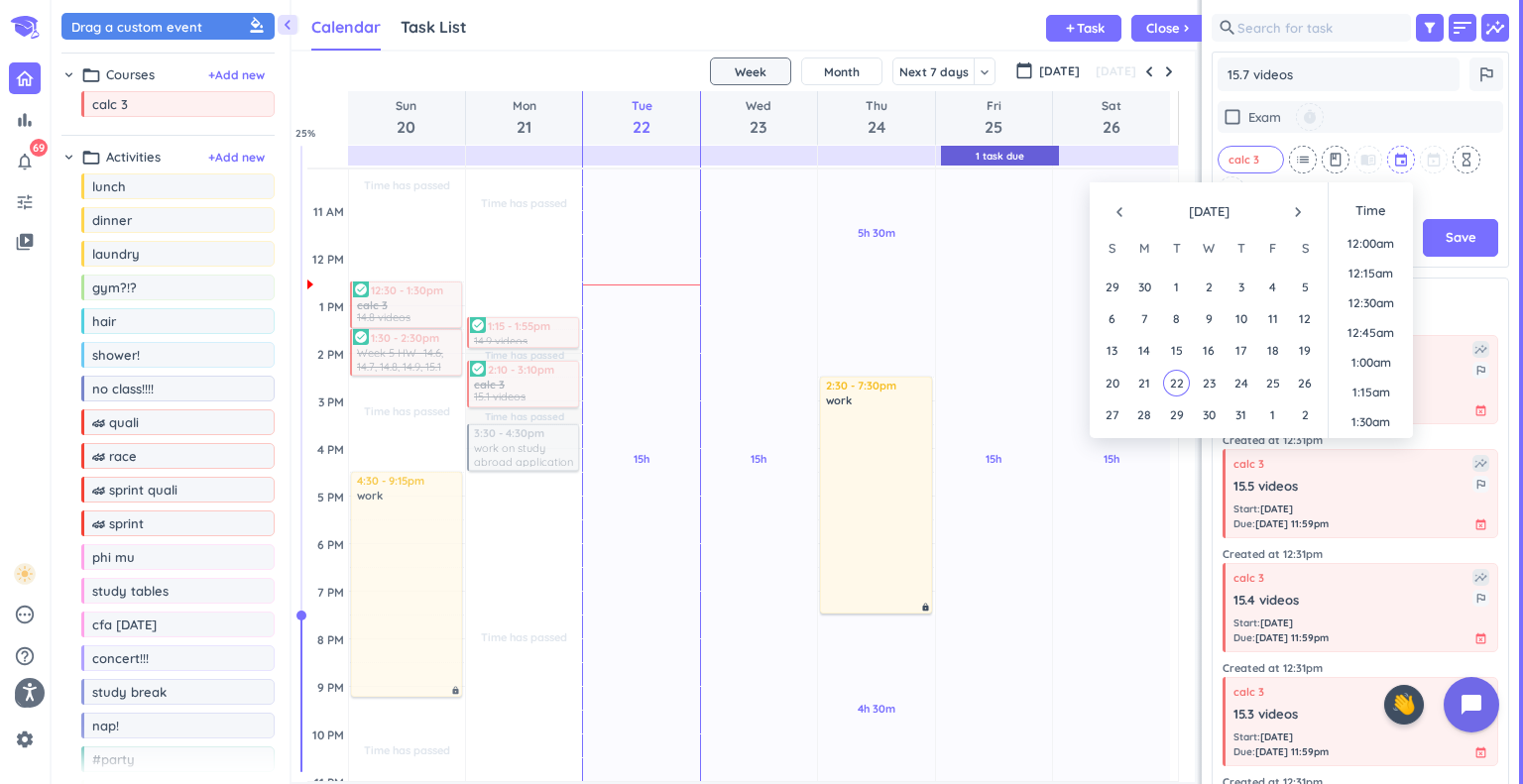 scroll, scrollTop: 1396, scrollLeft: 0, axis: vertical 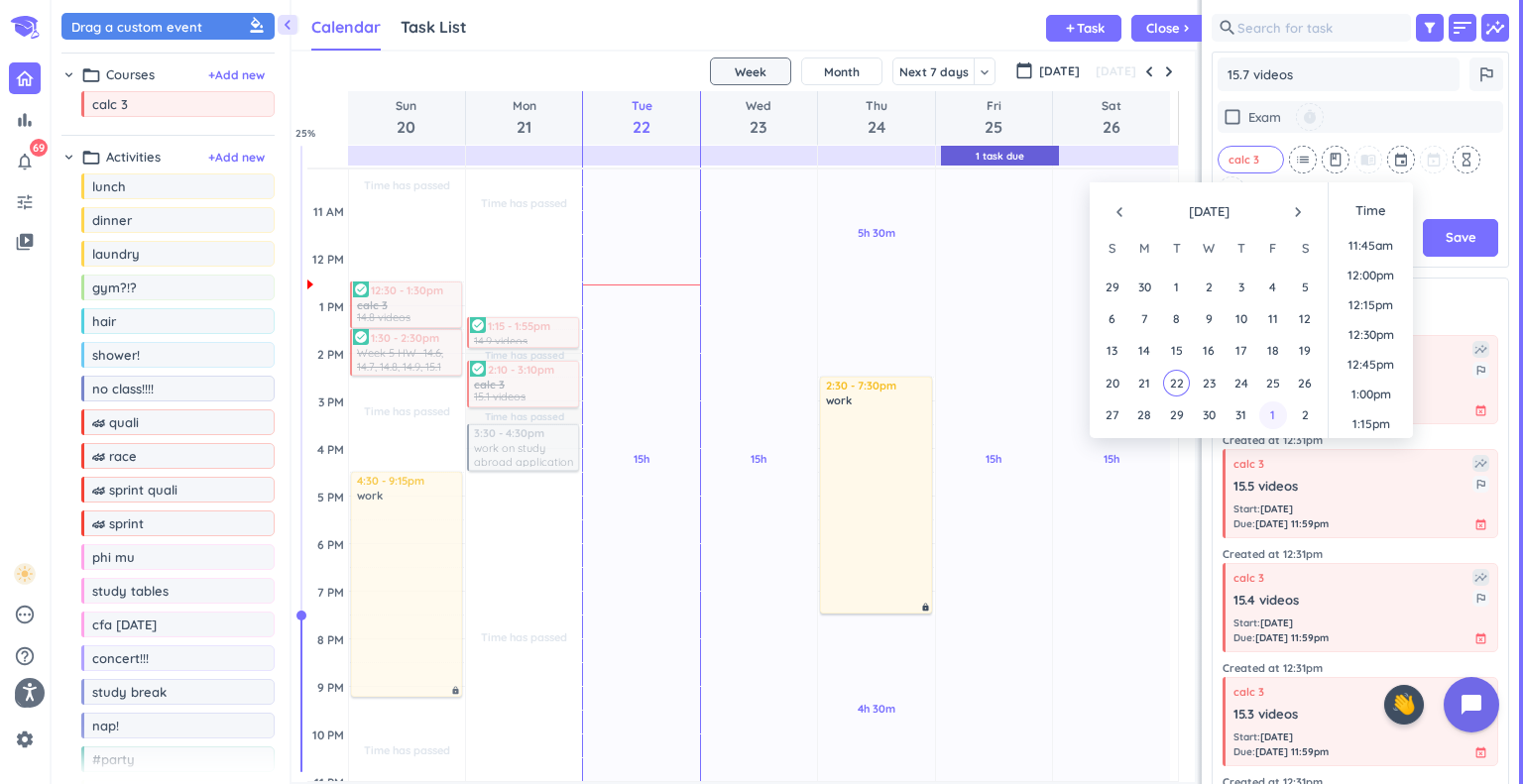 click on "1" at bounding box center (1272, 414) 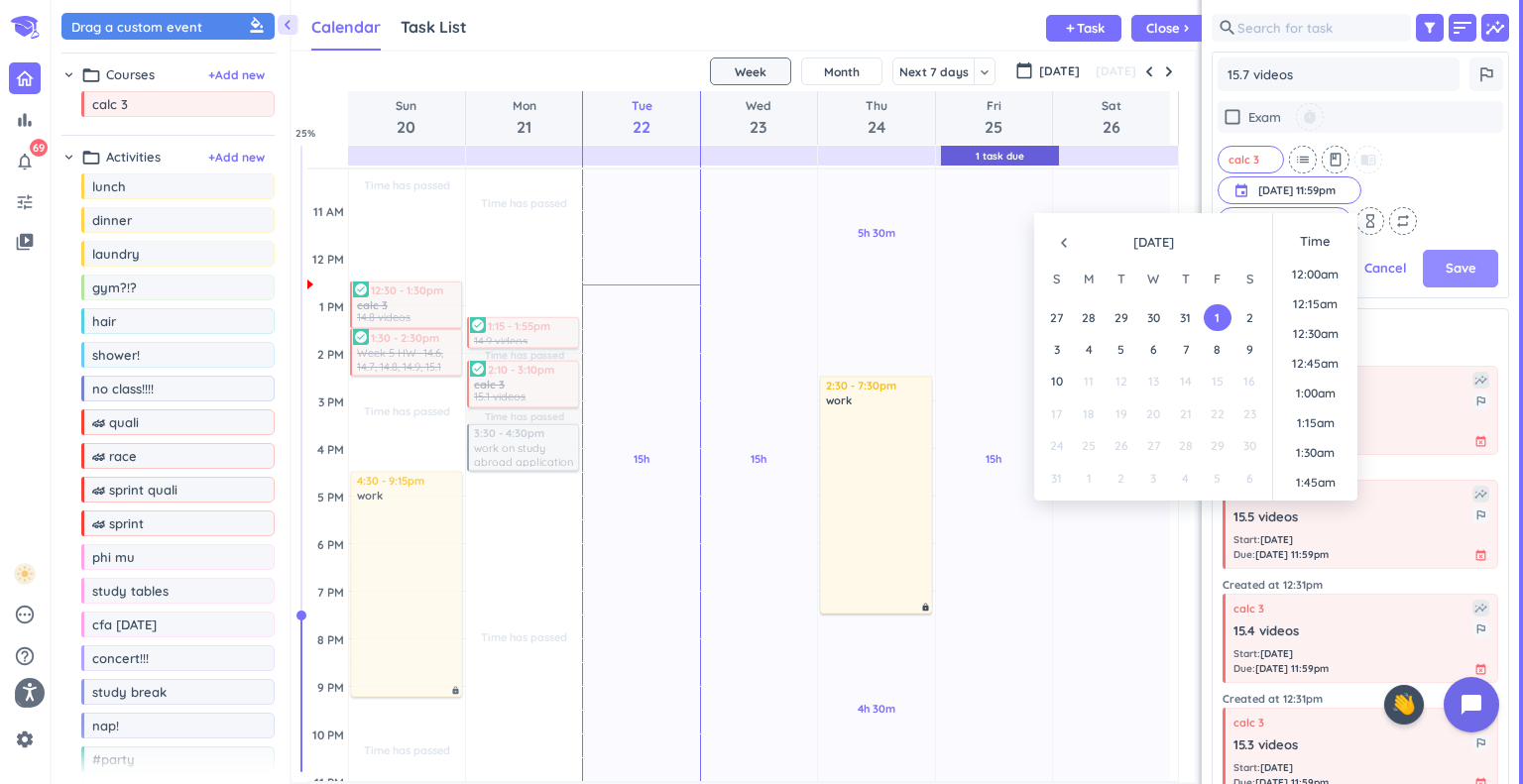 scroll, scrollTop: 469, scrollLeft: 290, axis: both 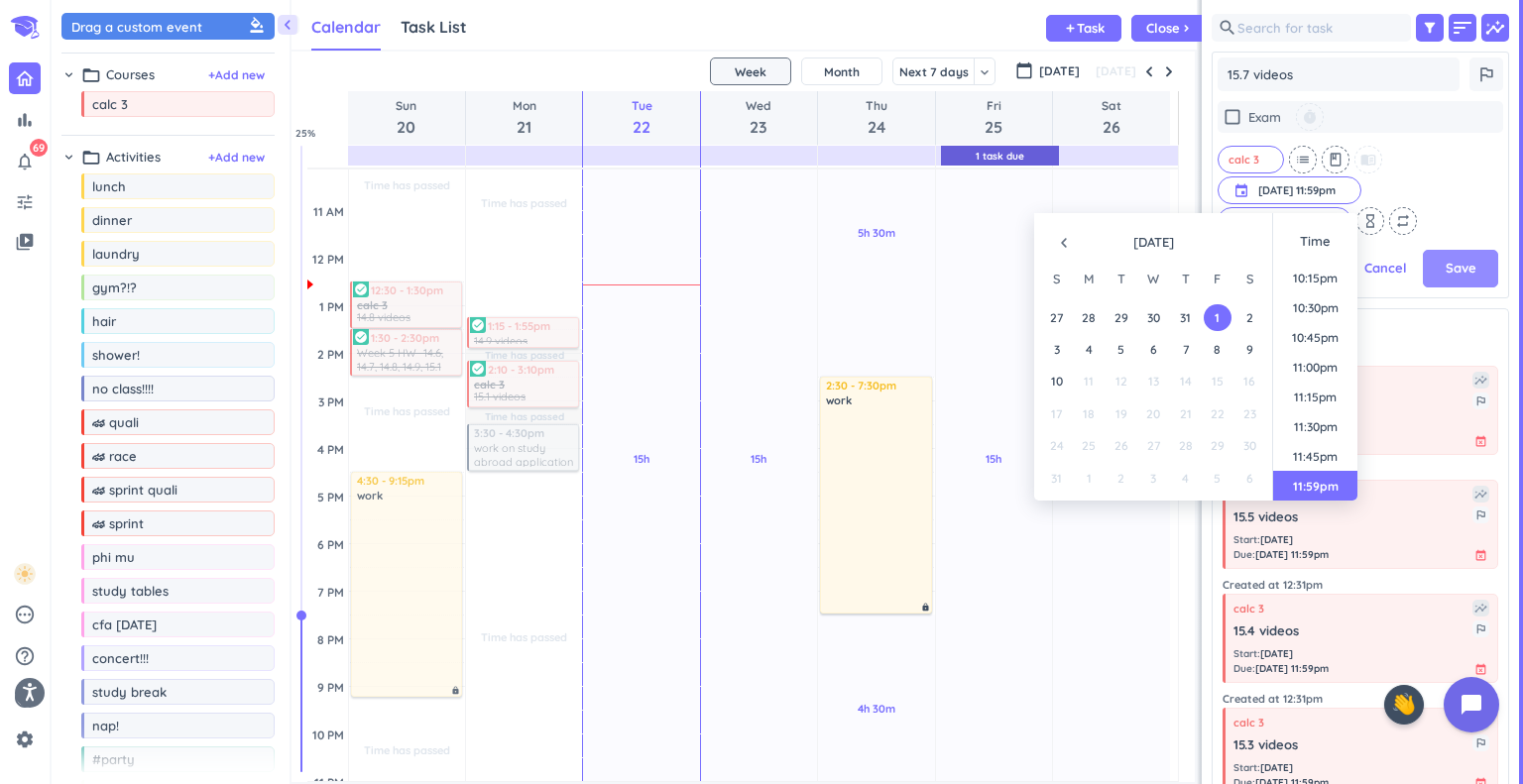 click on "Save" at bounding box center [1461, 269] 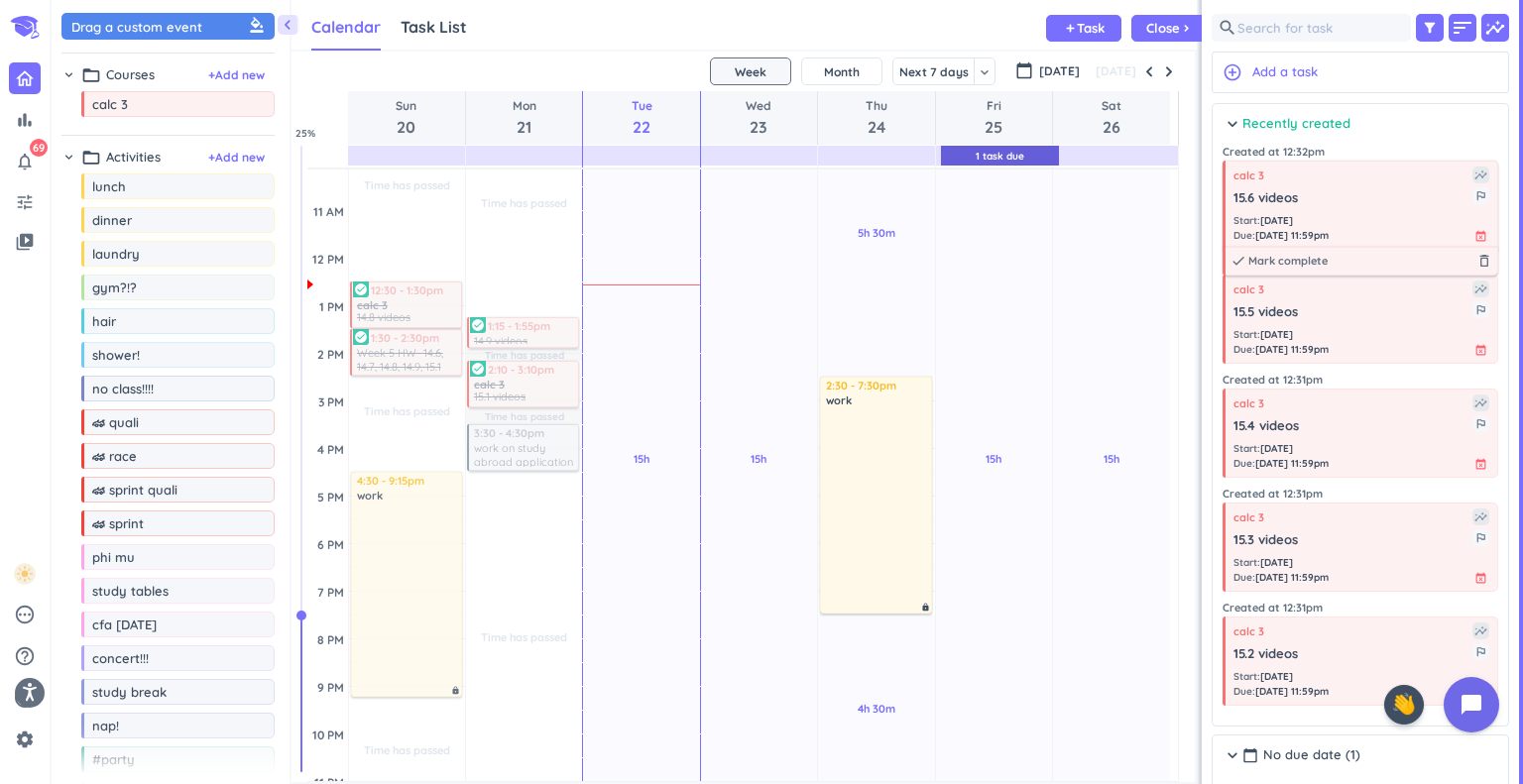 scroll, scrollTop: 8, scrollLeft: 8, axis: both 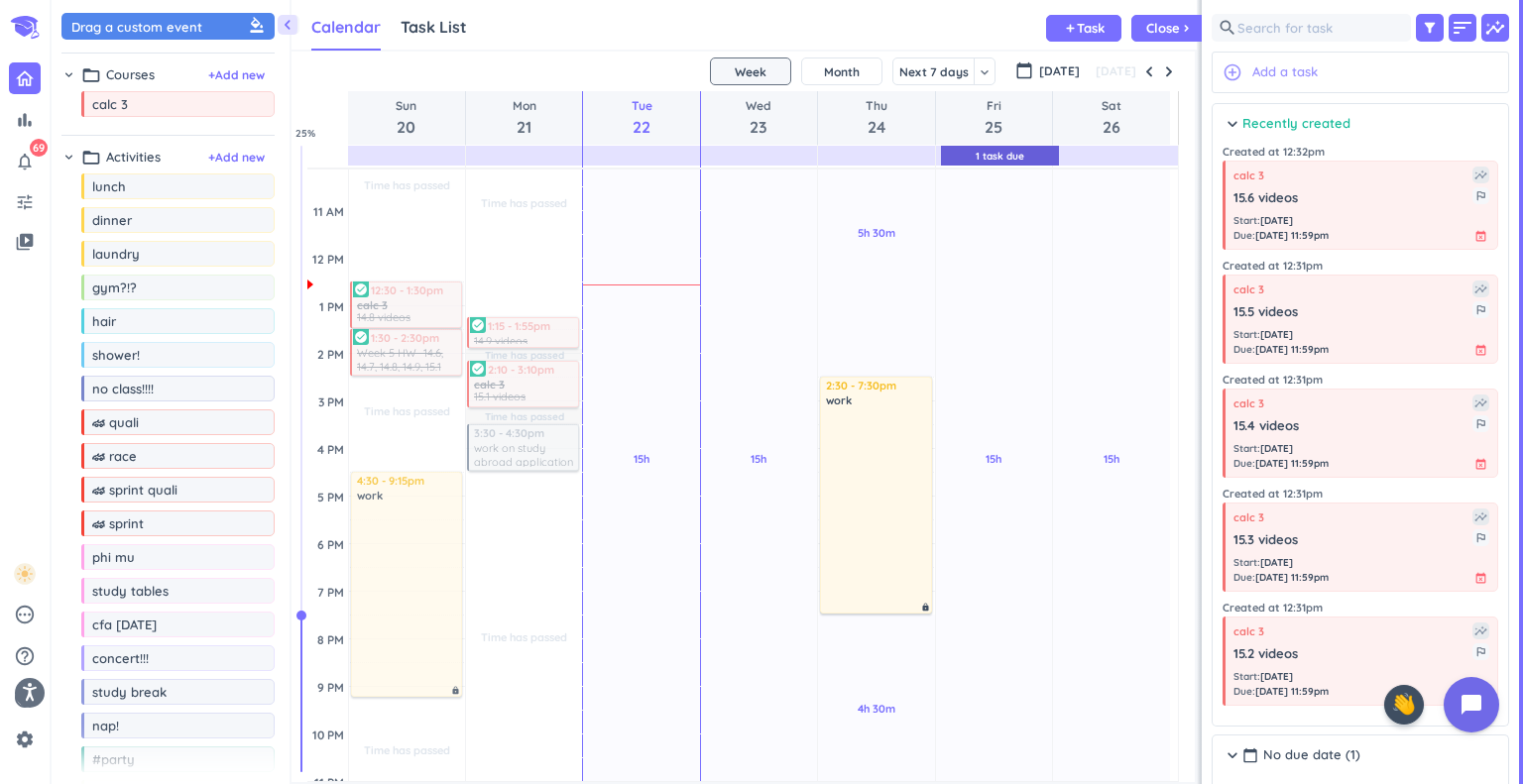 click on "Add a task" at bounding box center [1285, 72] 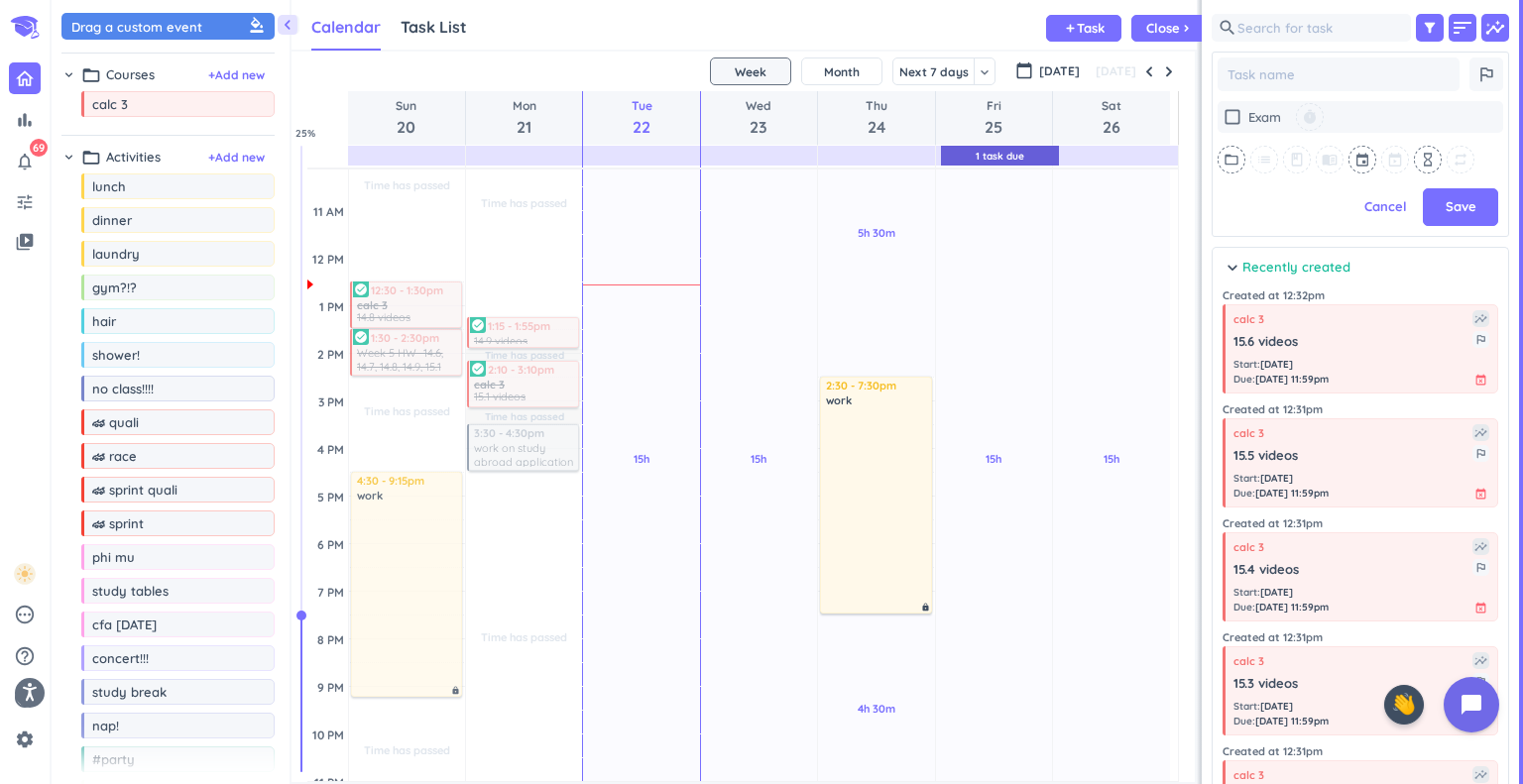 scroll, scrollTop: 531, scrollLeft: 290, axis: both 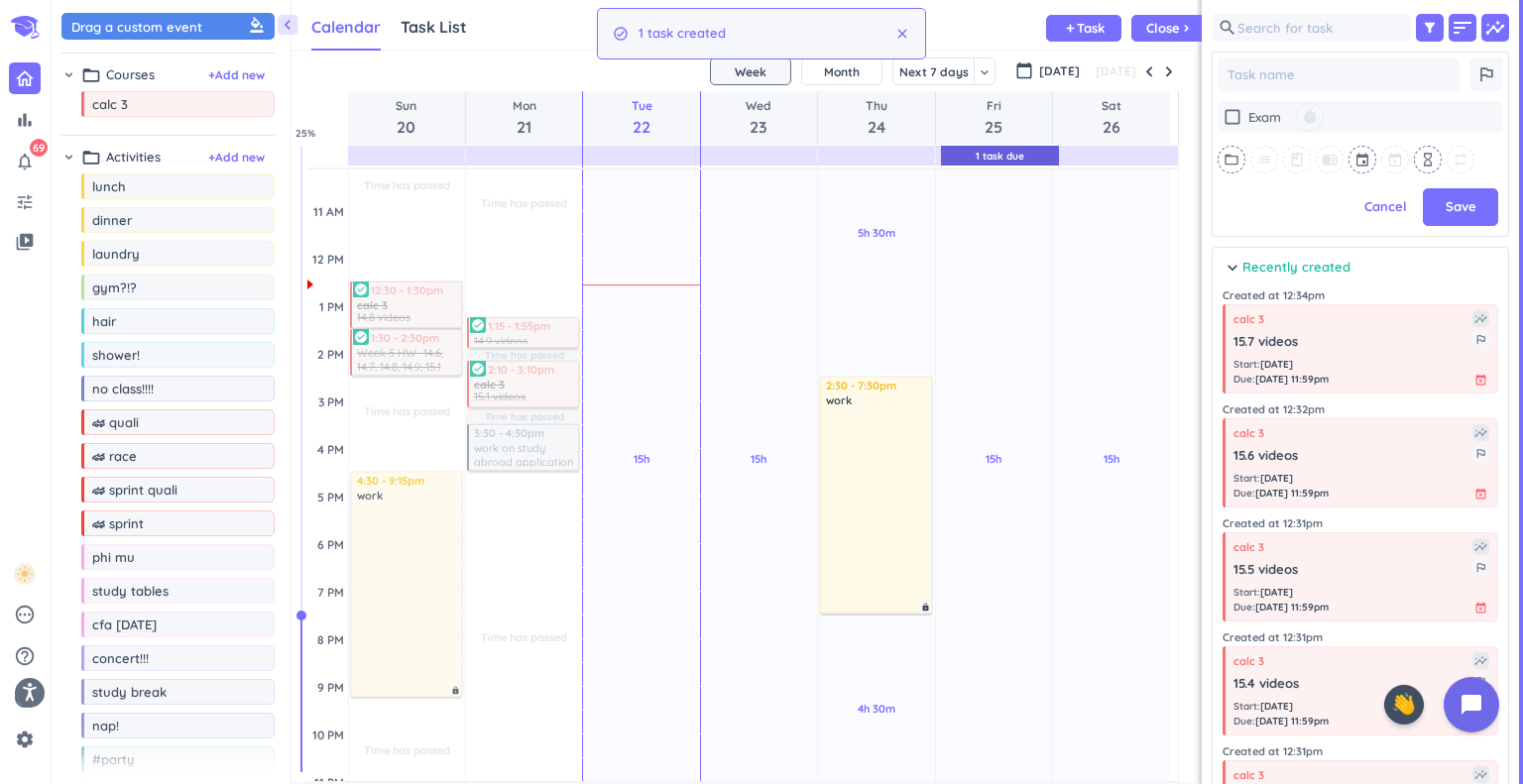 type on "x" 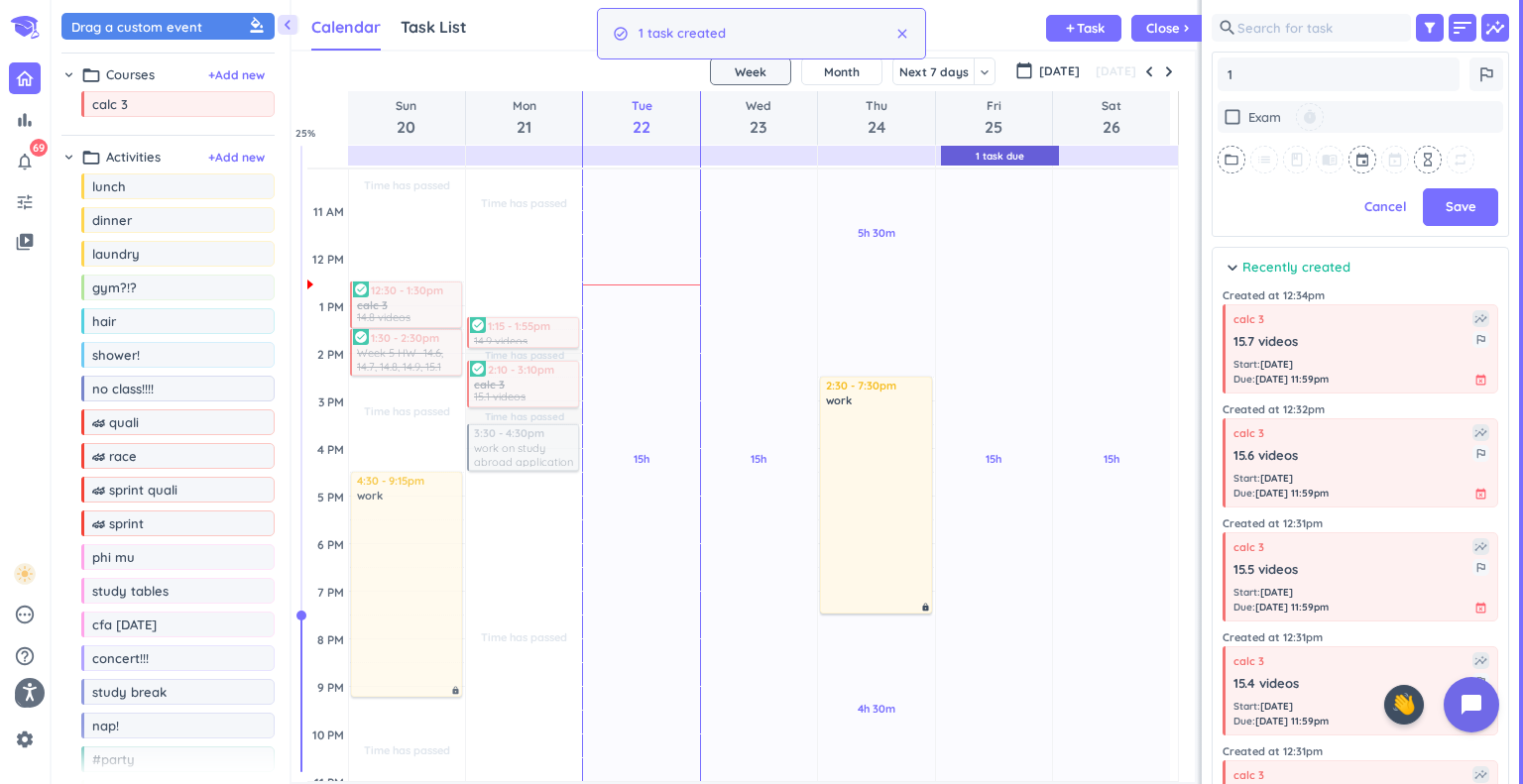 type on "x" 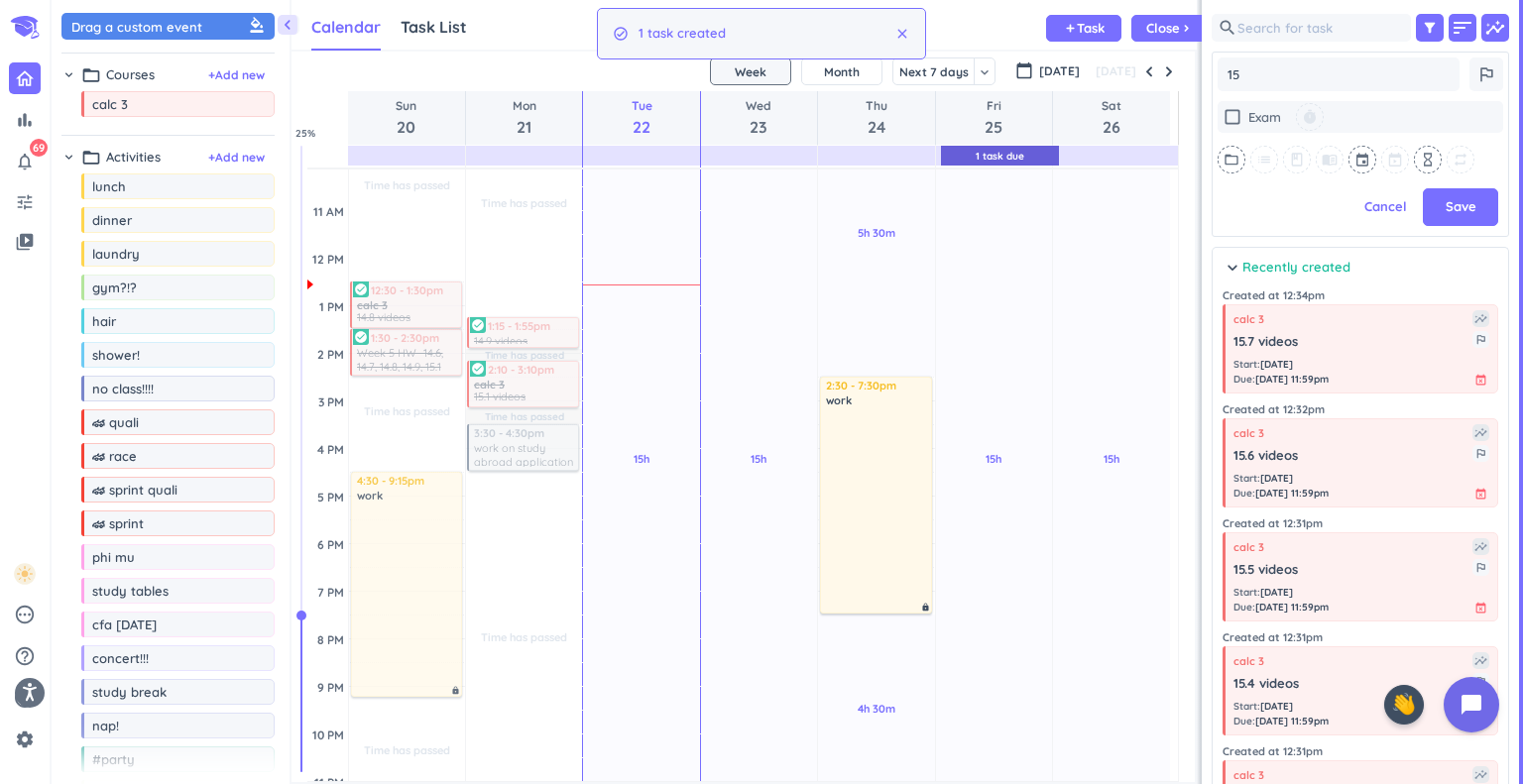 type on "x" 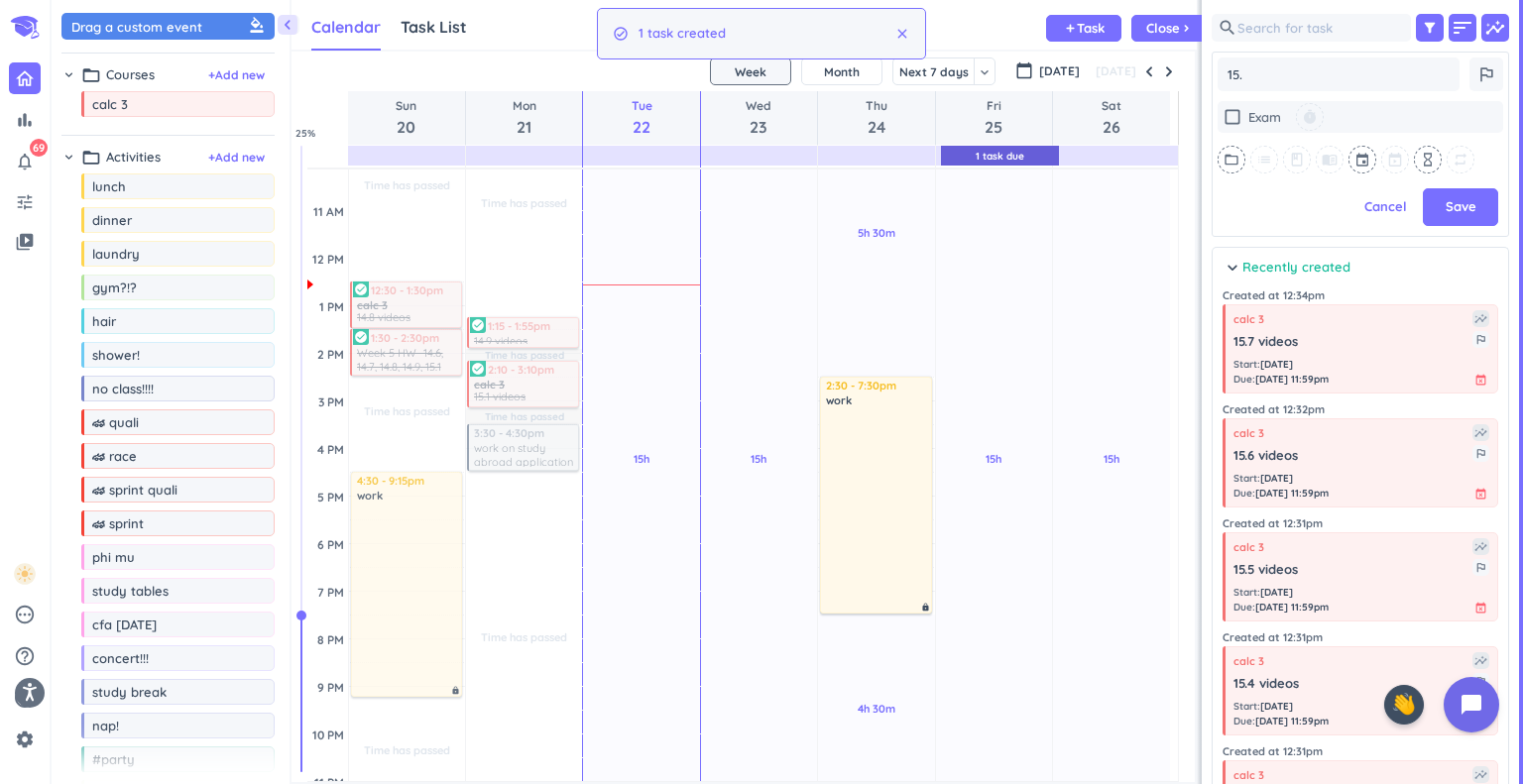 type on "x" 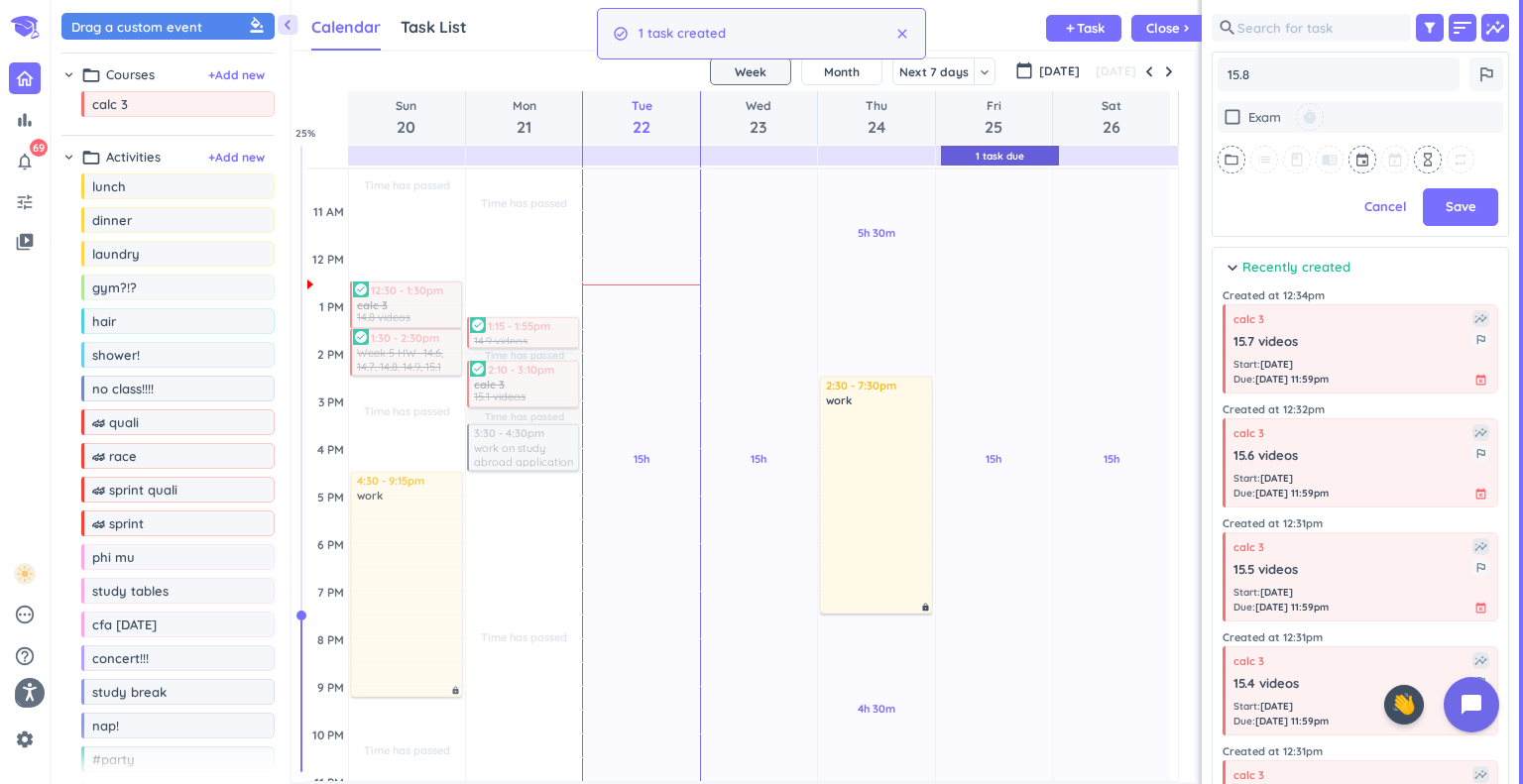 type on "x" 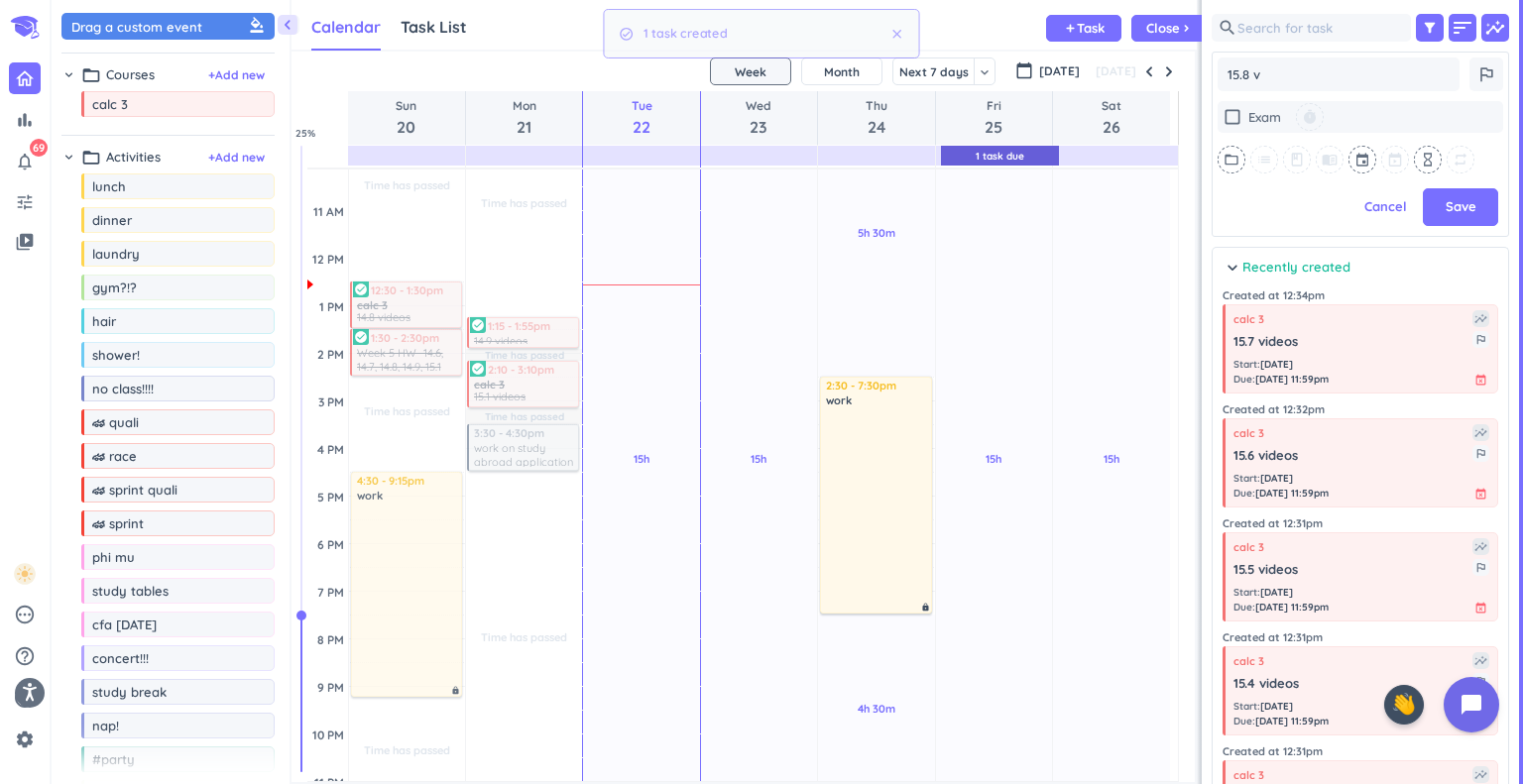 type on "x" 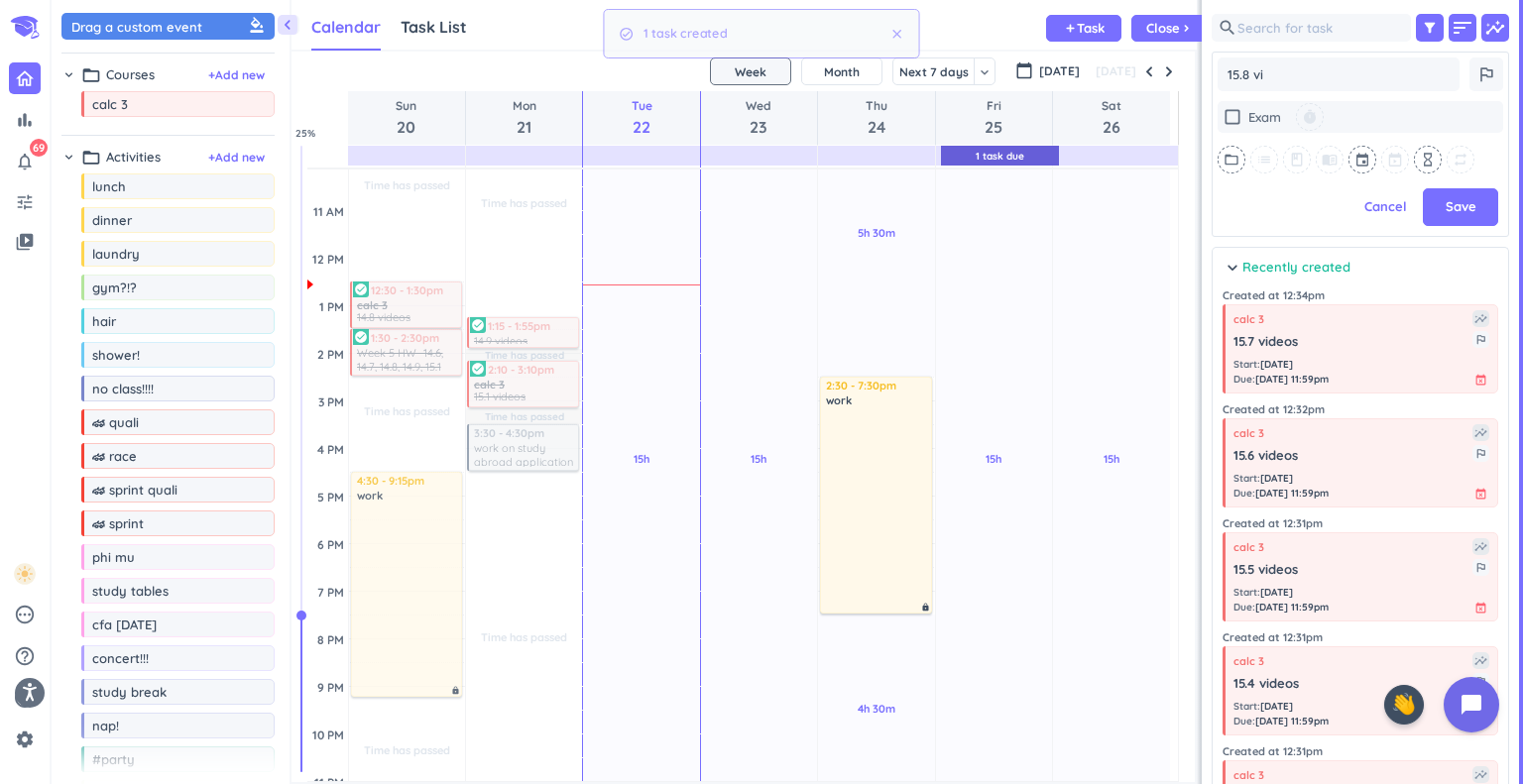 type on "x" 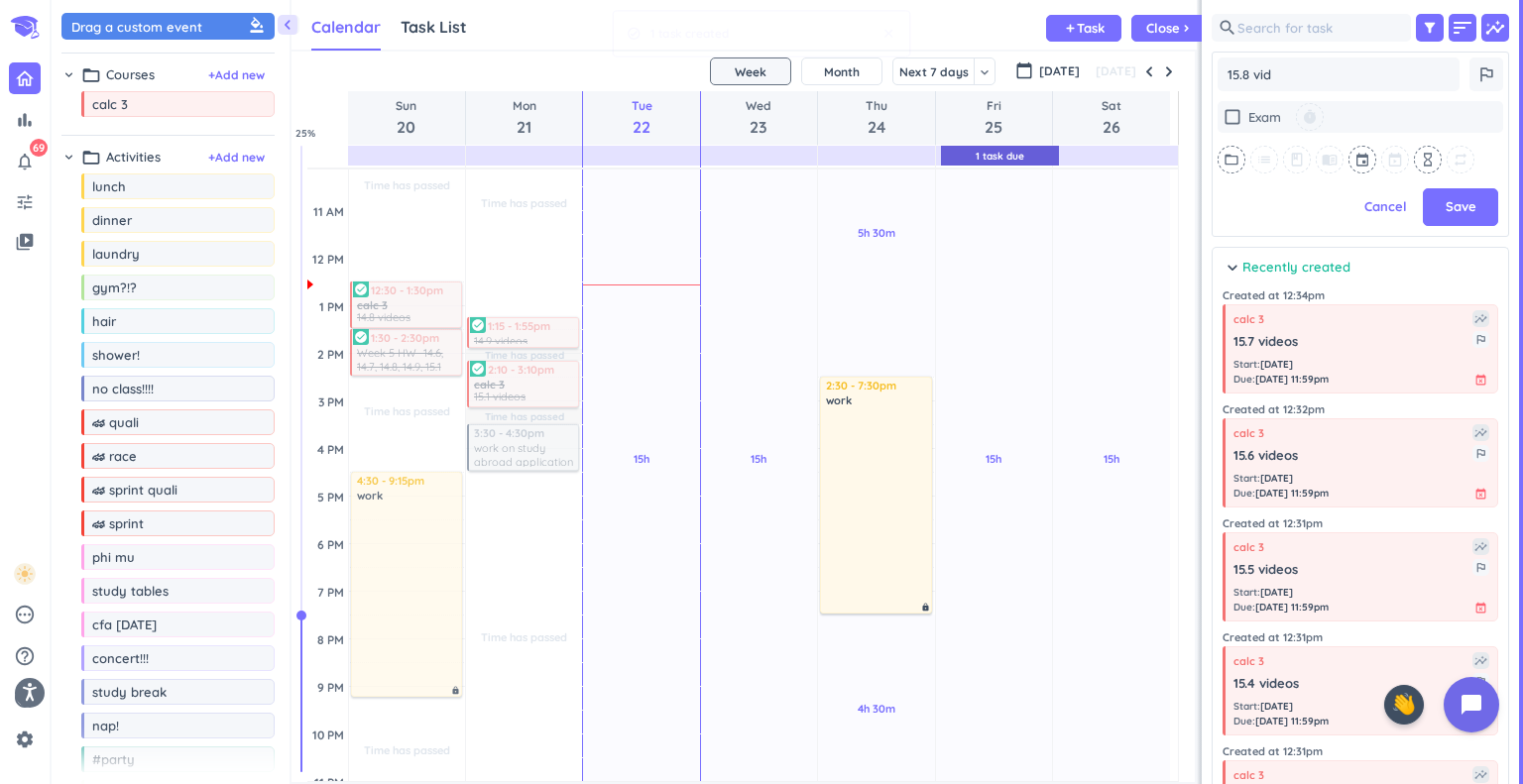 type on "x" 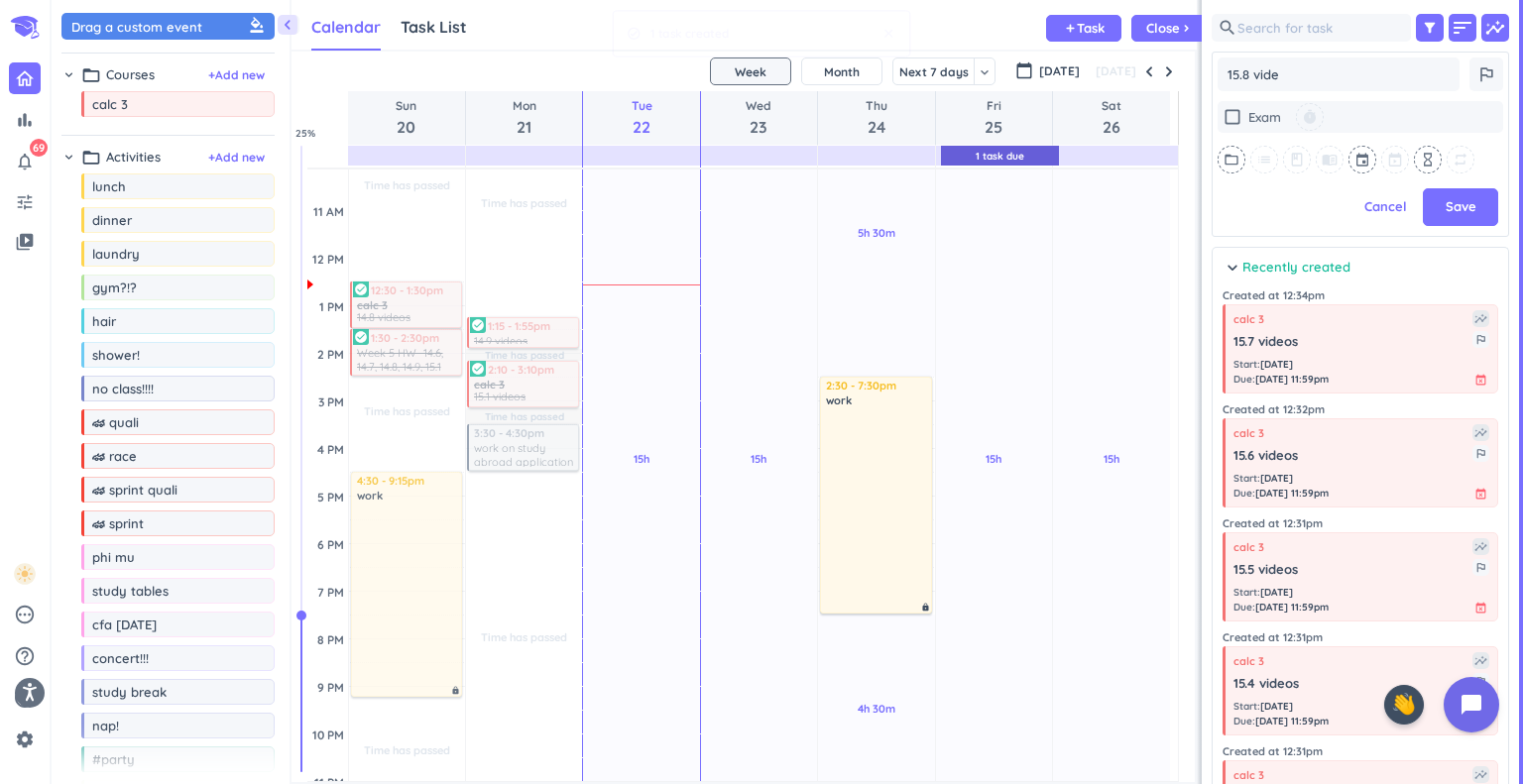 type on "x" 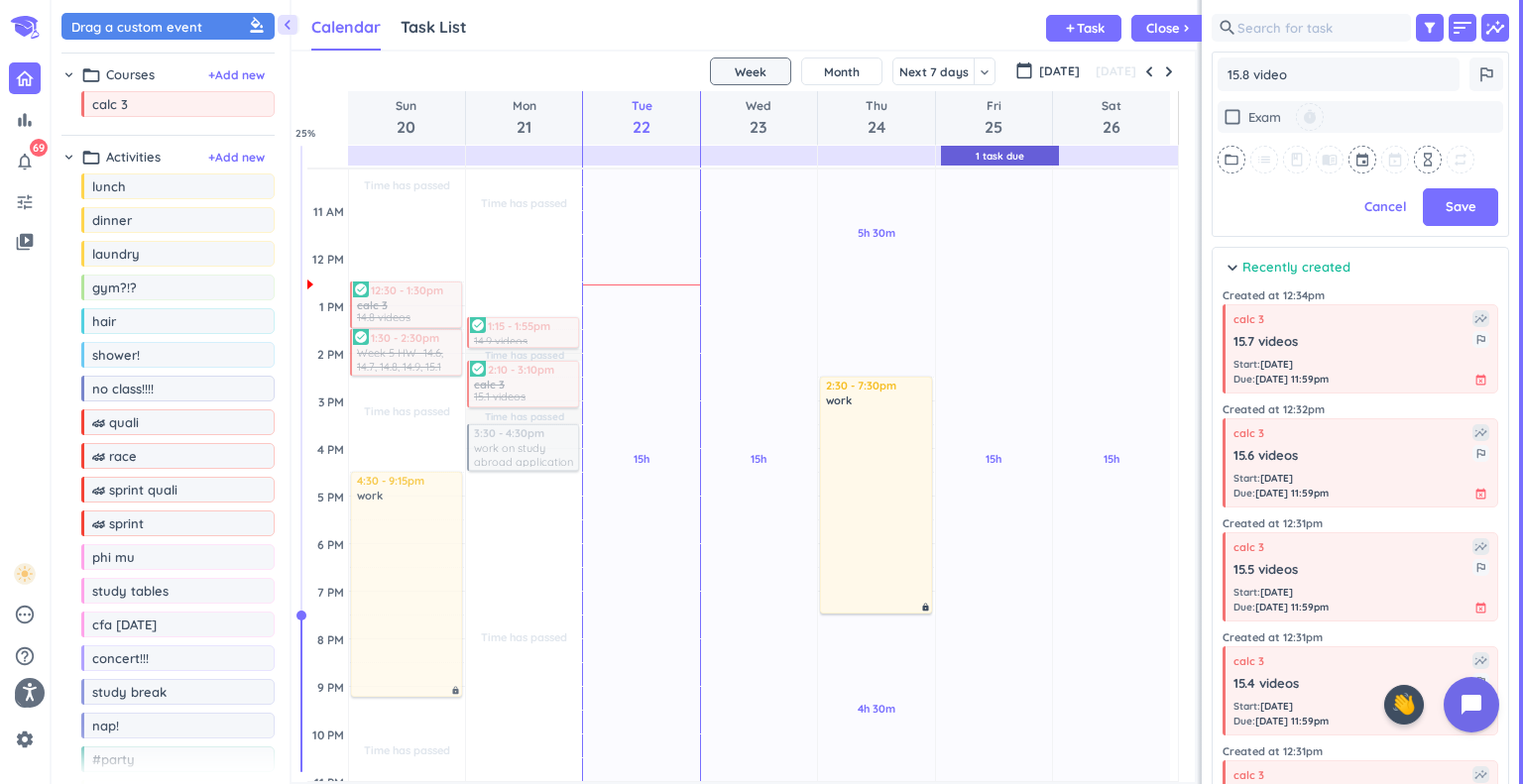 type on "x" 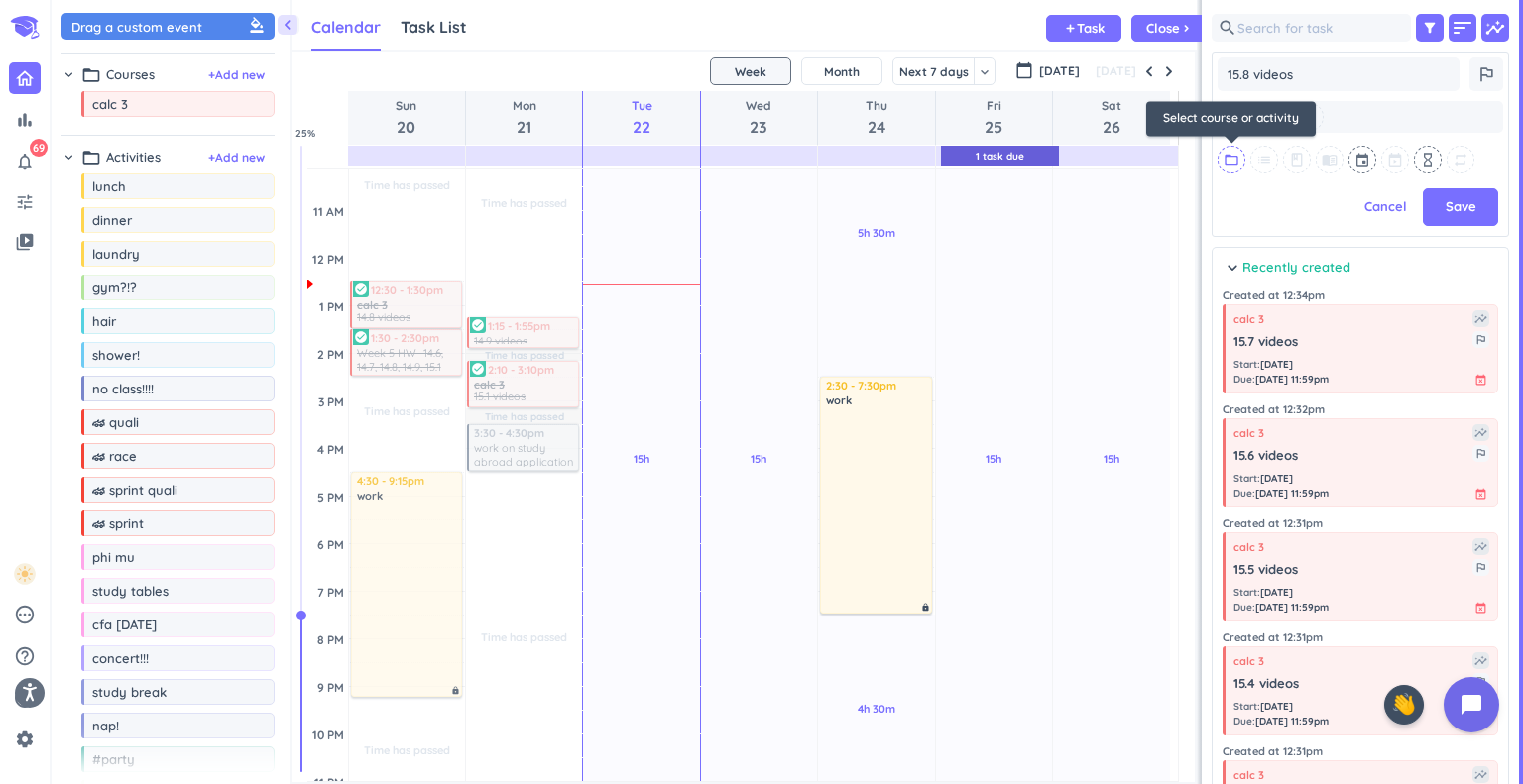 type on "15.8 videos" 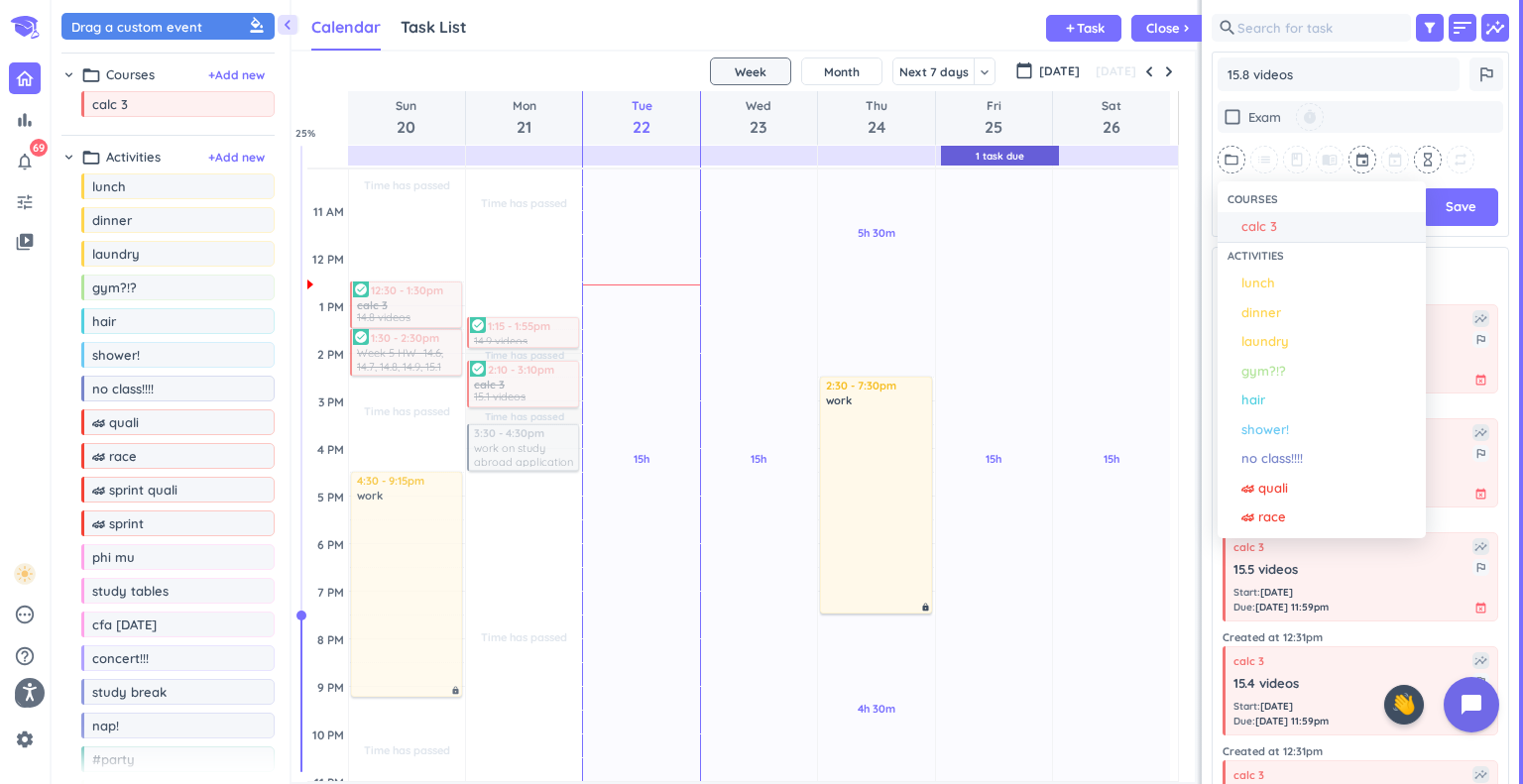 click on "calc 3" at bounding box center (1259, 227) 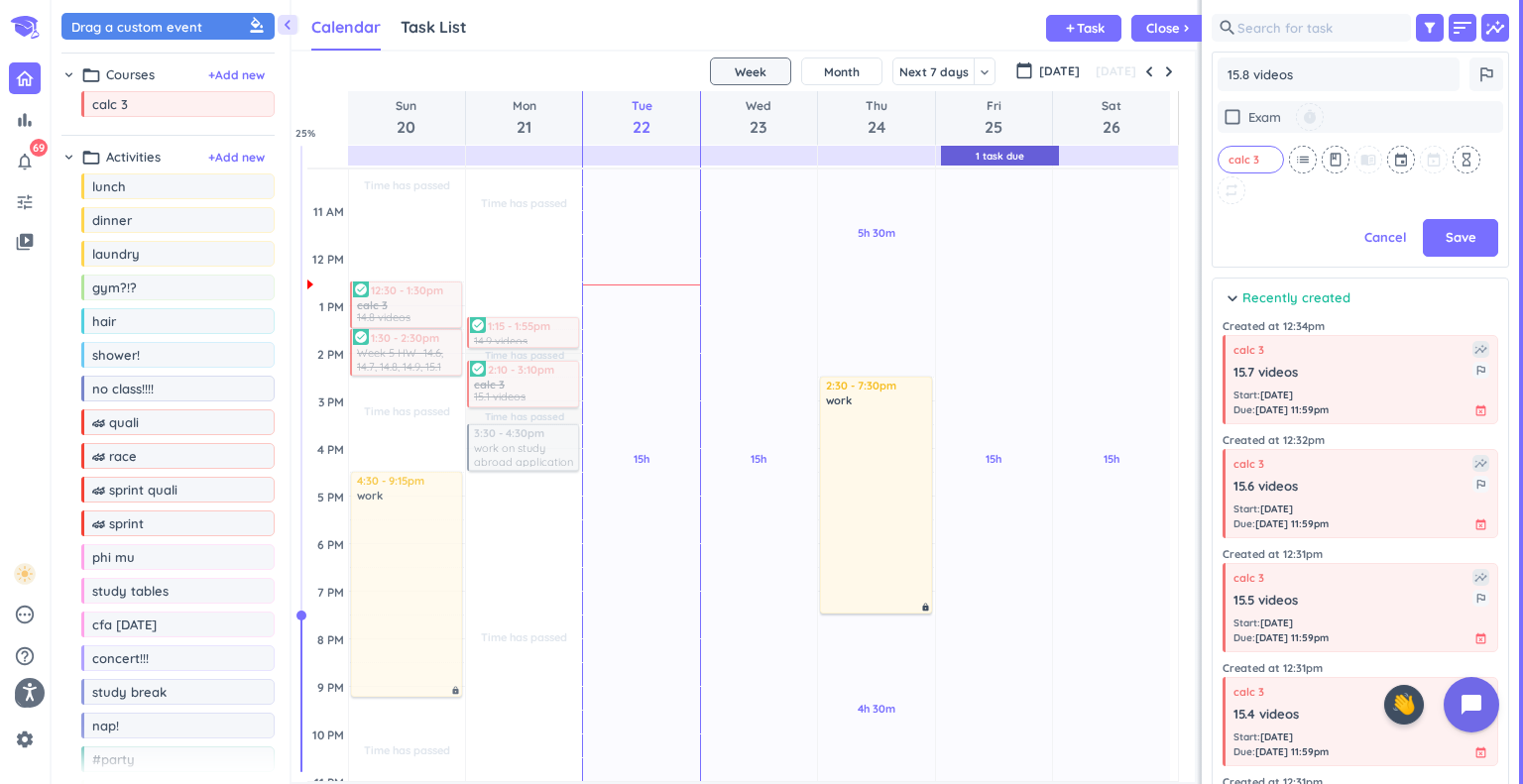 scroll, scrollTop: 500, scrollLeft: 290, axis: both 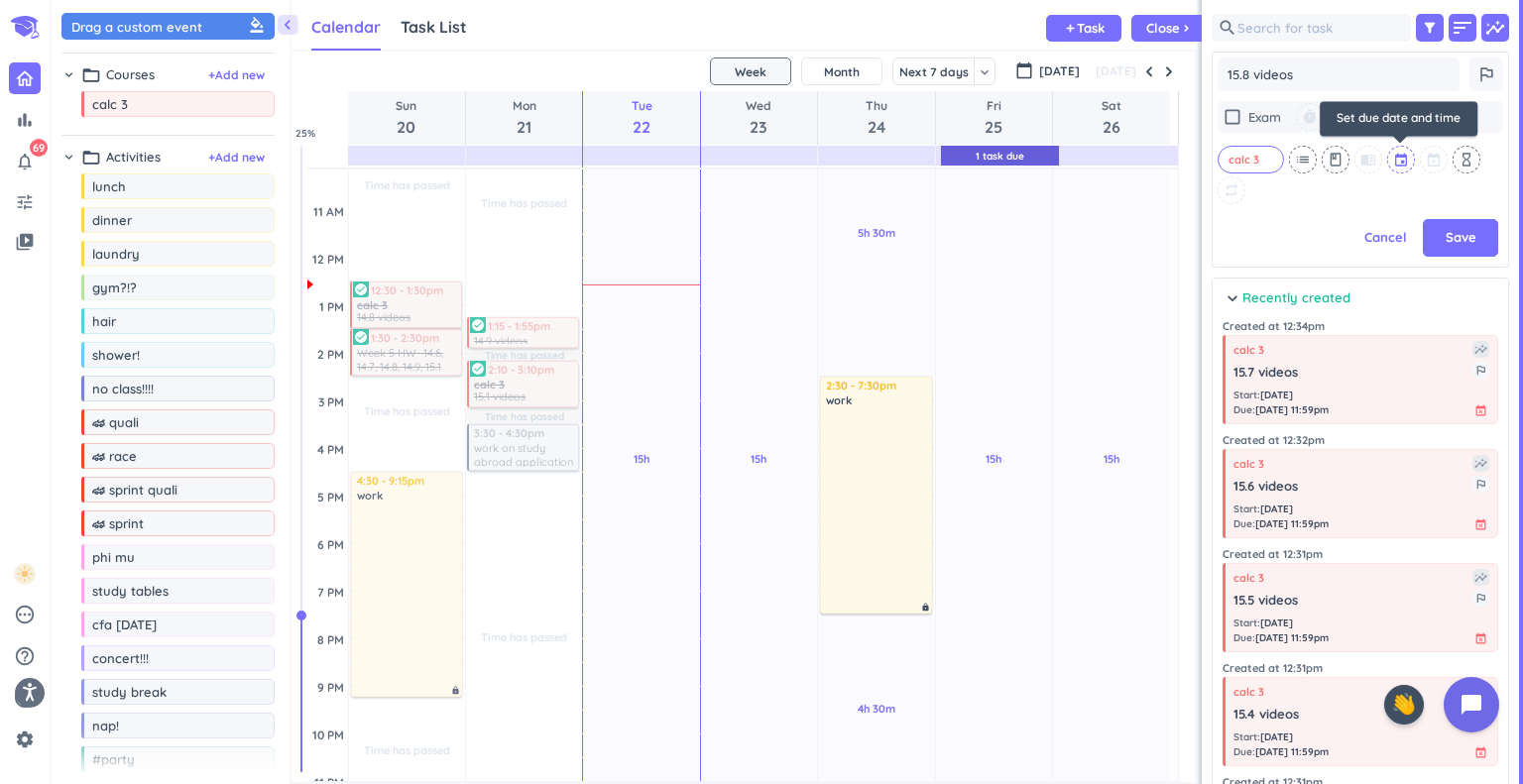 click at bounding box center [1402, 160] 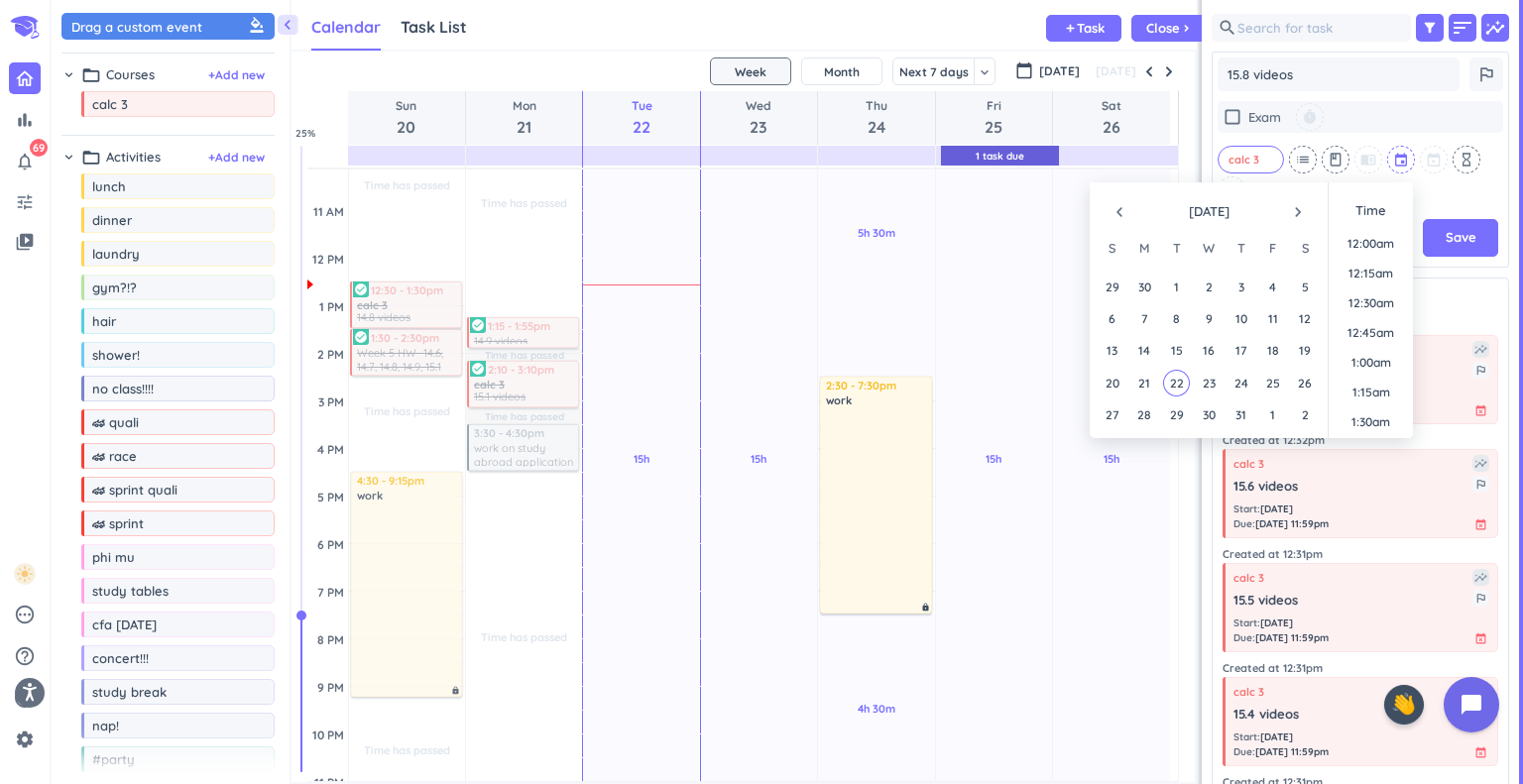 scroll, scrollTop: 1396, scrollLeft: 0, axis: vertical 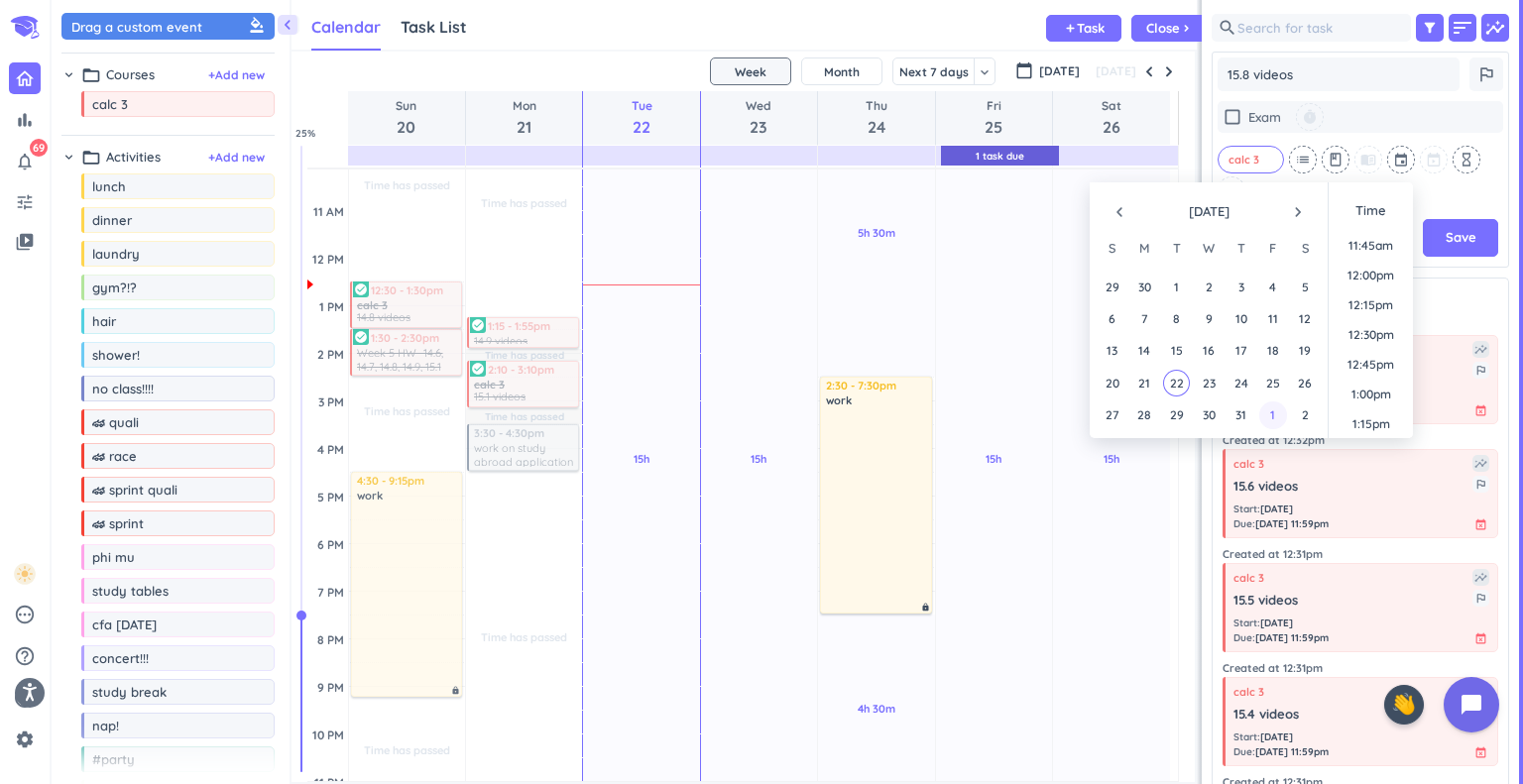 click on "1" at bounding box center [1272, 414] 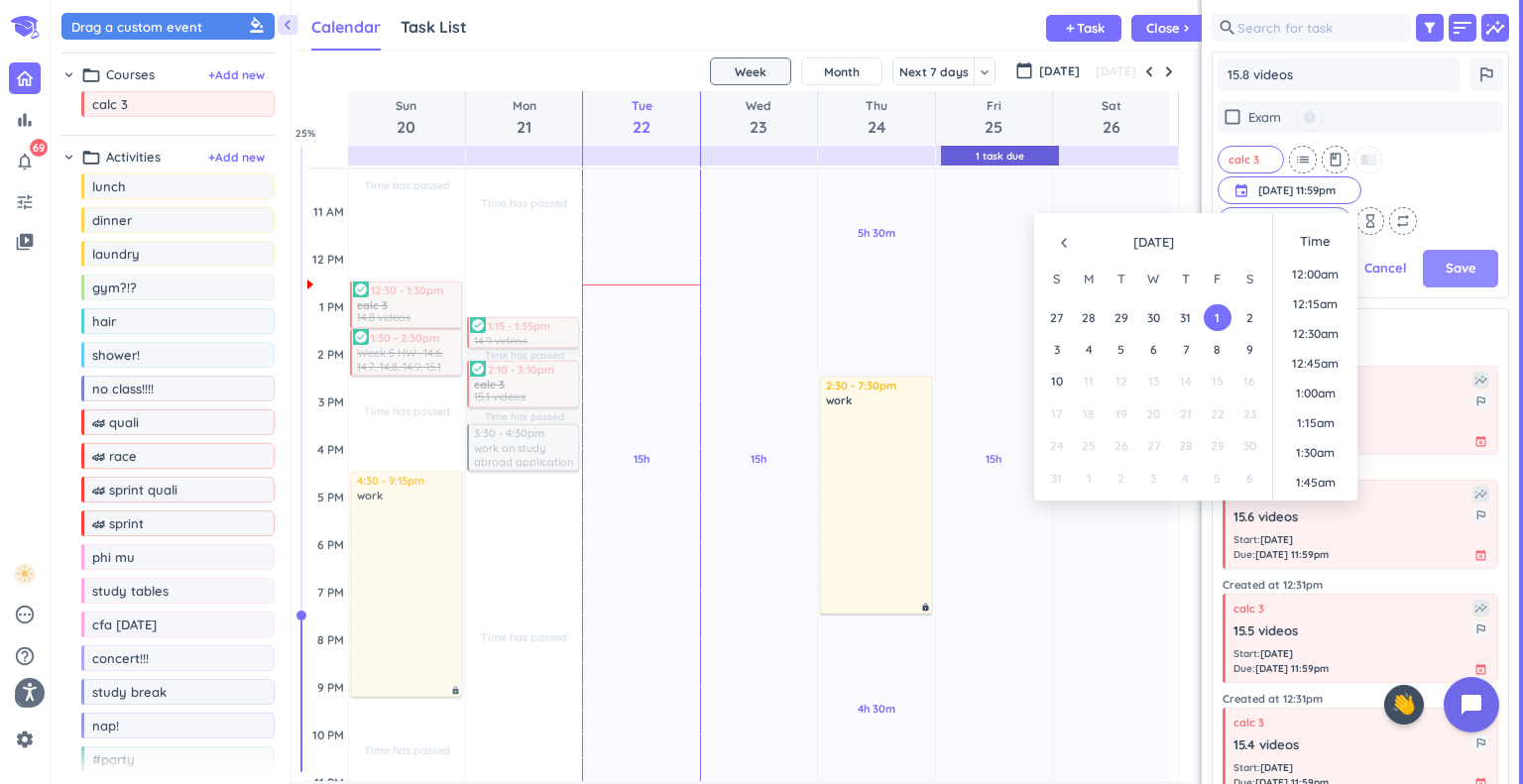 scroll, scrollTop: 469, scrollLeft: 290, axis: both 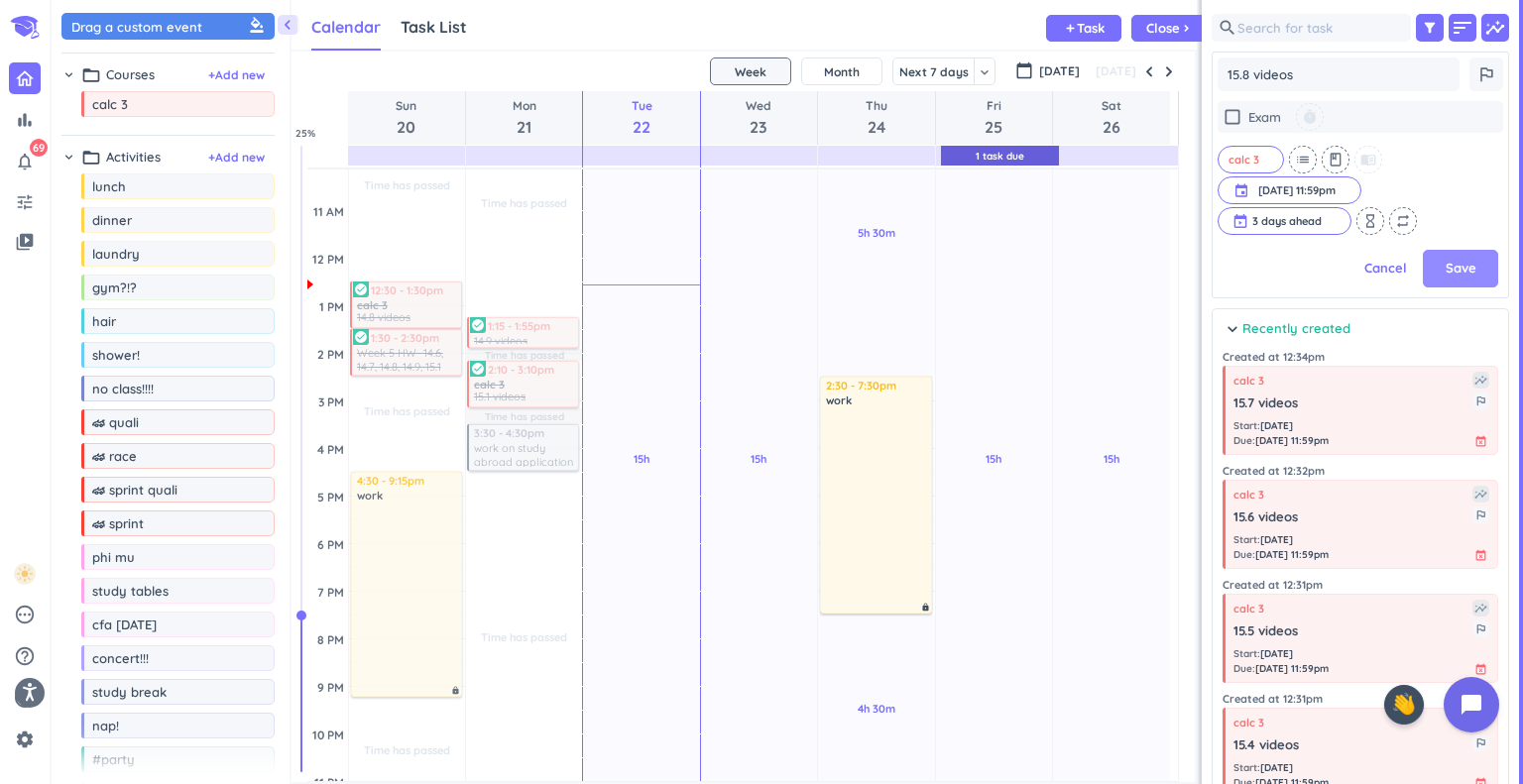 click on "Save" at bounding box center (1461, 269) 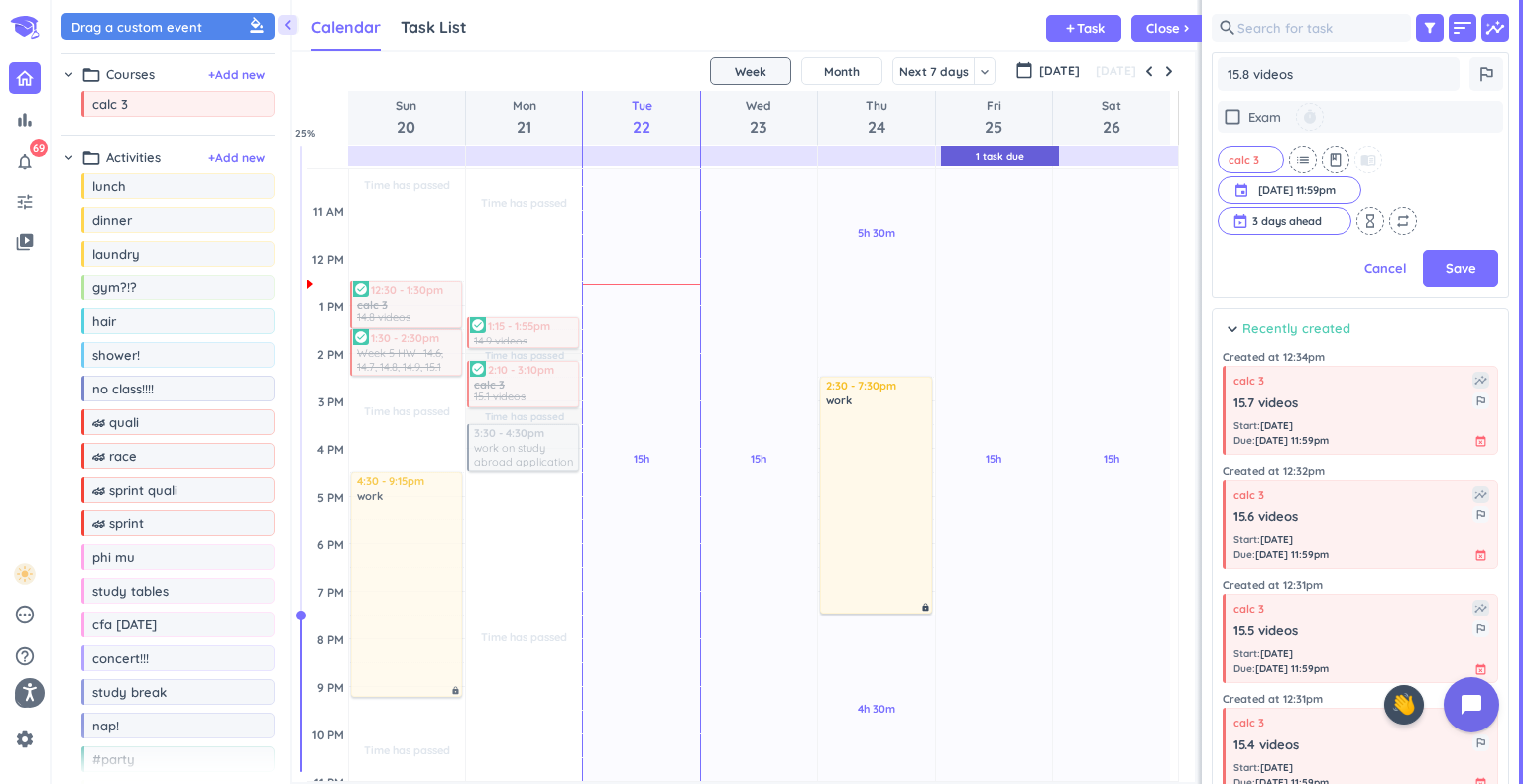scroll, scrollTop: 8, scrollLeft: 8, axis: both 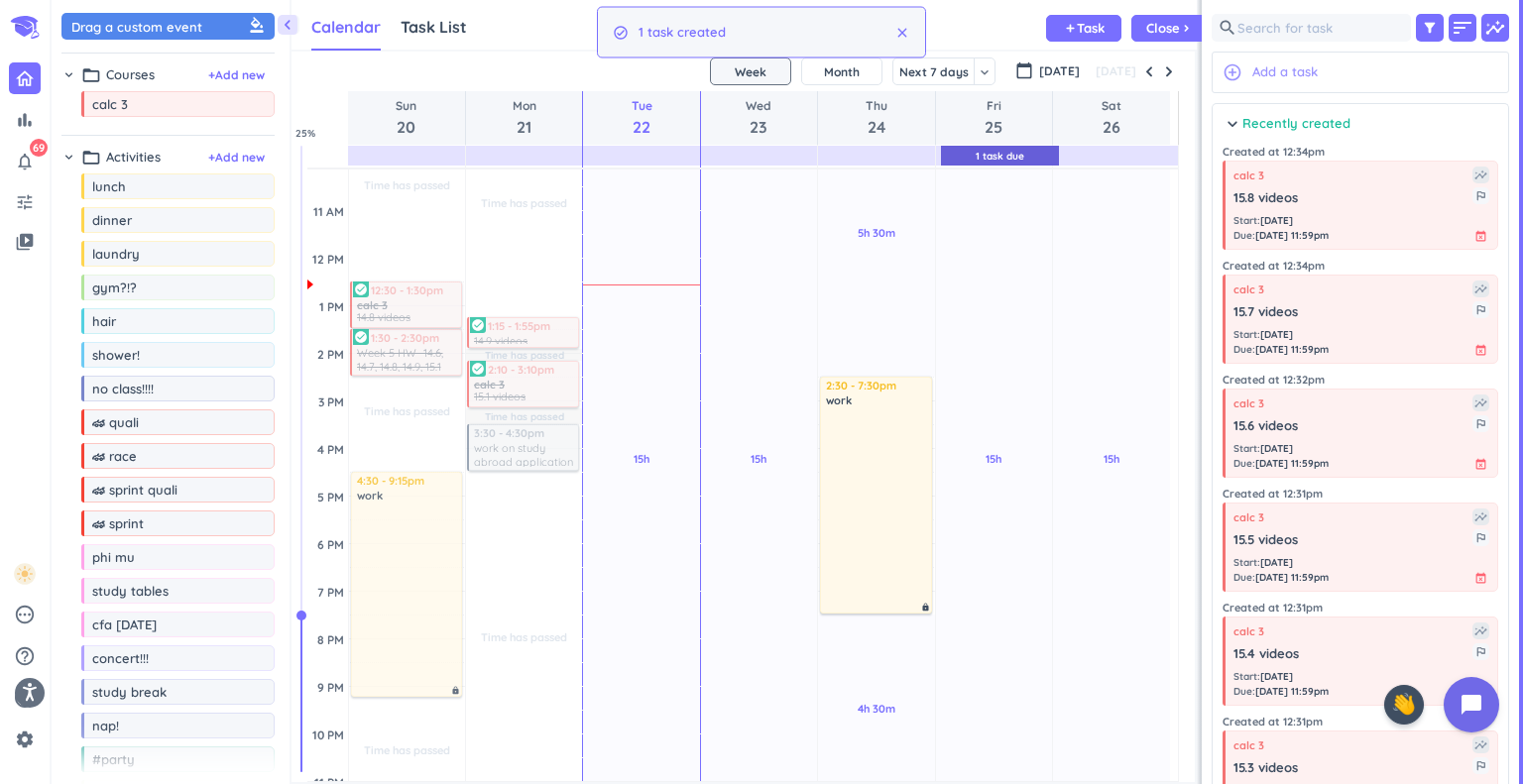 click on "Add a task" at bounding box center (1285, 72) 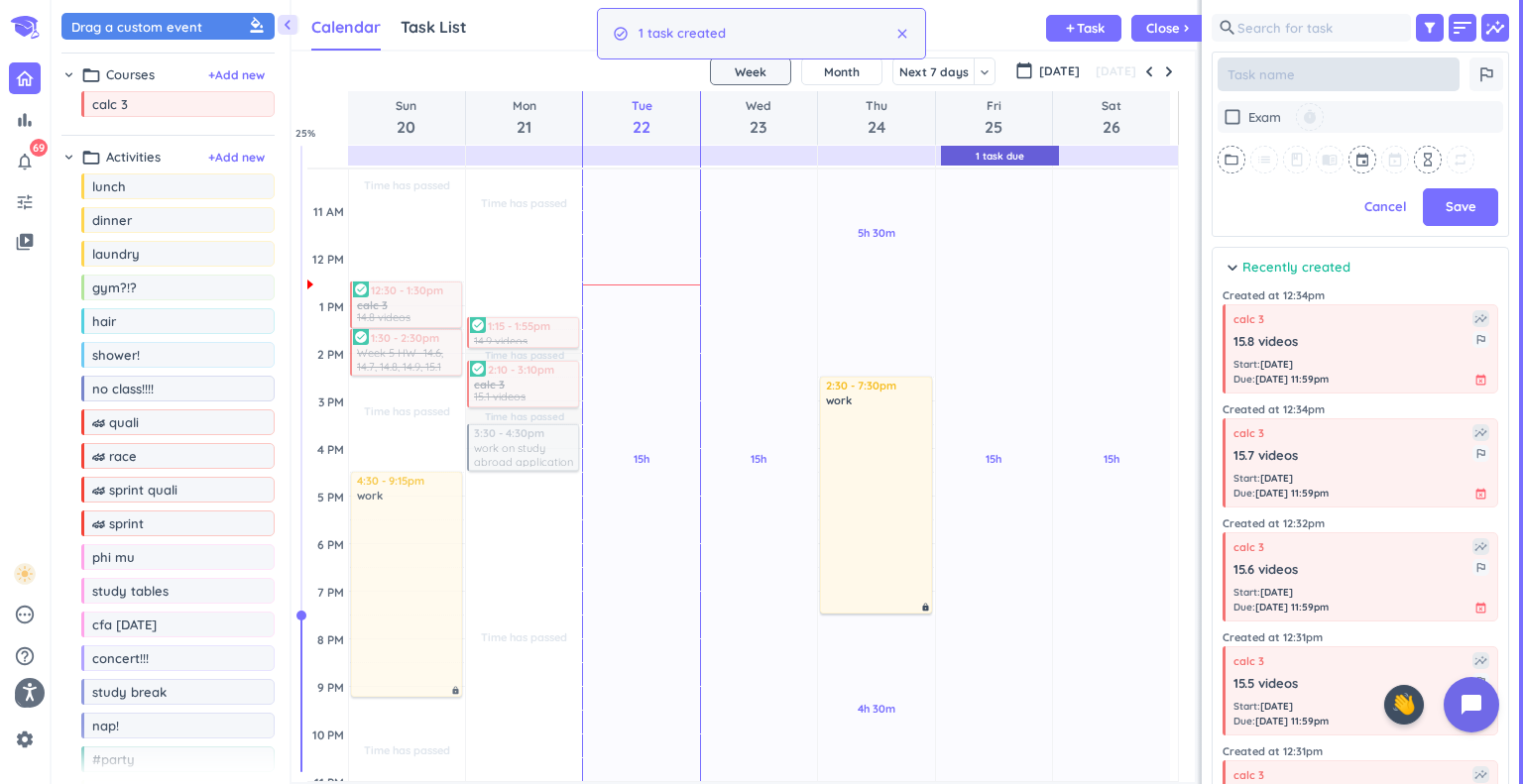 type on "x" 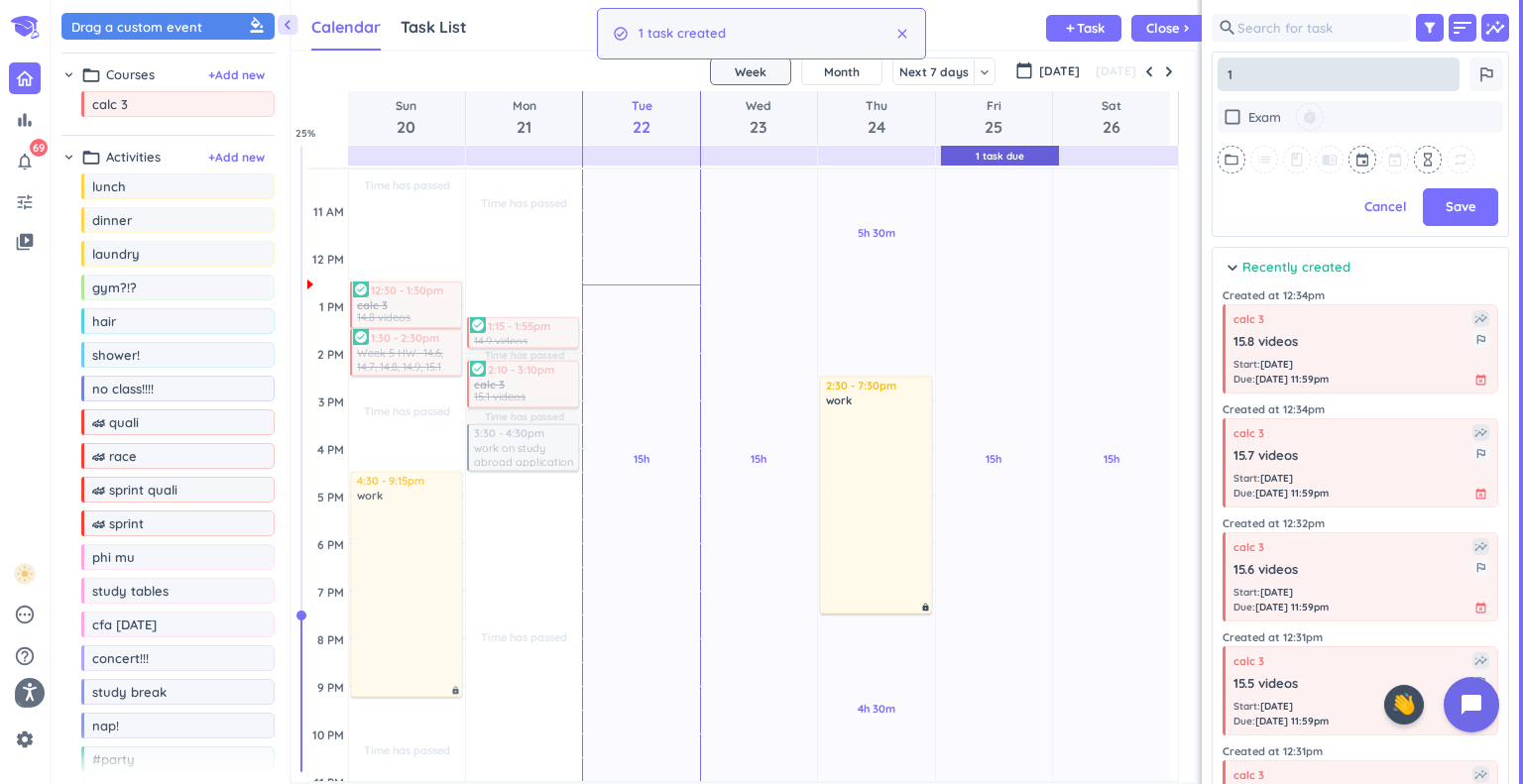 type on "x" 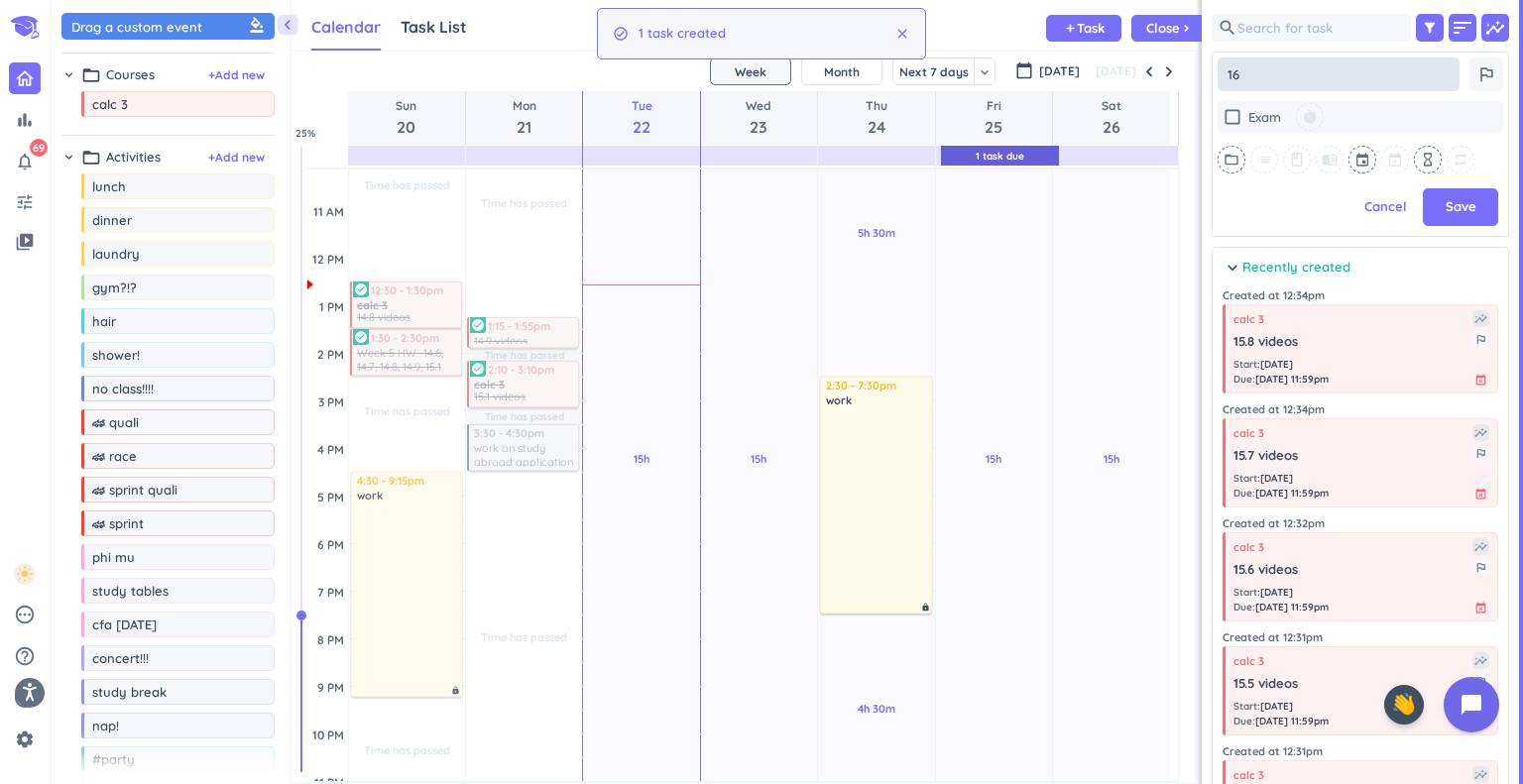 type on "x" 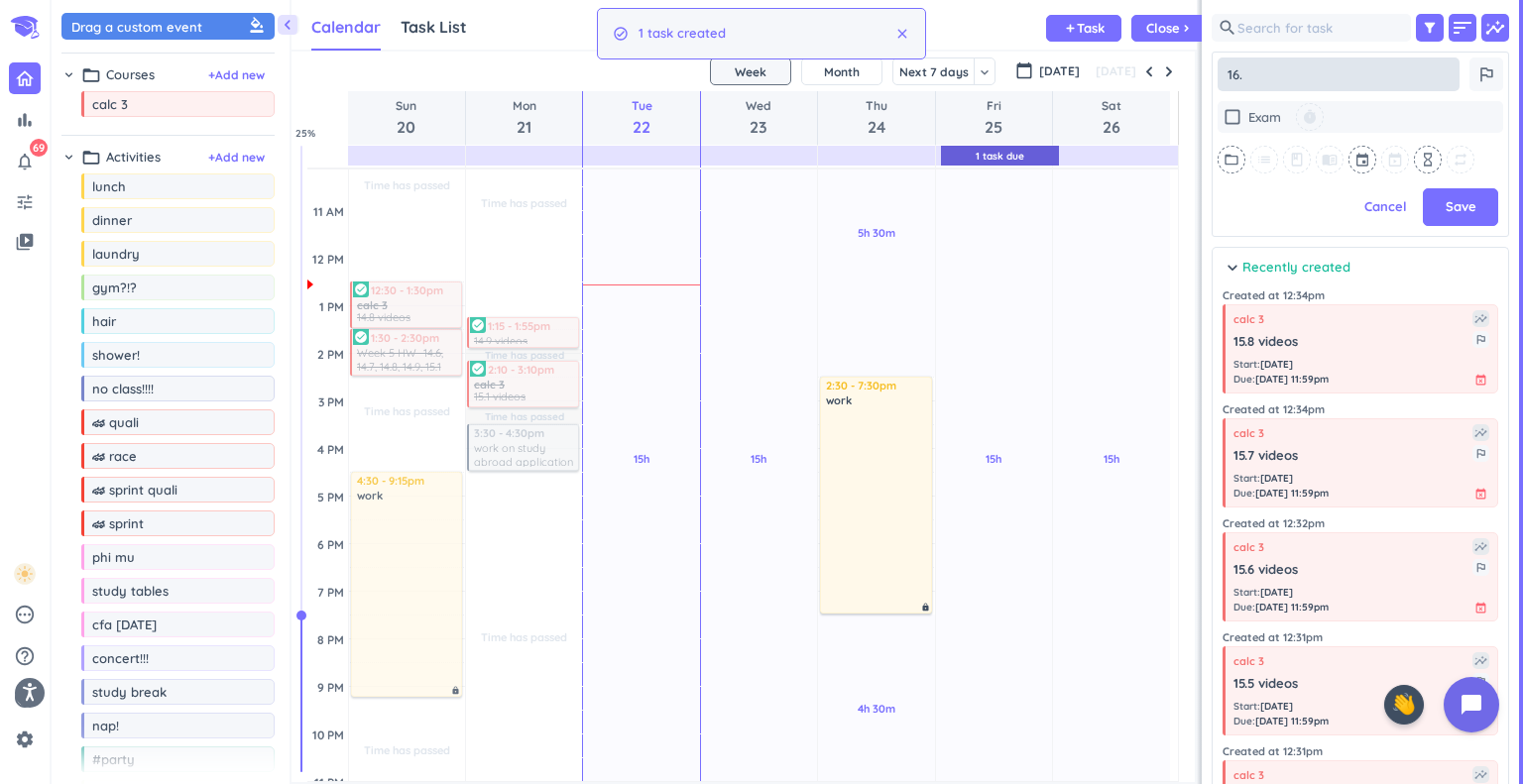 type on "x" 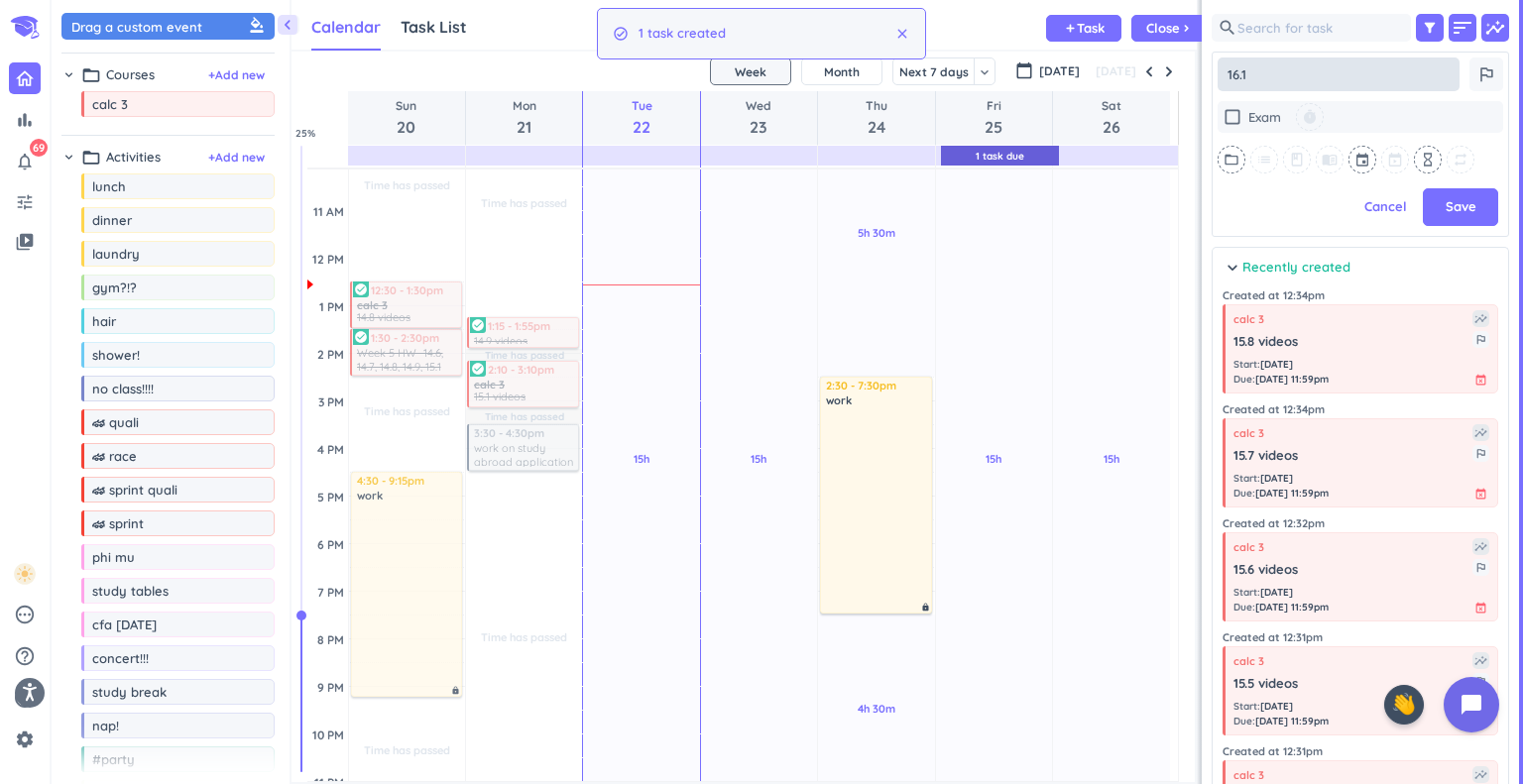 type on "x" 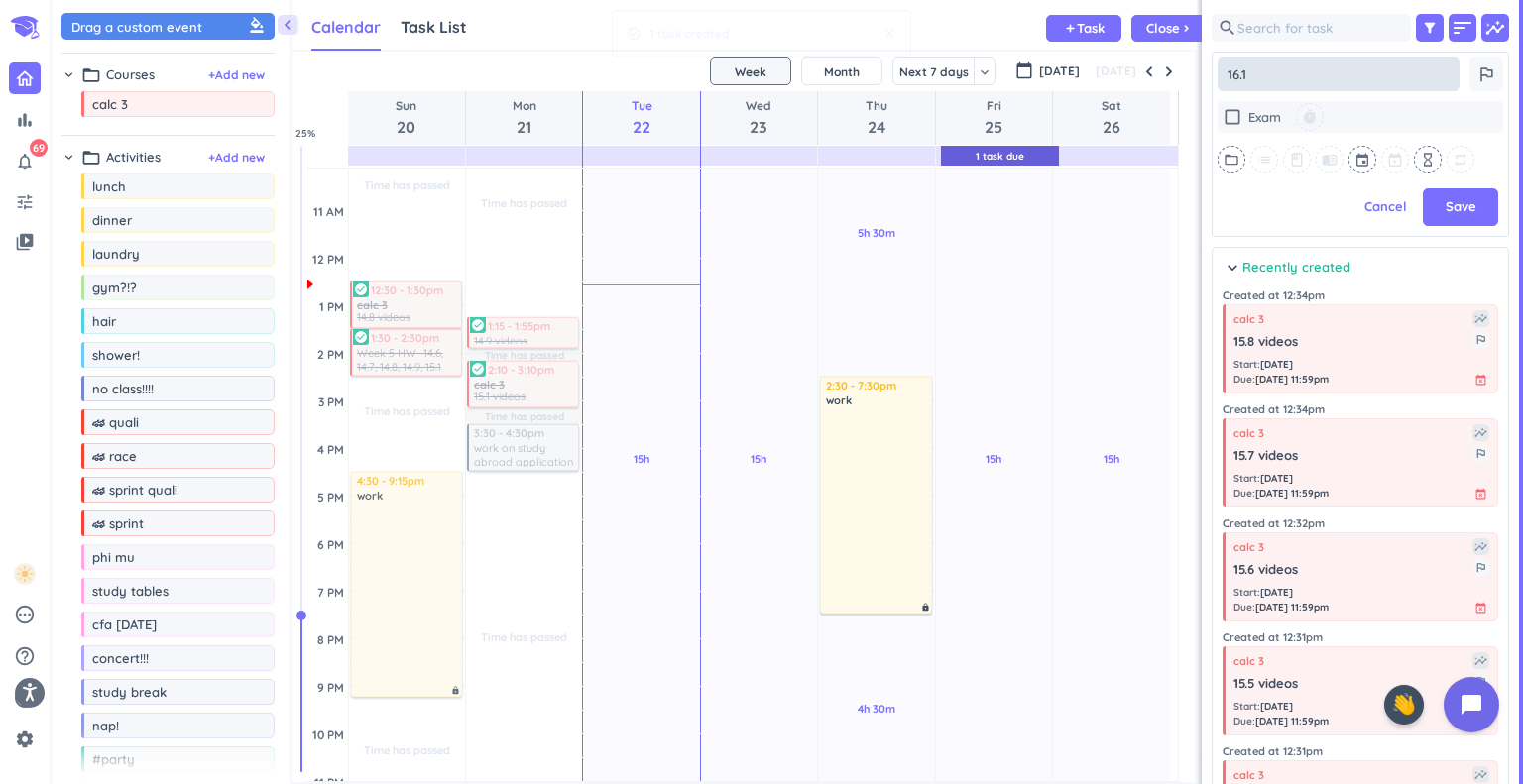 type on "x" 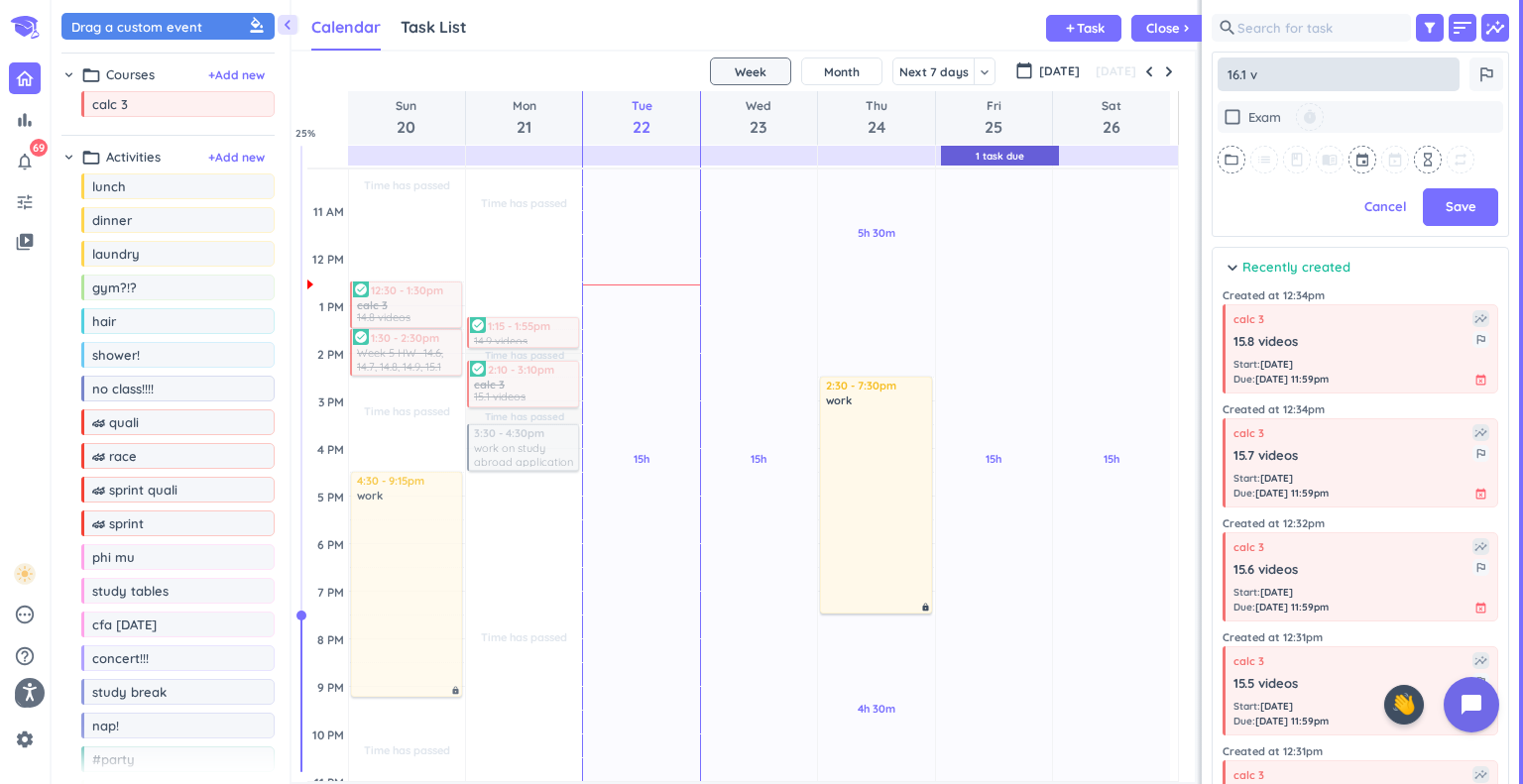 type on "x" 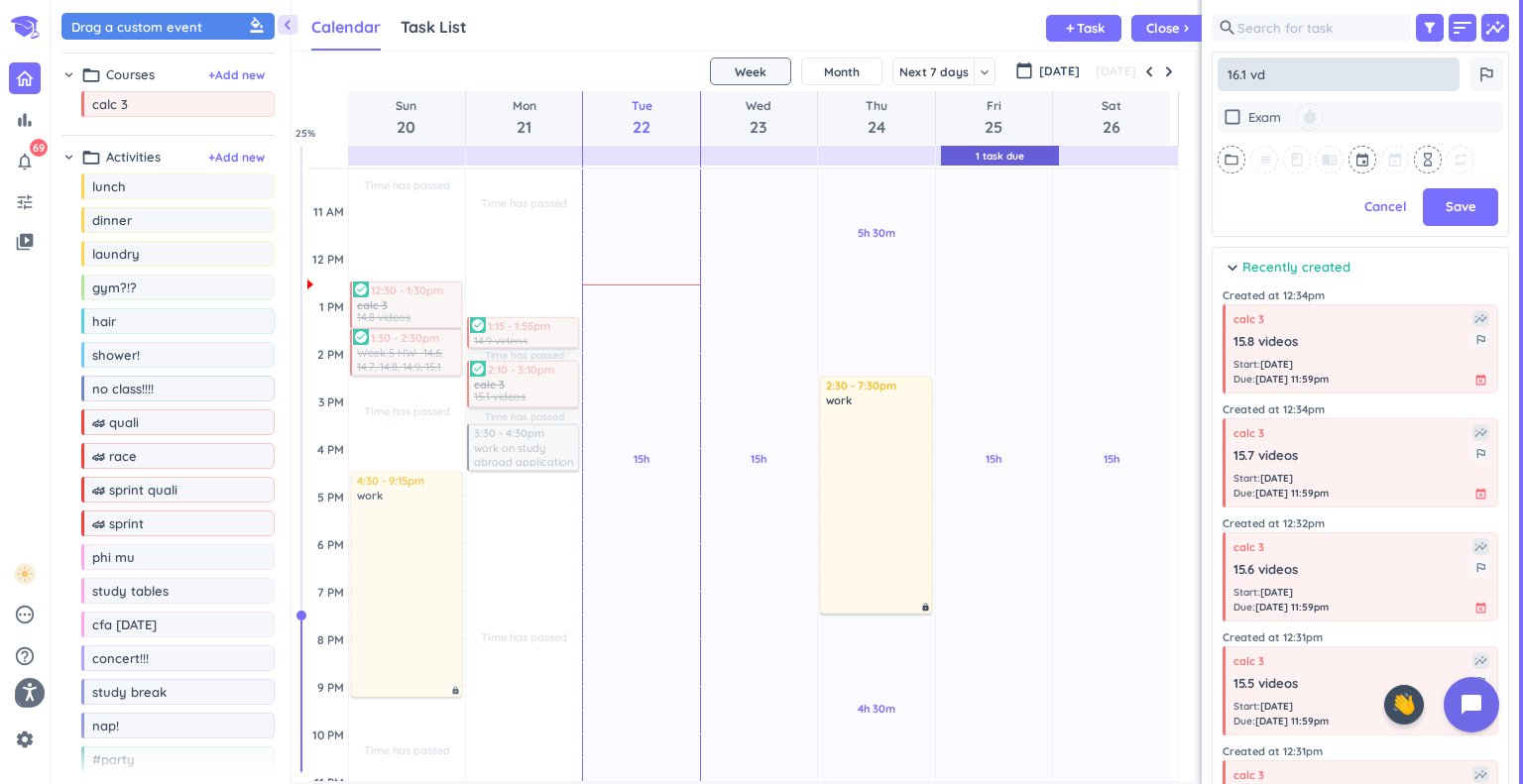 type on "x" 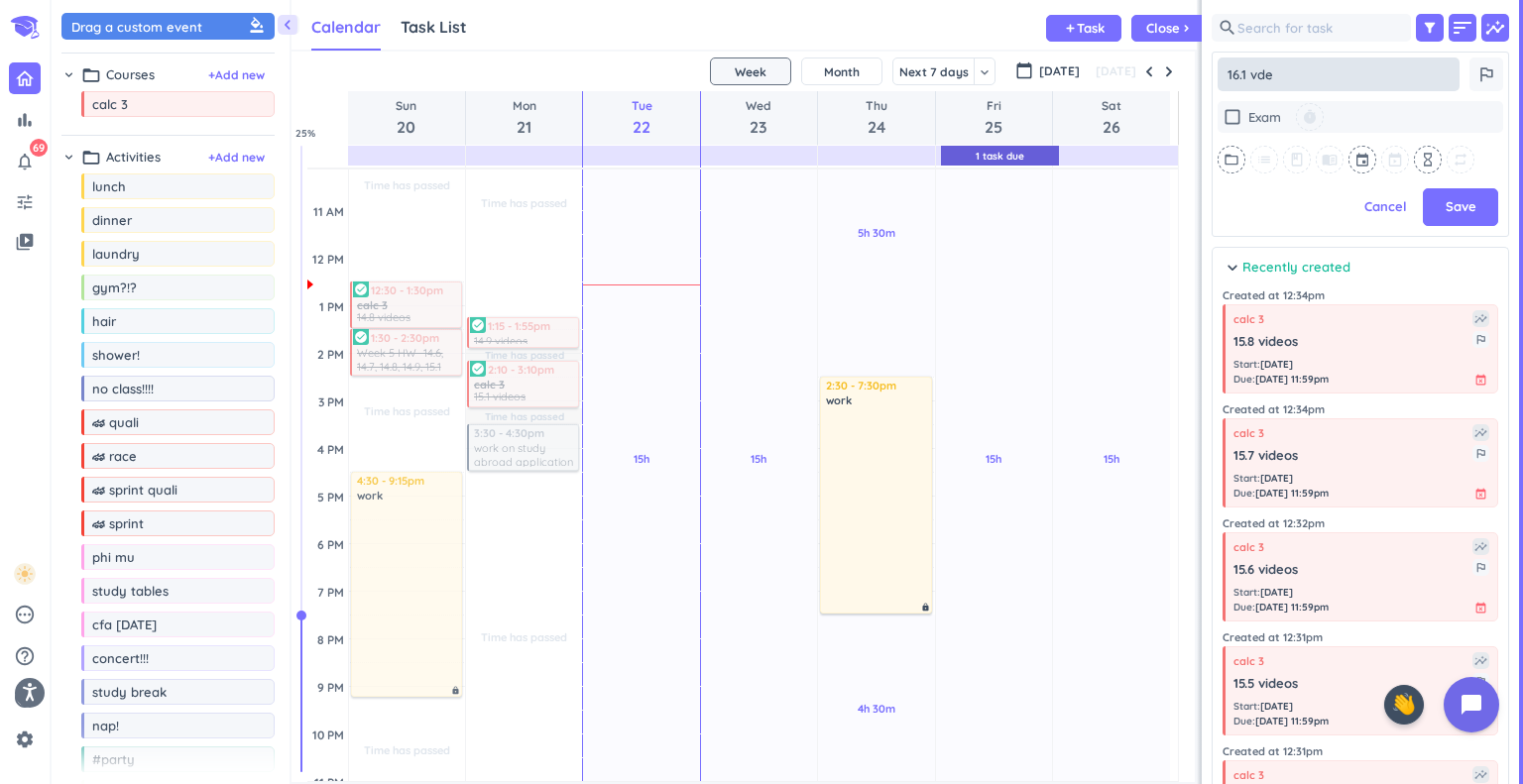 type on "x" 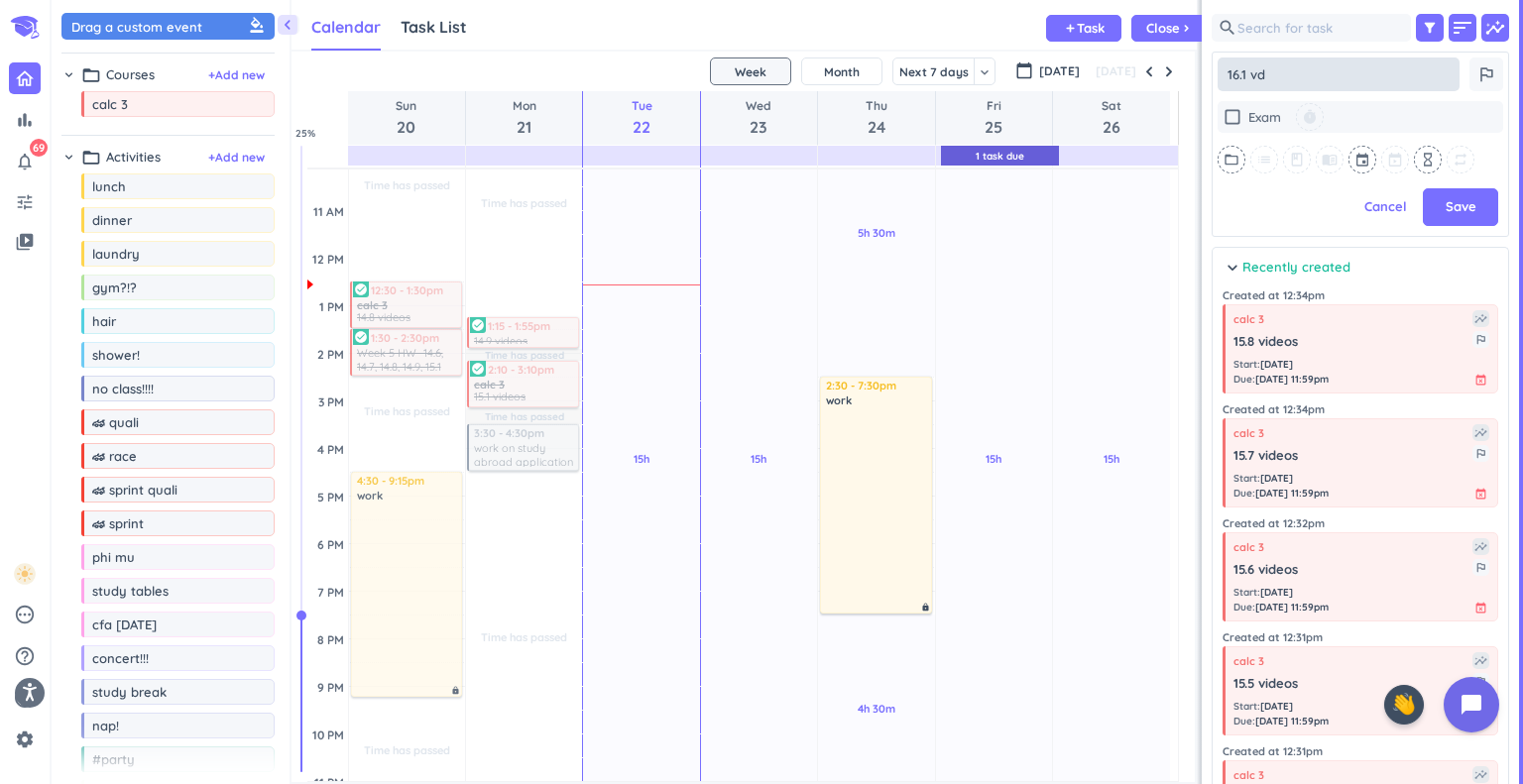 type on "x" 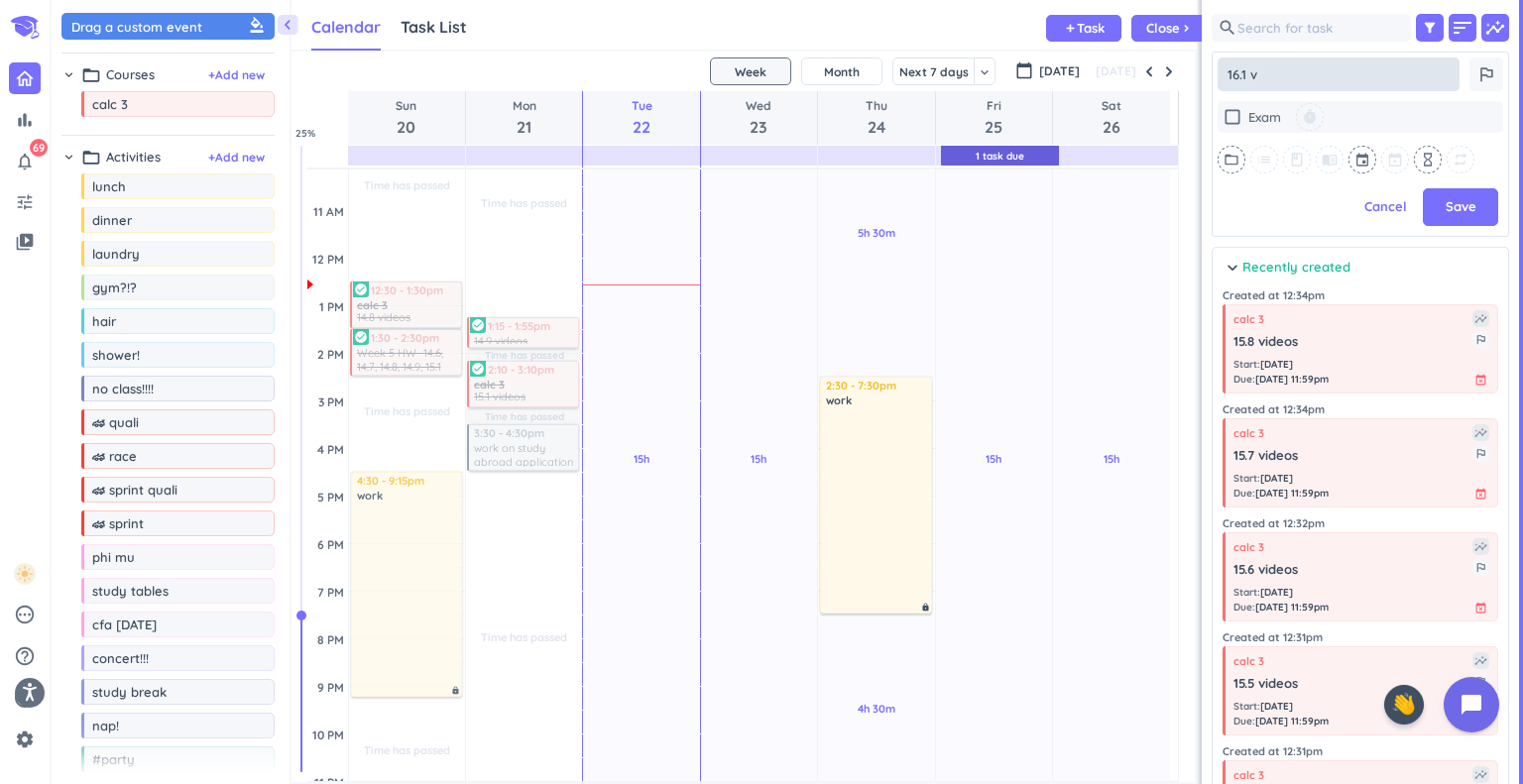 type on "x" 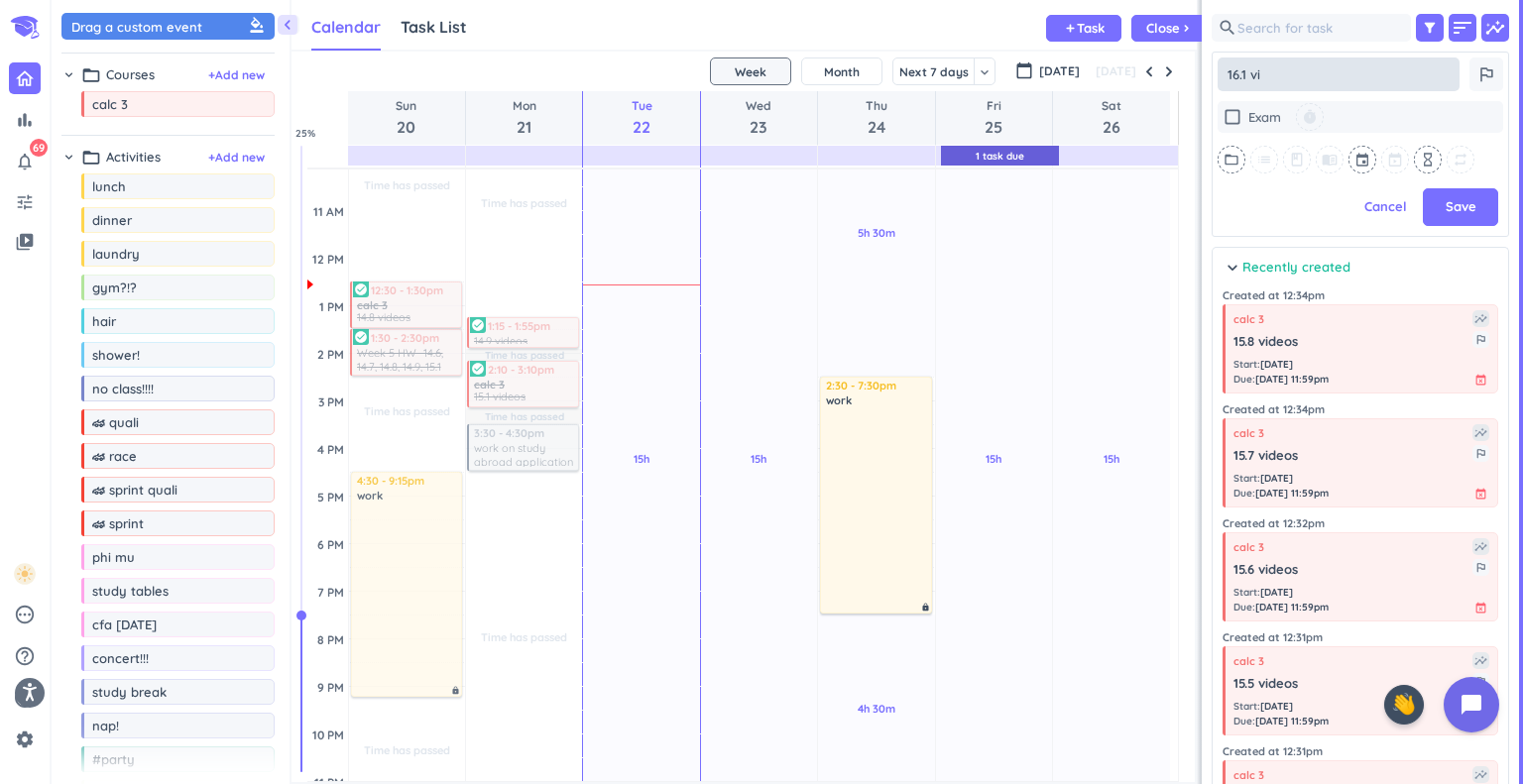 type 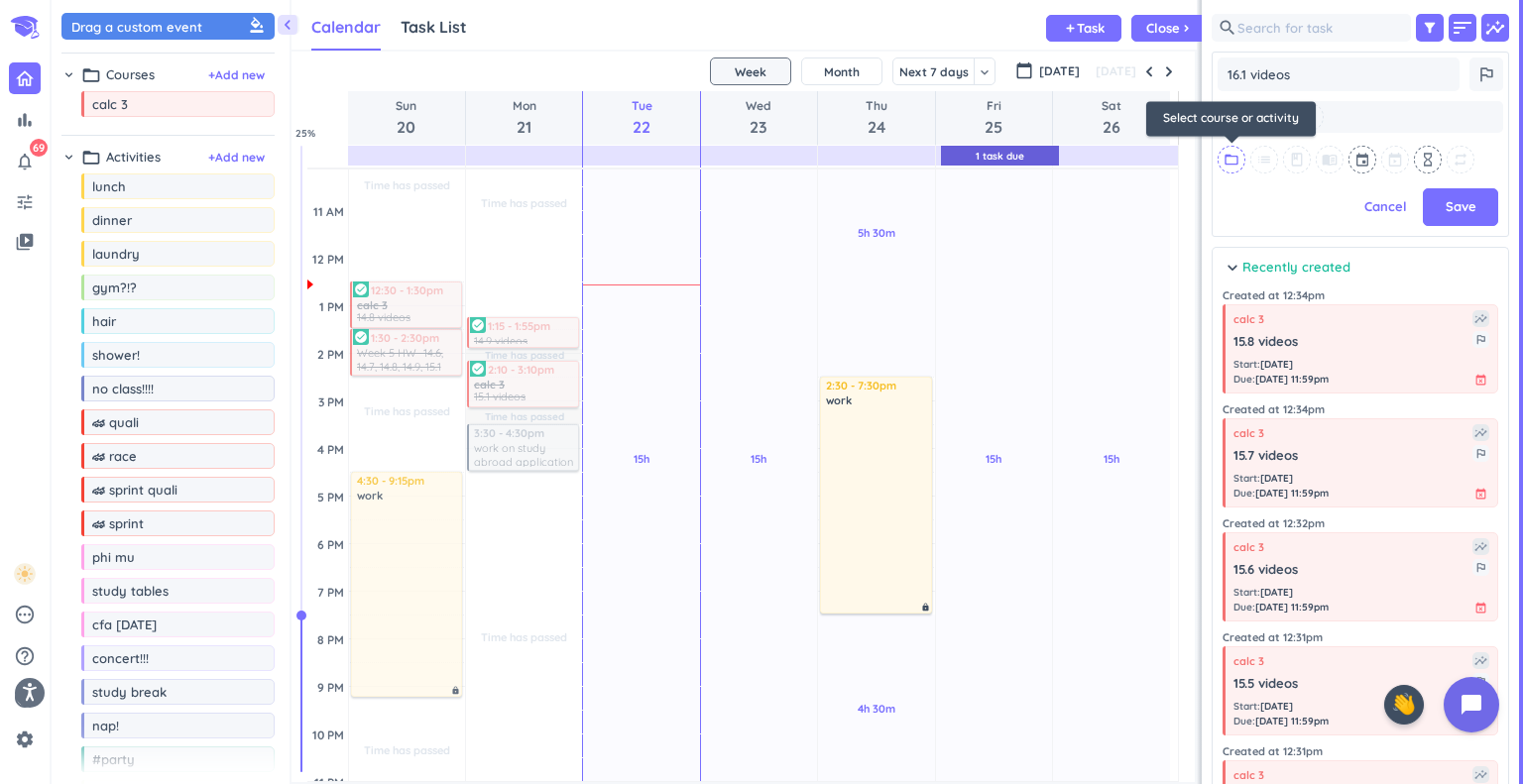 click on "folder_open" at bounding box center (1231, 160) 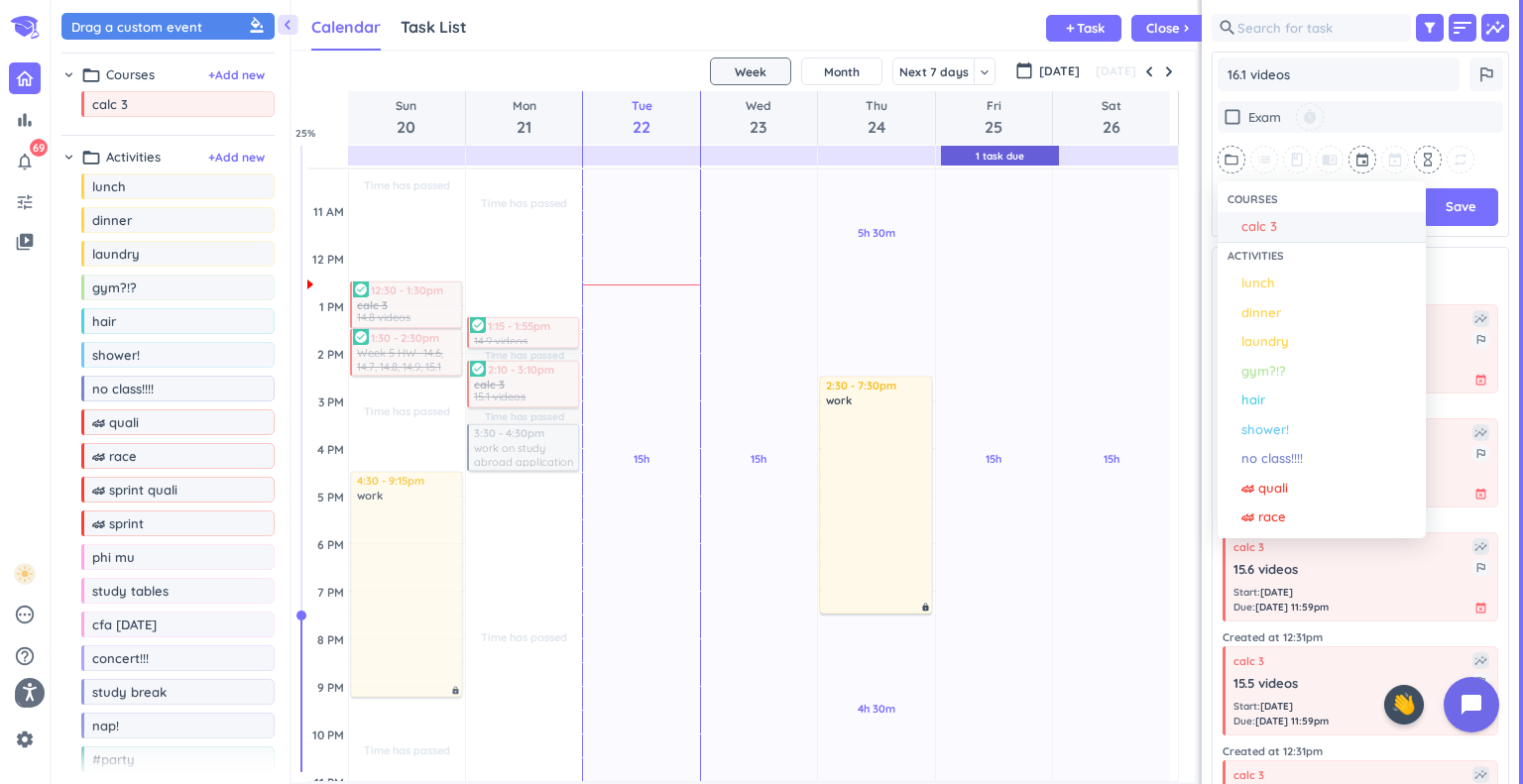 click on "calc 3" at bounding box center [1322, 227] 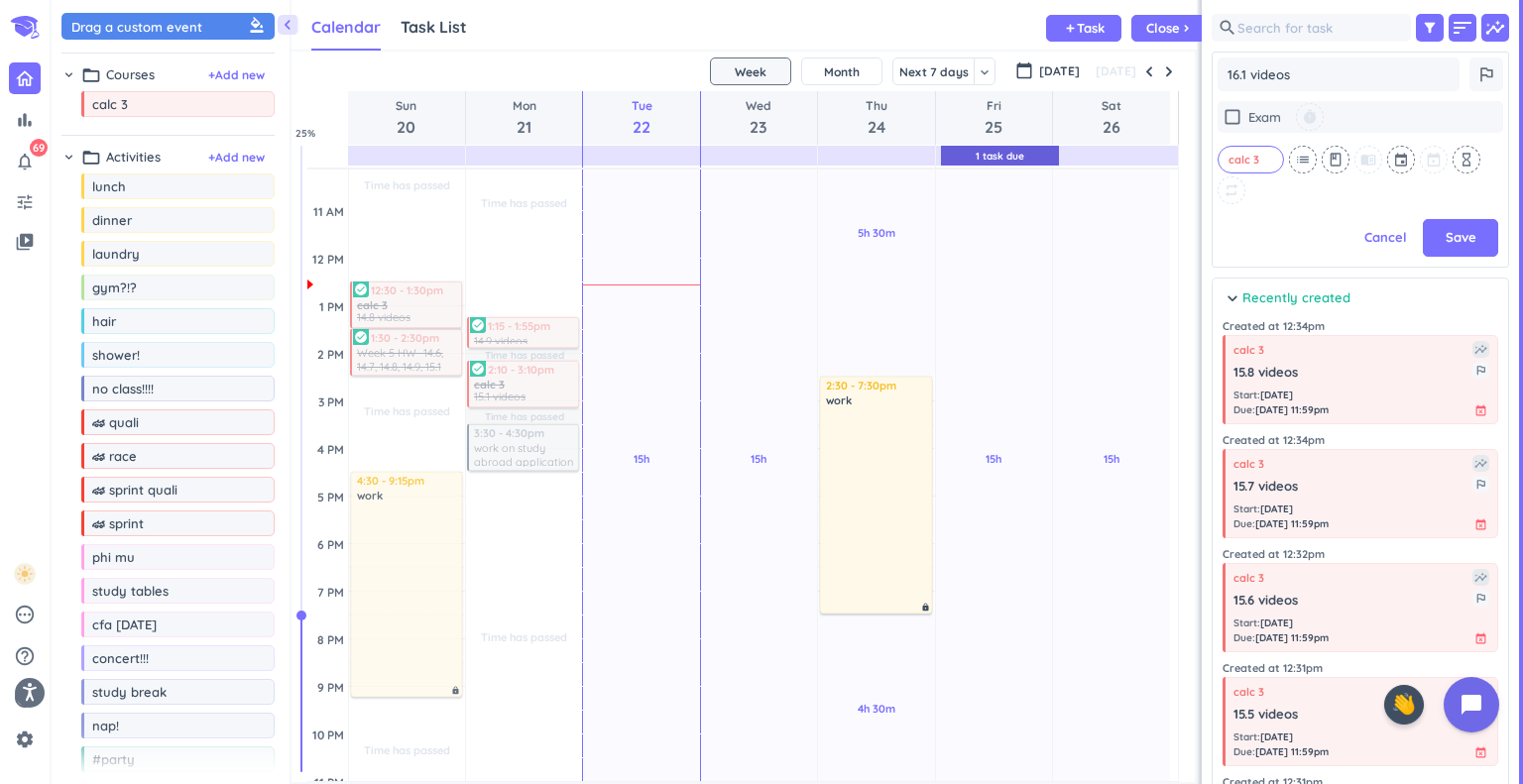 scroll, scrollTop: 500, scrollLeft: 290, axis: both 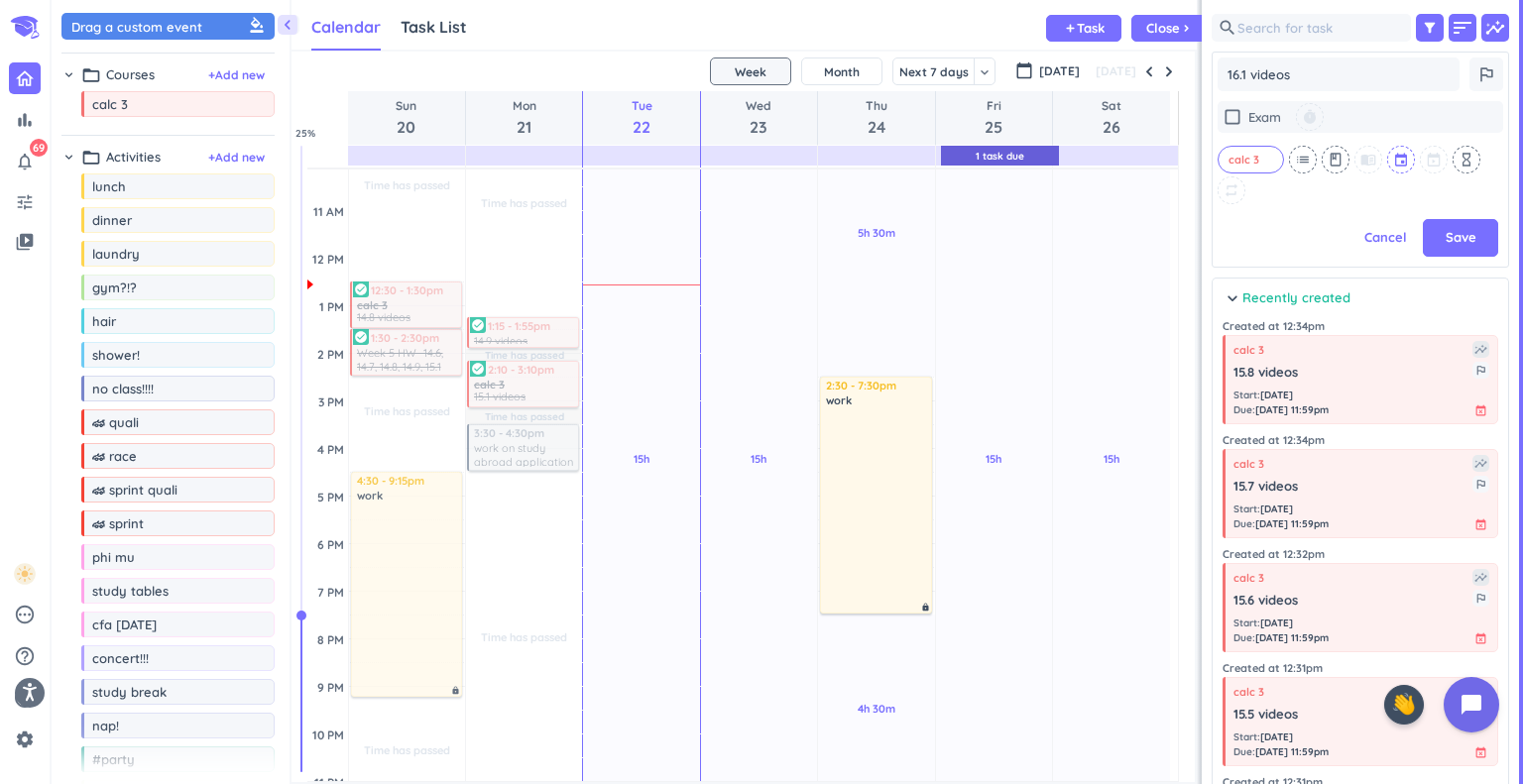 click at bounding box center (1402, 160) 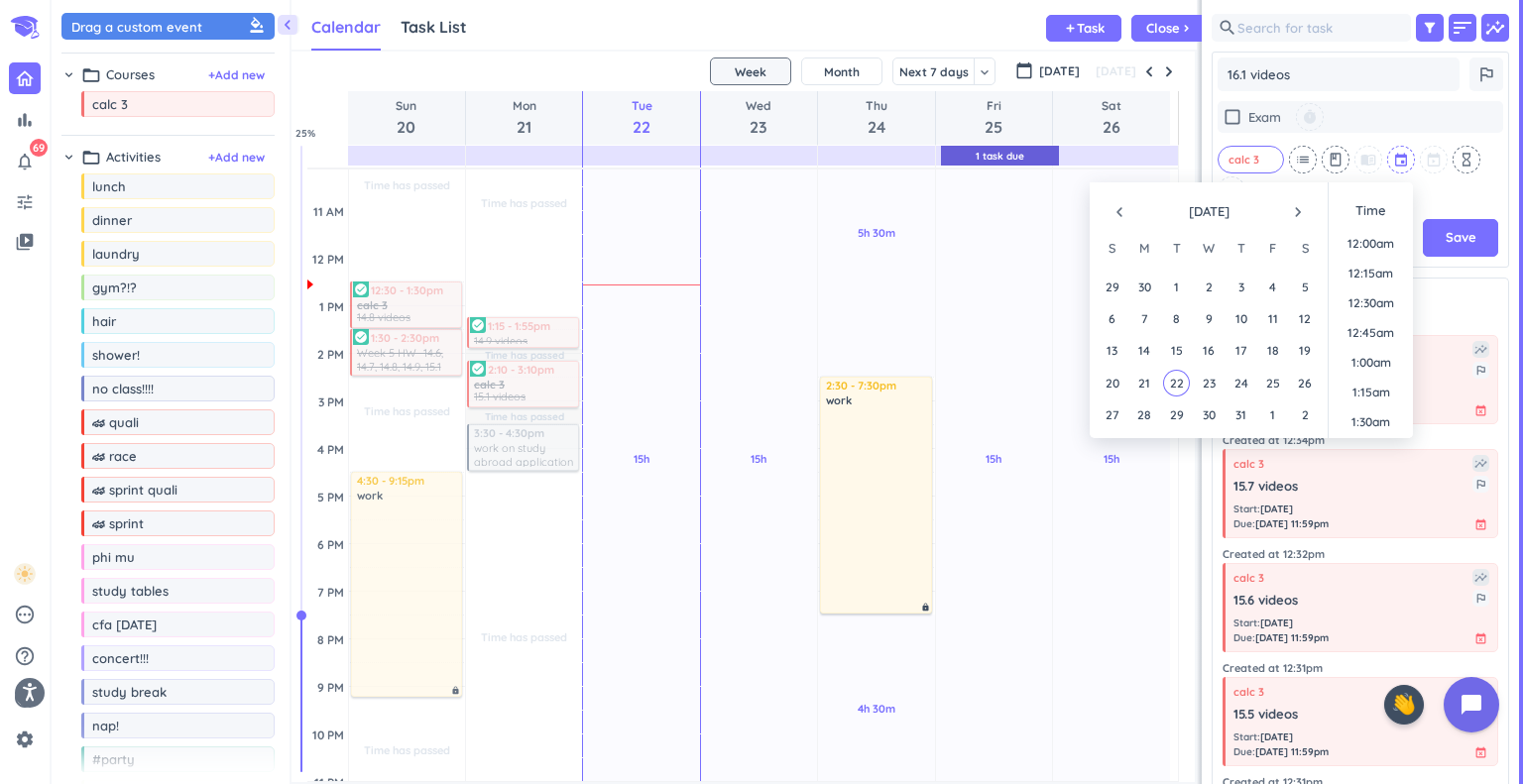 scroll, scrollTop: 1396, scrollLeft: 0, axis: vertical 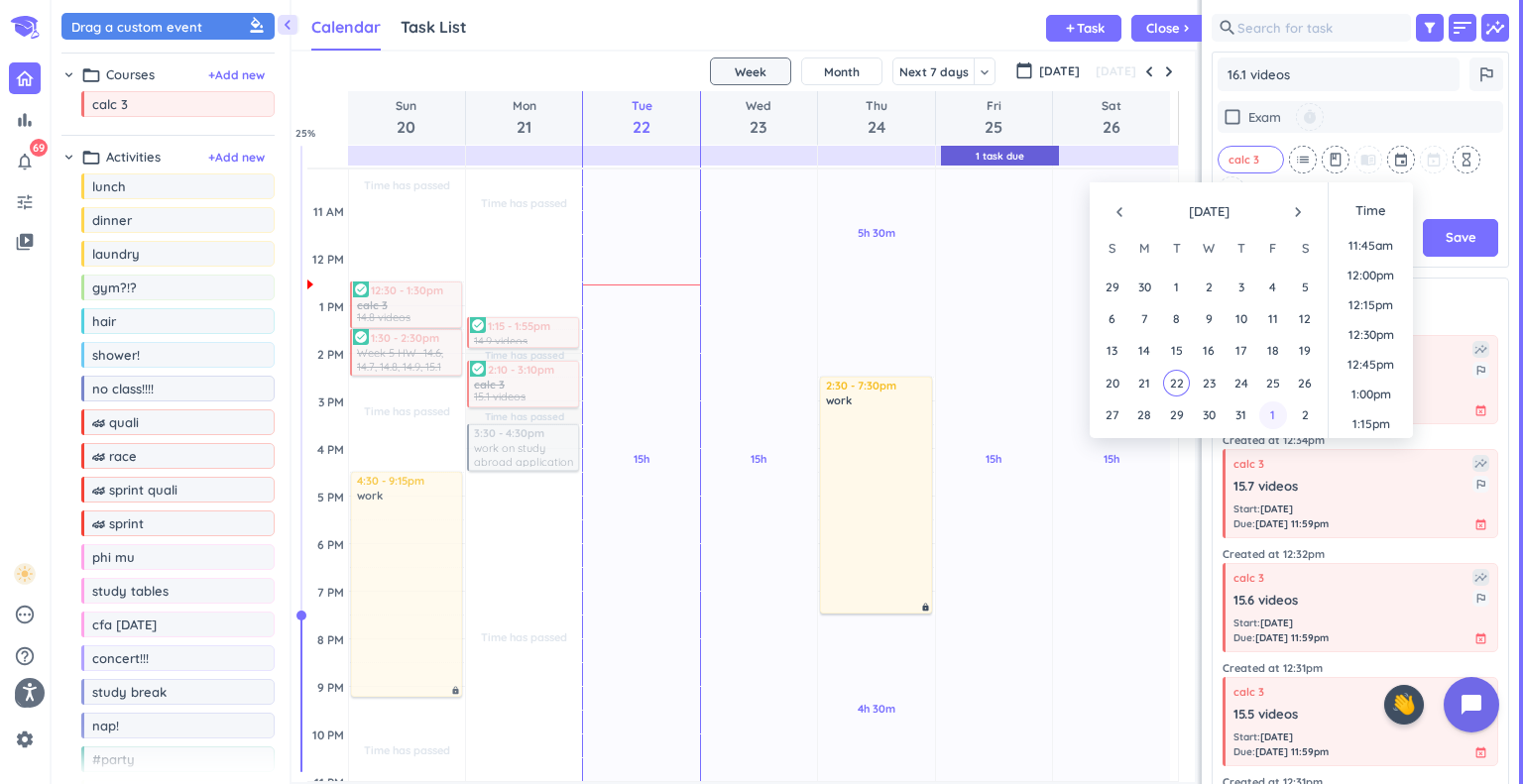 click on "1" at bounding box center [1272, 414] 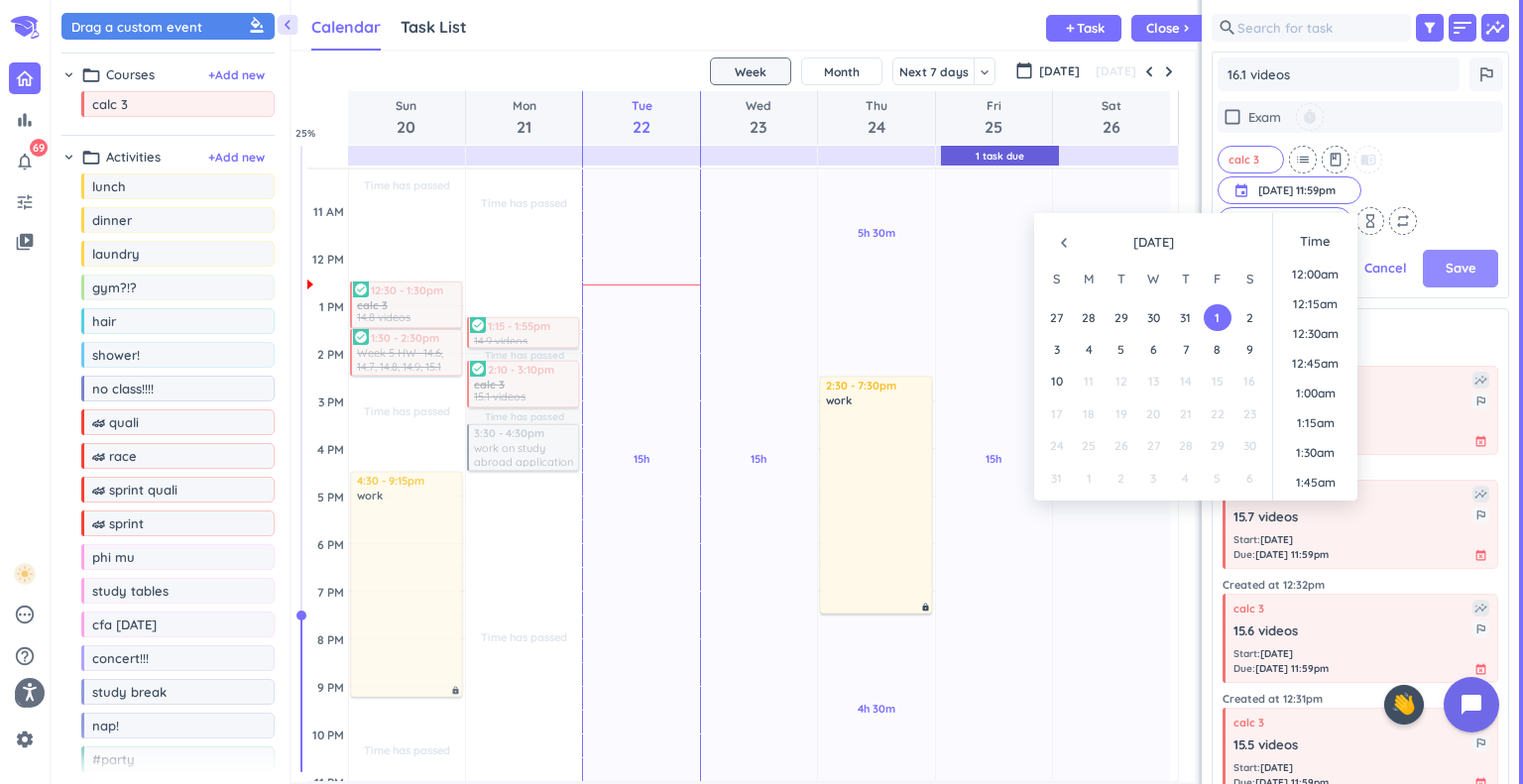 scroll, scrollTop: 469, scrollLeft: 290, axis: both 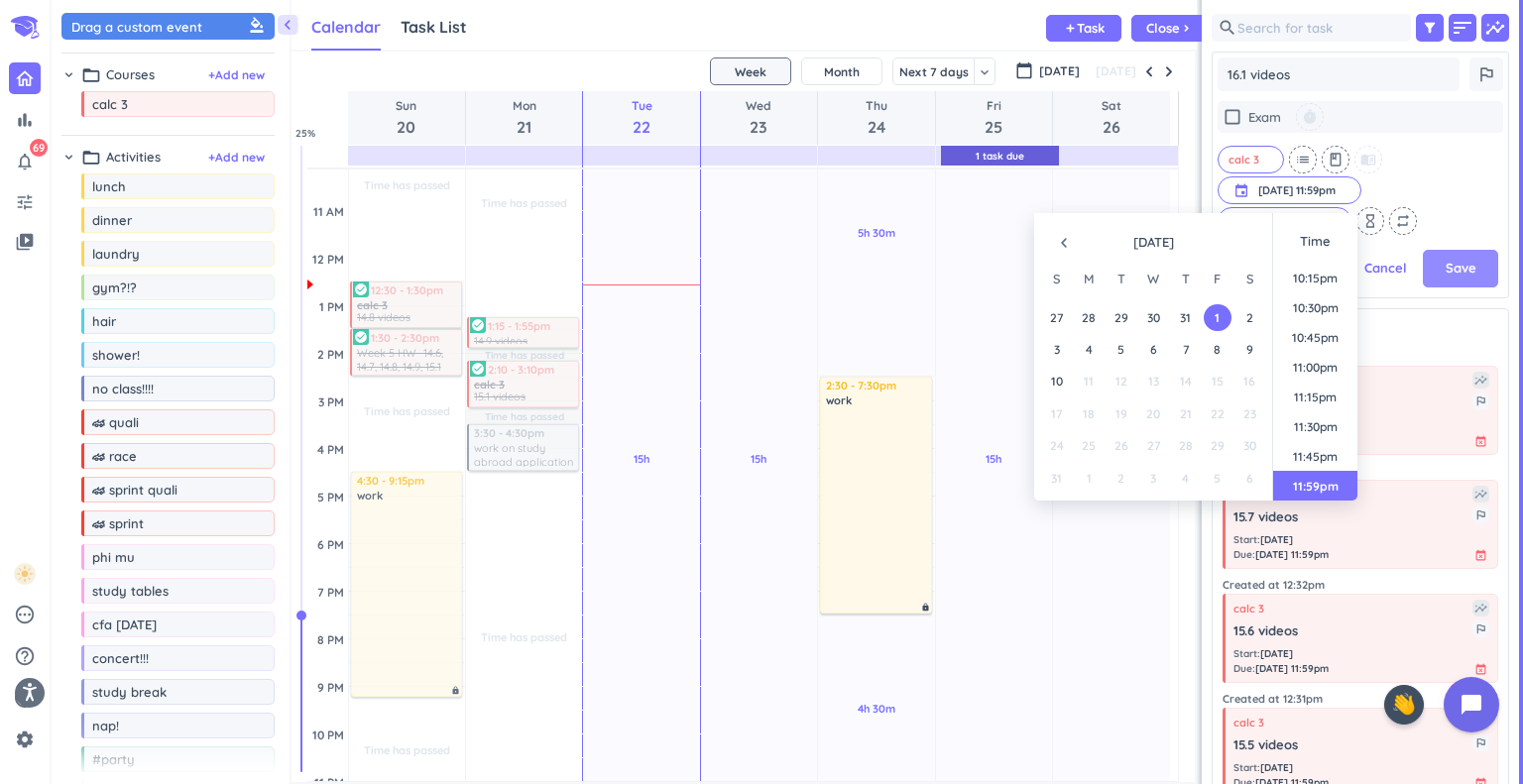 click on "Save" at bounding box center [1461, 269] 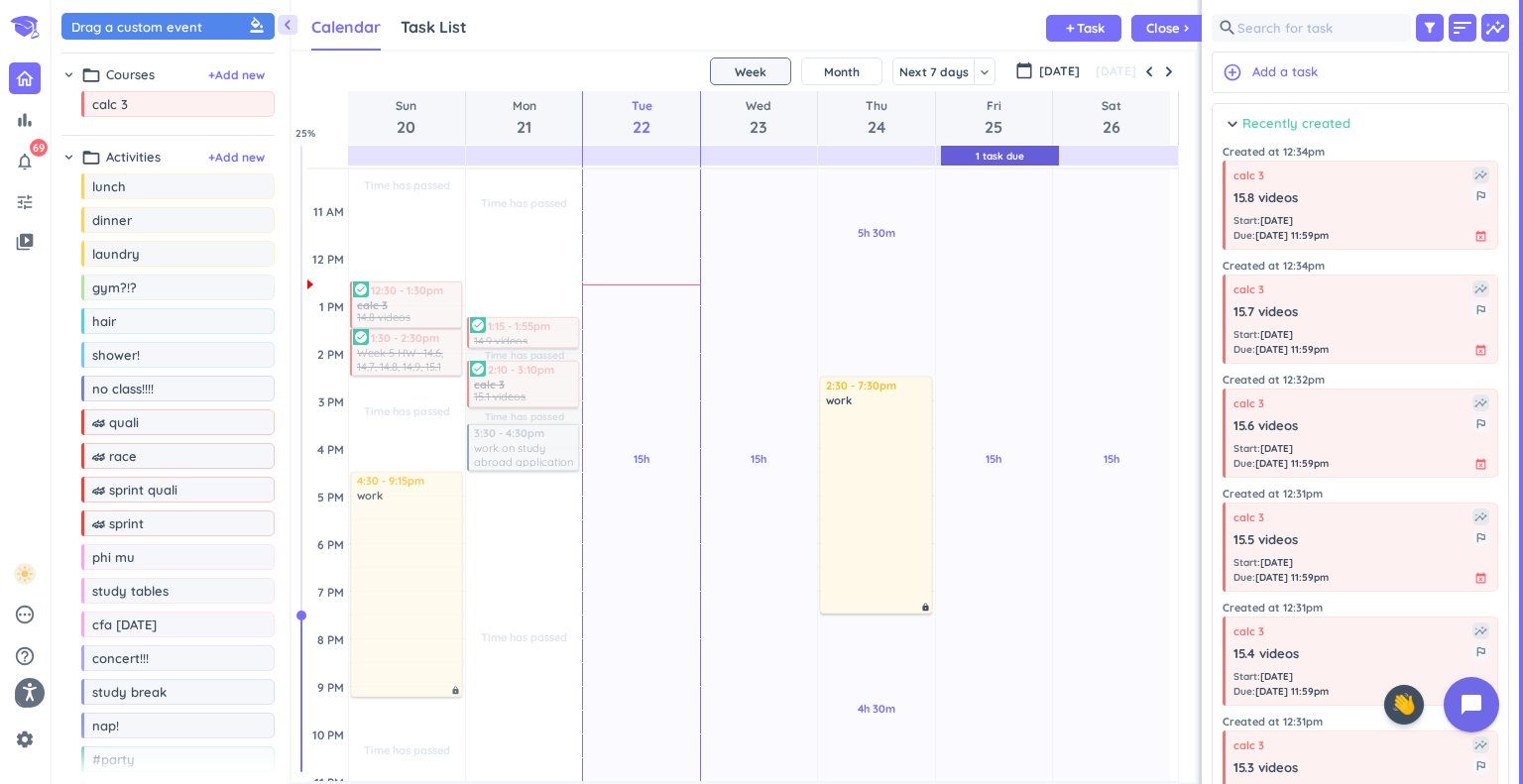 scroll, scrollTop: 8, scrollLeft: 8, axis: both 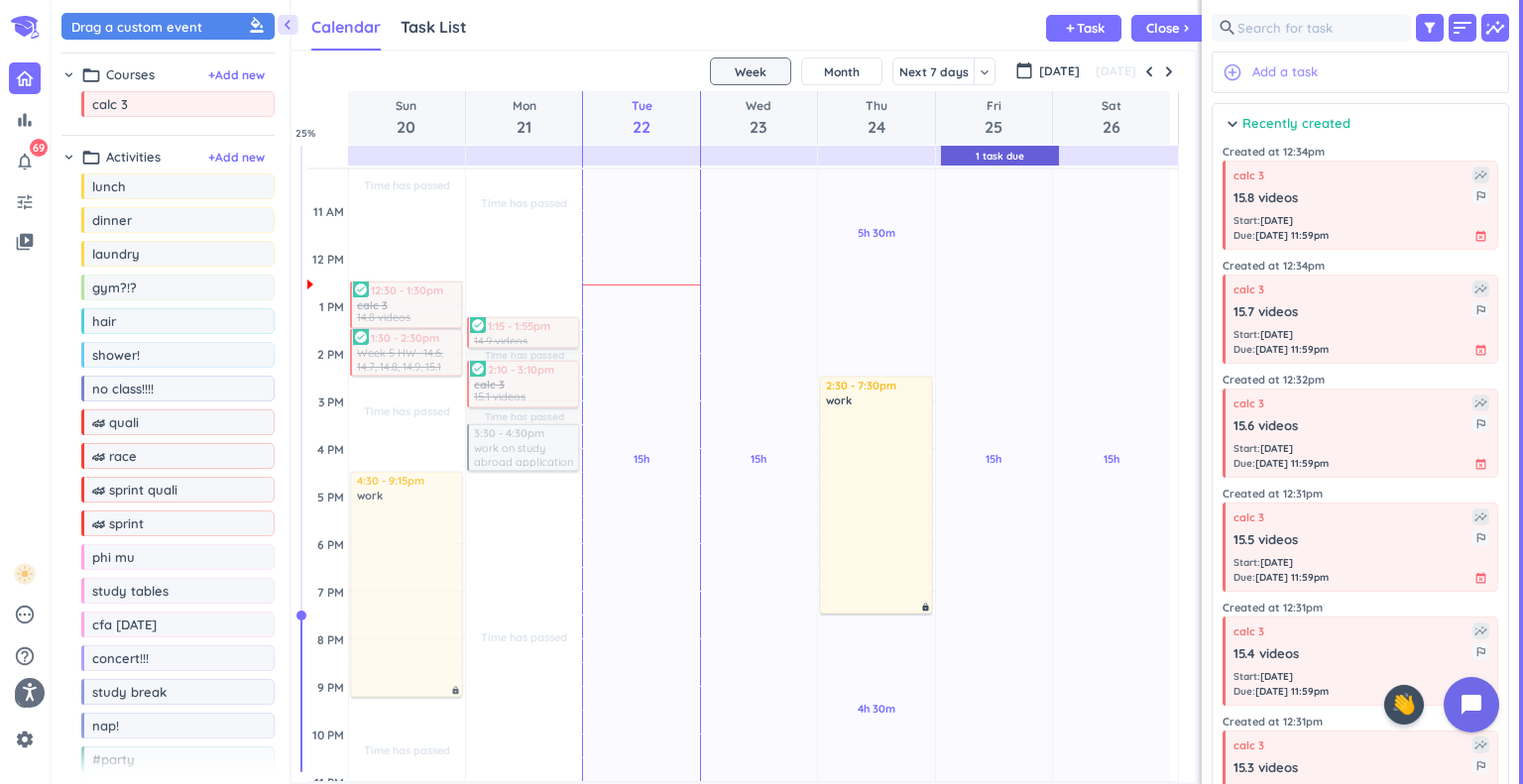 click on "Add a task" at bounding box center [1285, 72] 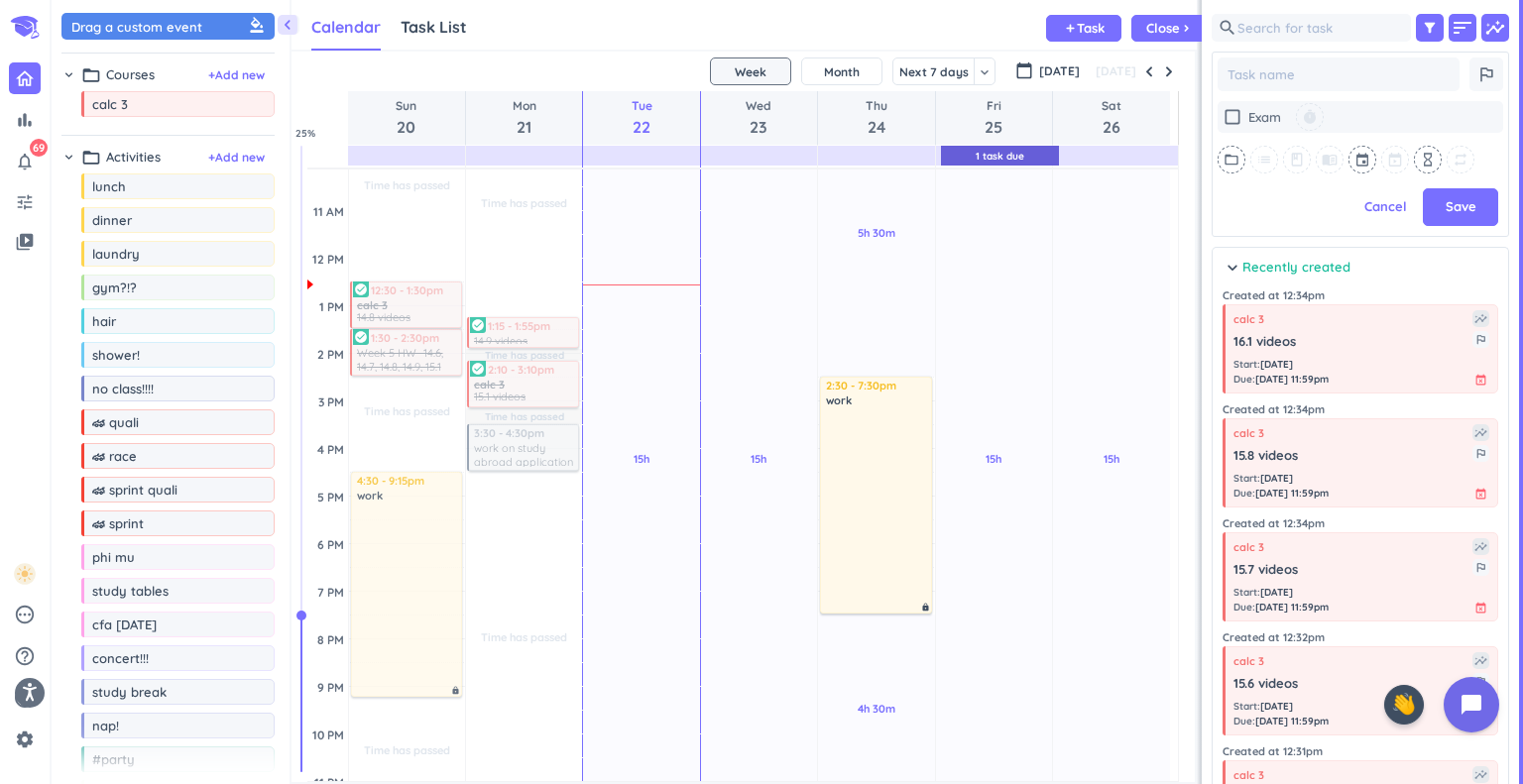 scroll, scrollTop: 531, scrollLeft: 290, axis: both 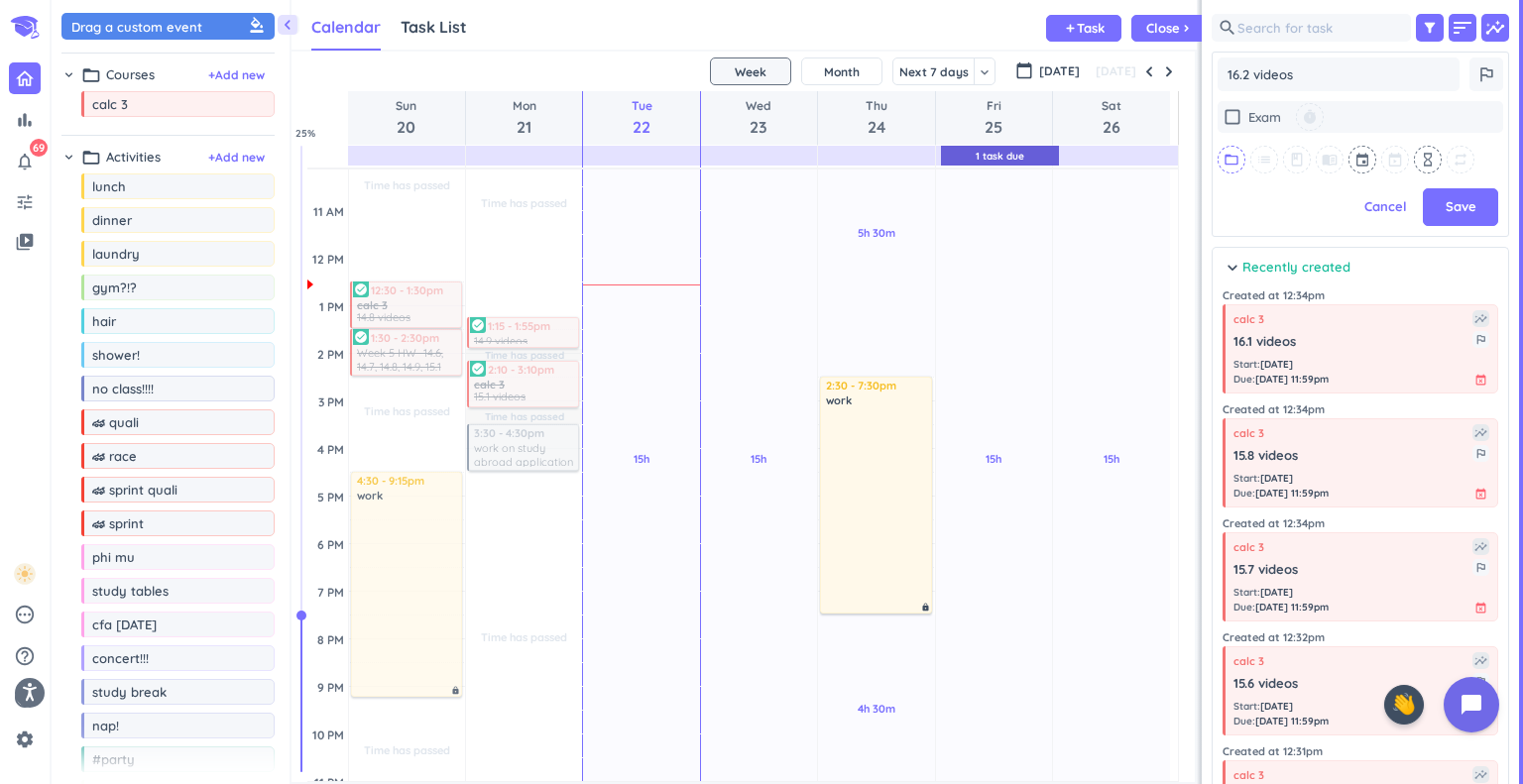 click on "folder_open" at bounding box center [1231, 160] 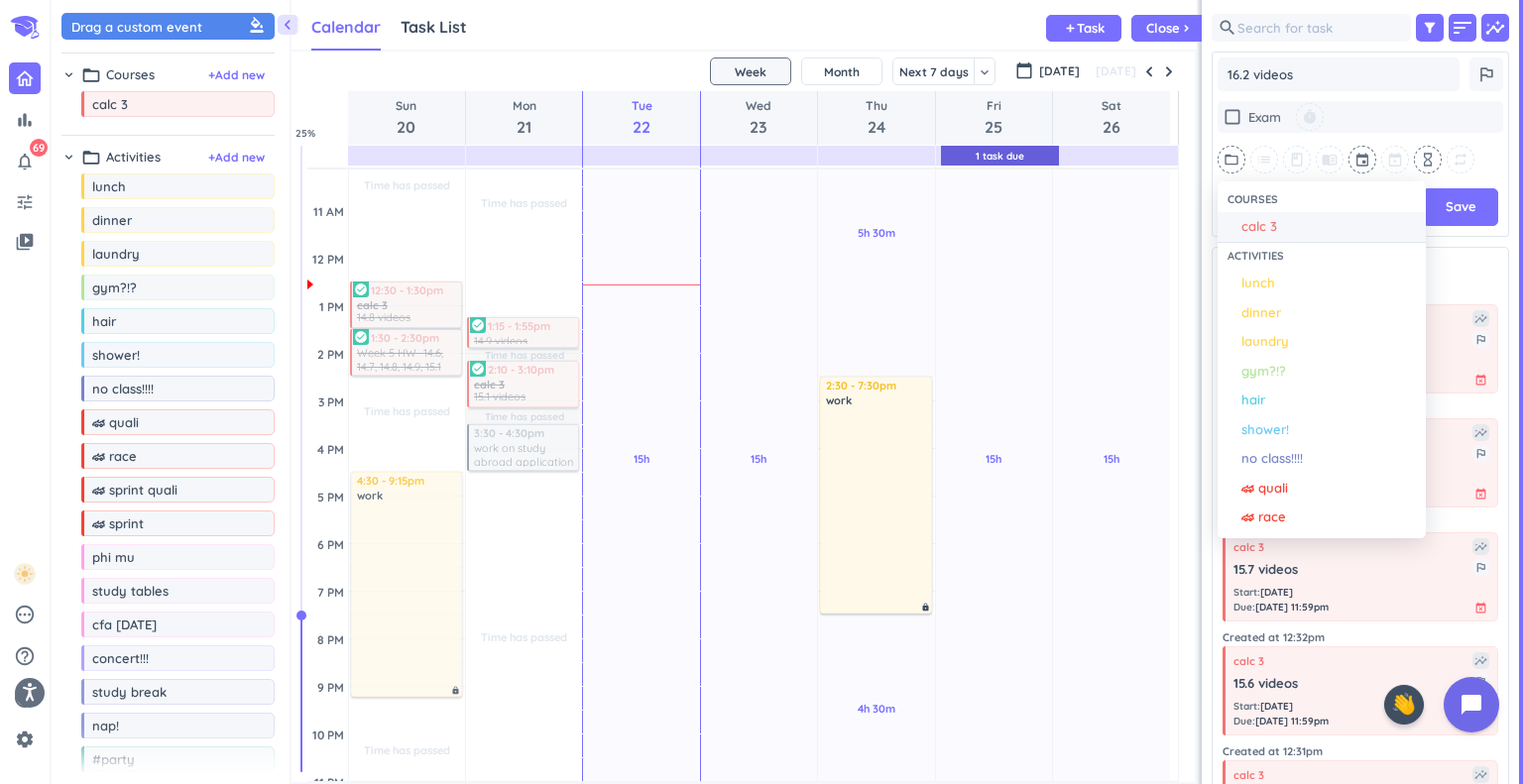click on "calc 3" at bounding box center [1259, 227] 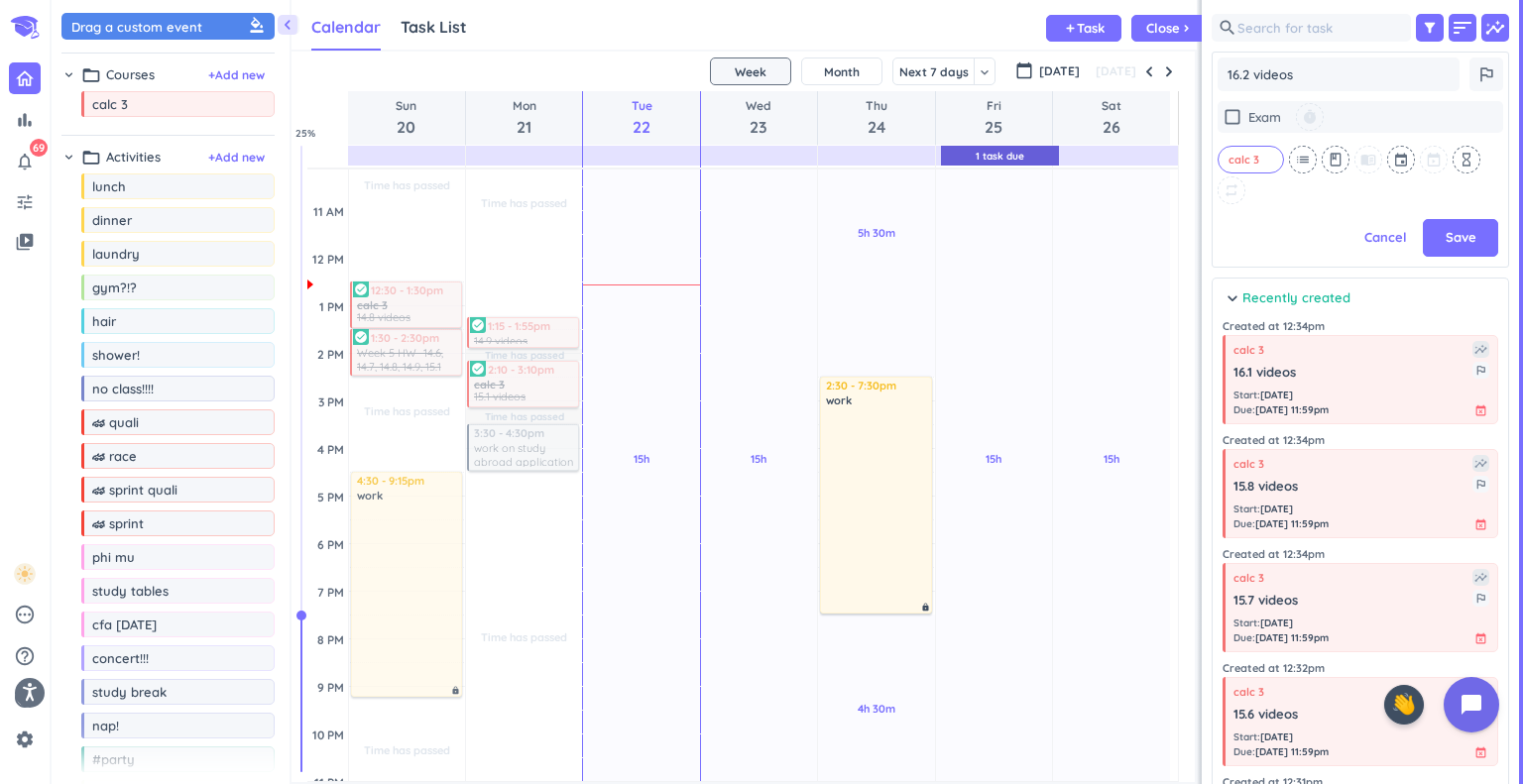 scroll, scrollTop: 500, scrollLeft: 290, axis: both 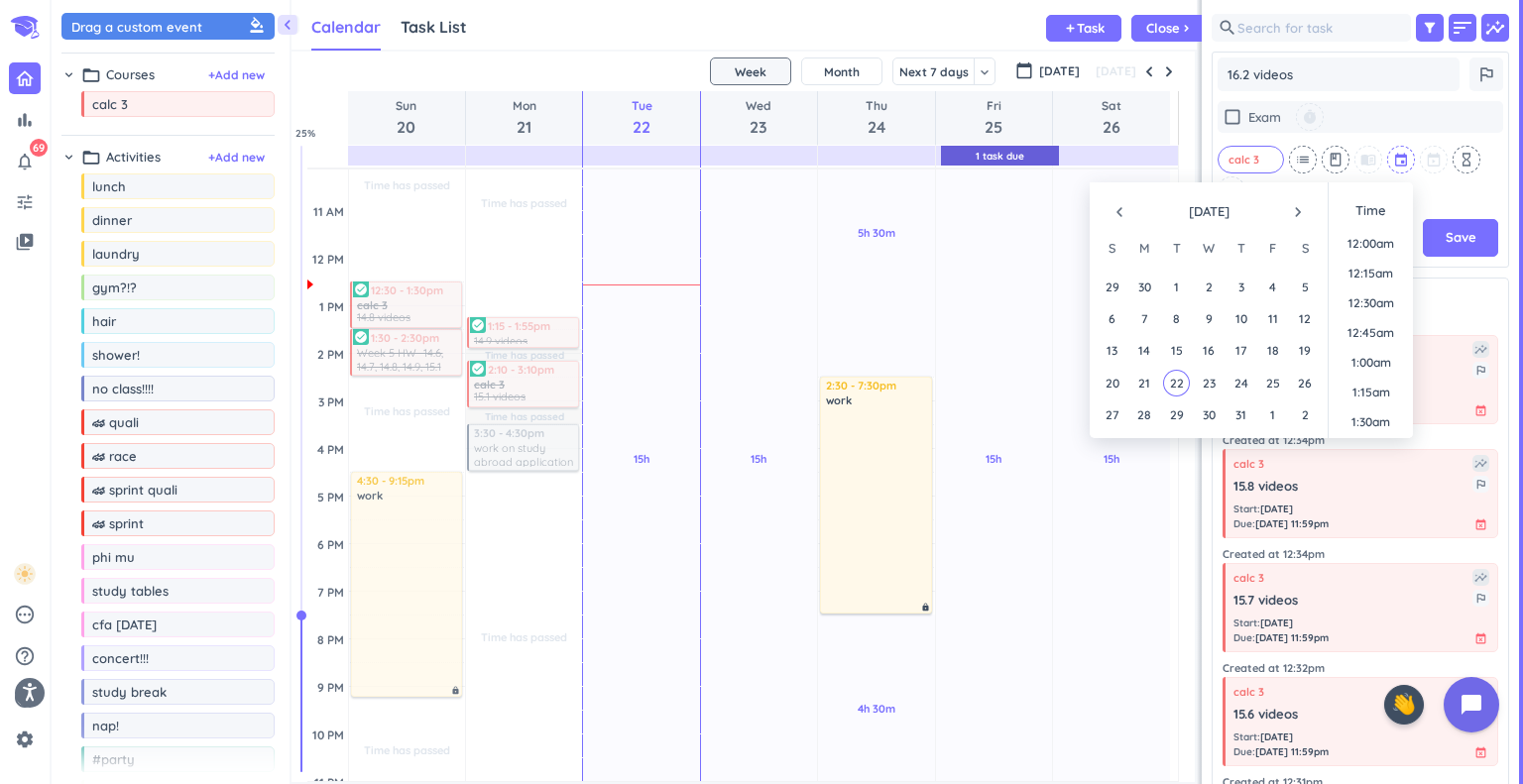 click at bounding box center (1402, 160) 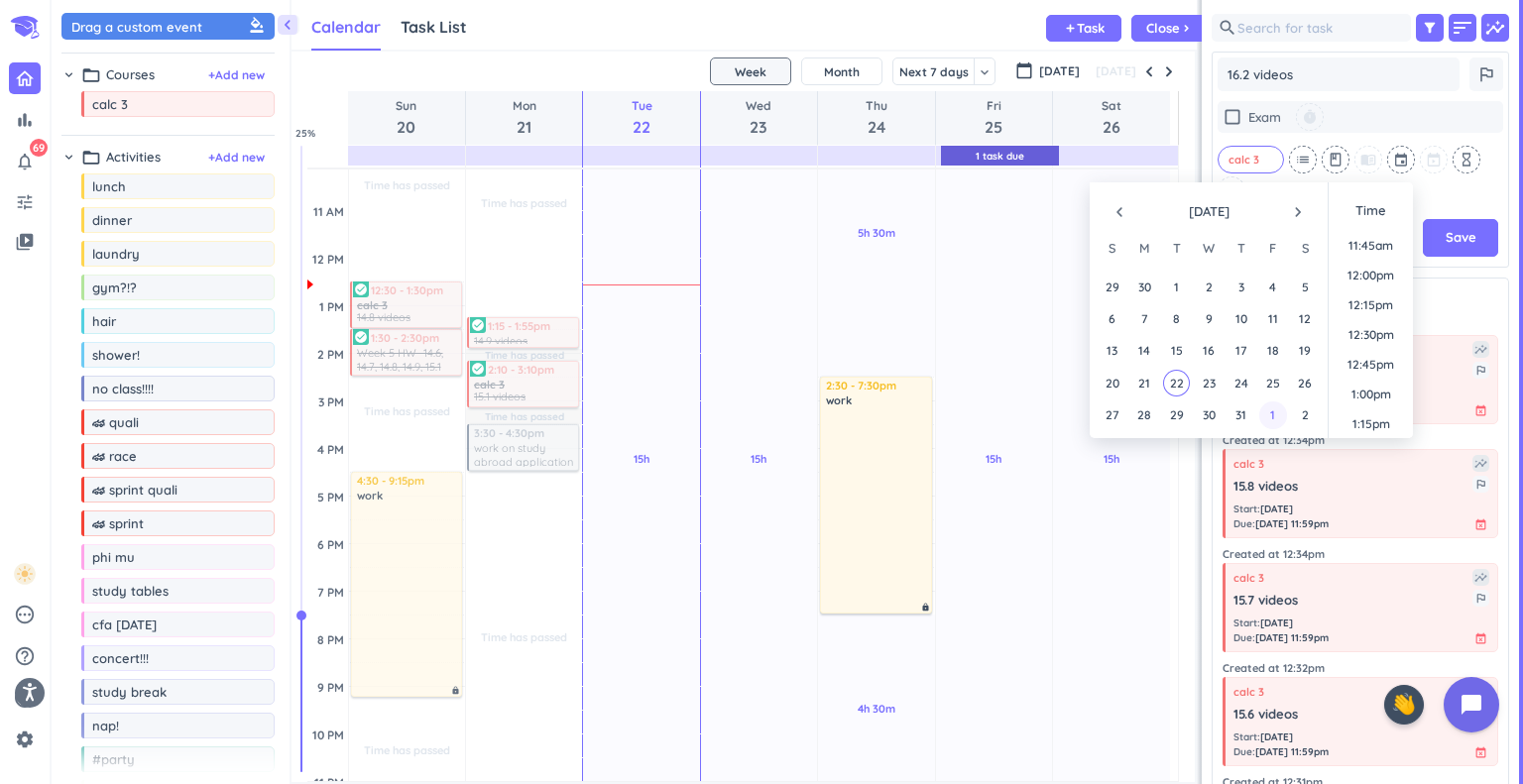 click on "1" at bounding box center (1272, 414) 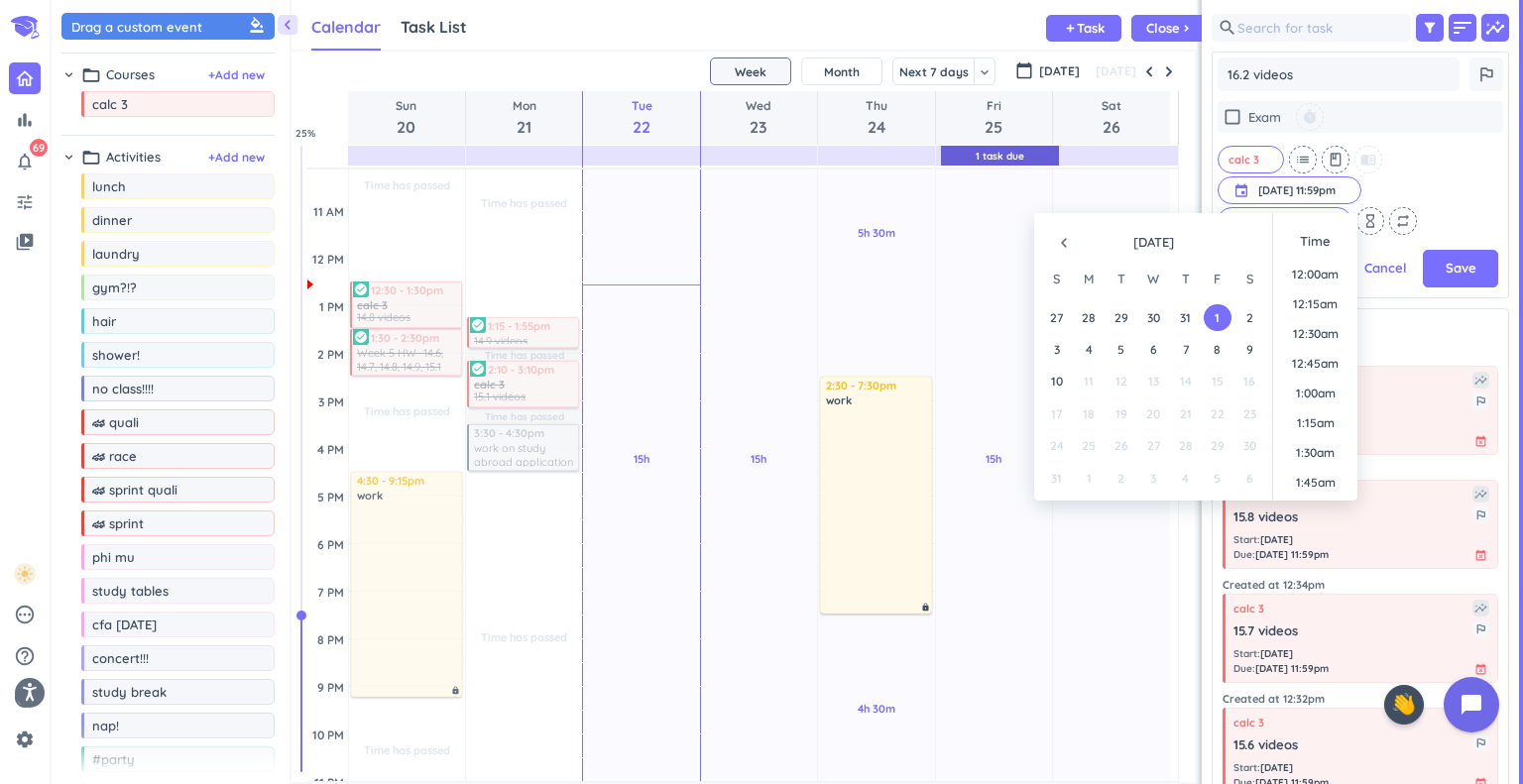 scroll, scrollTop: 469, scrollLeft: 290, axis: both 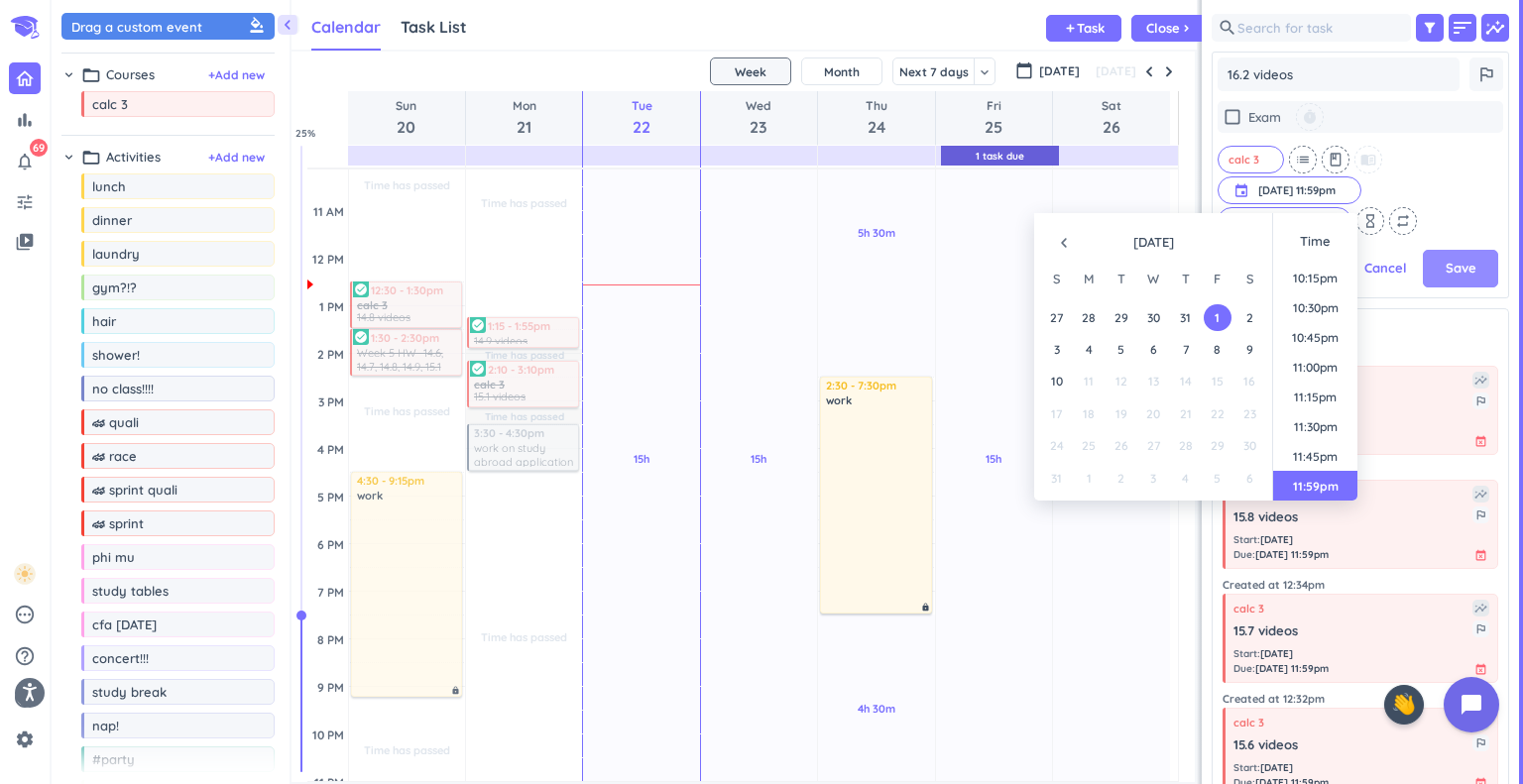 click on "Save" at bounding box center (1461, 269) 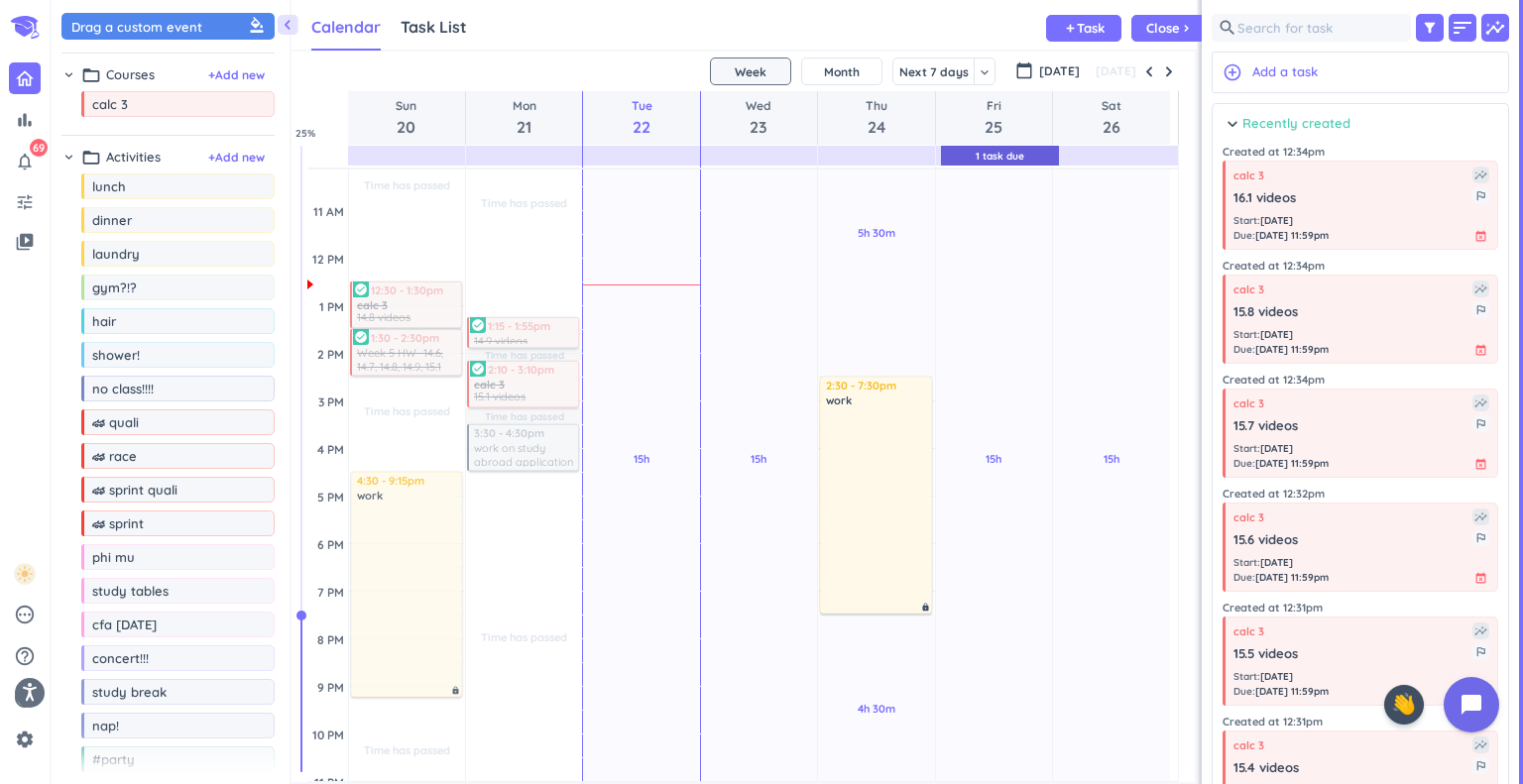 scroll, scrollTop: 8, scrollLeft: 8, axis: both 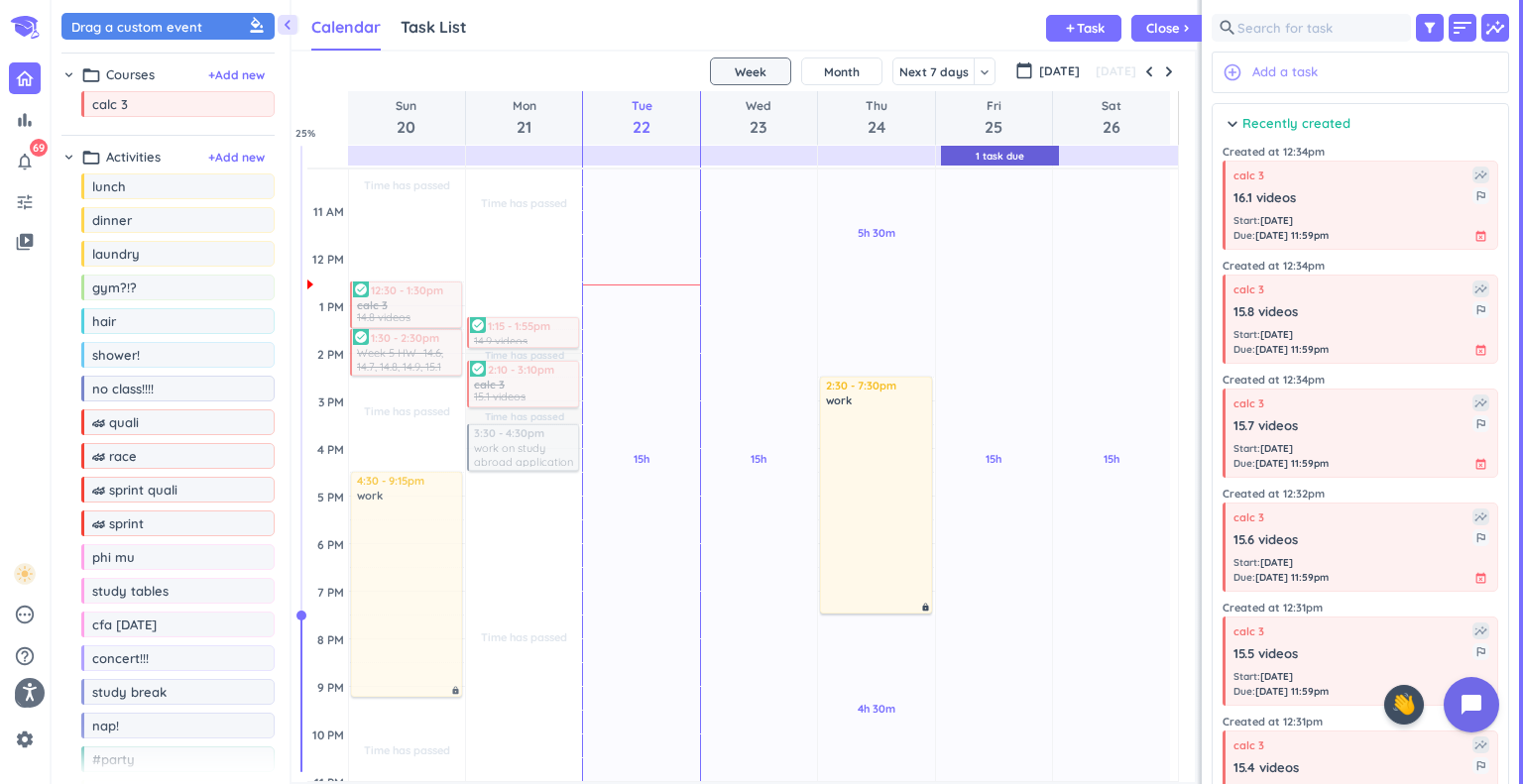 click on "Add a task" at bounding box center [1285, 72] 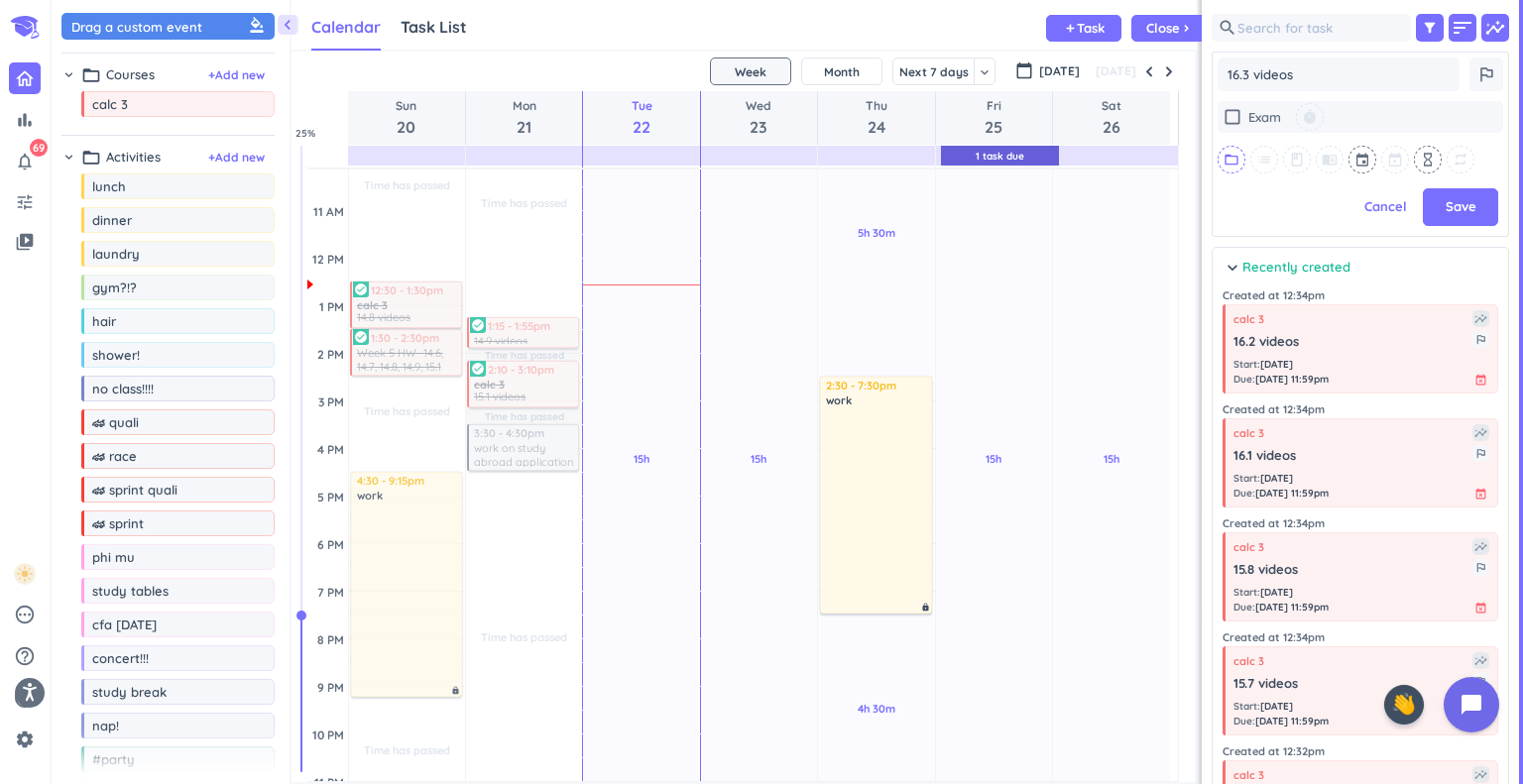 click on "folder_open" at bounding box center [1231, 160] 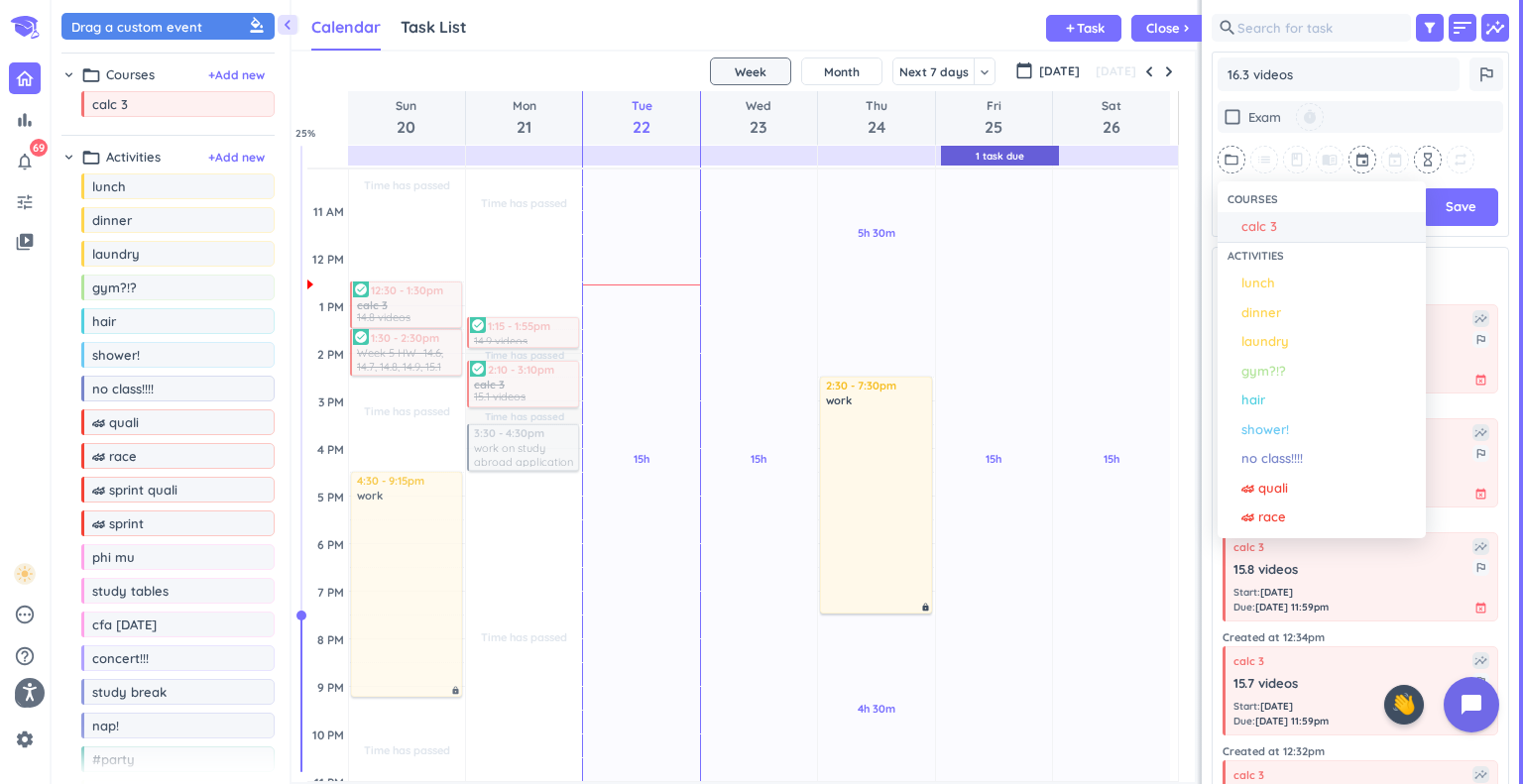 click on "calc 3" at bounding box center (1259, 227) 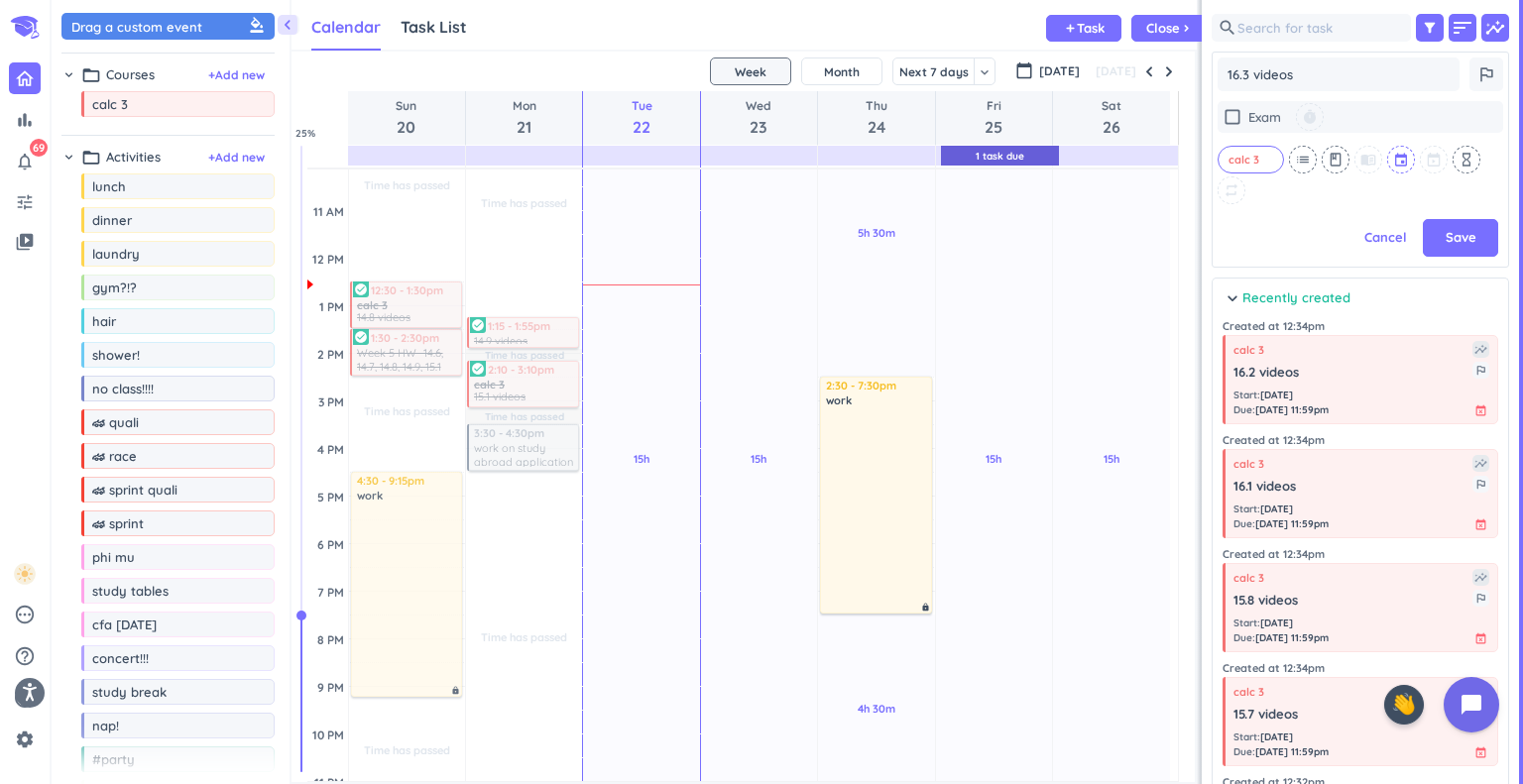 click at bounding box center [1402, 160] 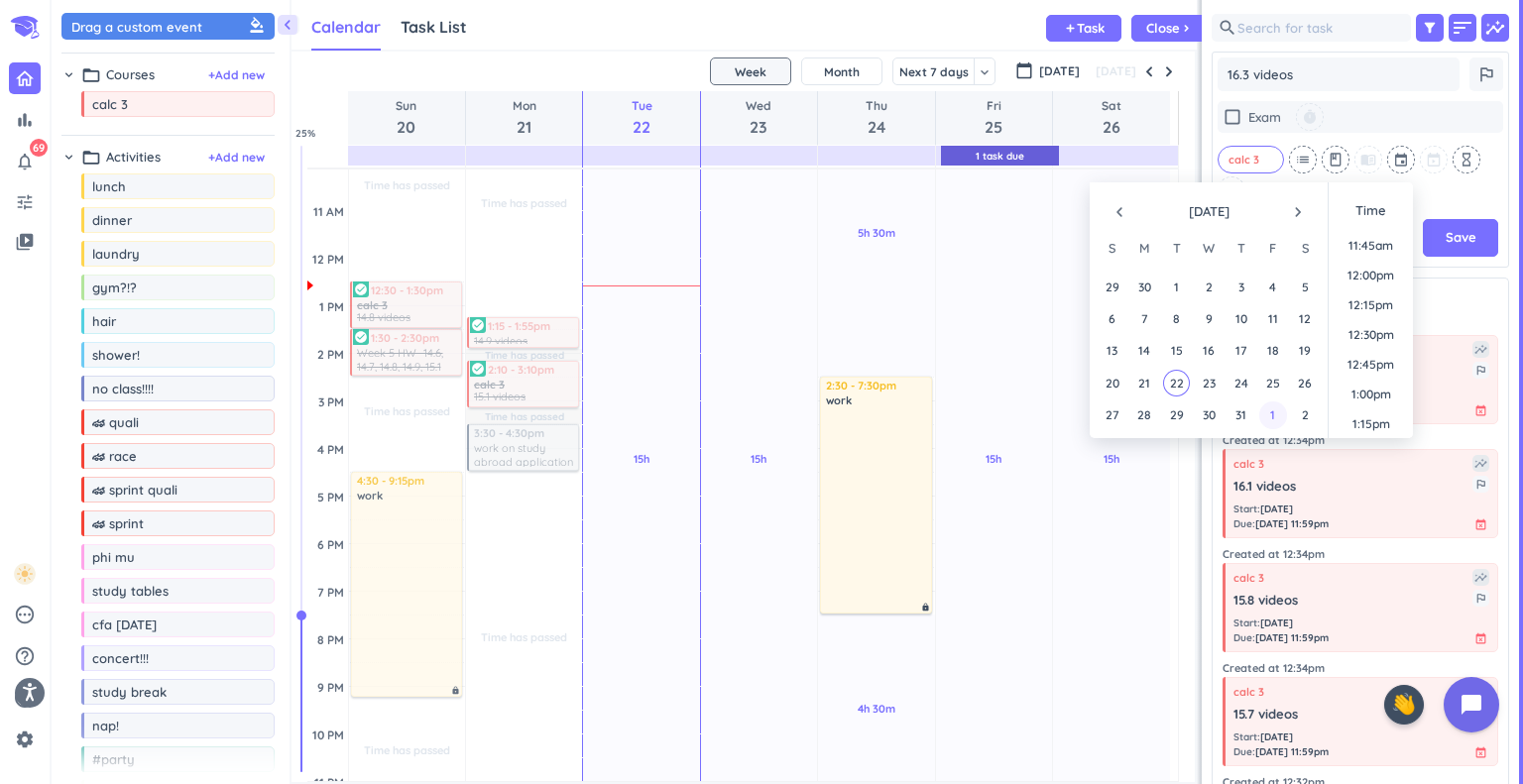 click on "1" at bounding box center (1272, 414) 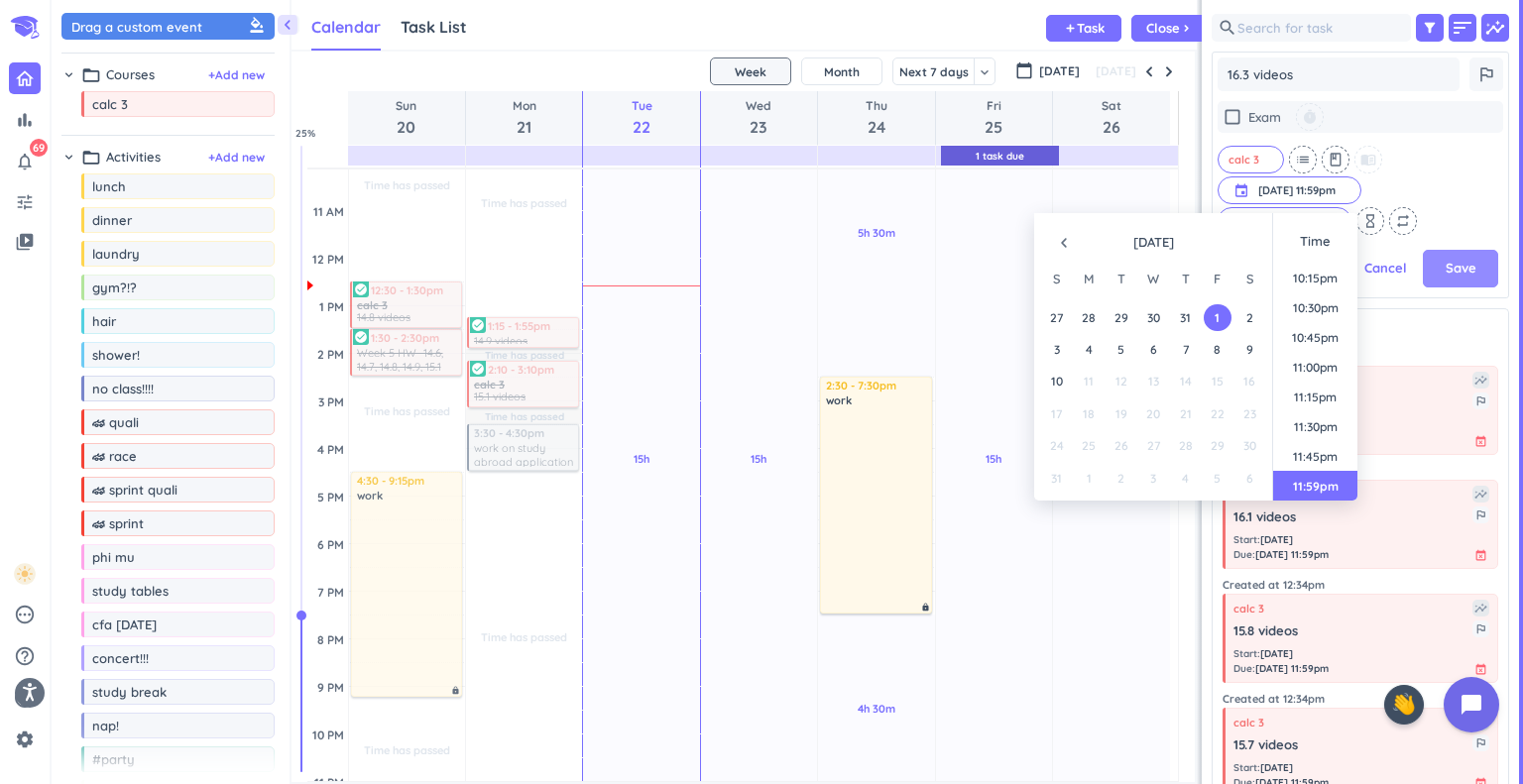 click on "Save" at bounding box center [1461, 269] 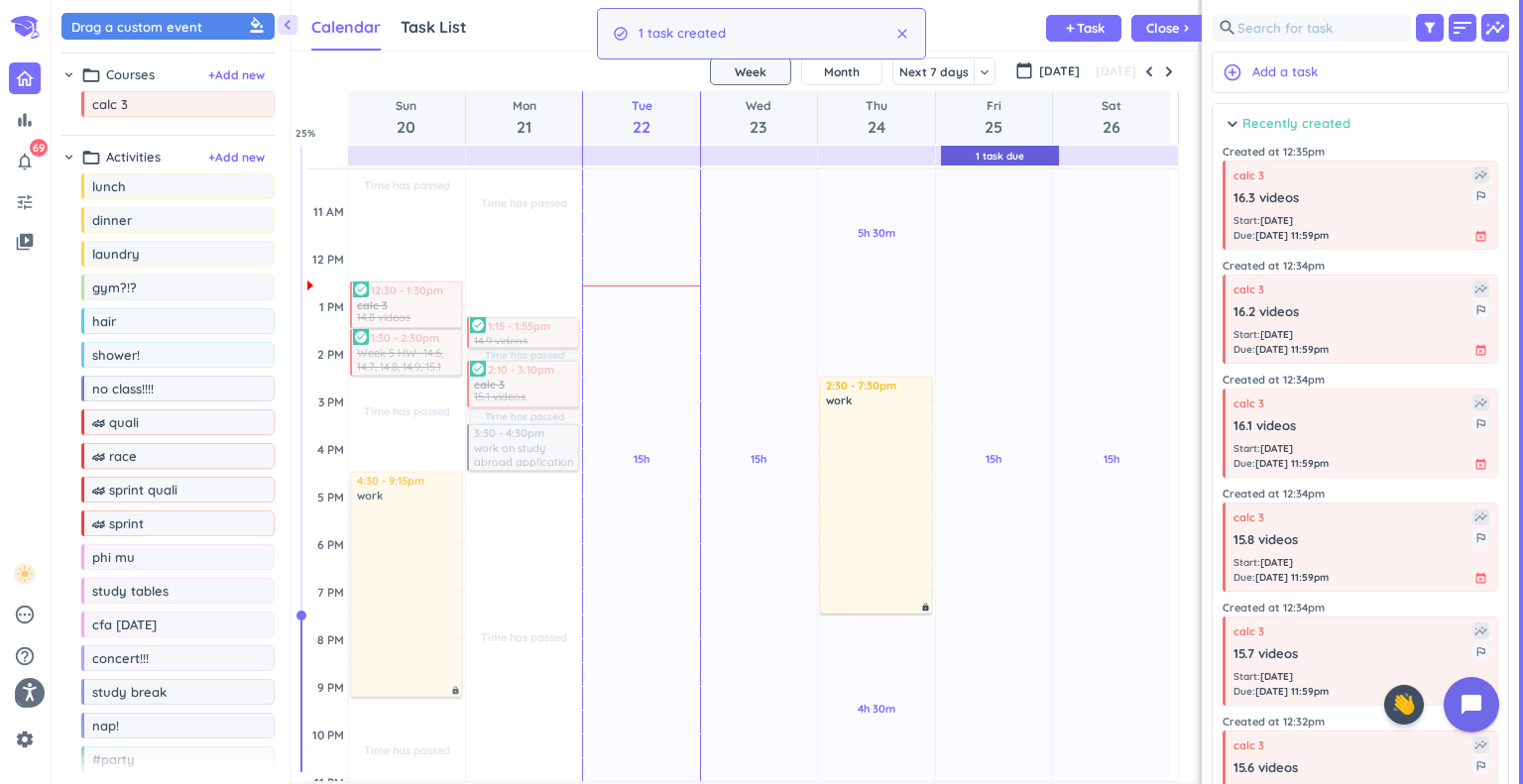 click on "Recently created" at bounding box center [1296, 124] 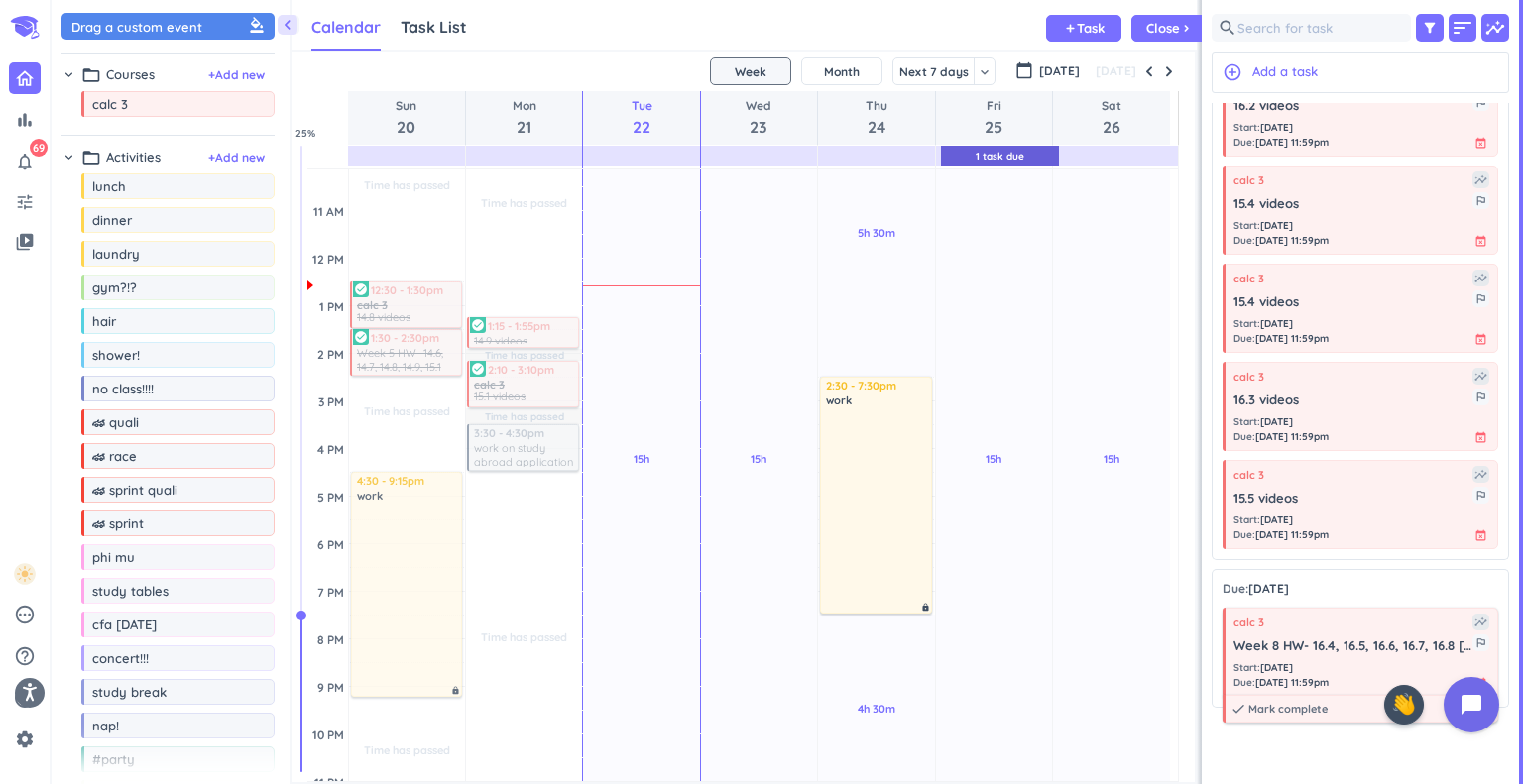 click on "Week 8 HW- 16.4, 16.5, 16.6, 16.7, 16.8 [2025SM-MATH-261-801]" at bounding box center (1352, 646) 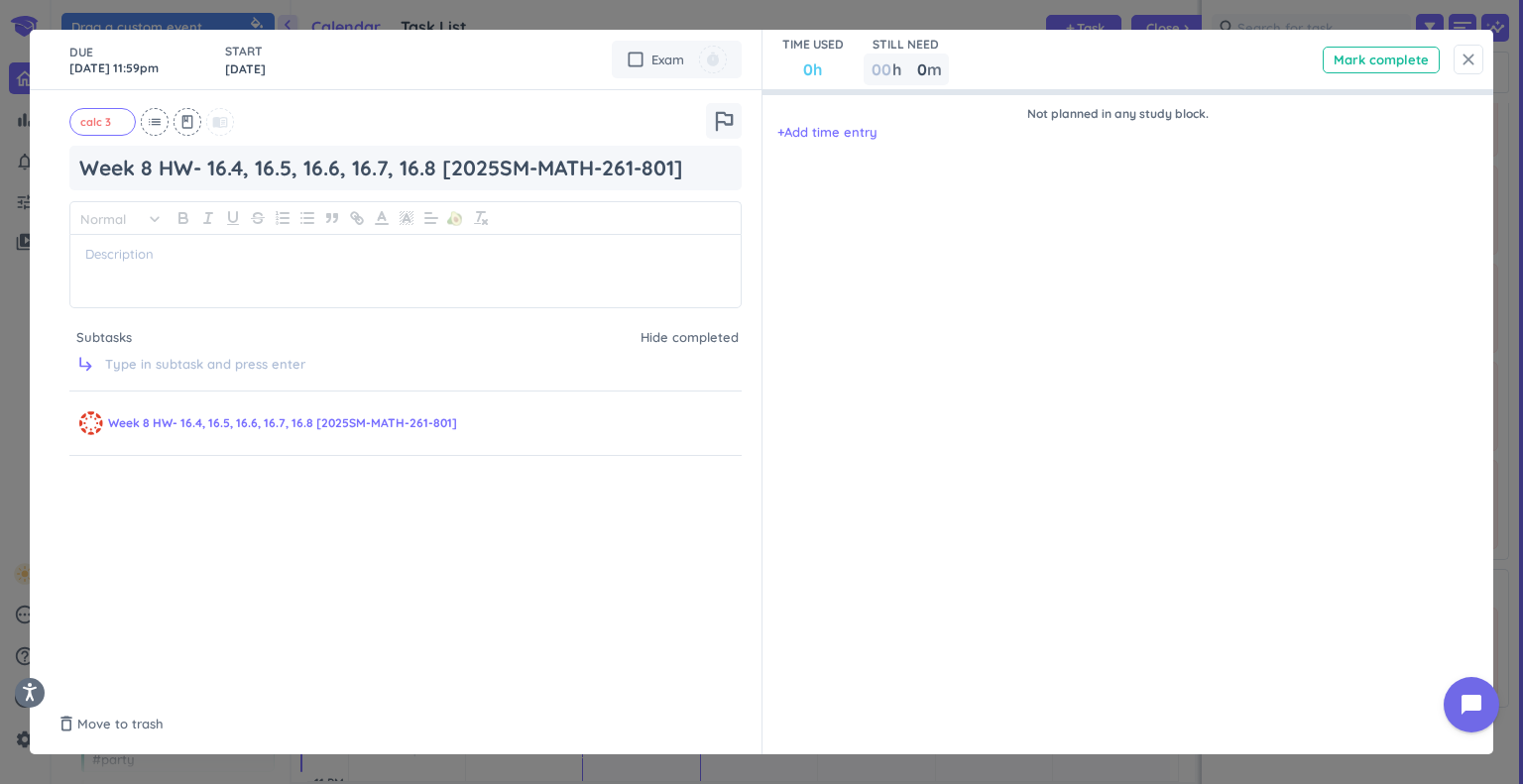 click on "close" at bounding box center [1468, 59] 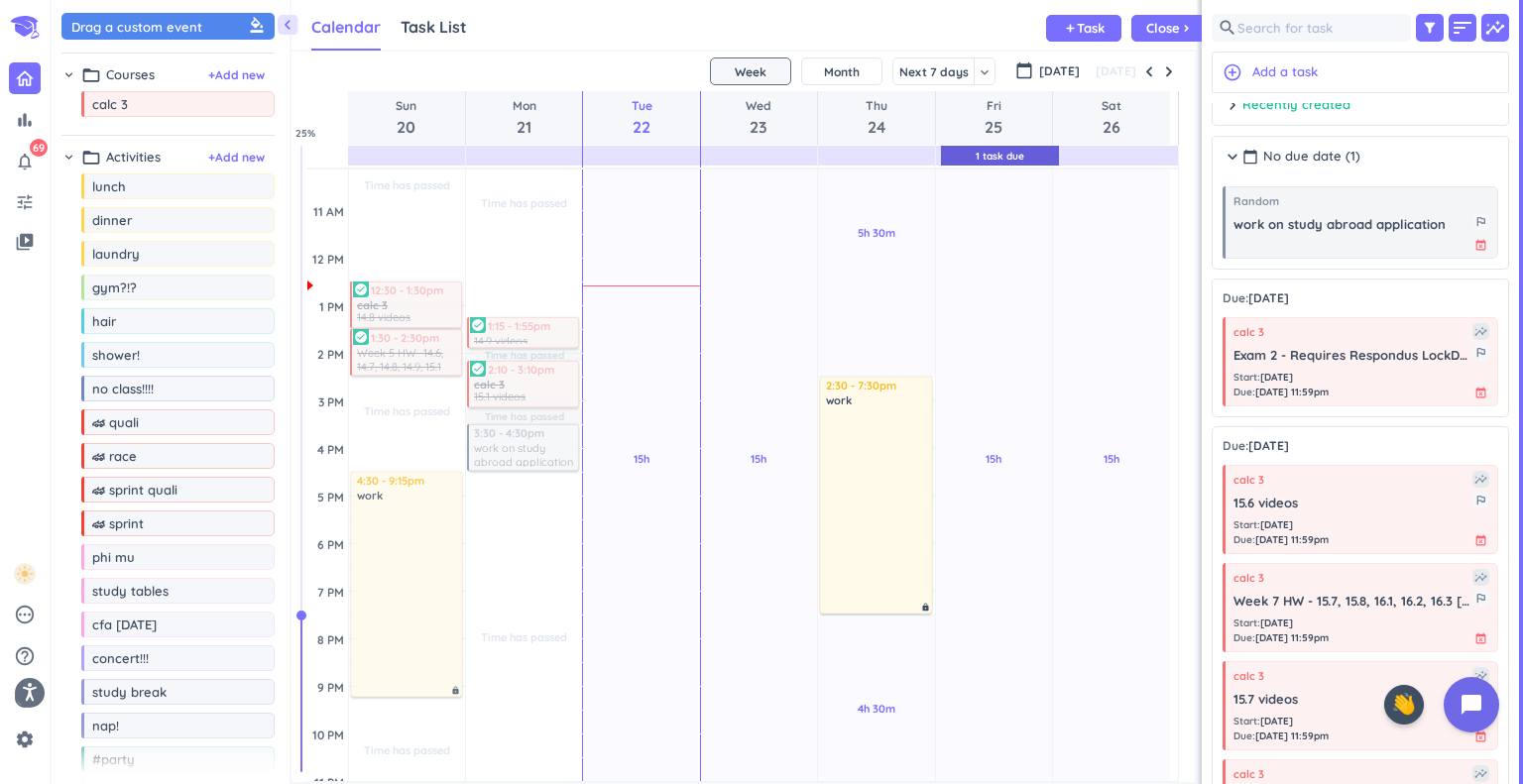scroll, scrollTop: 0, scrollLeft: 0, axis: both 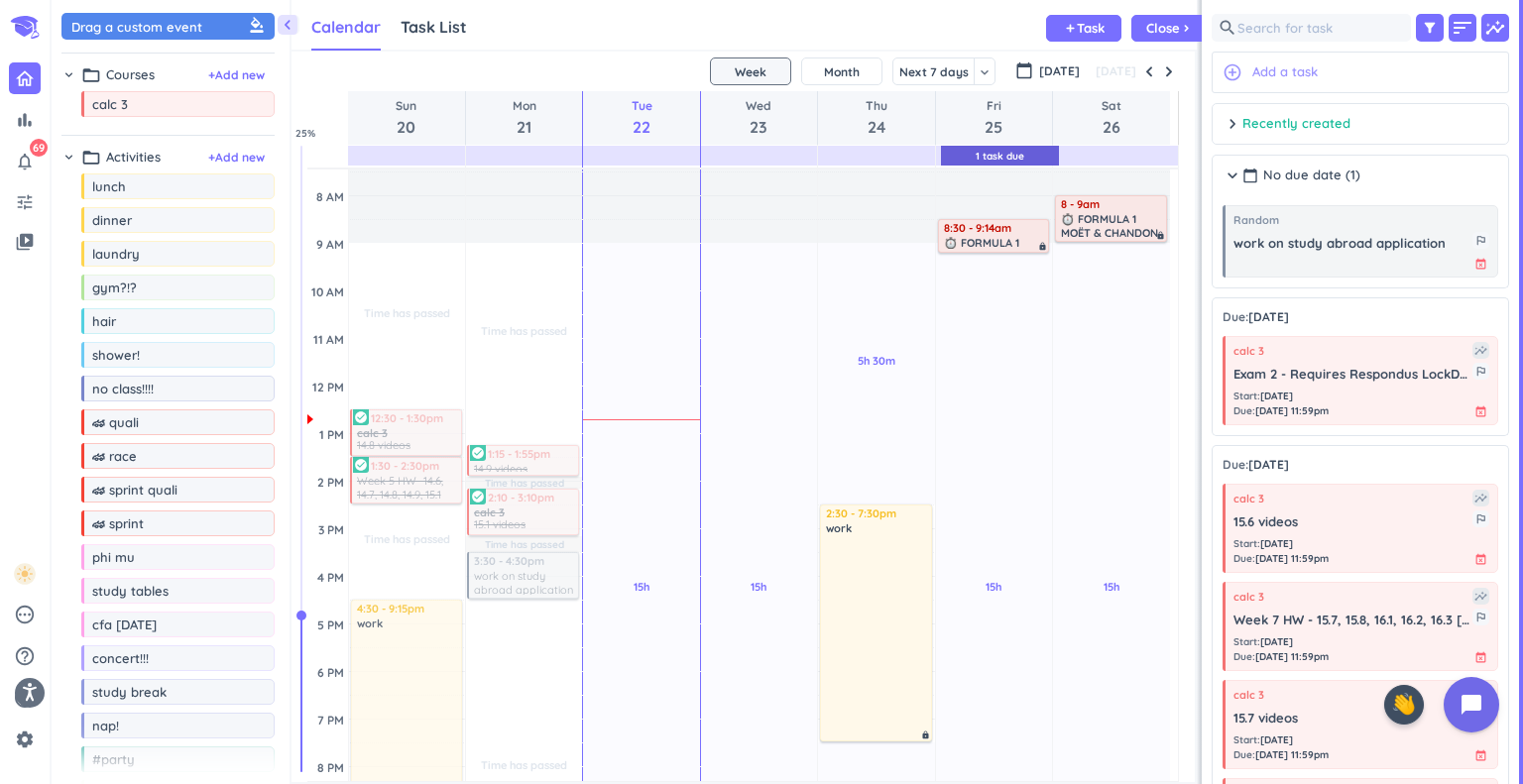 click on "Add a task" at bounding box center [1285, 72] 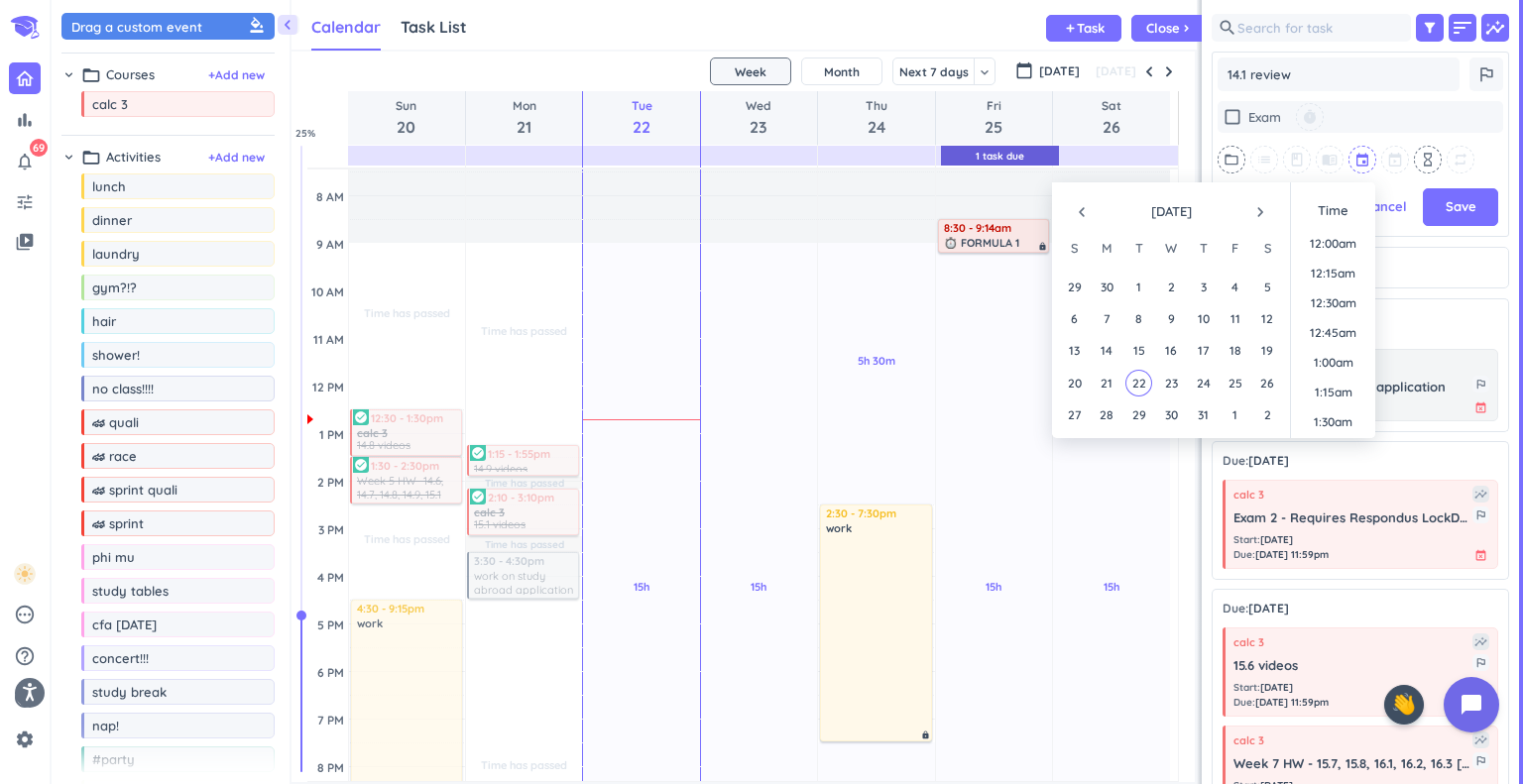 click at bounding box center (1363, 160) 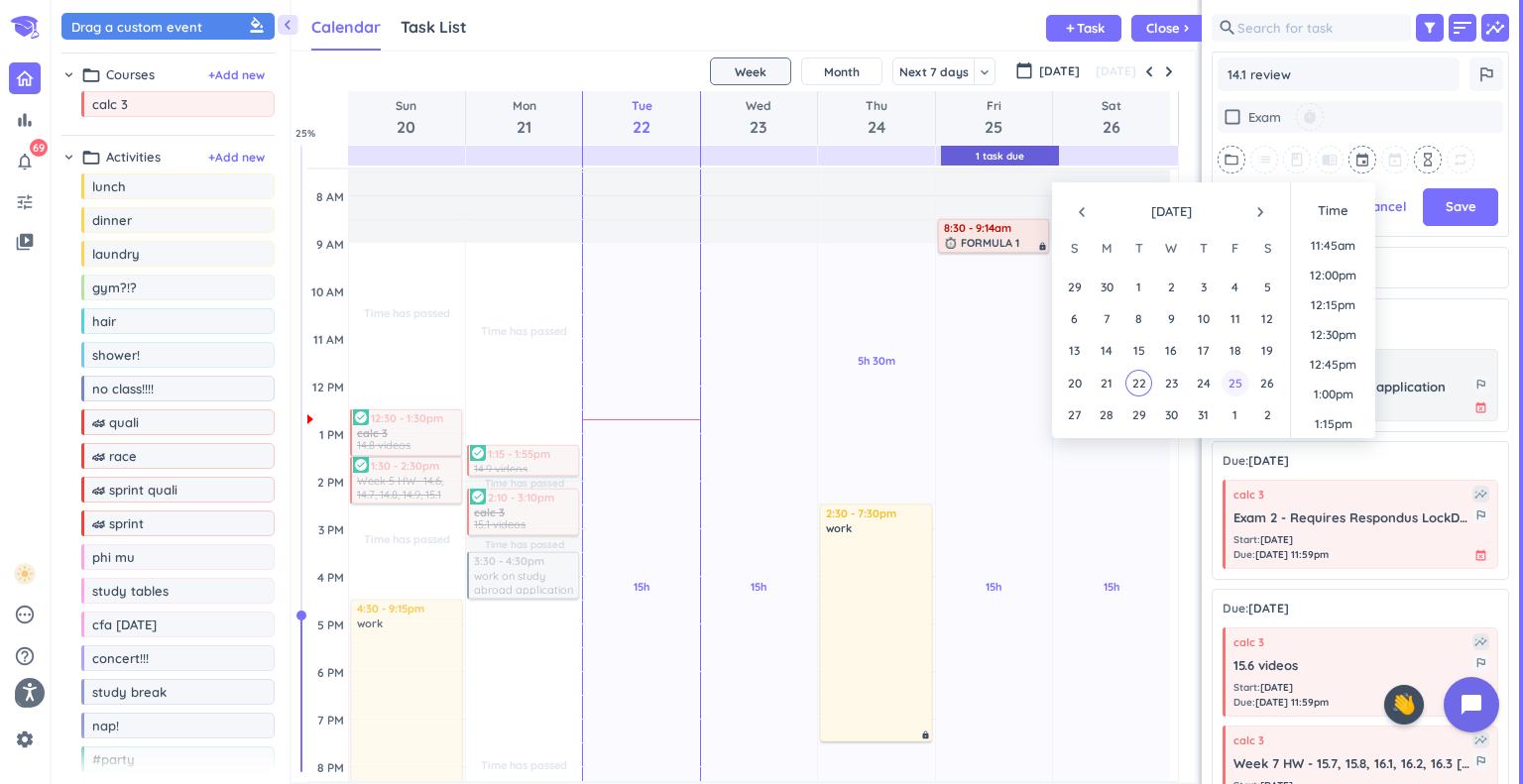 click on "25" at bounding box center [1234, 383] 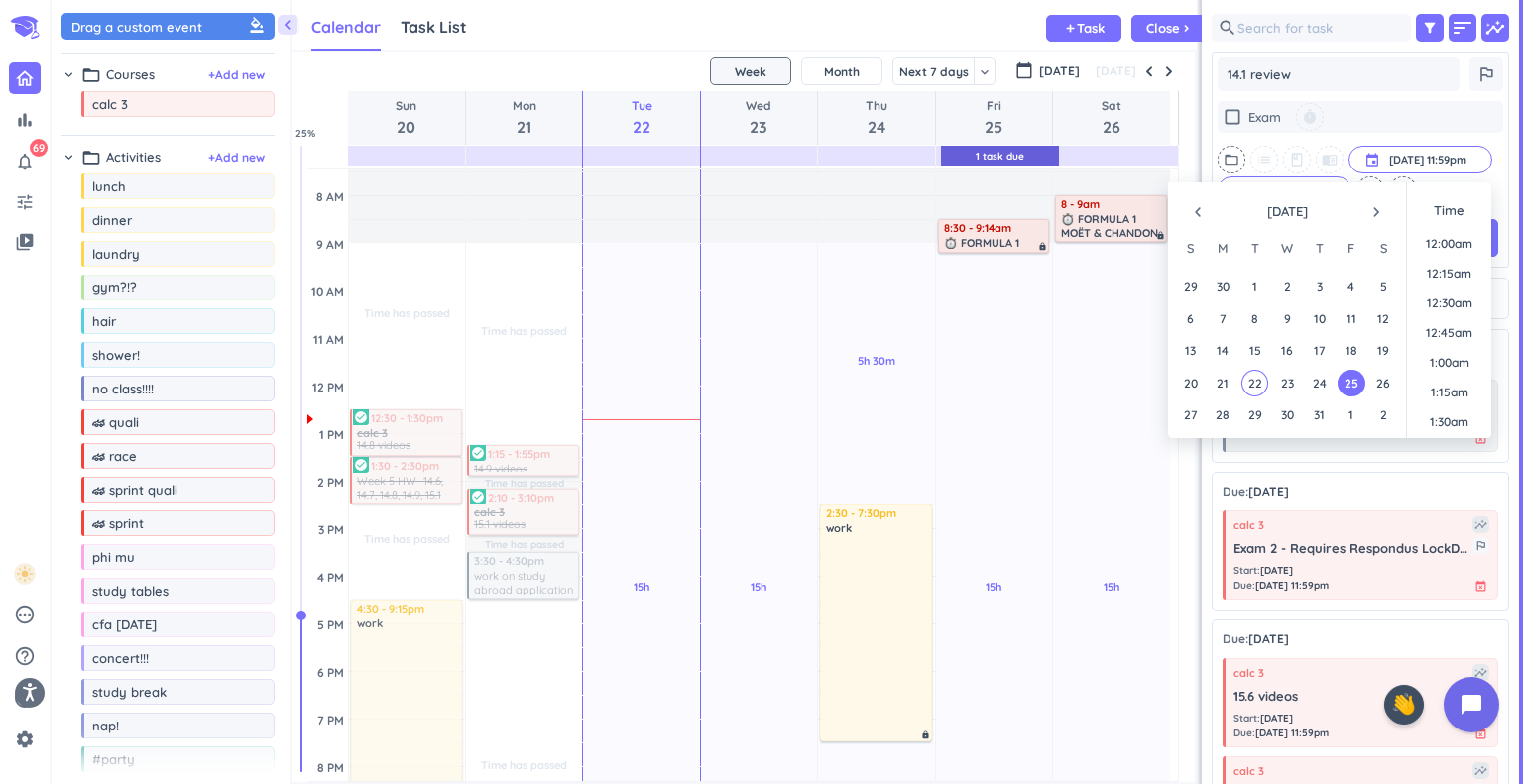 scroll, scrollTop: 500, scrollLeft: 290, axis: both 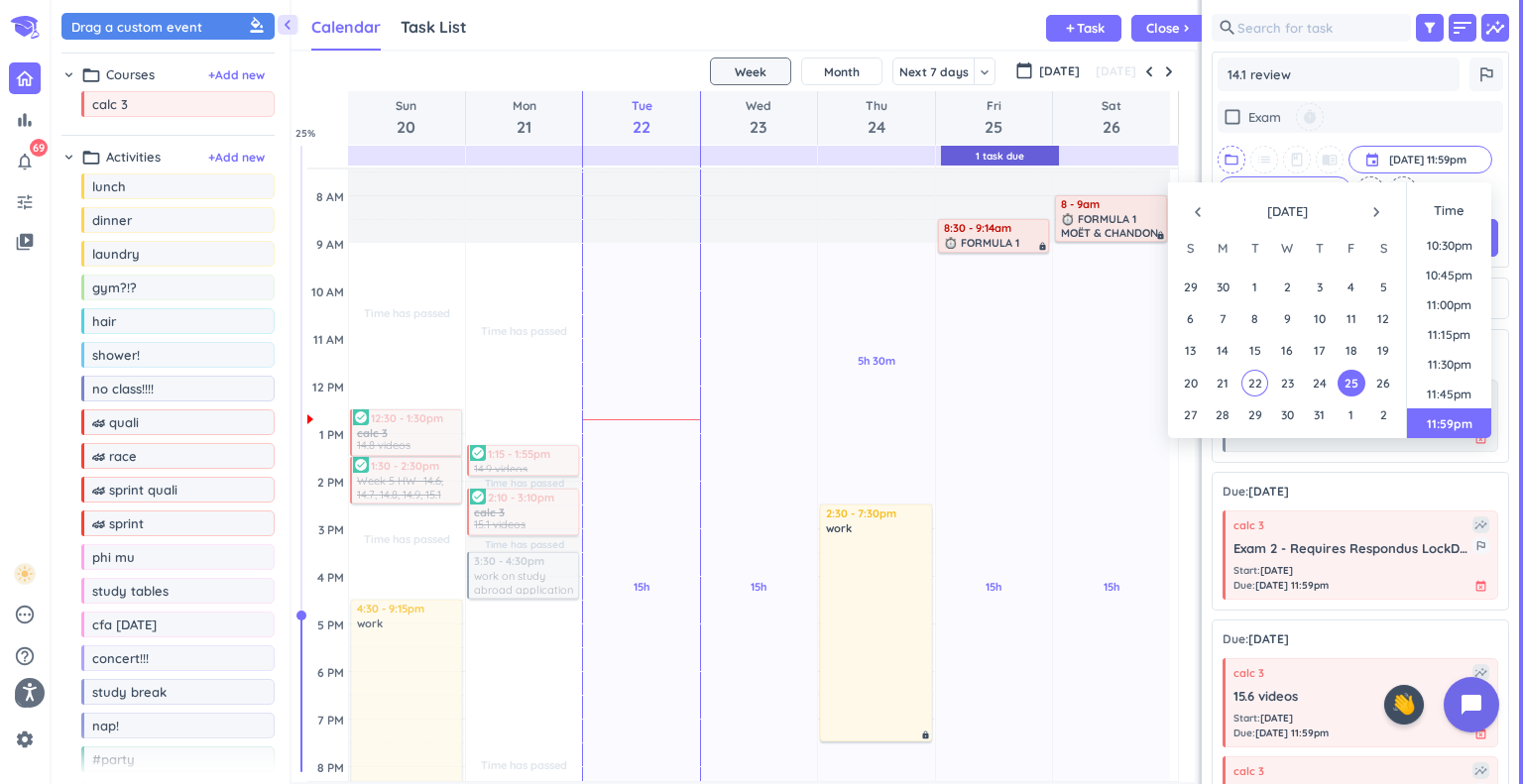 click on "folder_open" at bounding box center (1231, 160) 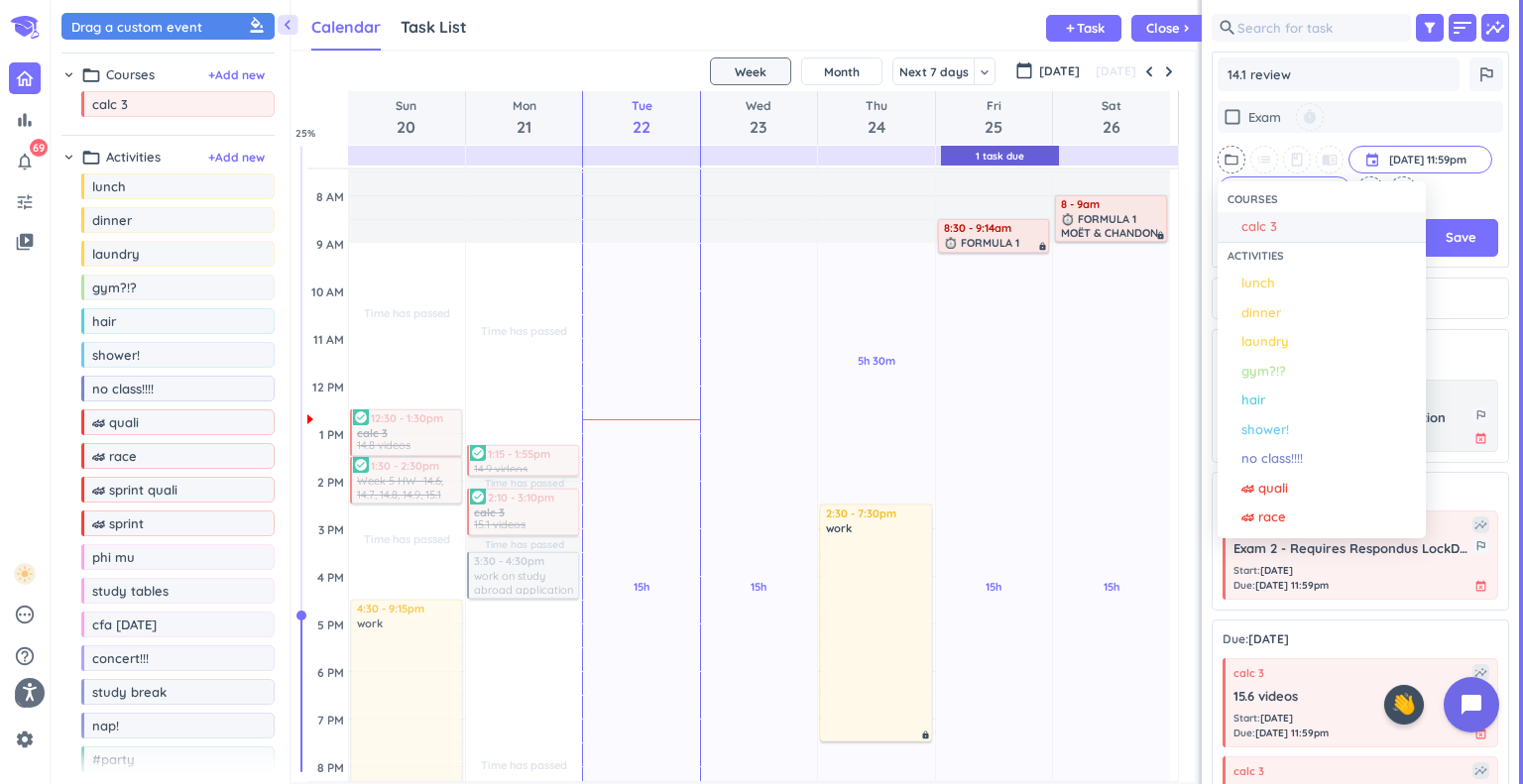 click on "calc 3" at bounding box center [1259, 227] 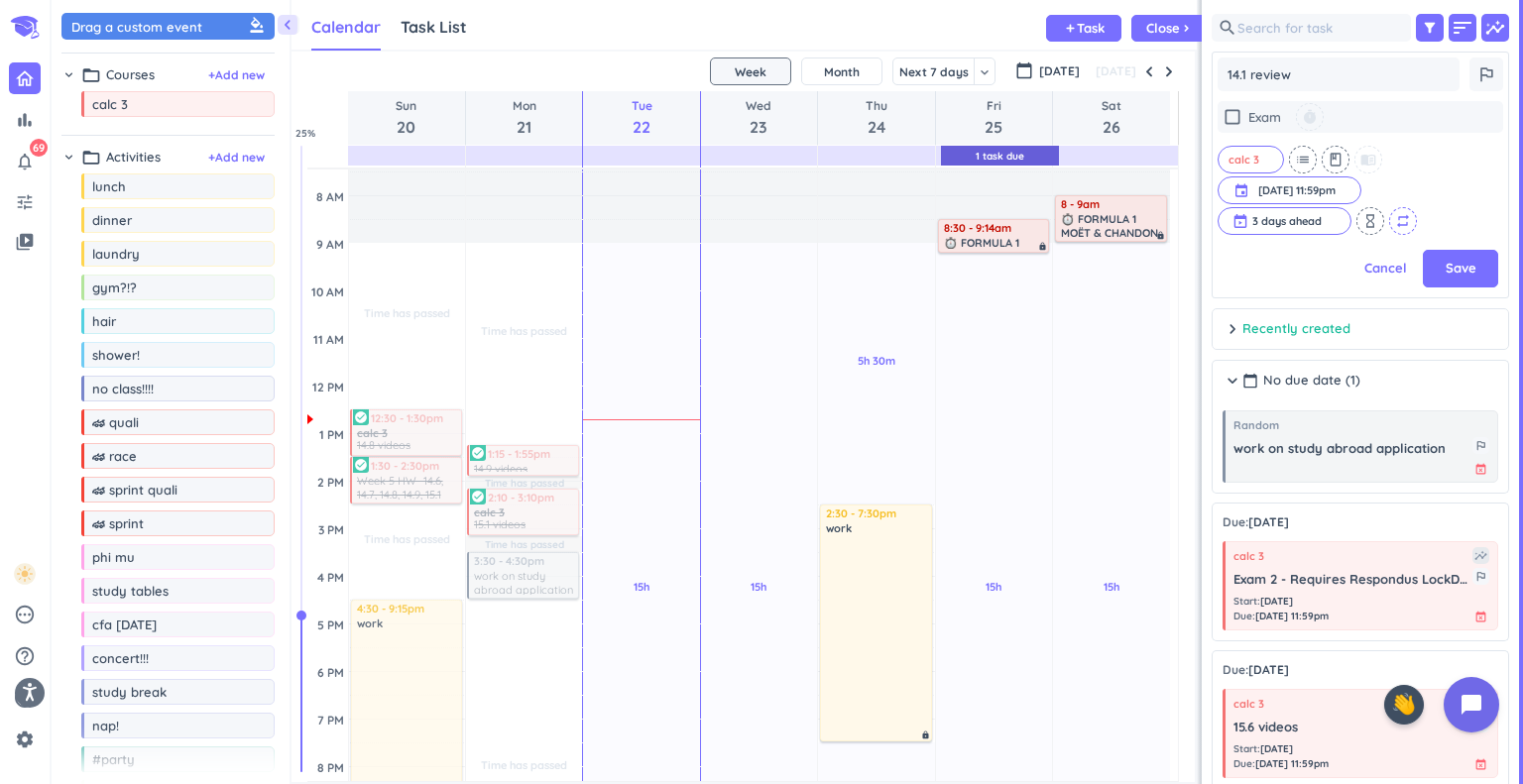 scroll, scrollTop: 469, scrollLeft: 290, axis: both 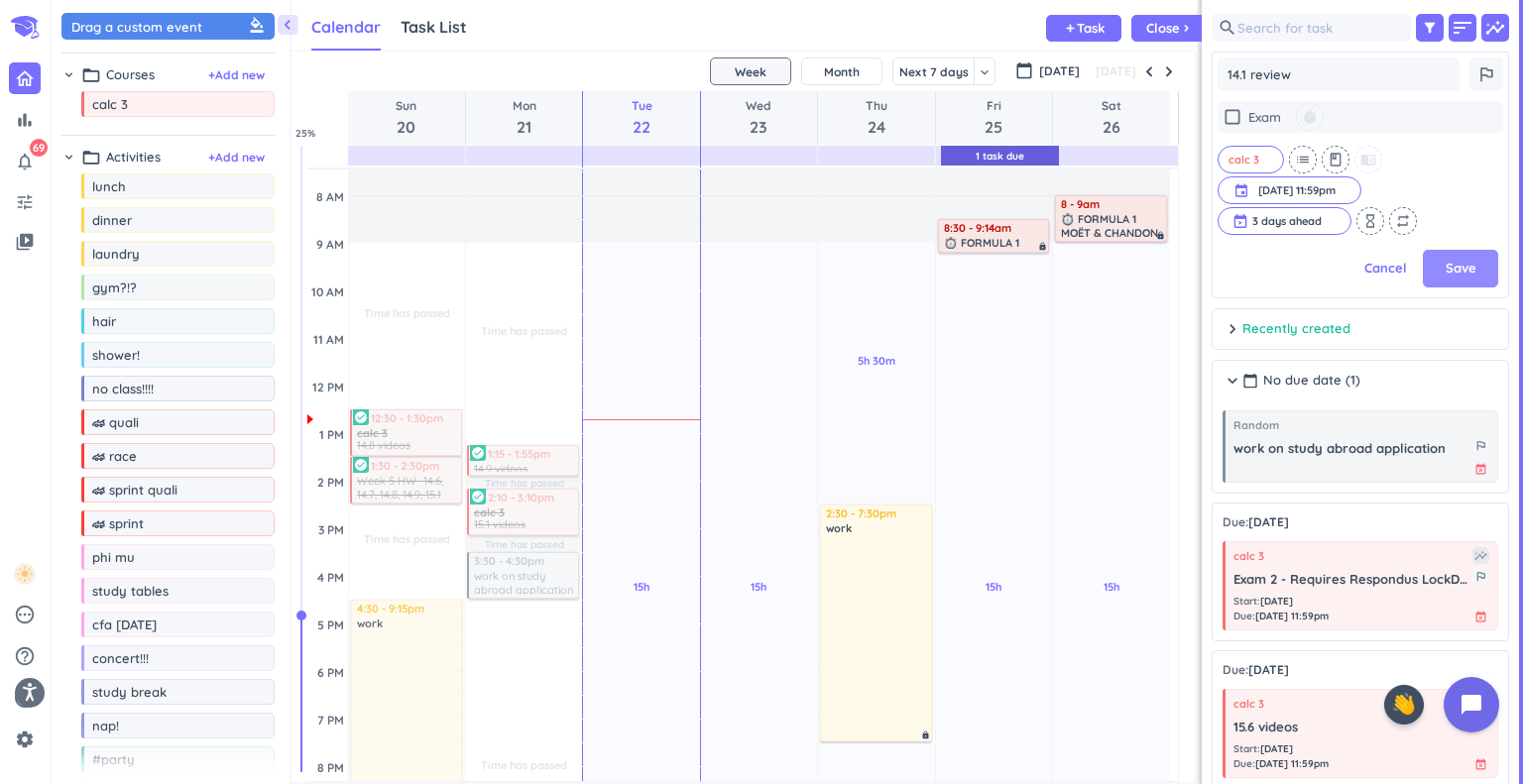click on "Save" at bounding box center (1461, 269) 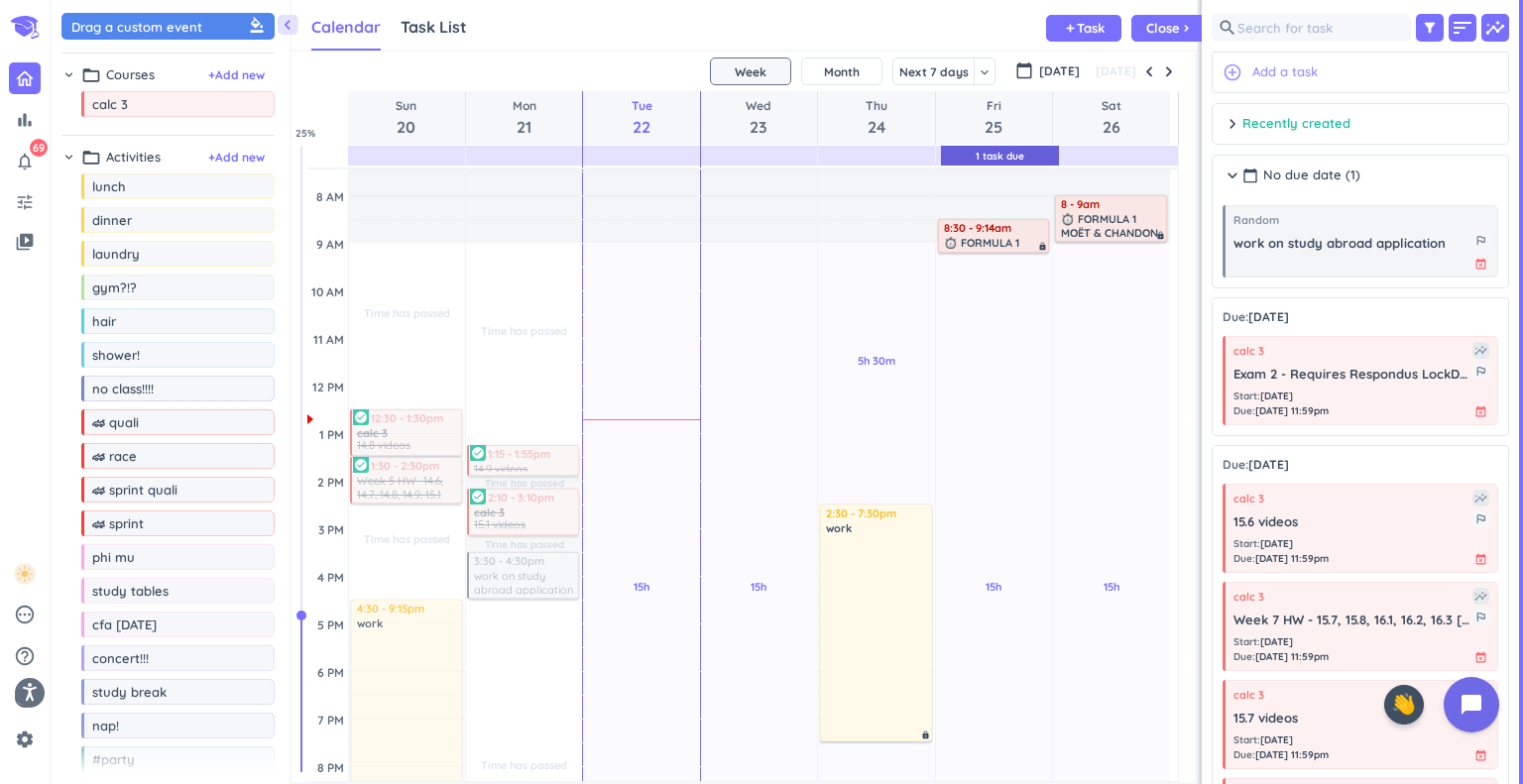 scroll, scrollTop: 8, scrollLeft: 8, axis: both 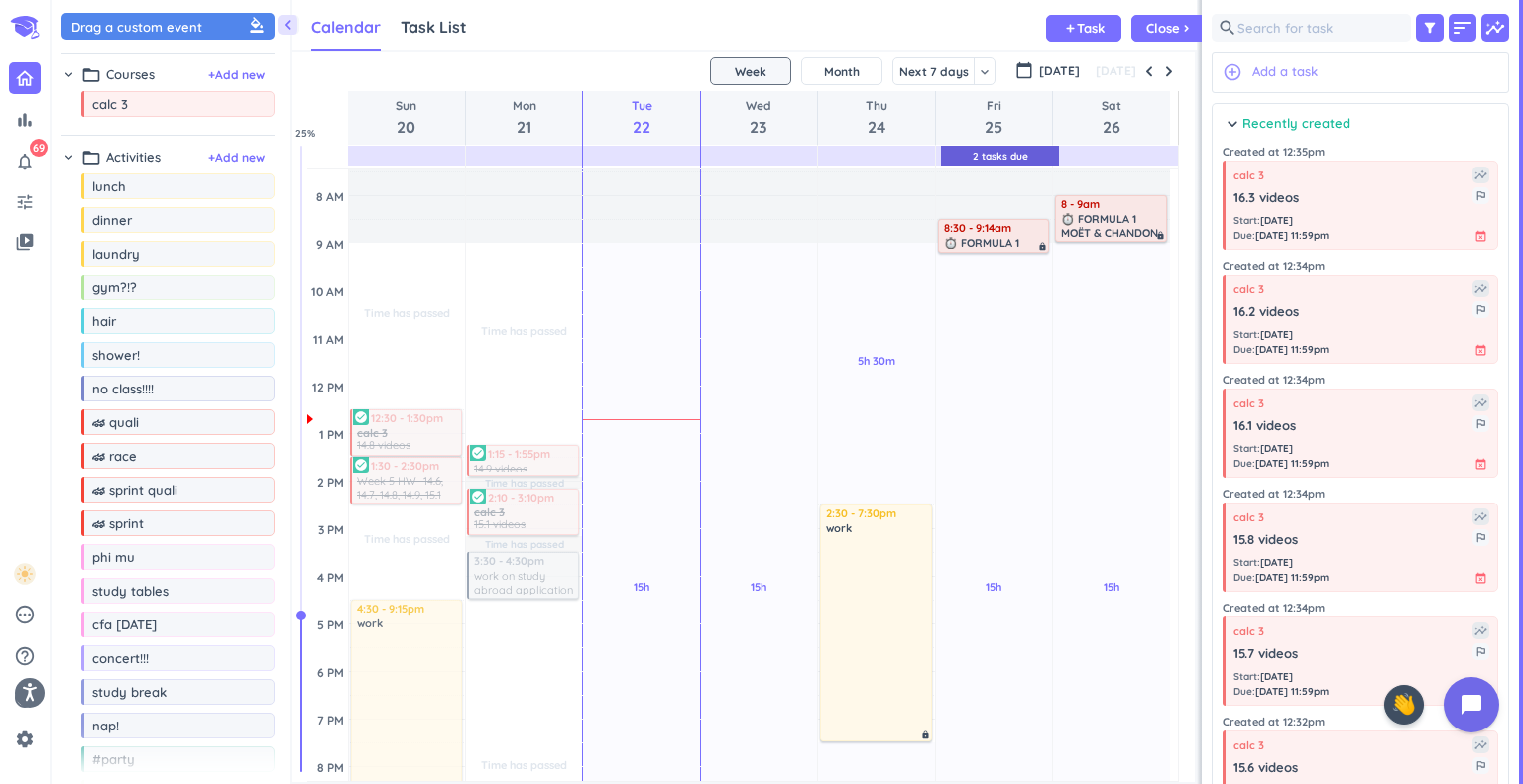 click on "Add a task" at bounding box center (1285, 72) 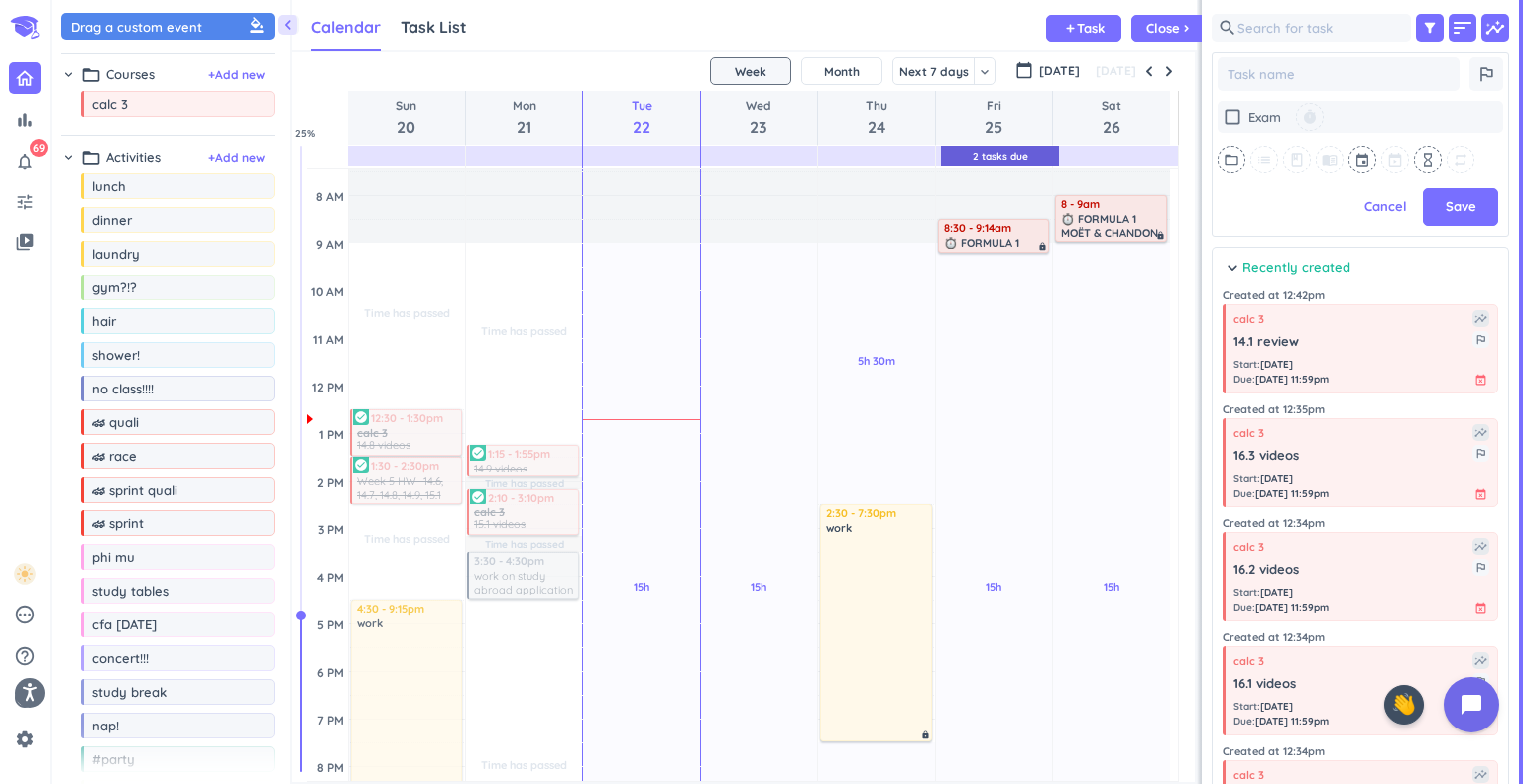 scroll, scrollTop: 531, scrollLeft: 290, axis: both 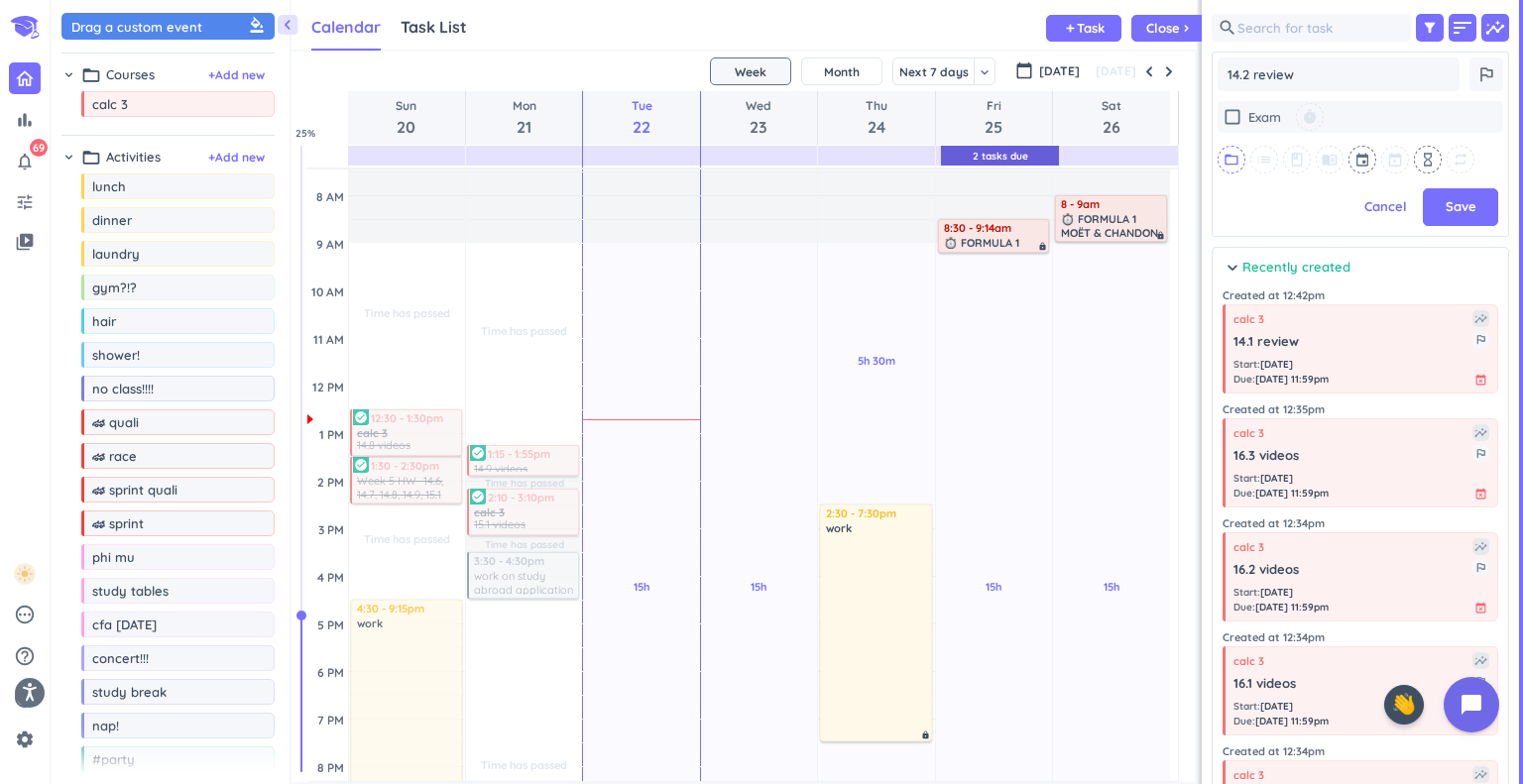 click on "folder_open" at bounding box center [1231, 160] 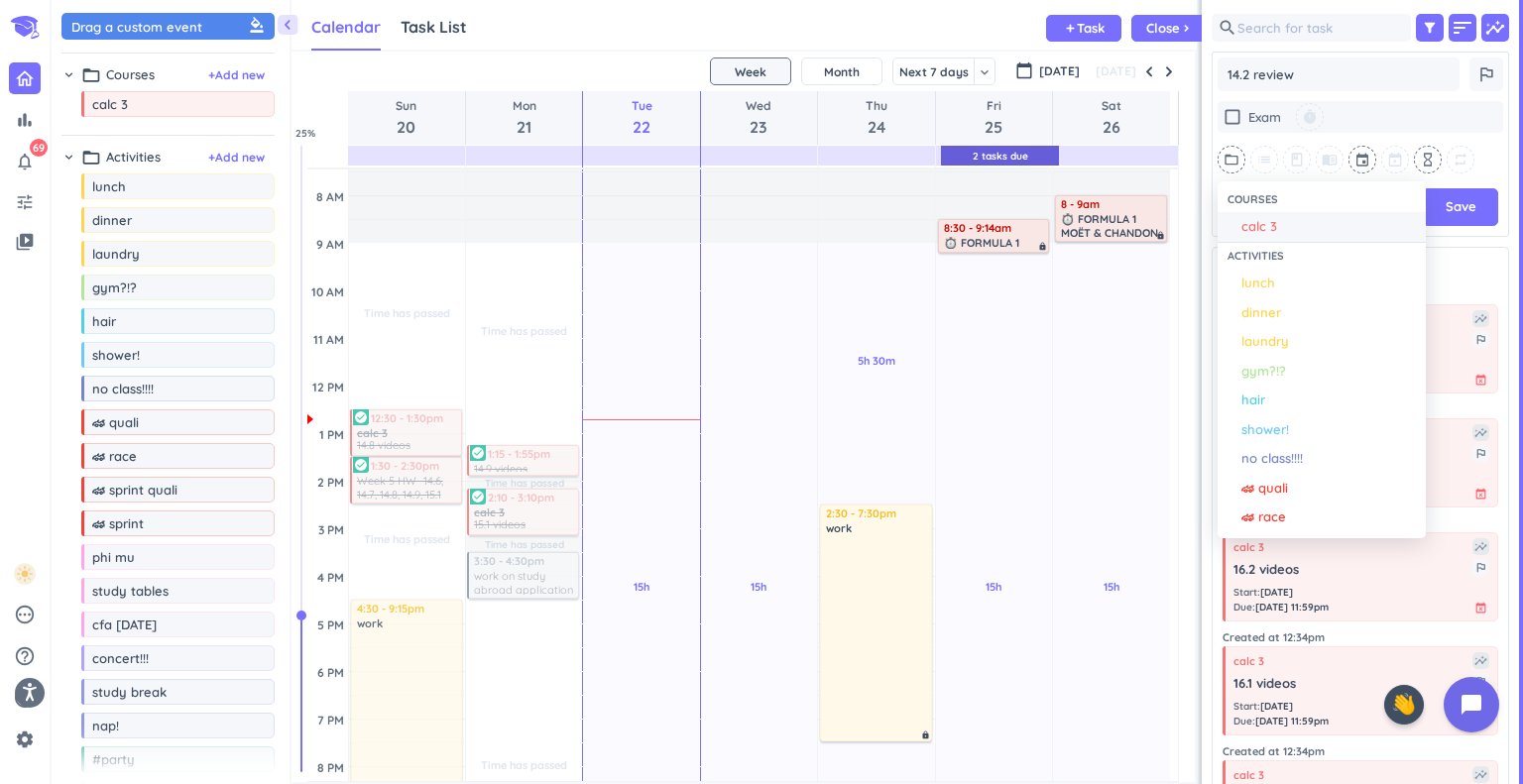 click on "calc 3" at bounding box center [1259, 227] 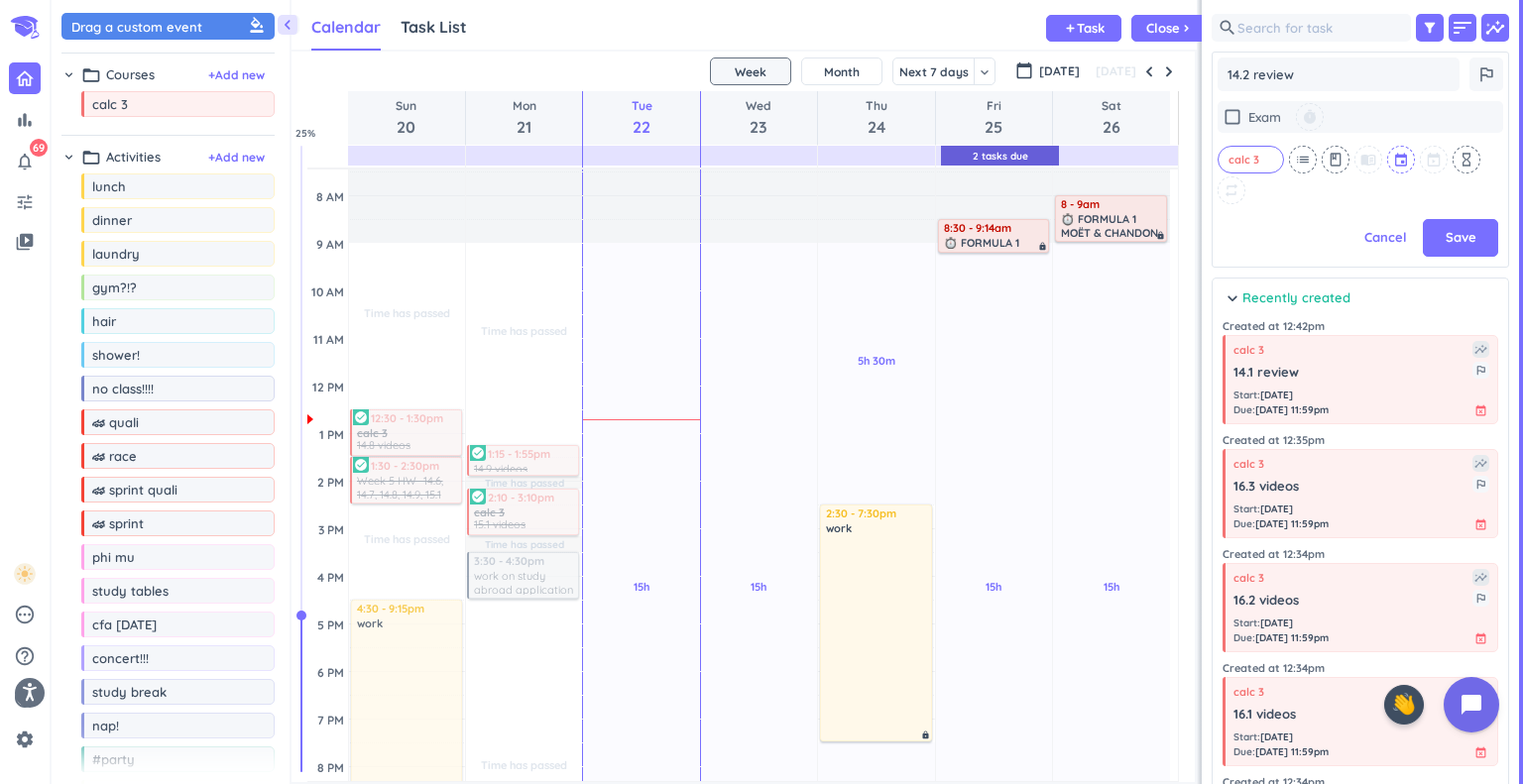 scroll, scrollTop: 500, scrollLeft: 290, axis: both 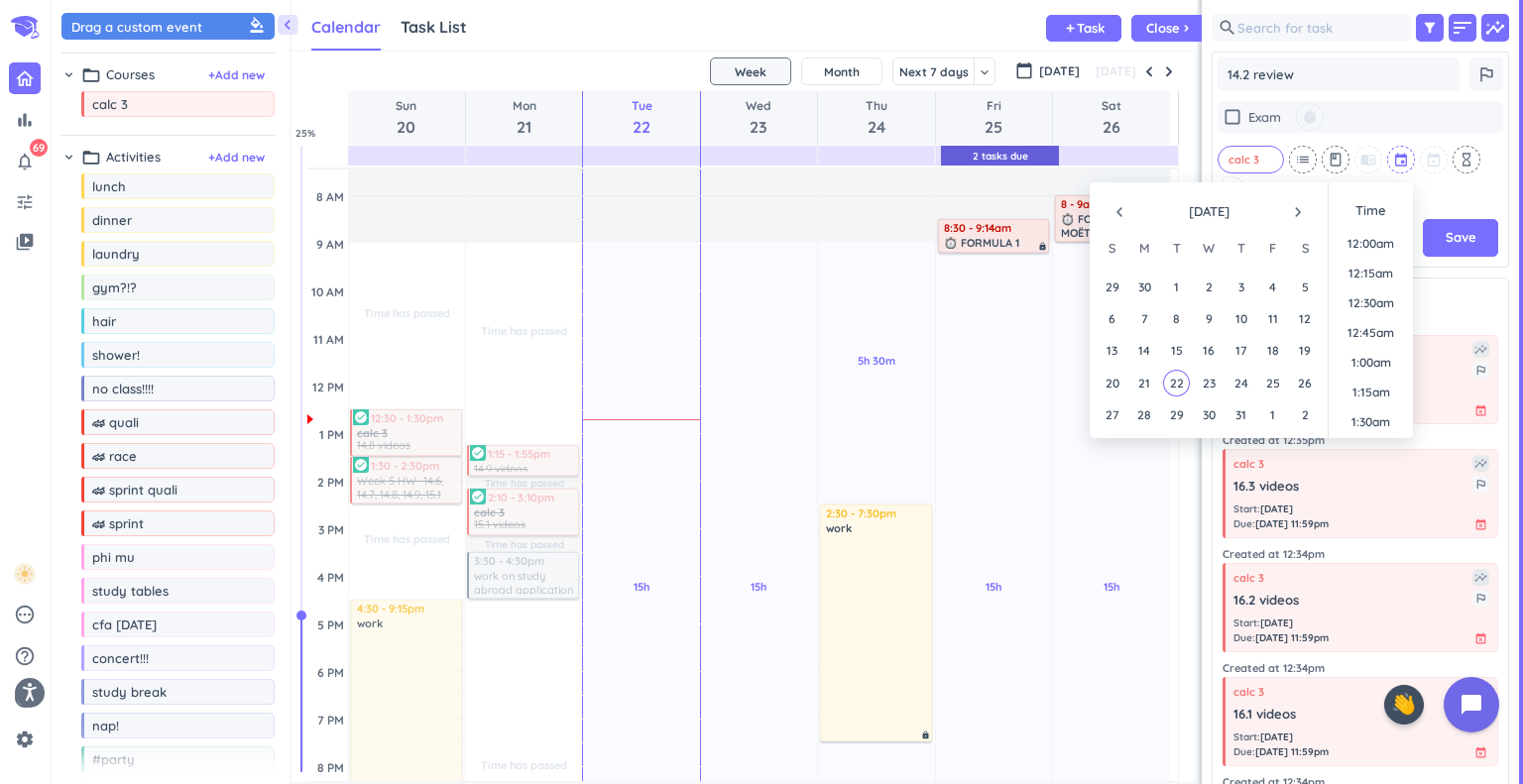 click at bounding box center (1402, 160) 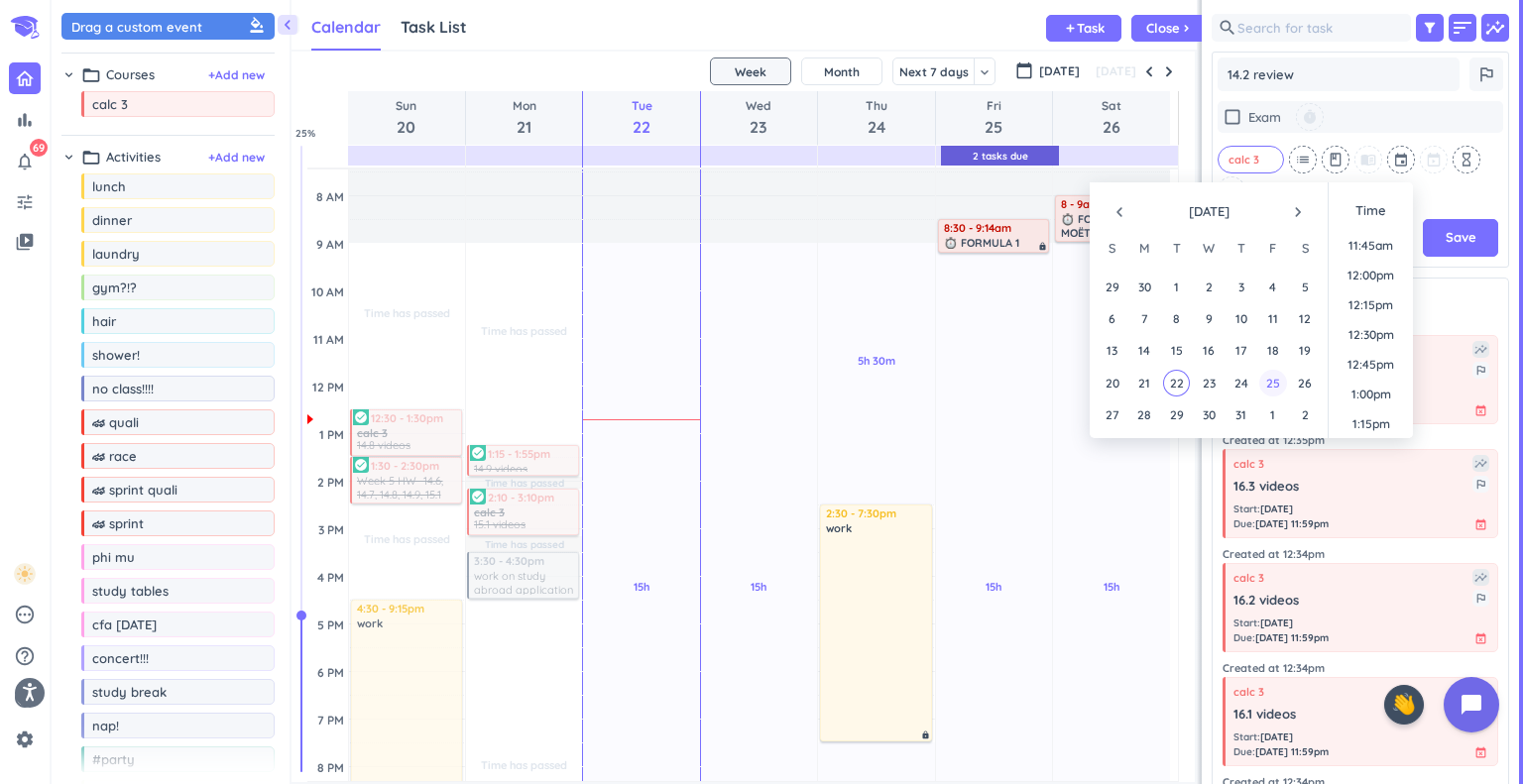 click on "25" at bounding box center (1272, 383) 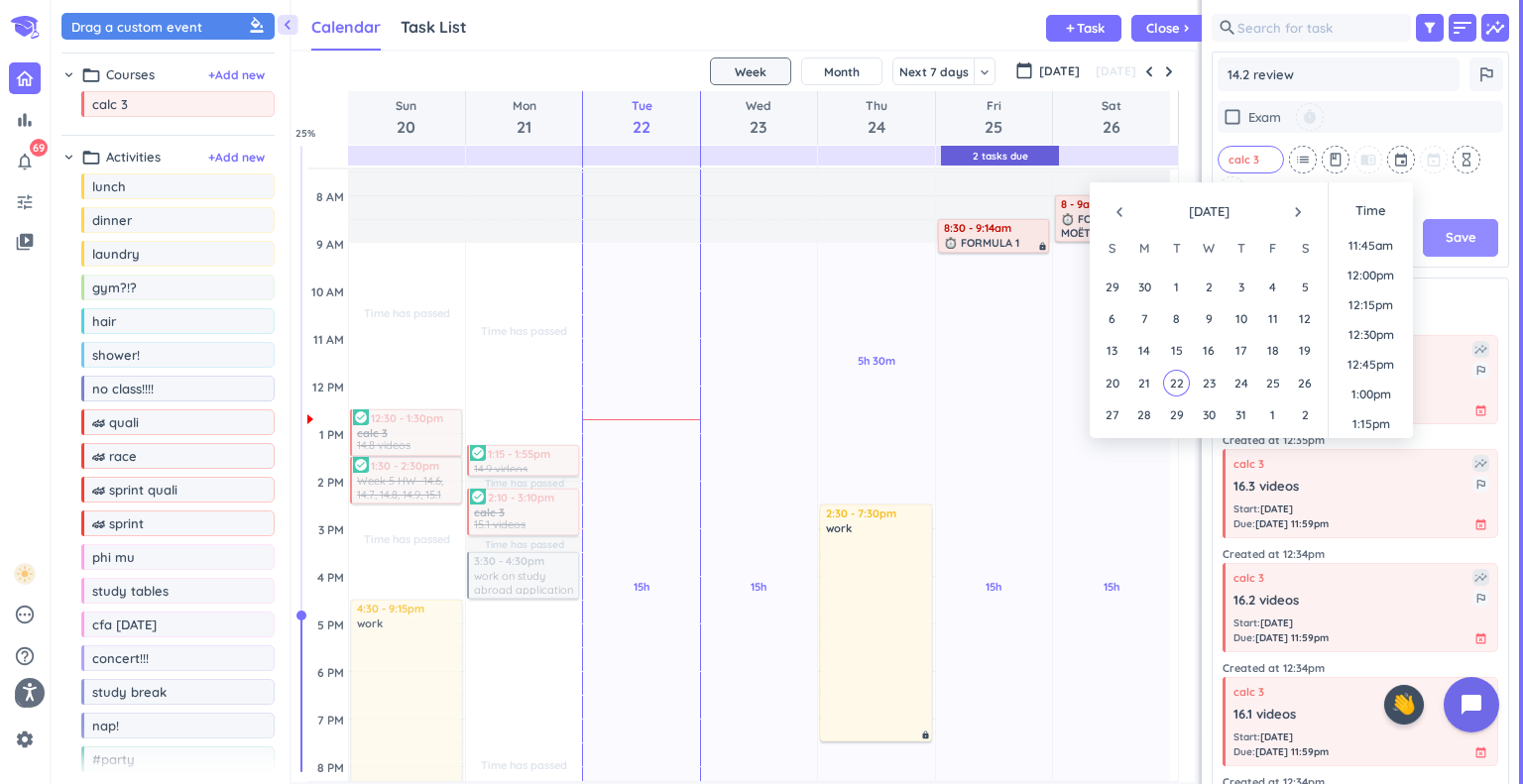 scroll, scrollTop: 469, scrollLeft: 290, axis: both 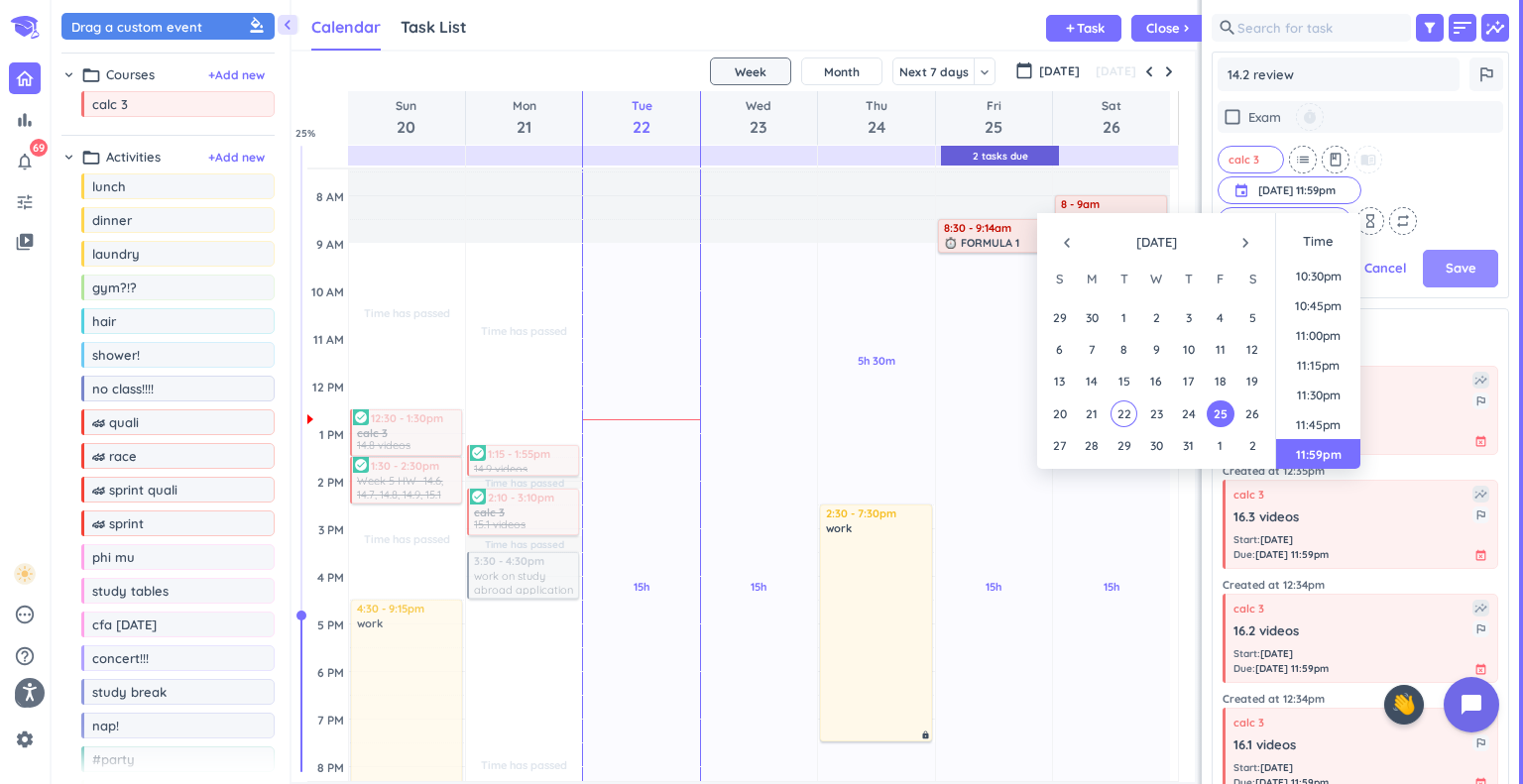 click on "Save" at bounding box center [1461, 269] 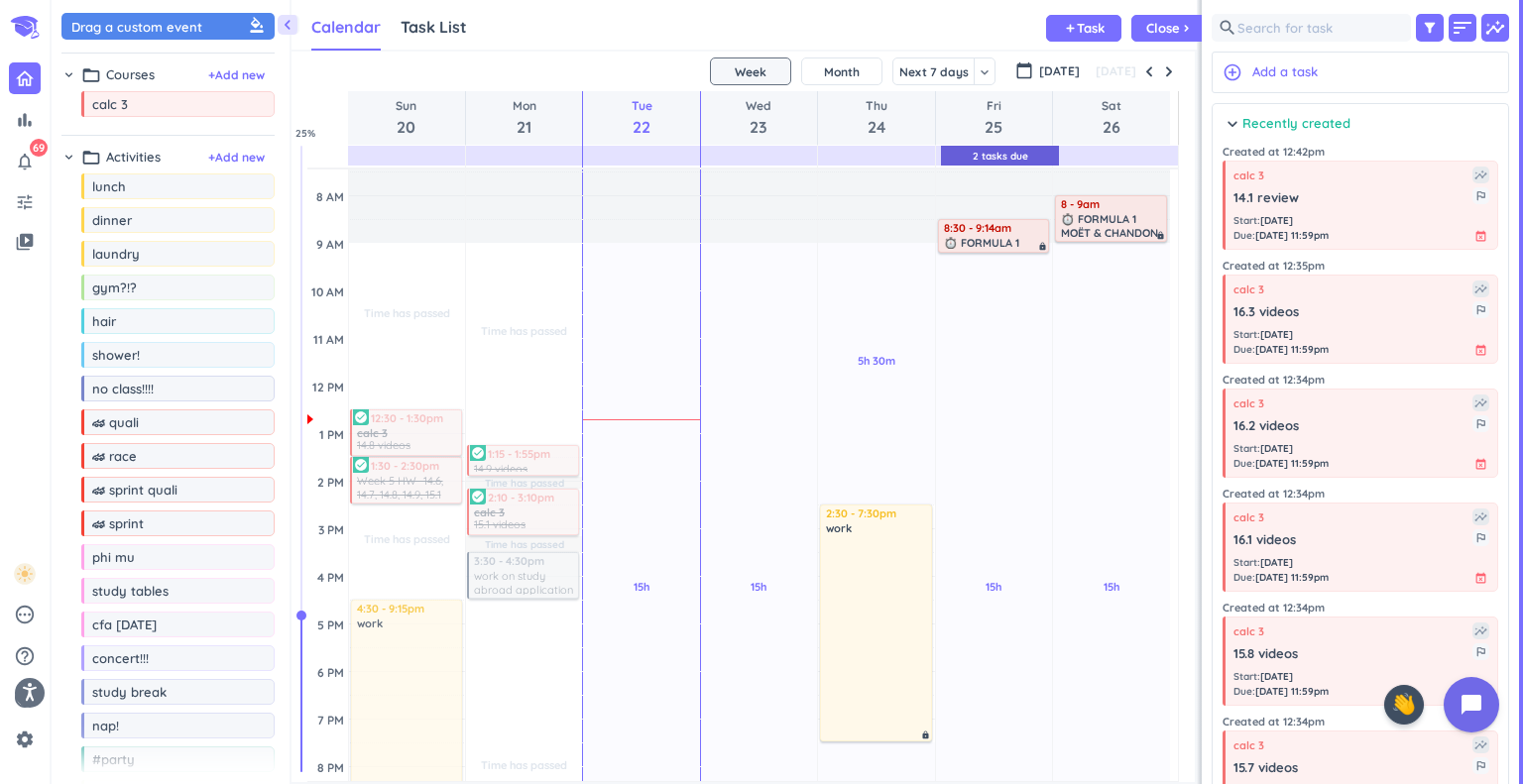 scroll, scrollTop: 8, scrollLeft: 8, axis: both 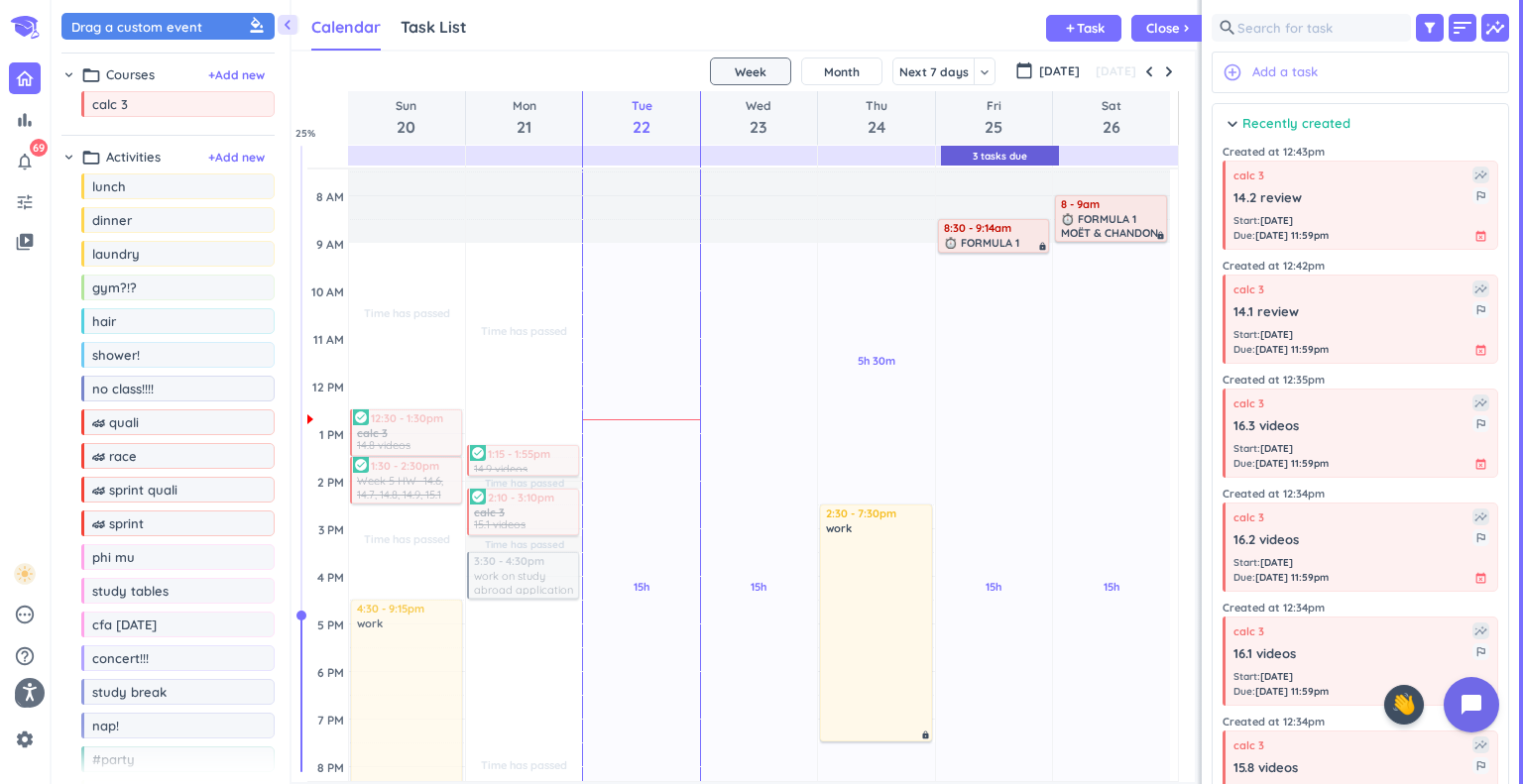 click on "Add a task" at bounding box center [1285, 72] 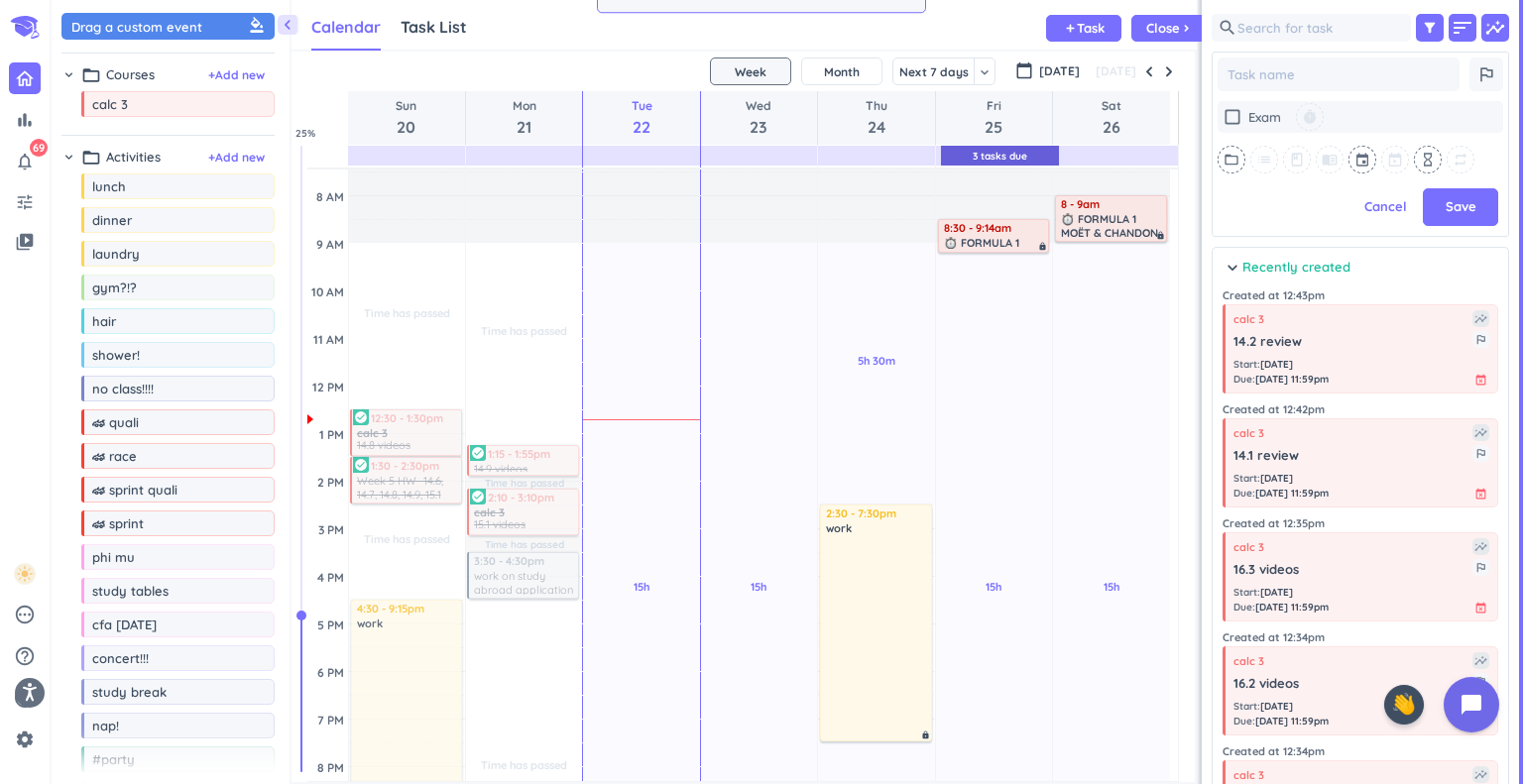 scroll, scrollTop: 531, scrollLeft: 290, axis: both 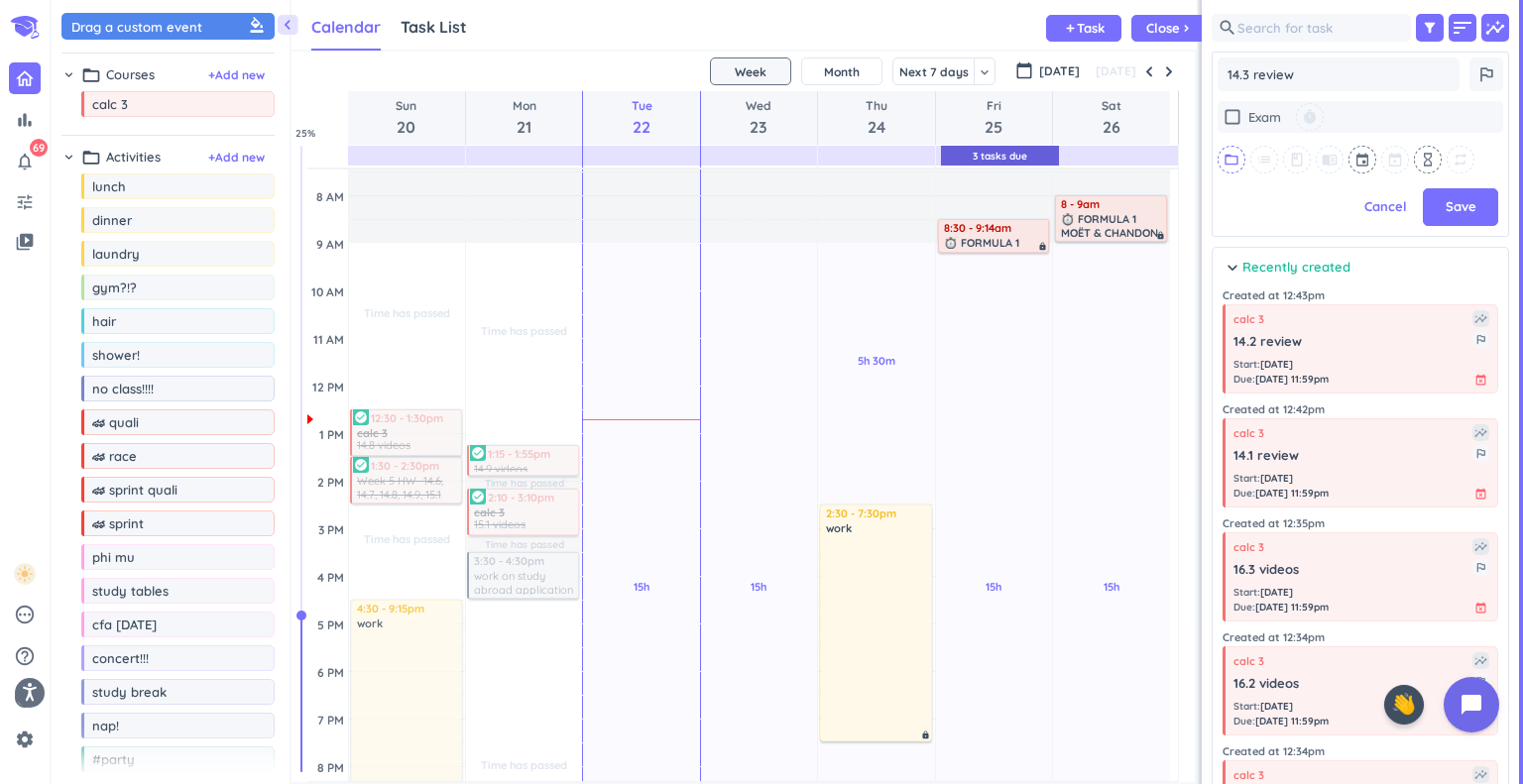 click on "folder_open" at bounding box center (1231, 160) 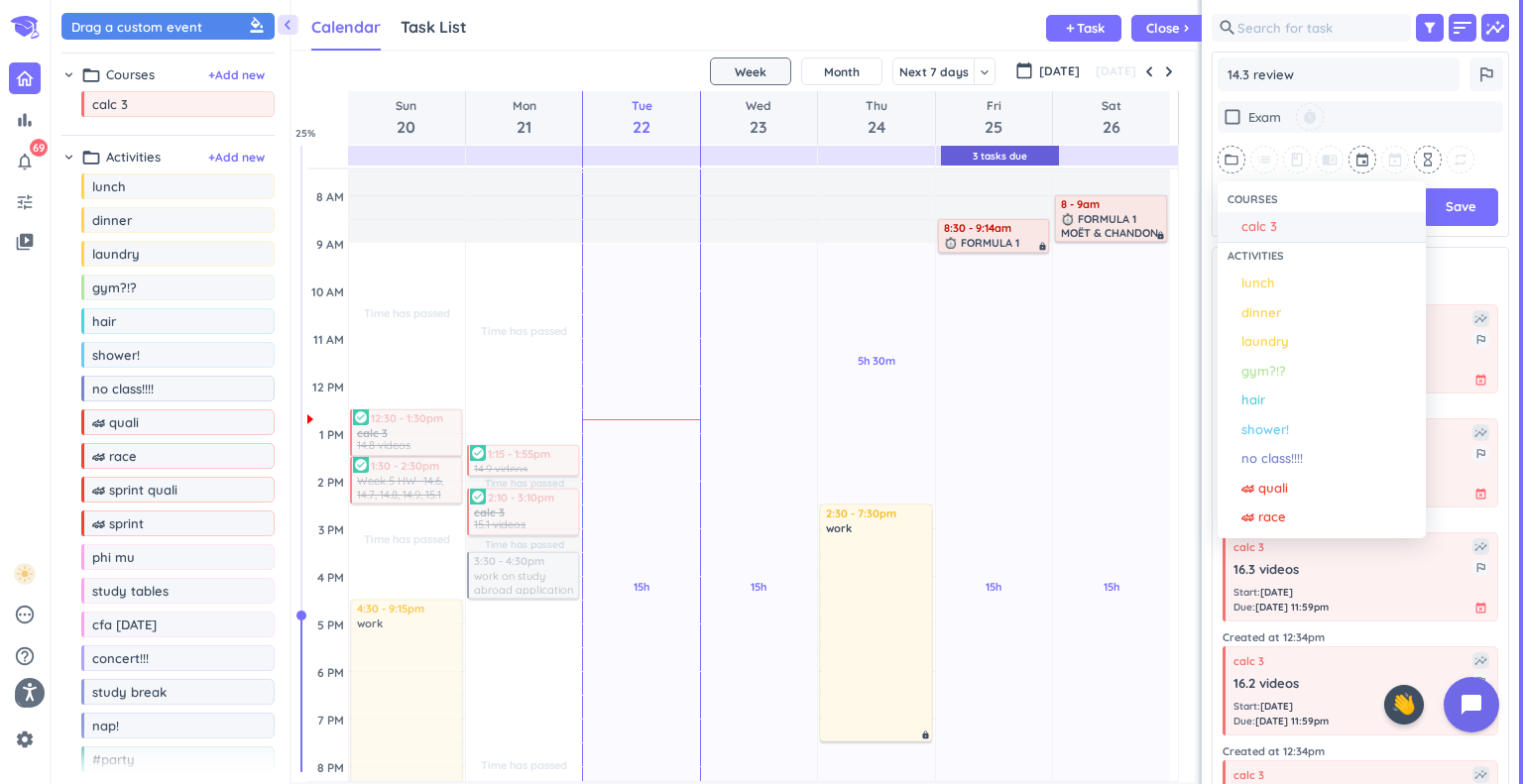 click on "calc 3" at bounding box center [1259, 227] 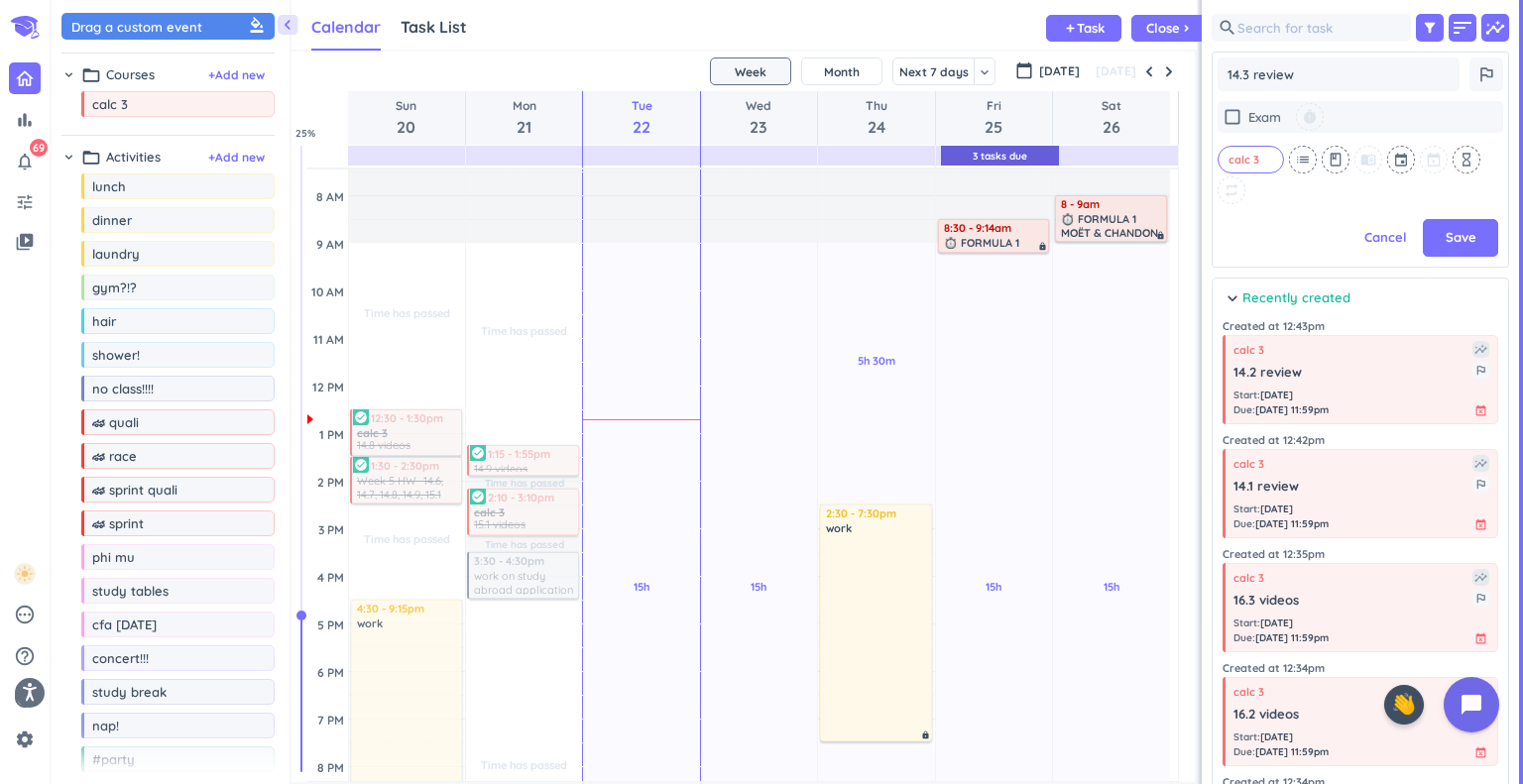 scroll, scrollTop: 500, scrollLeft: 290, axis: both 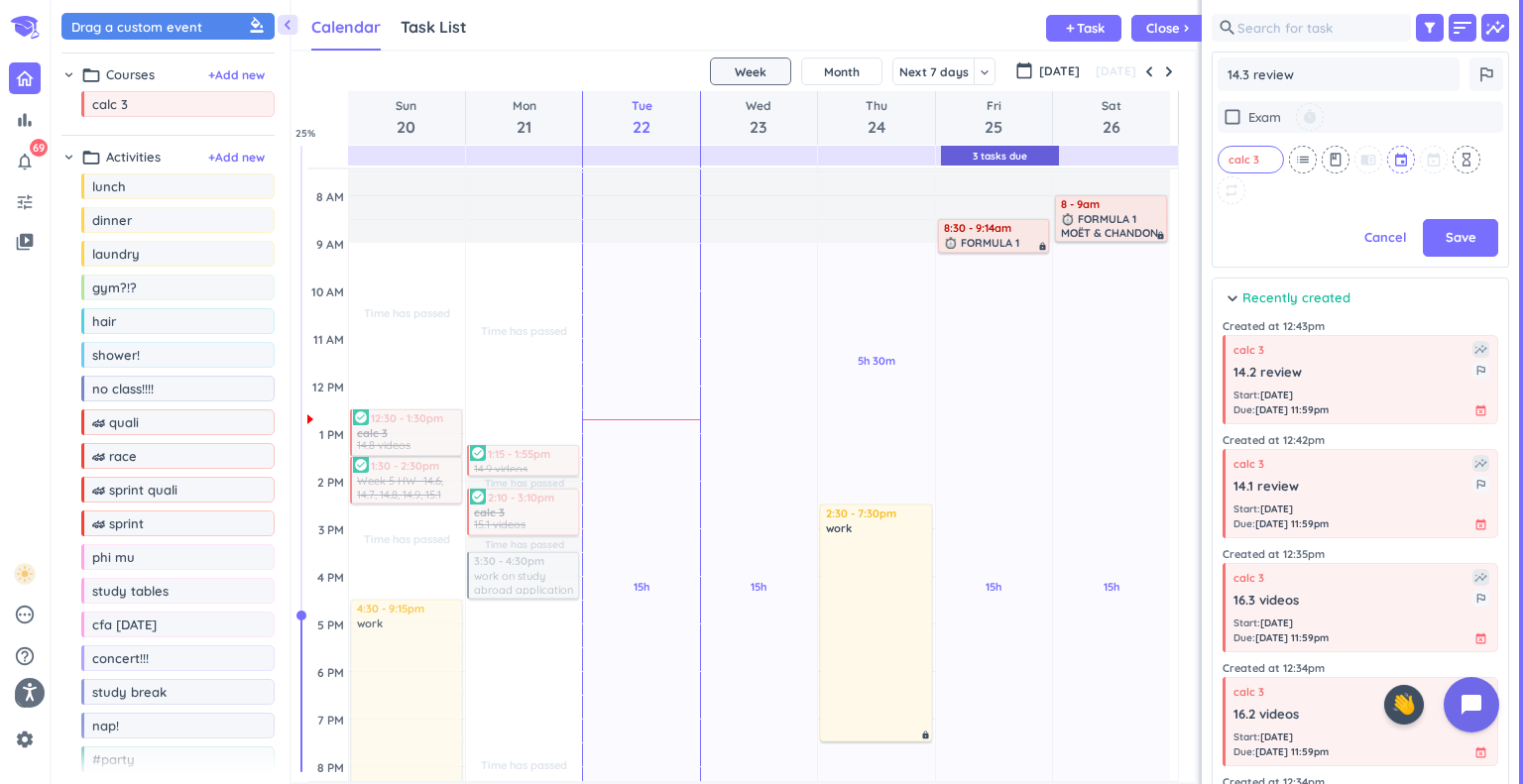 click at bounding box center [1402, 160] 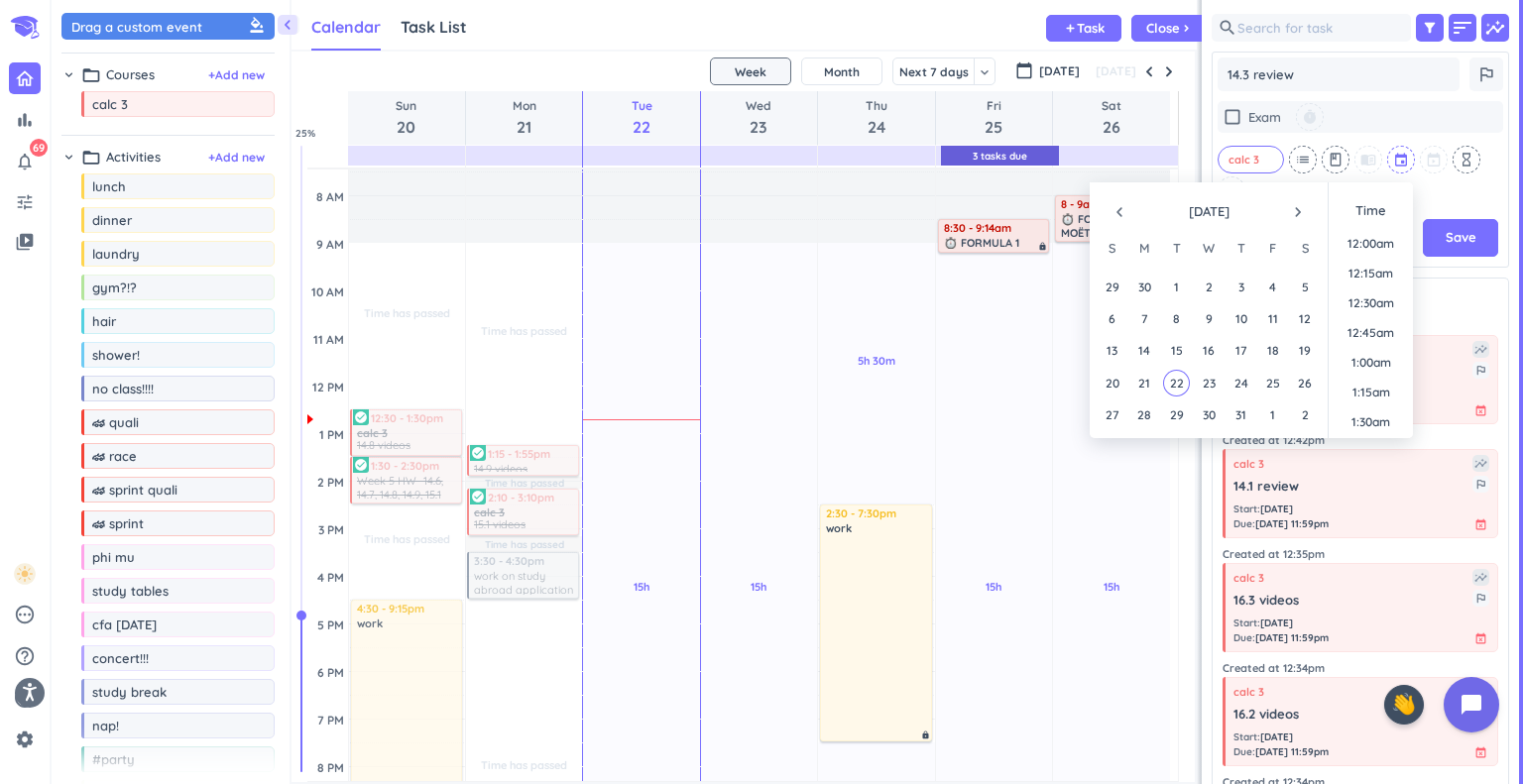 scroll, scrollTop: 1396, scrollLeft: 0, axis: vertical 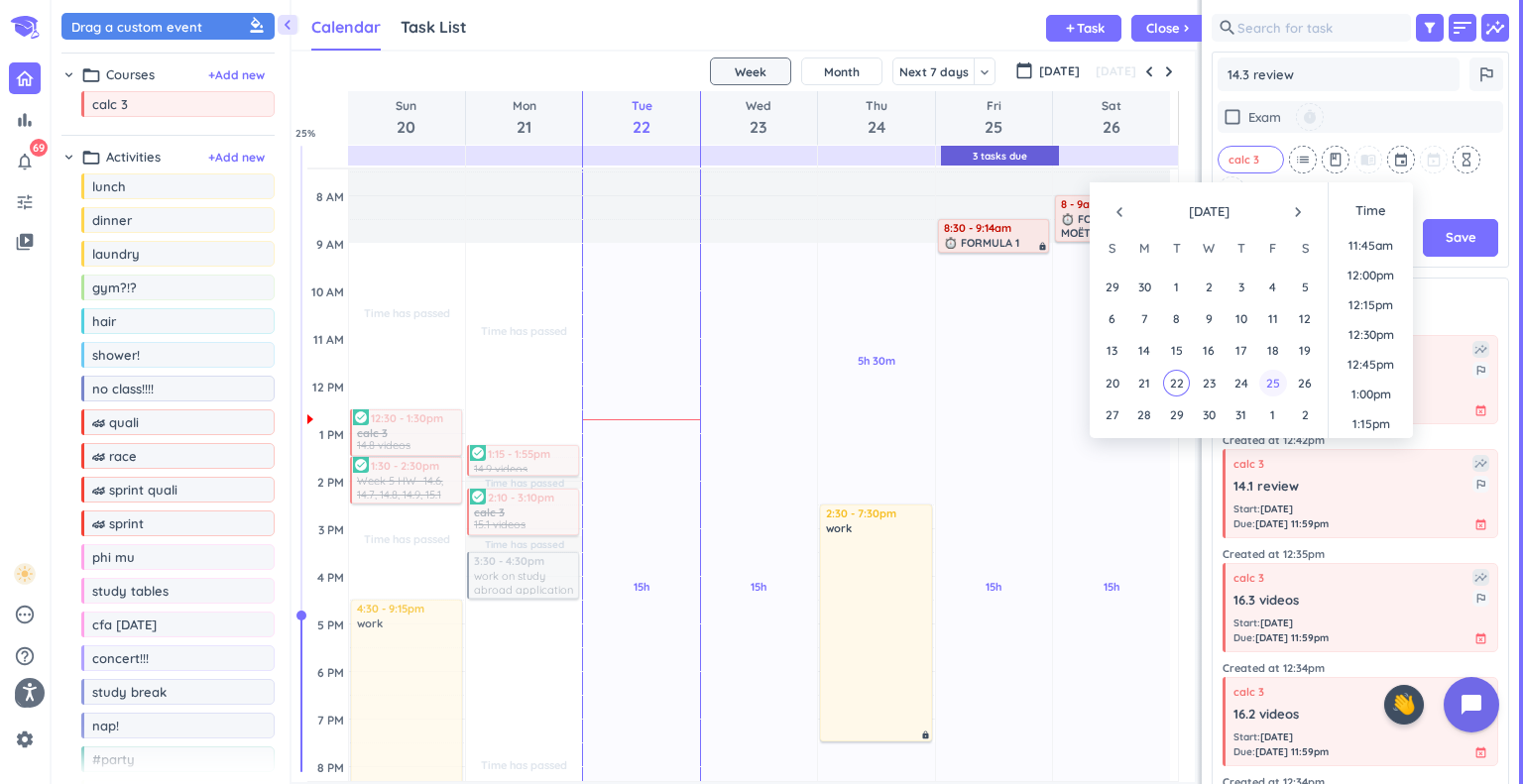 click on "25" at bounding box center [1272, 383] 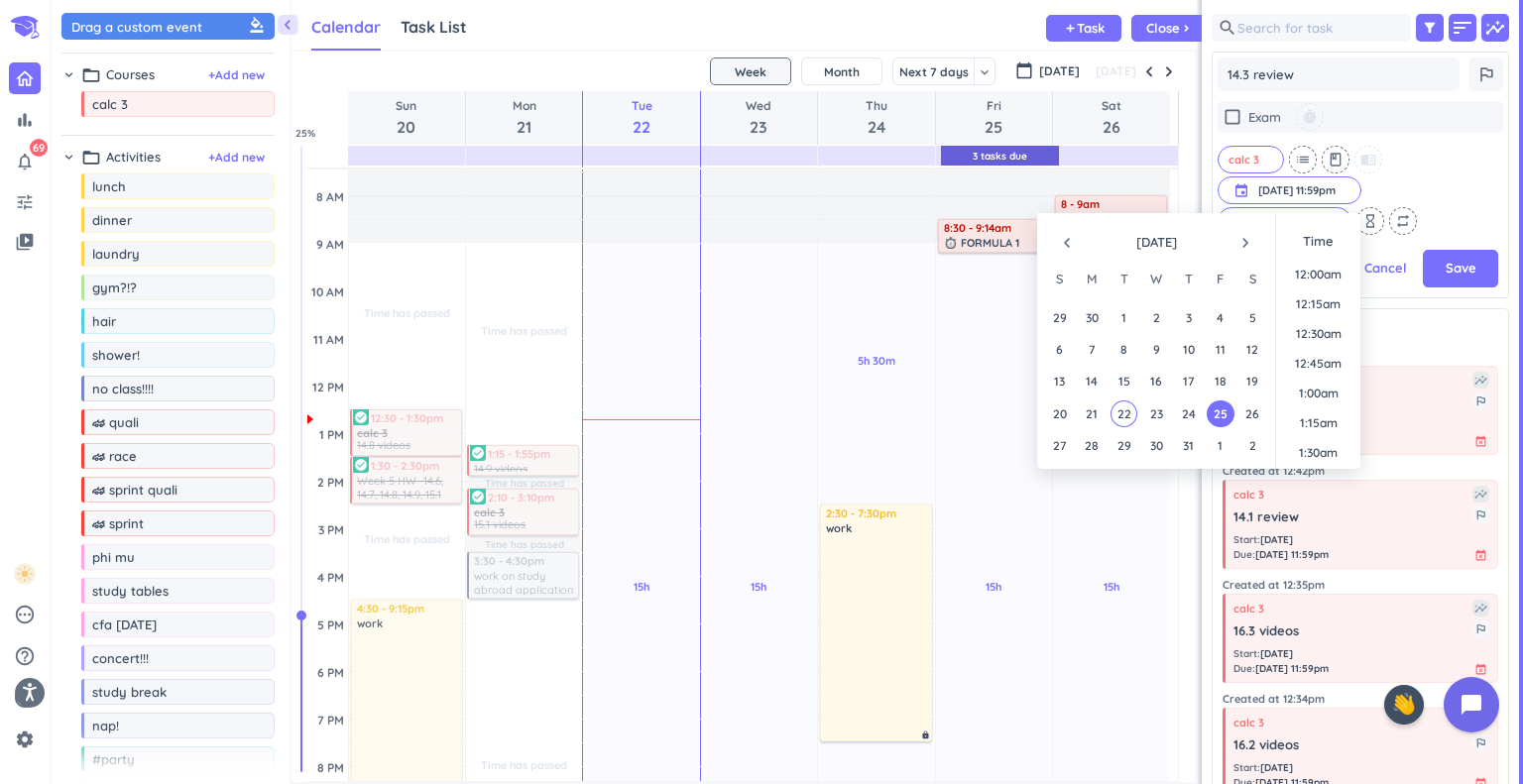 scroll, scrollTop: 469, scrollLeft: 290, axis: both 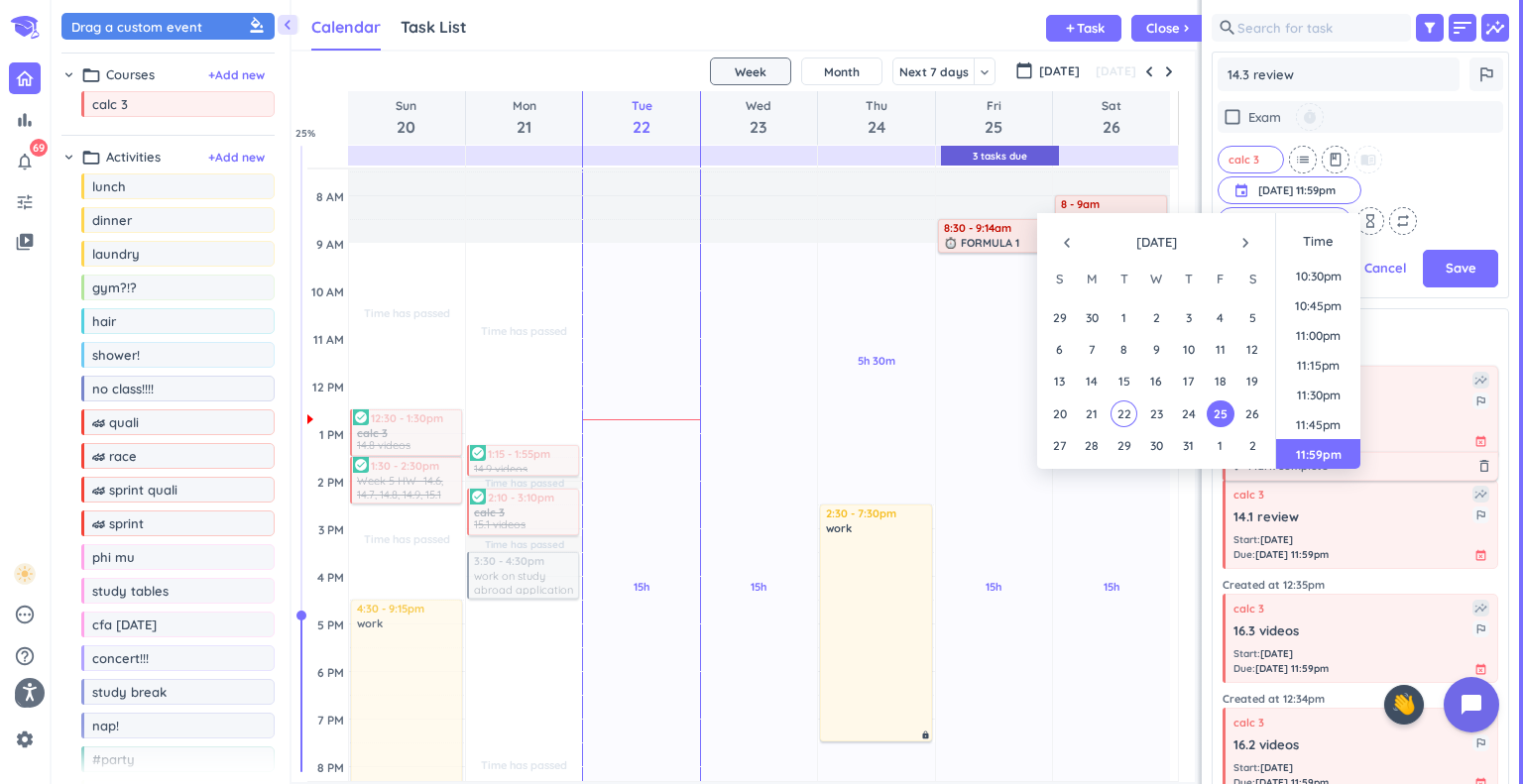click on "Save" at bounding box center (1461, 269) 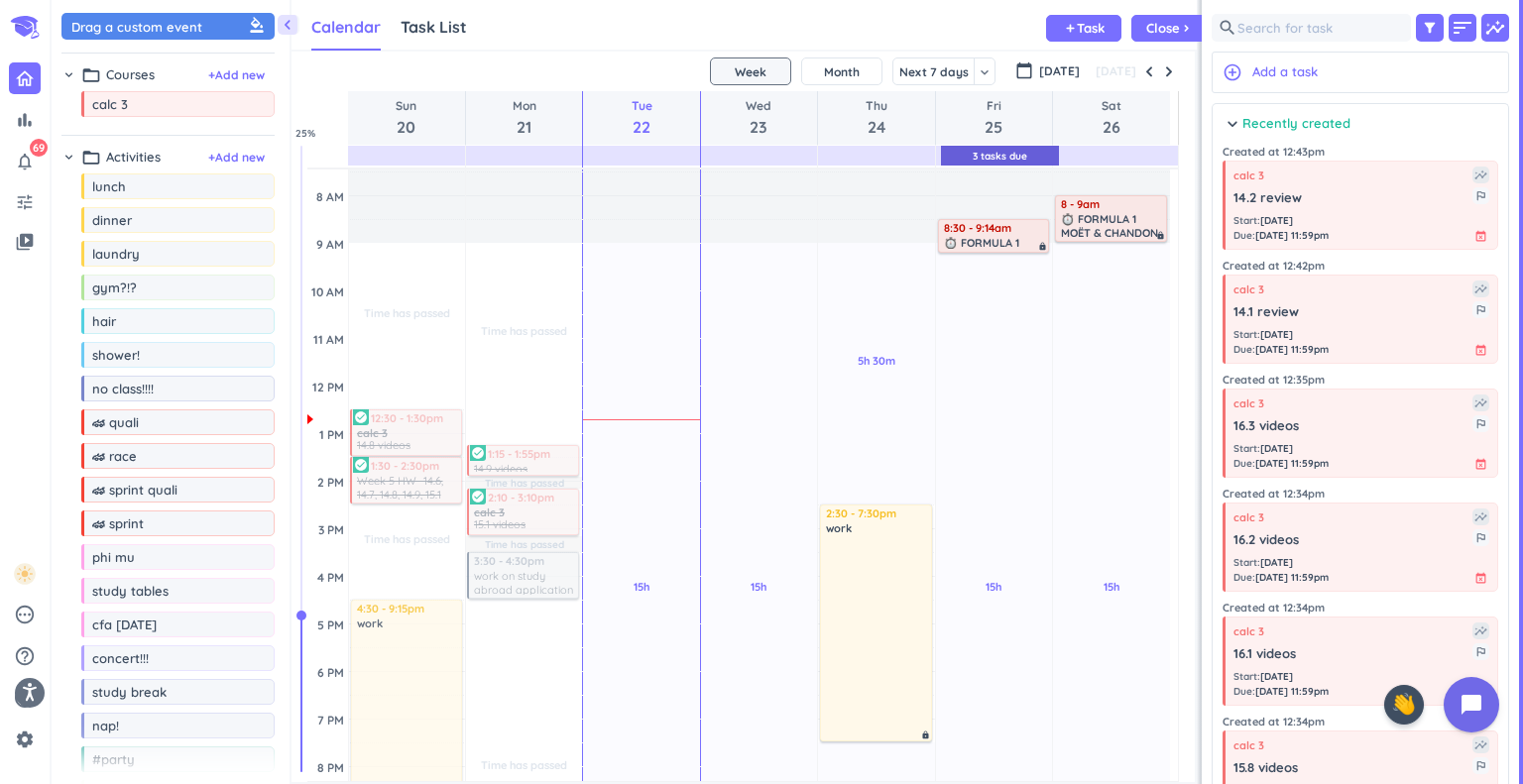 scroll, scrollTop: 8, scrollLeft: 8, axis: both 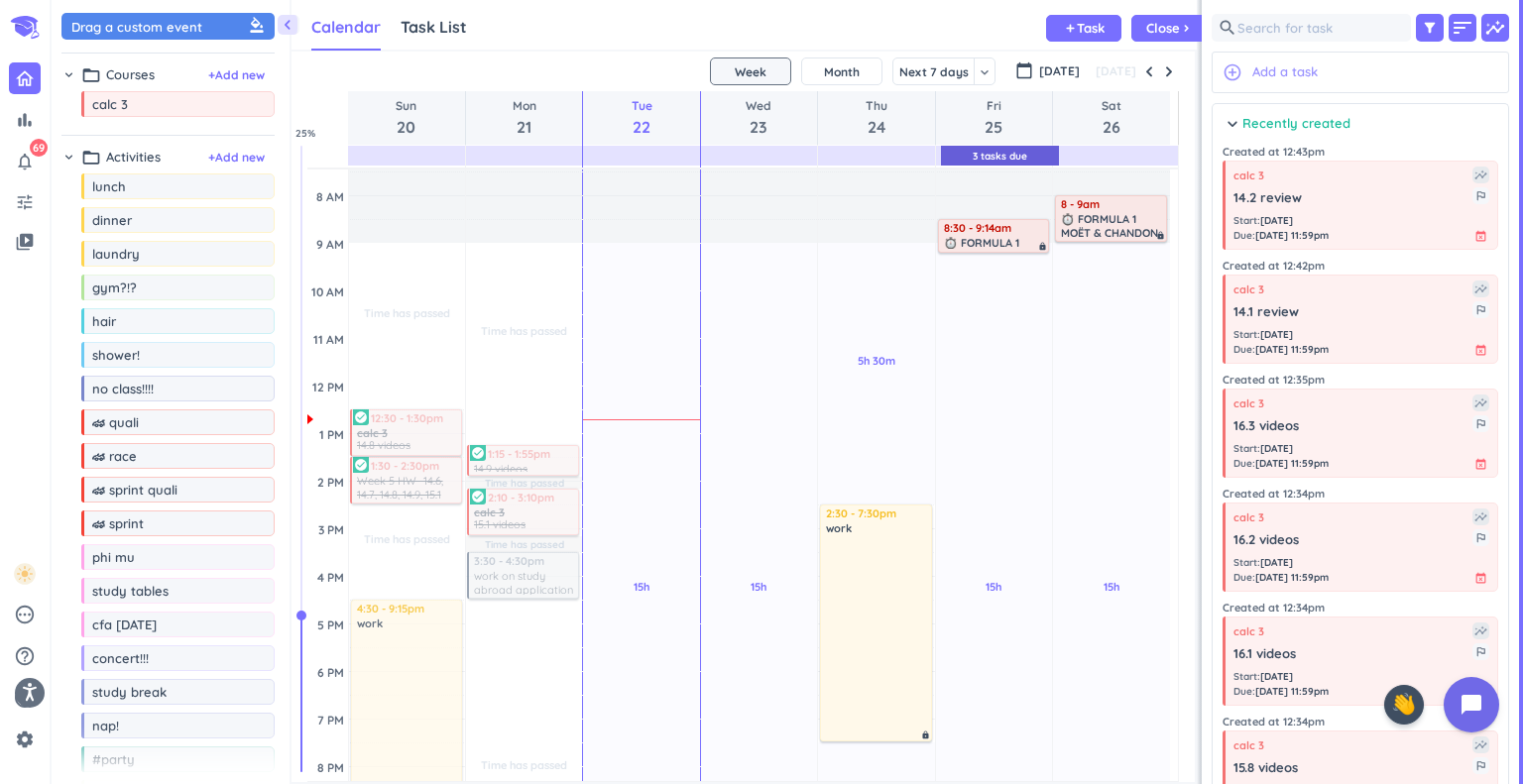 click on "Add a task" at bounding box center [1285, 72] 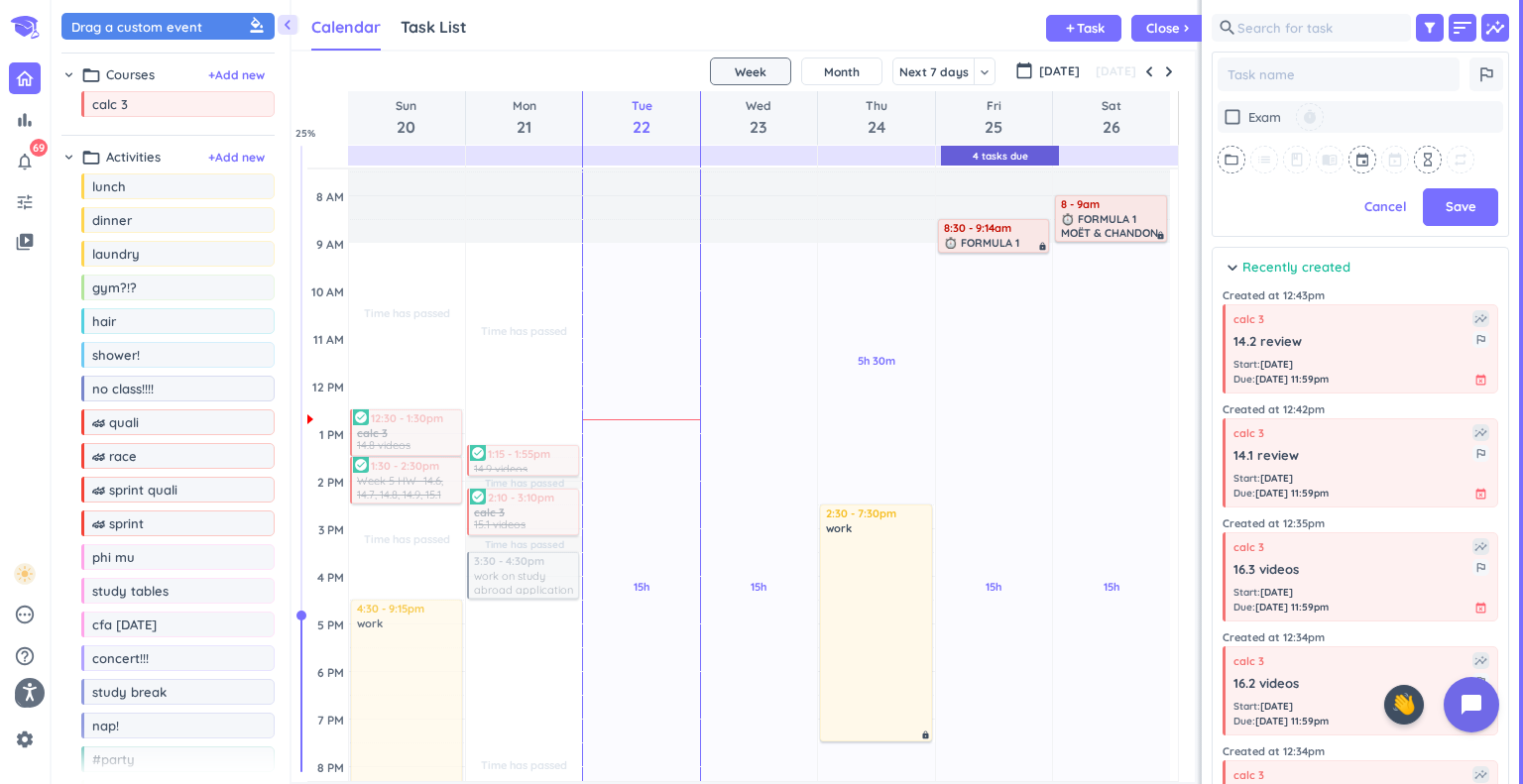 scroll, scrollTop: 531, scrollLeft: 290, axis: both 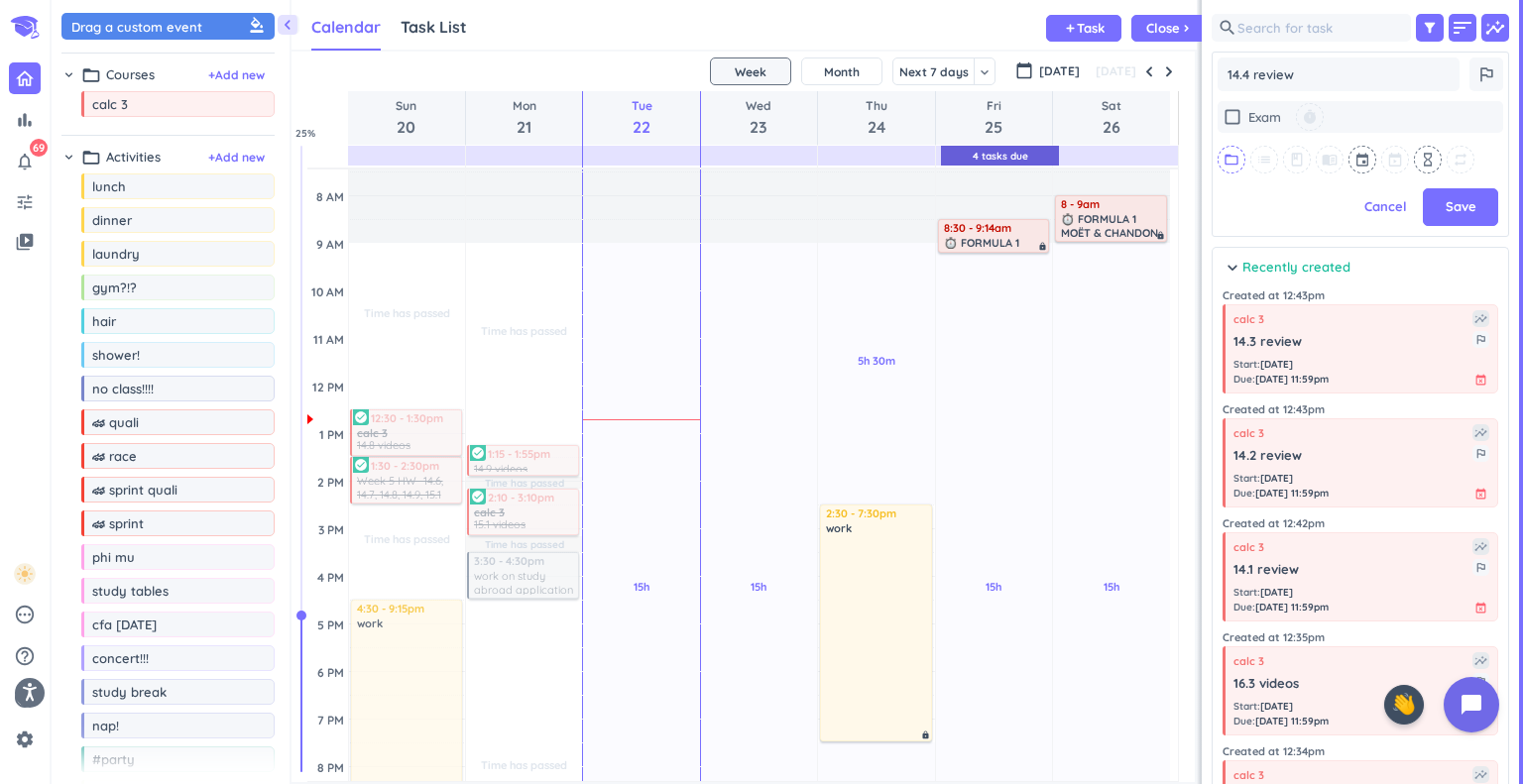 click on "folder_open" at bounding box center [1231, 160] 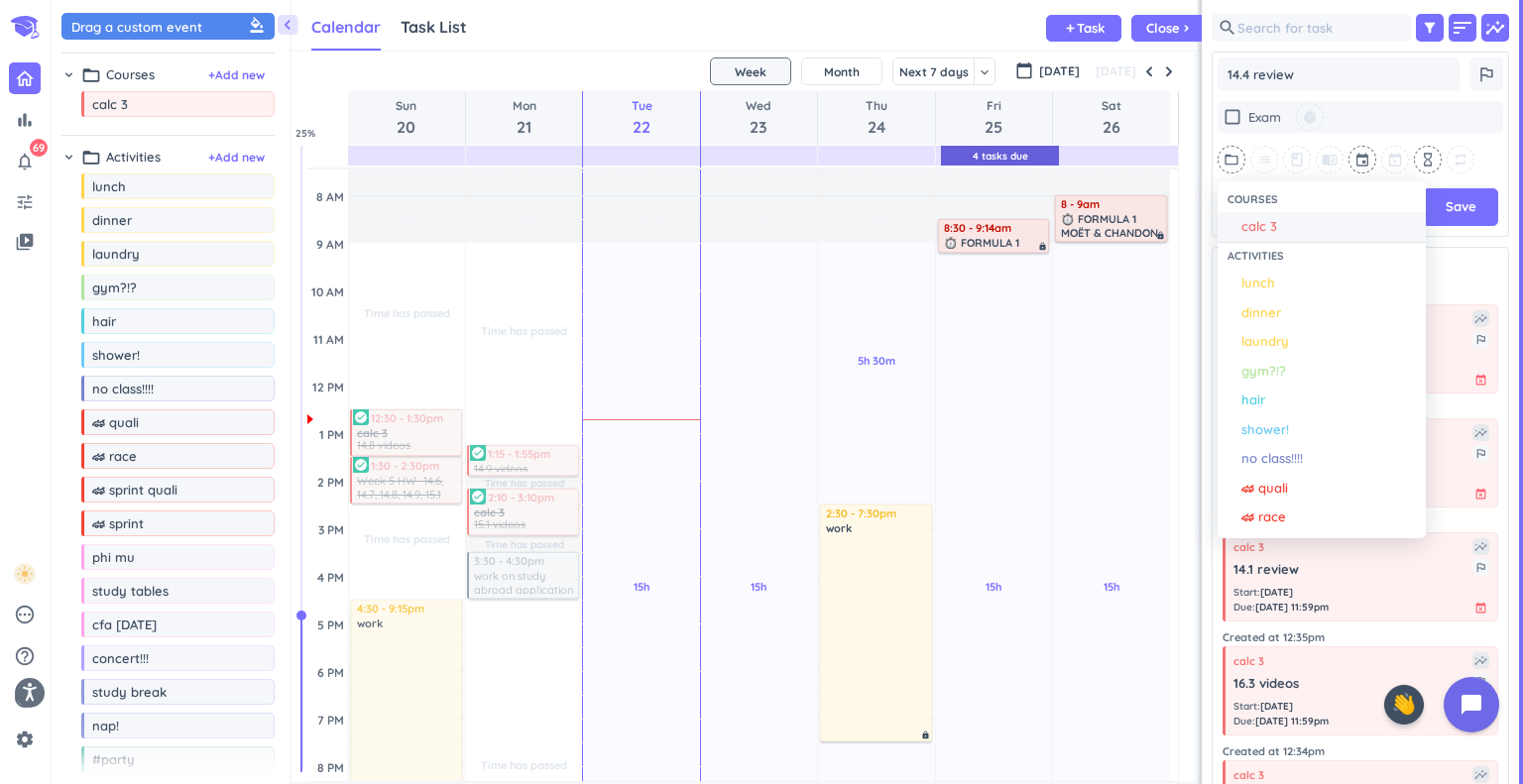 click on "calc 3" at bounding box center [1259, 227] 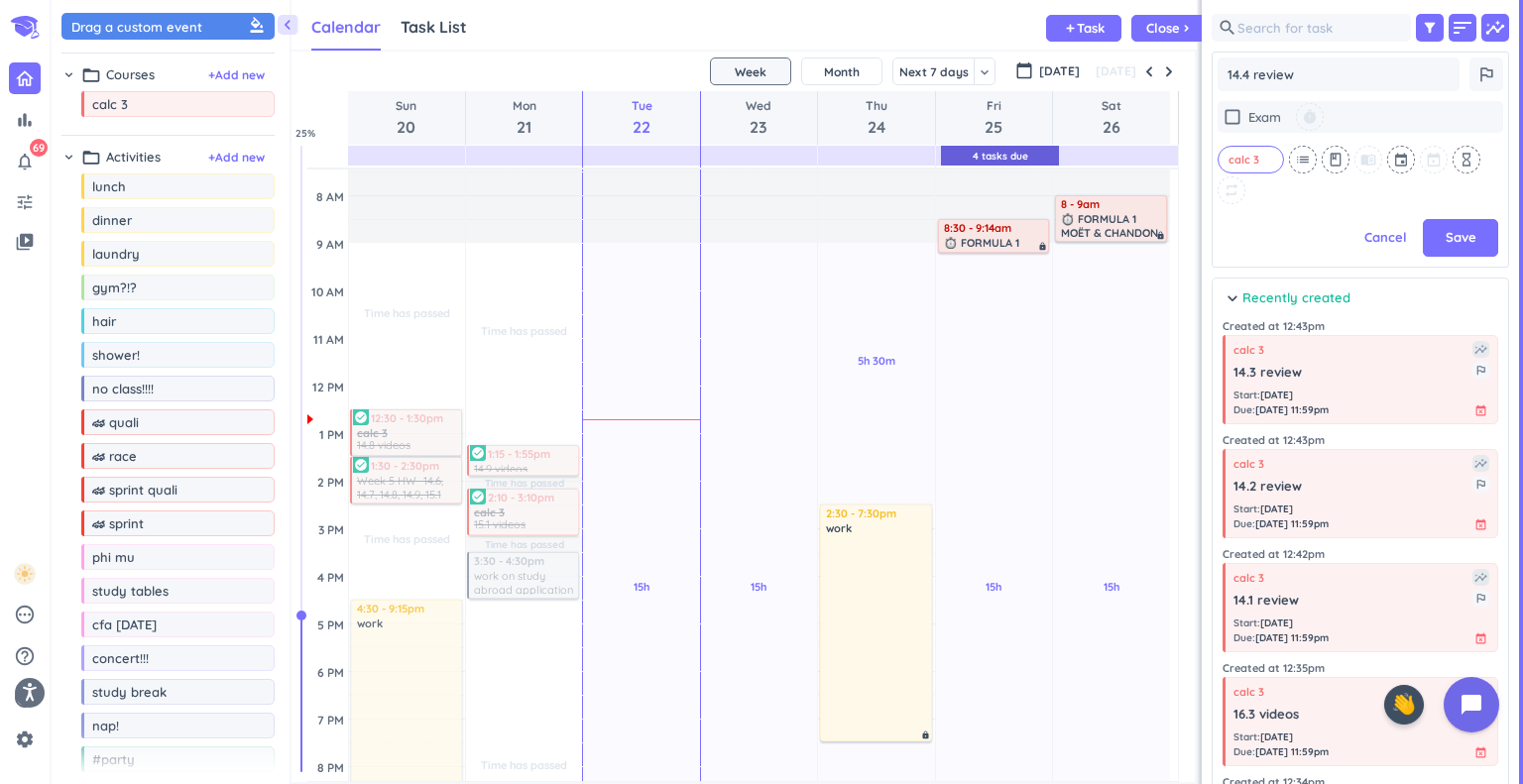 scroll, scrollTop: 500, scrollLeft: 290, axis: both 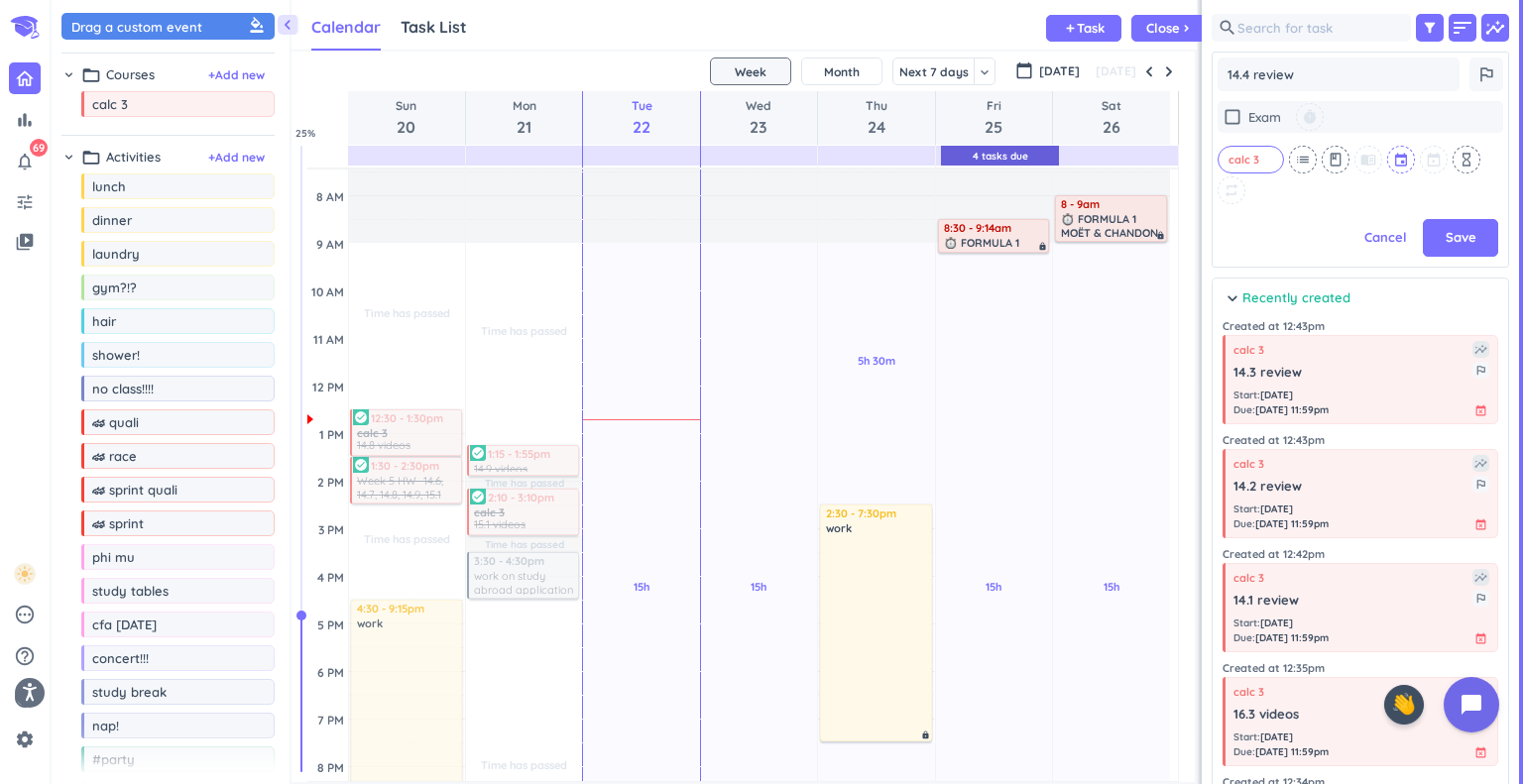 click at bounding box center [1402, 160] 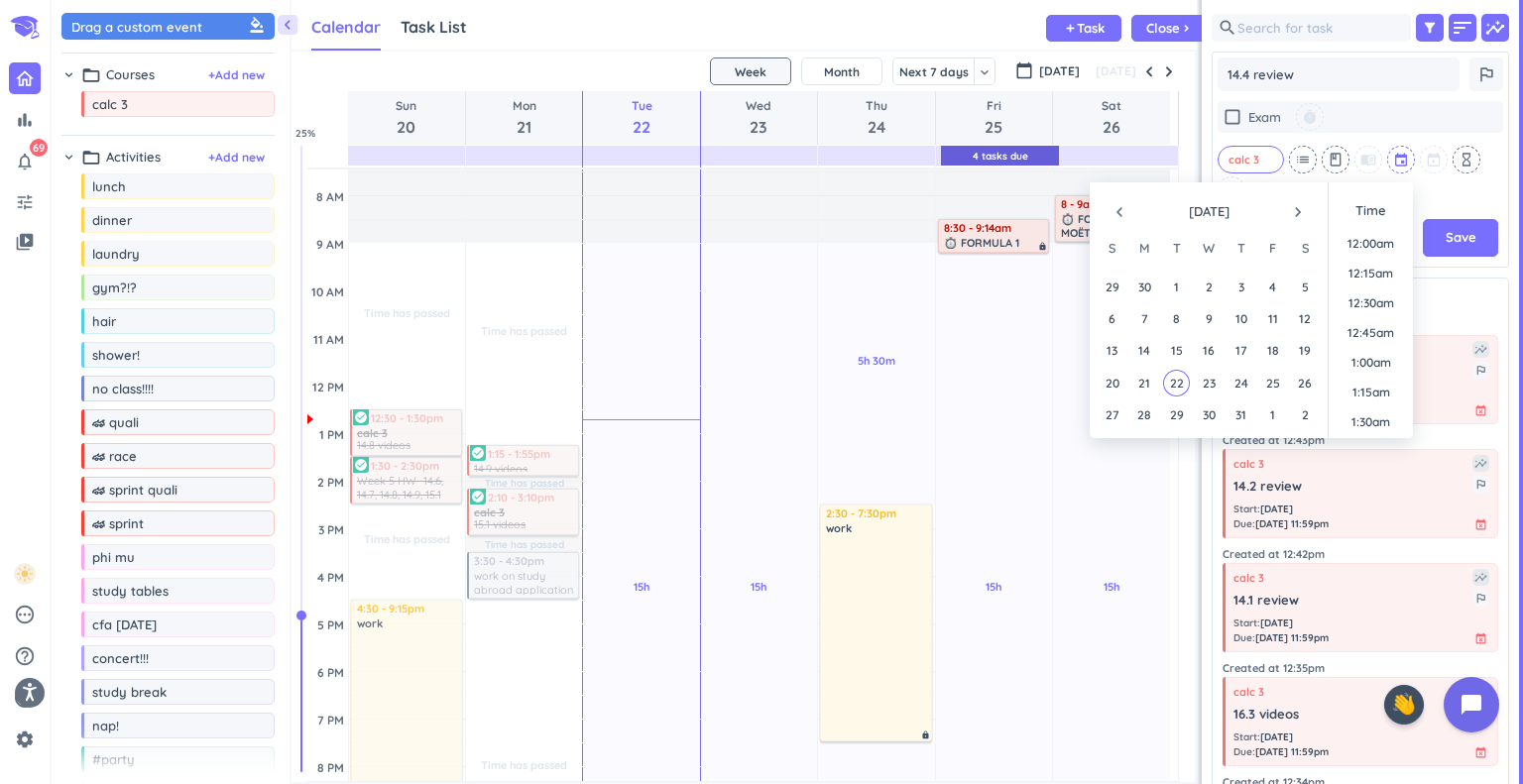 scroll, scrollTop: 1396, scrollLeft: 0, axis: vertical 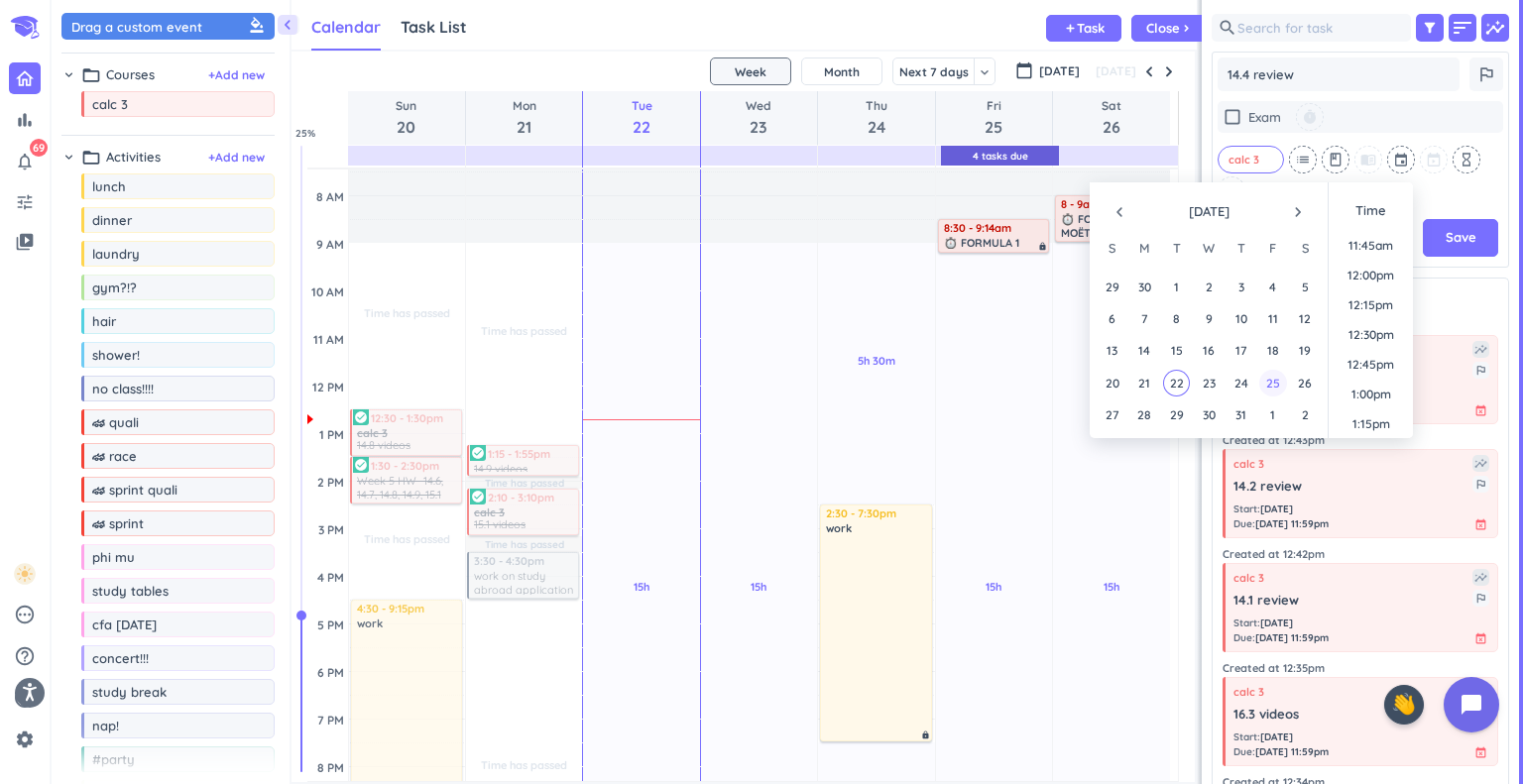 click on "25" at bounding box center [1272, 383] 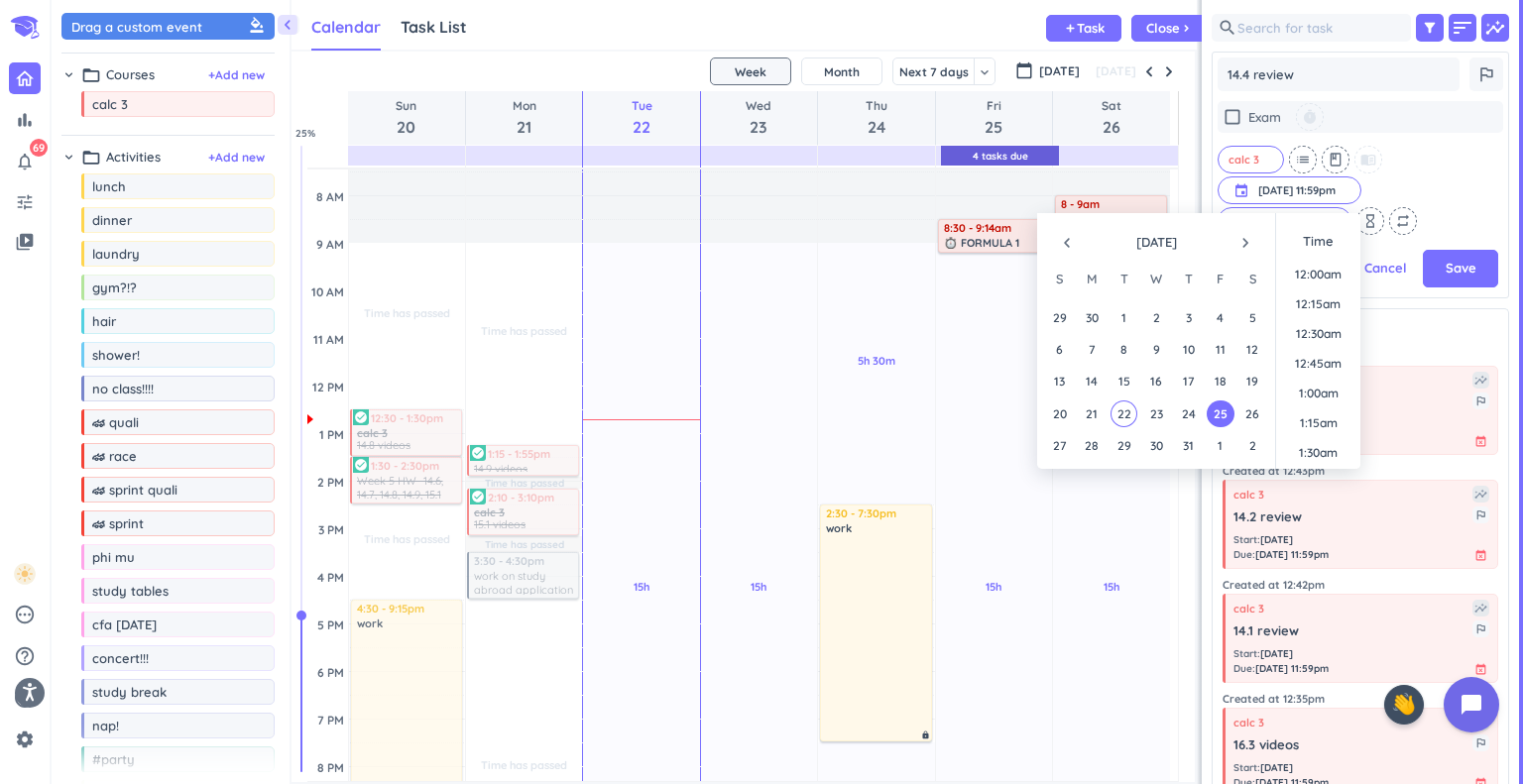scroll, scrollTop: 469, scrollLeft: 290, axis: both 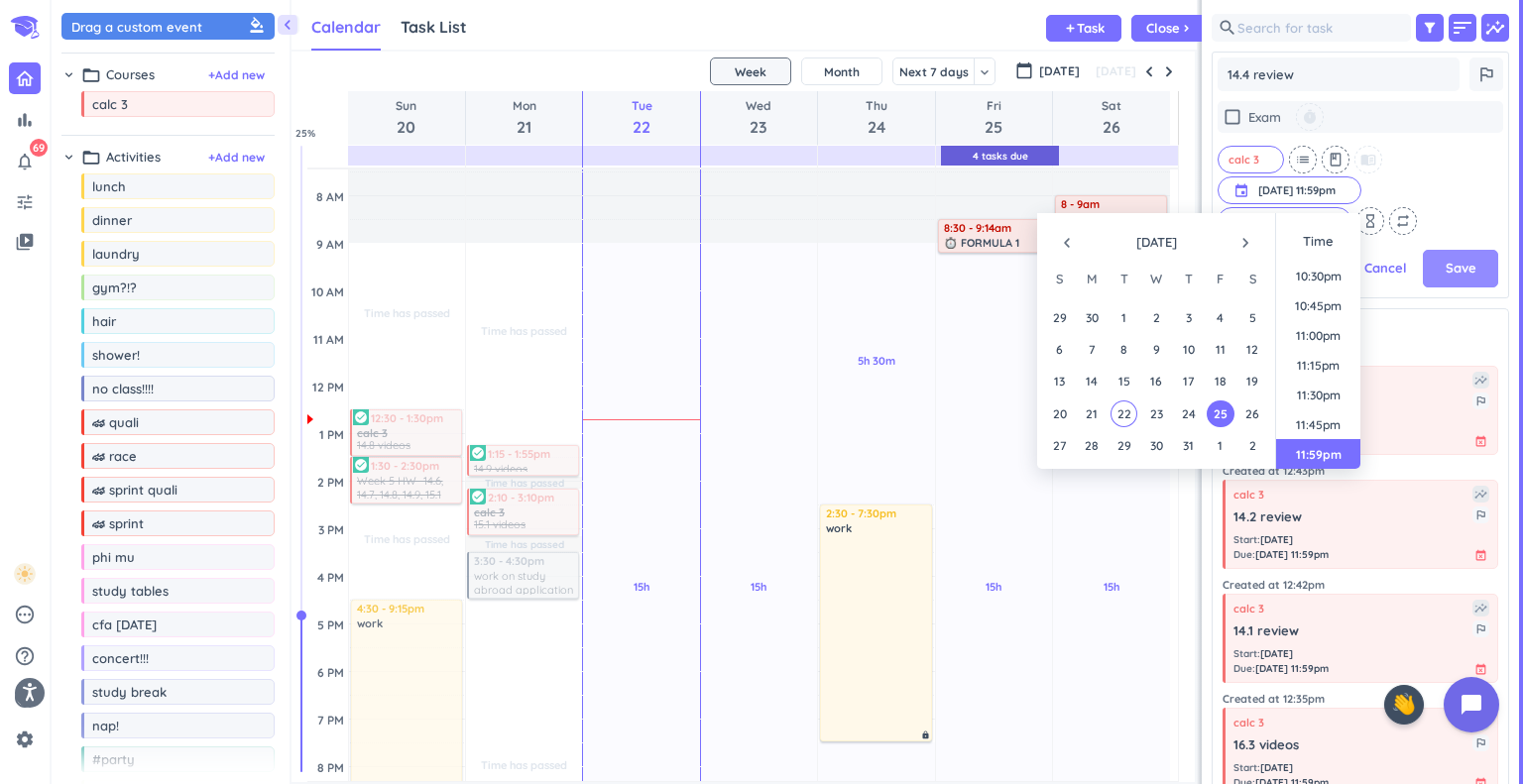 click on "Save" at bounding box center [1461, 269] 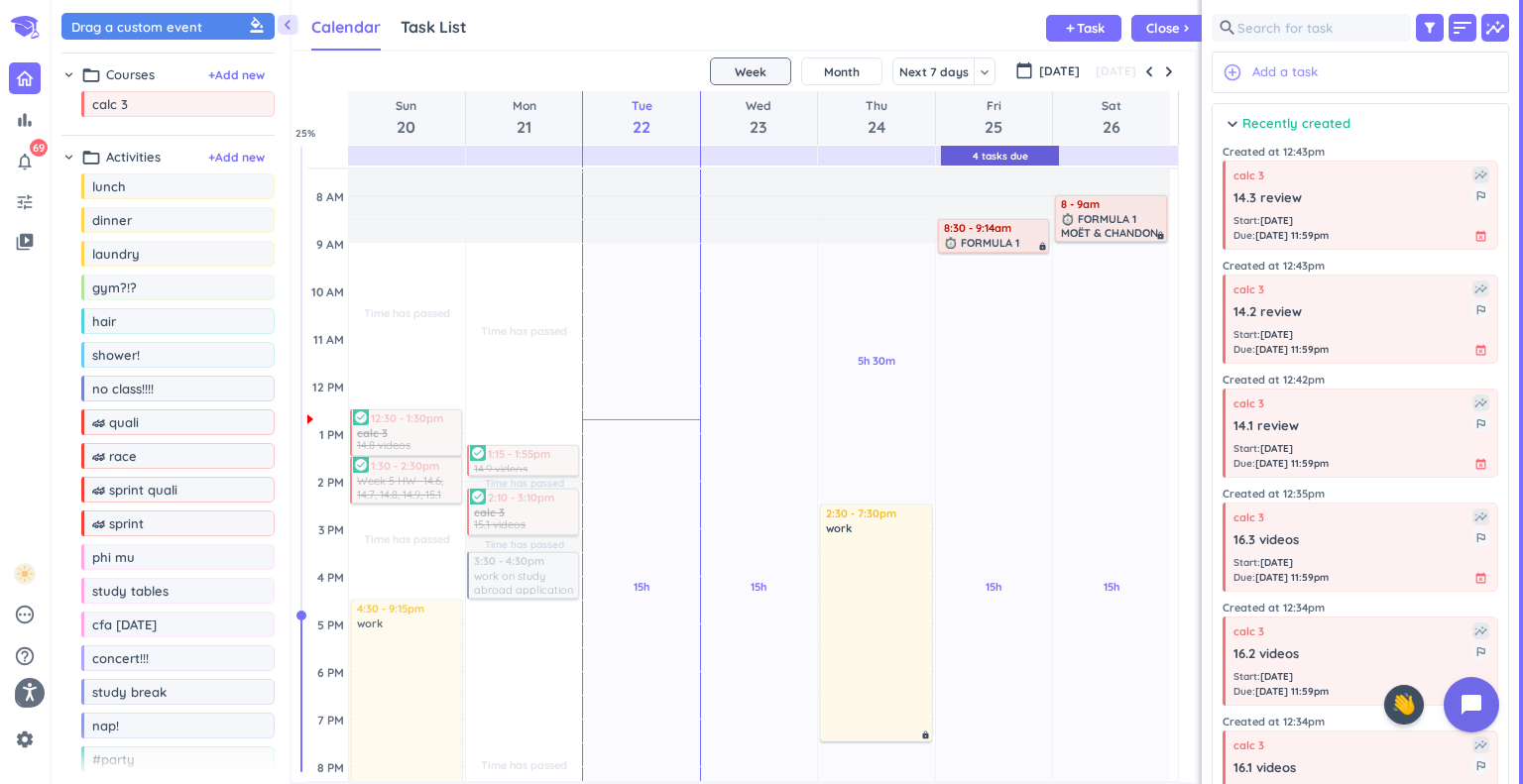 click on "Add a task" at bounding box center (1285, 72) 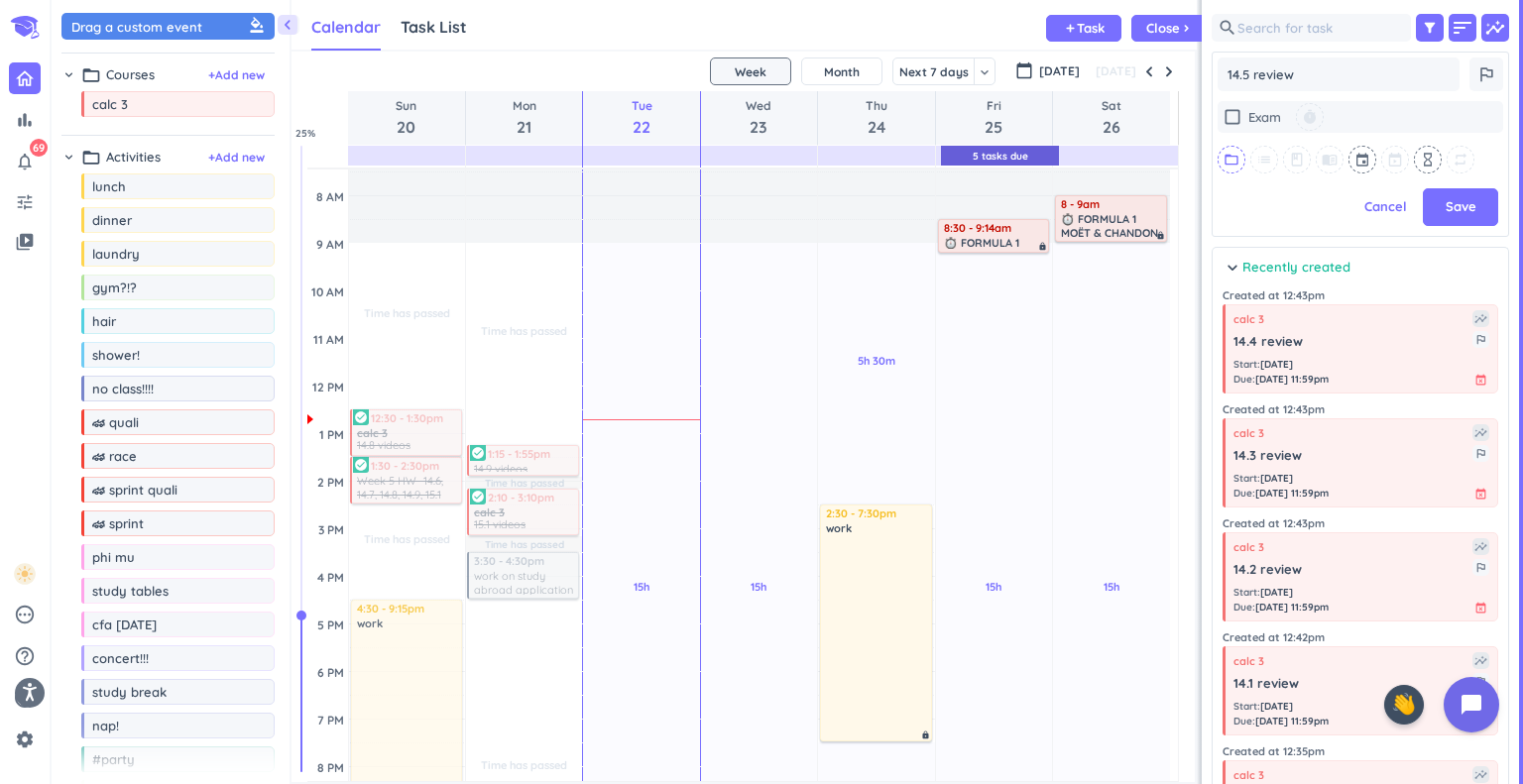 click on "folder_open" at bounding box center [1231, 160] 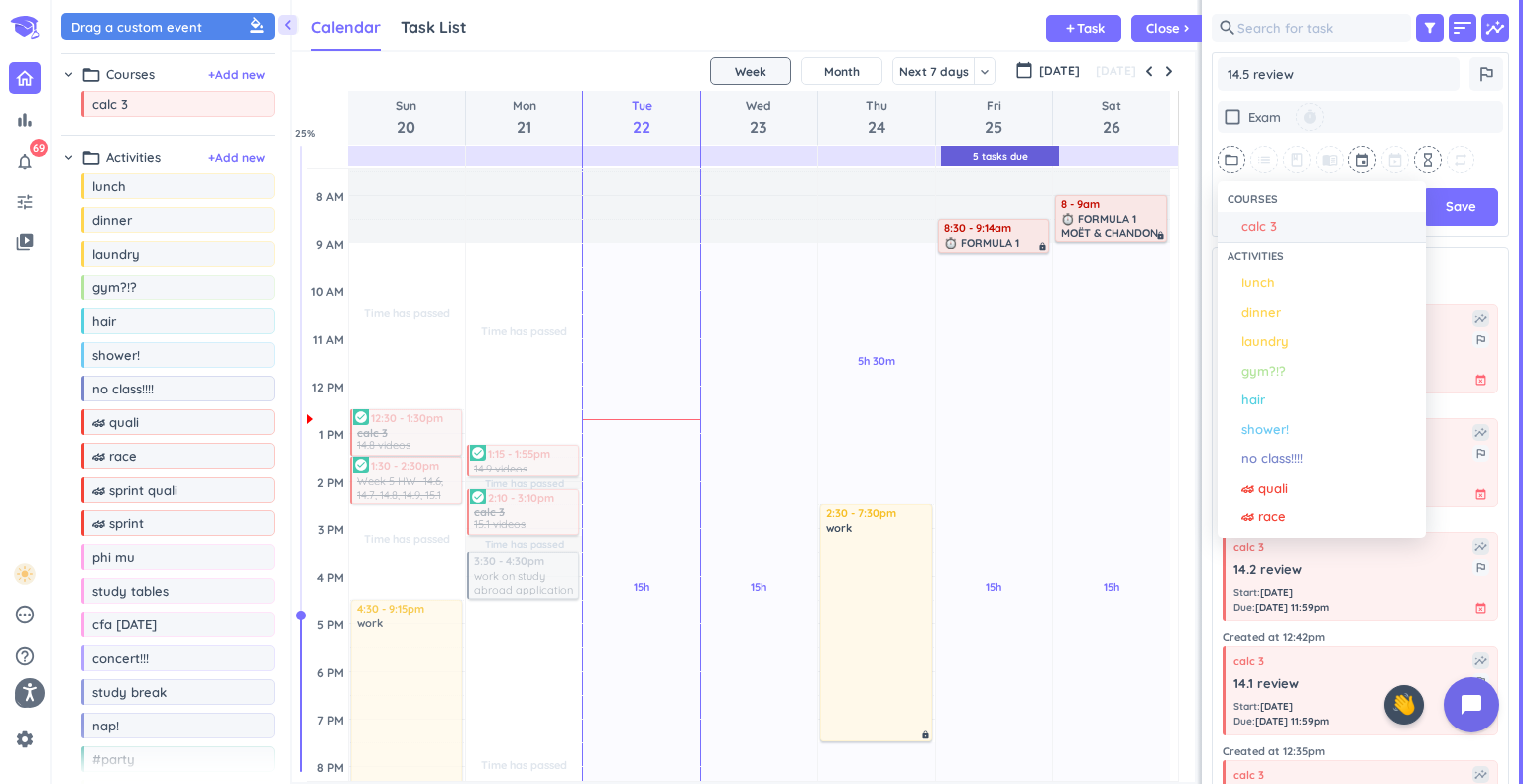 click on "calc 3" at bounding box center [1329, 227] 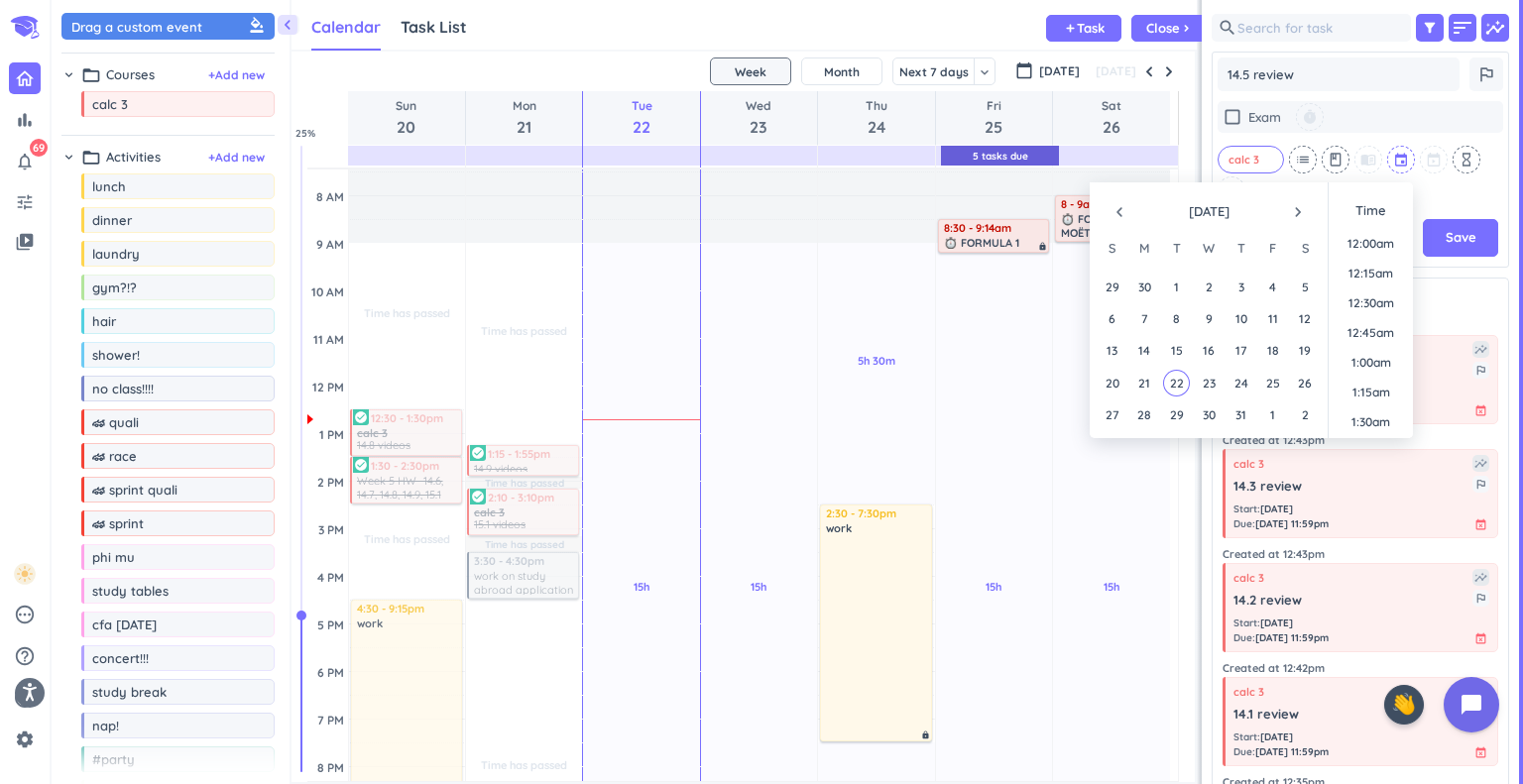click at bounding box center [1402, 160] 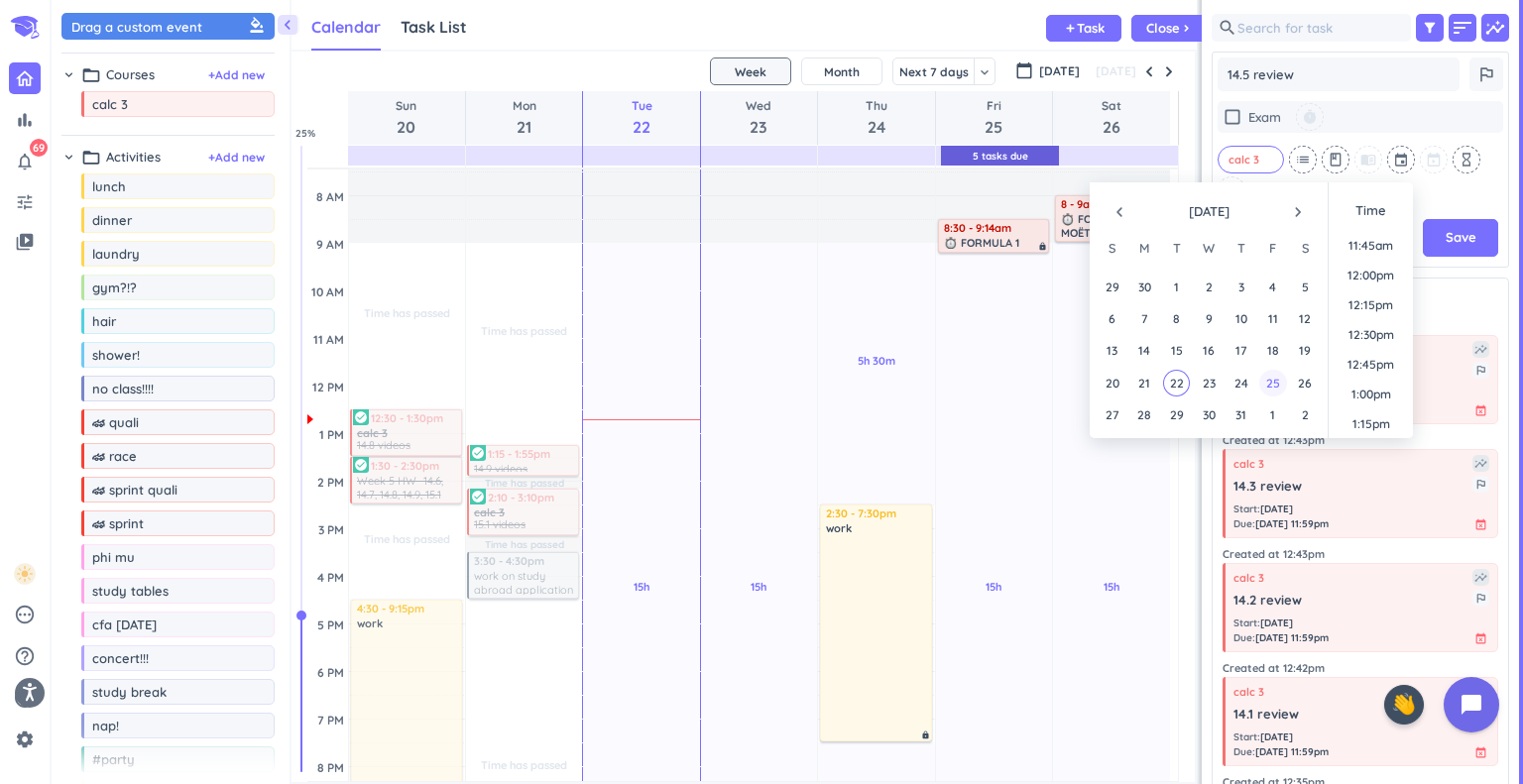 click on "25" at bounding box center (1272, 383) 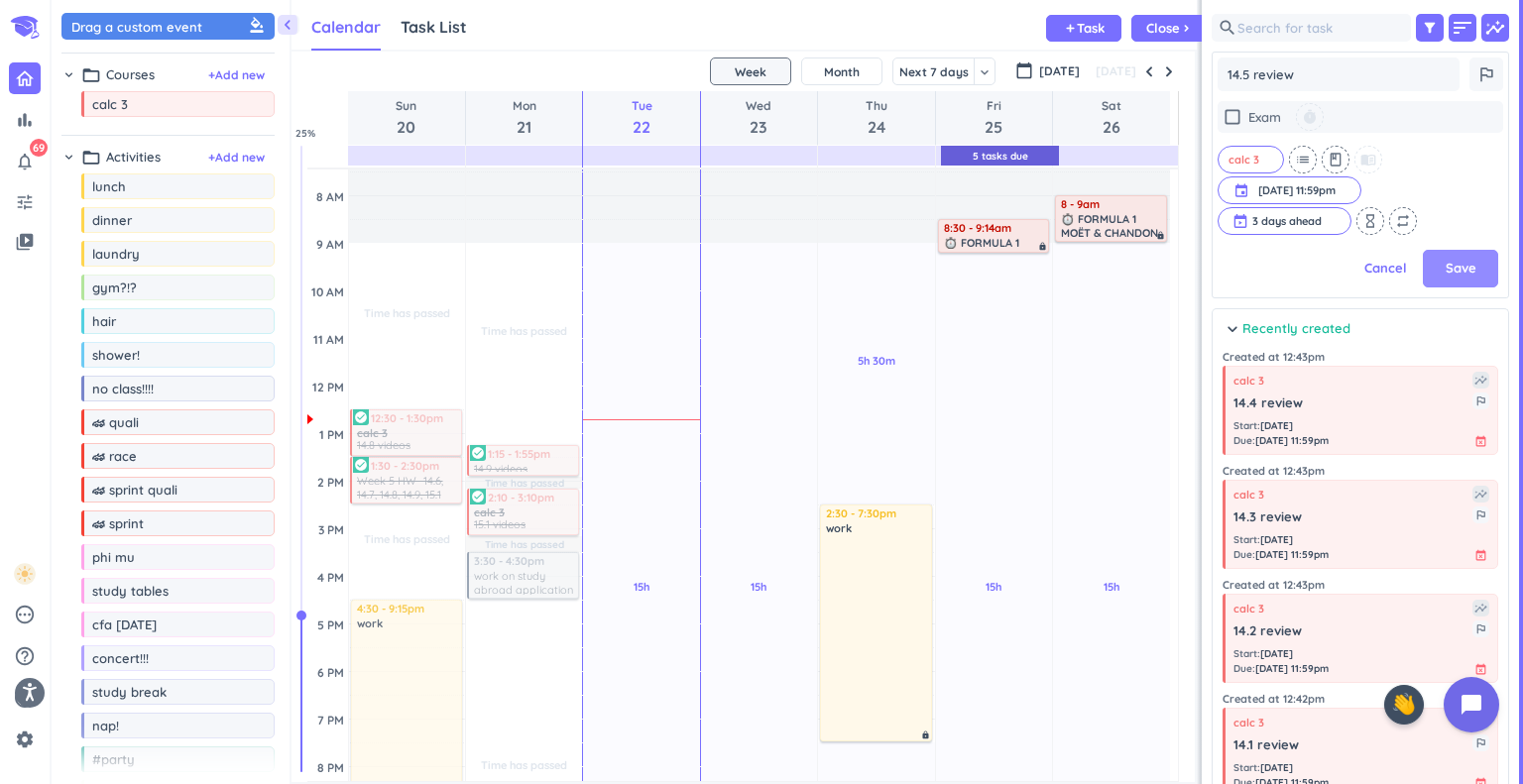 click on "Save" at bounding box center [1461, 269] 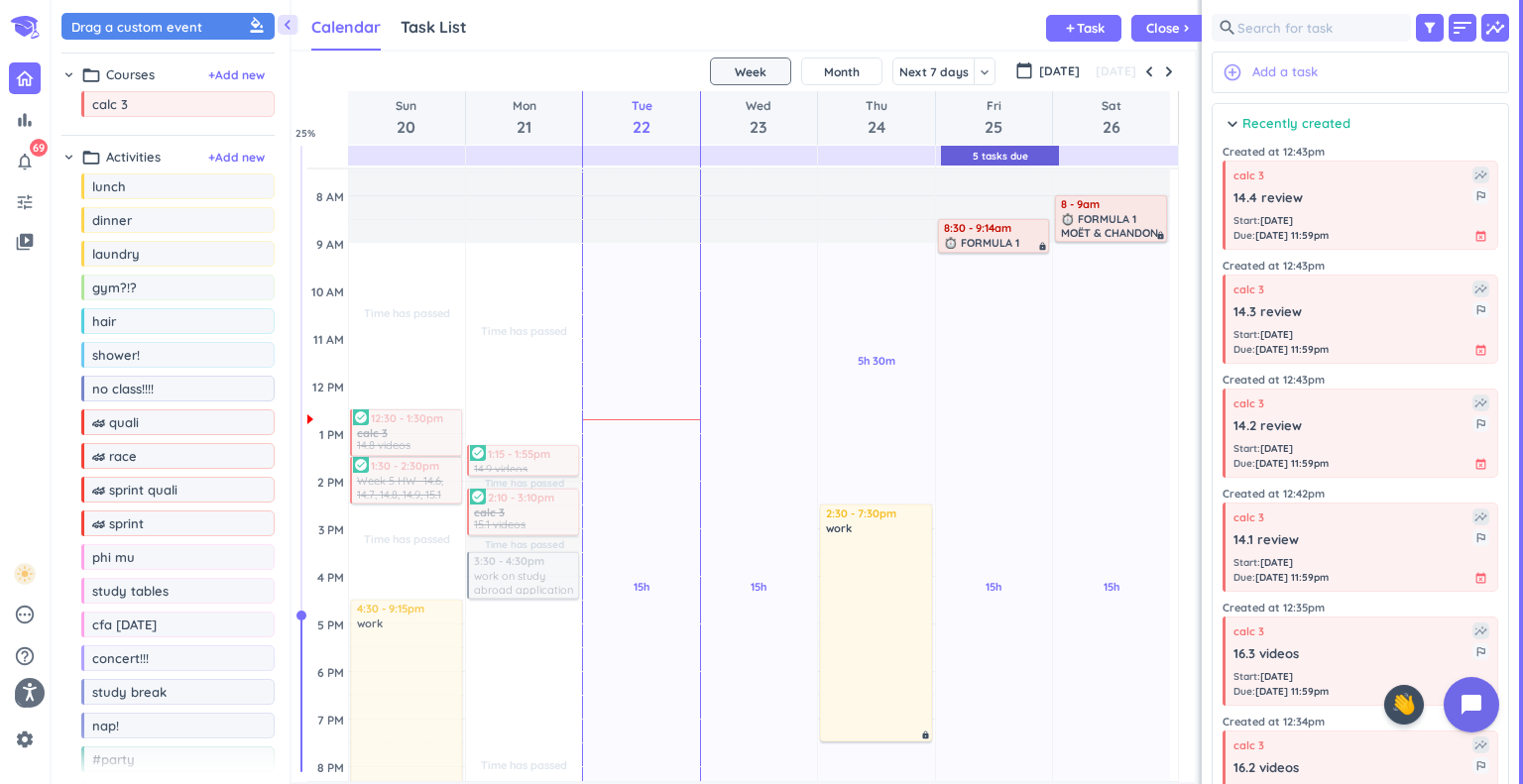 click on "Add a task" at bounding box center [1285, 72] 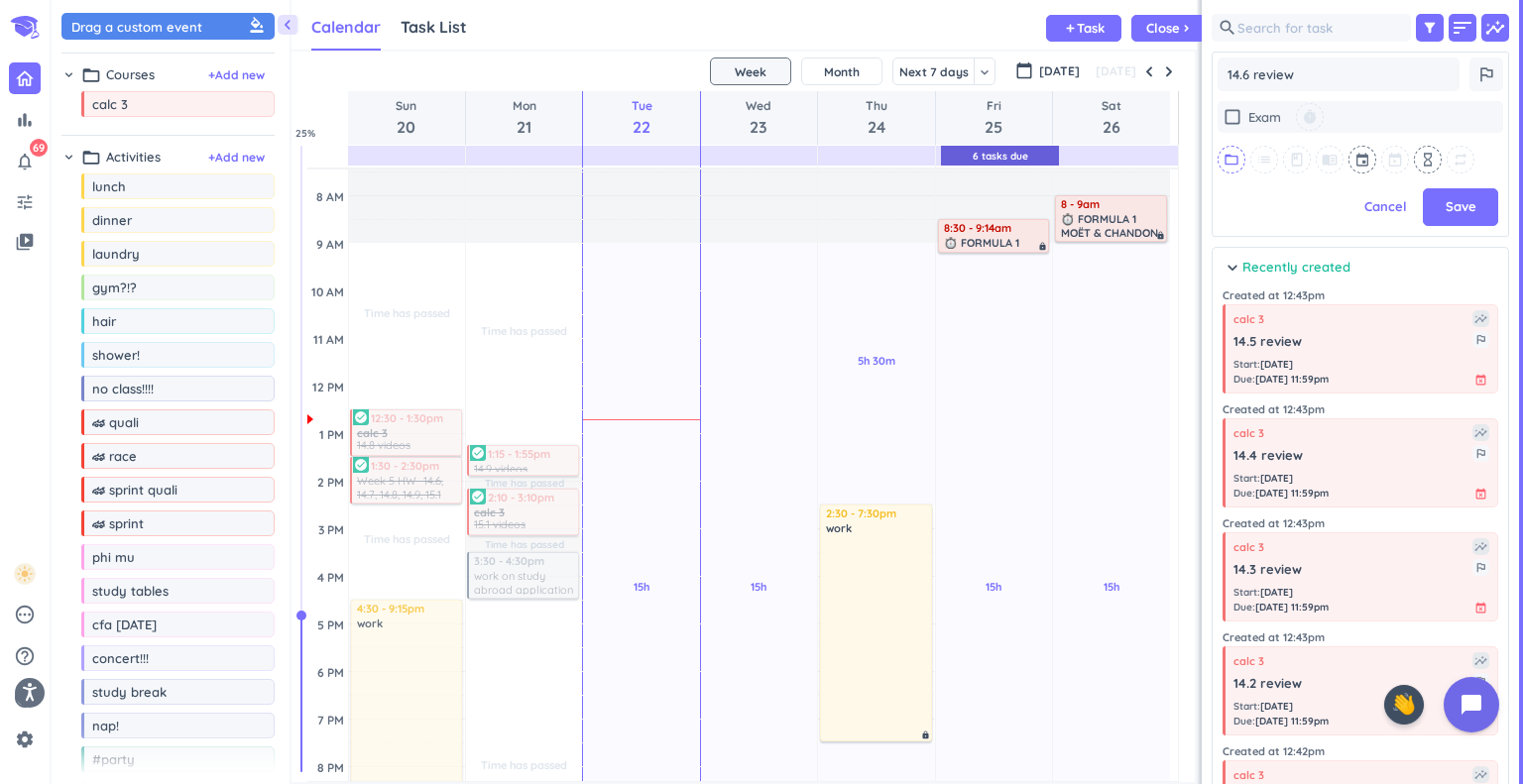 click on "folder_open" at bounding box center (1231, 160) 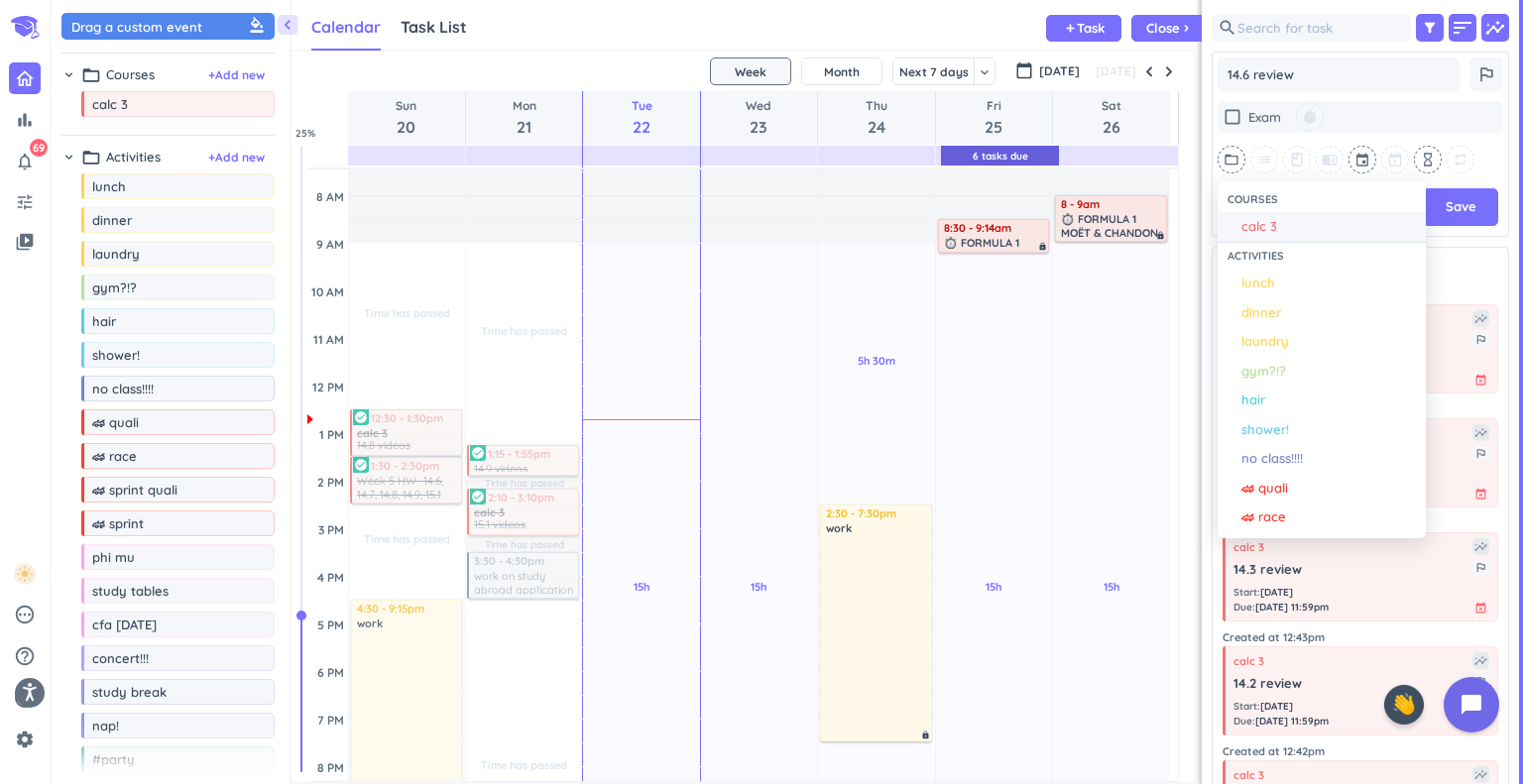 click on "calc 3" at bounding box center [1259, 227] 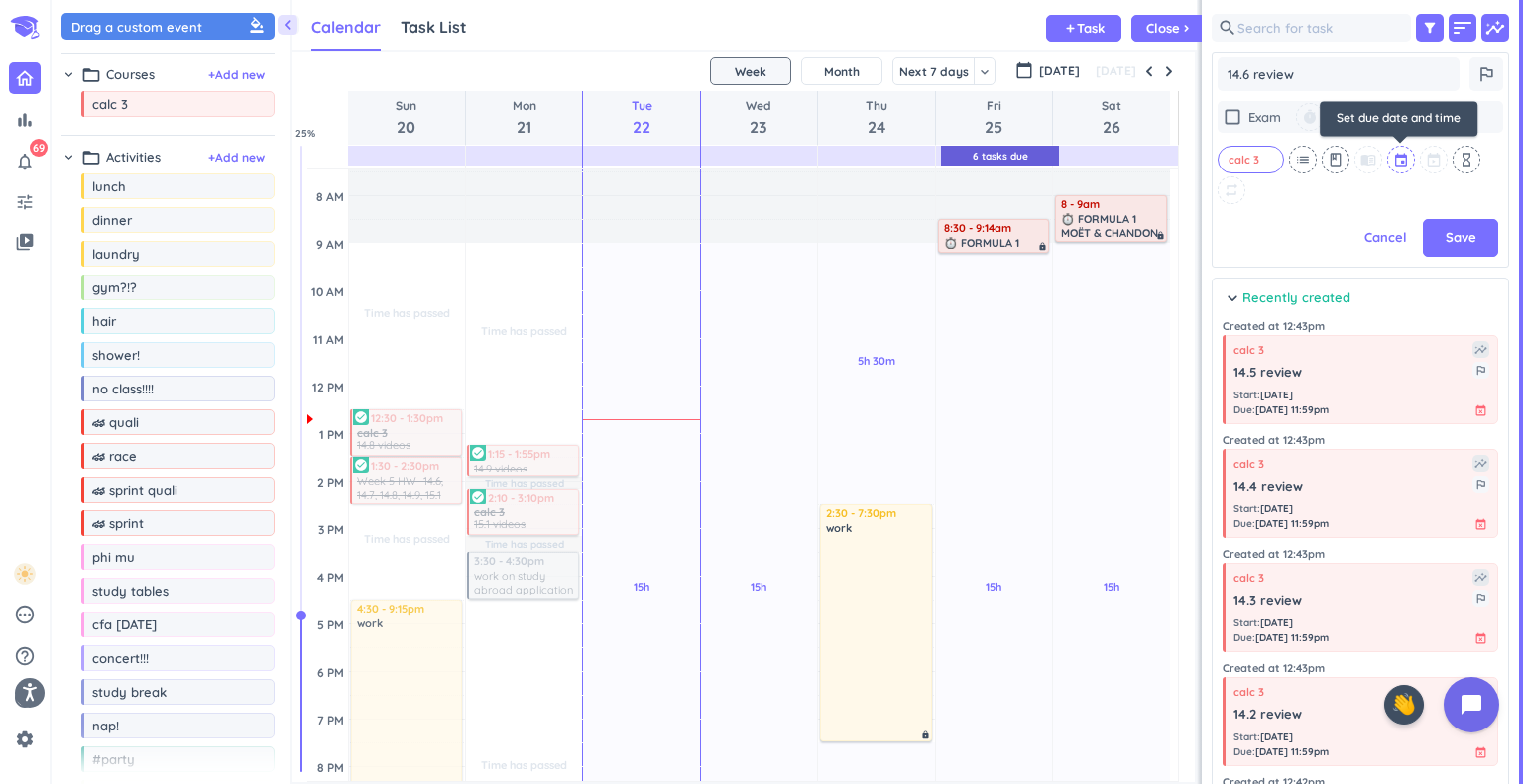 click at bounding box center (1402, 160) 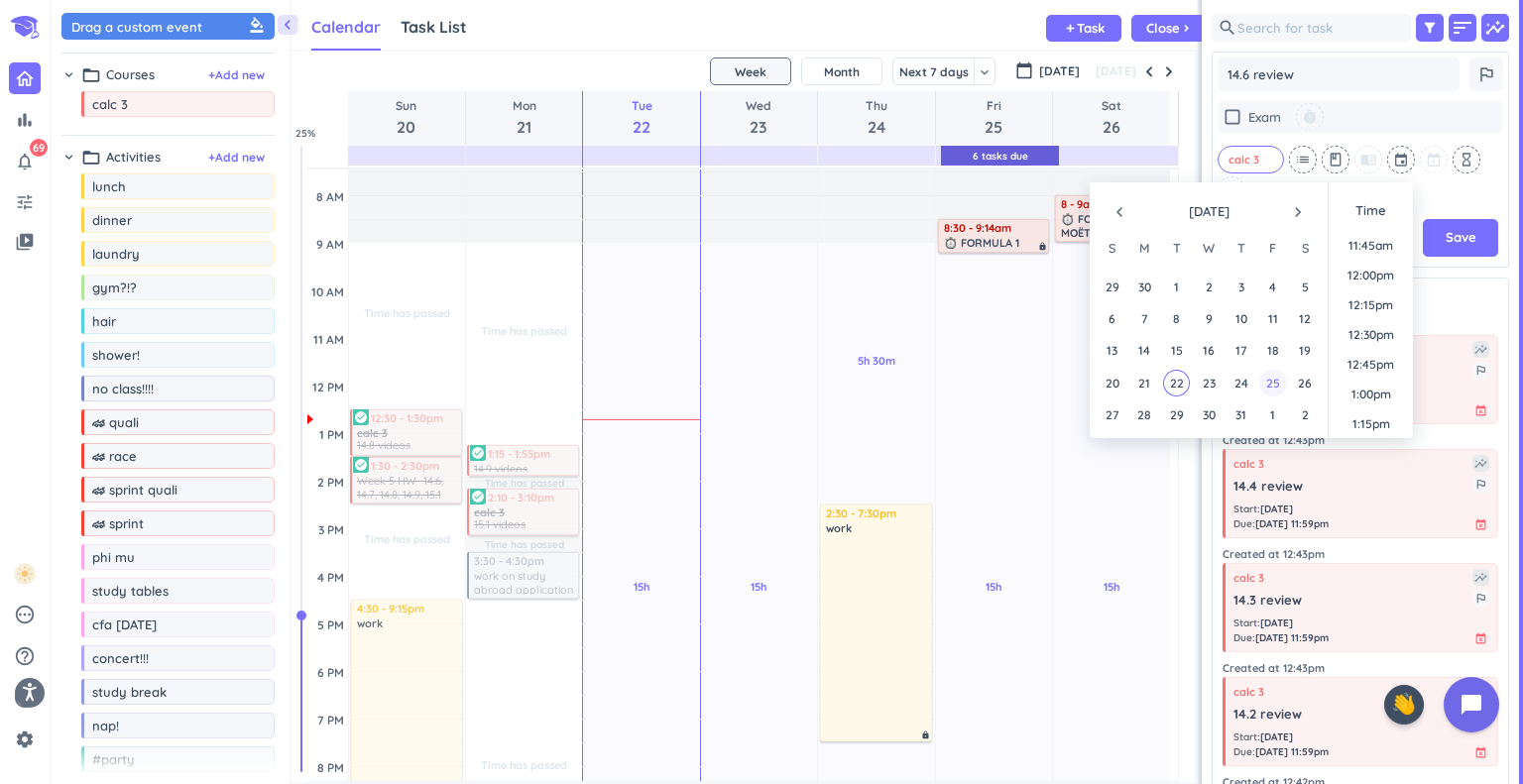click on "25" at bounding box center (1272, 383) 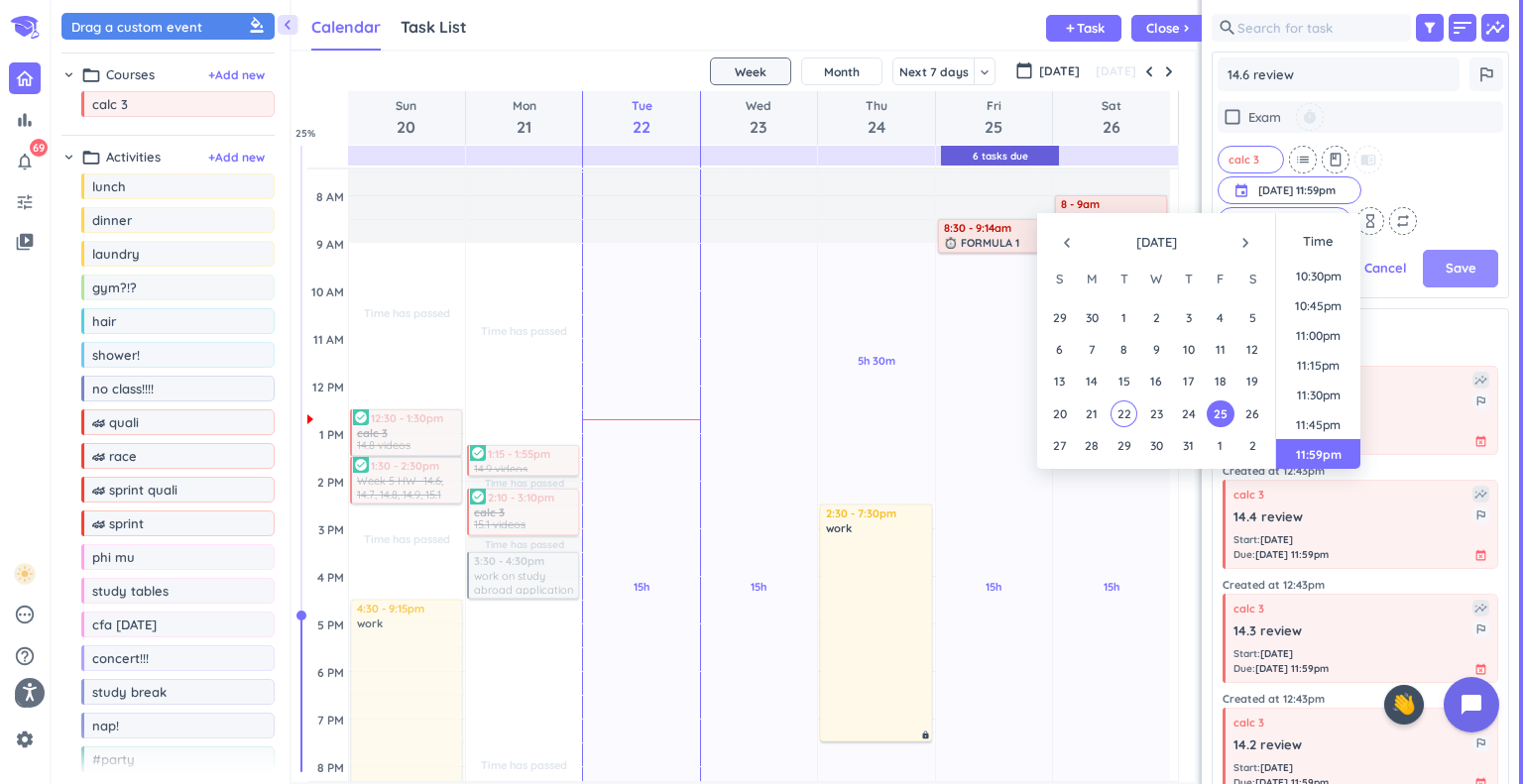 click on "Save" at bounding box center [1461, 269] 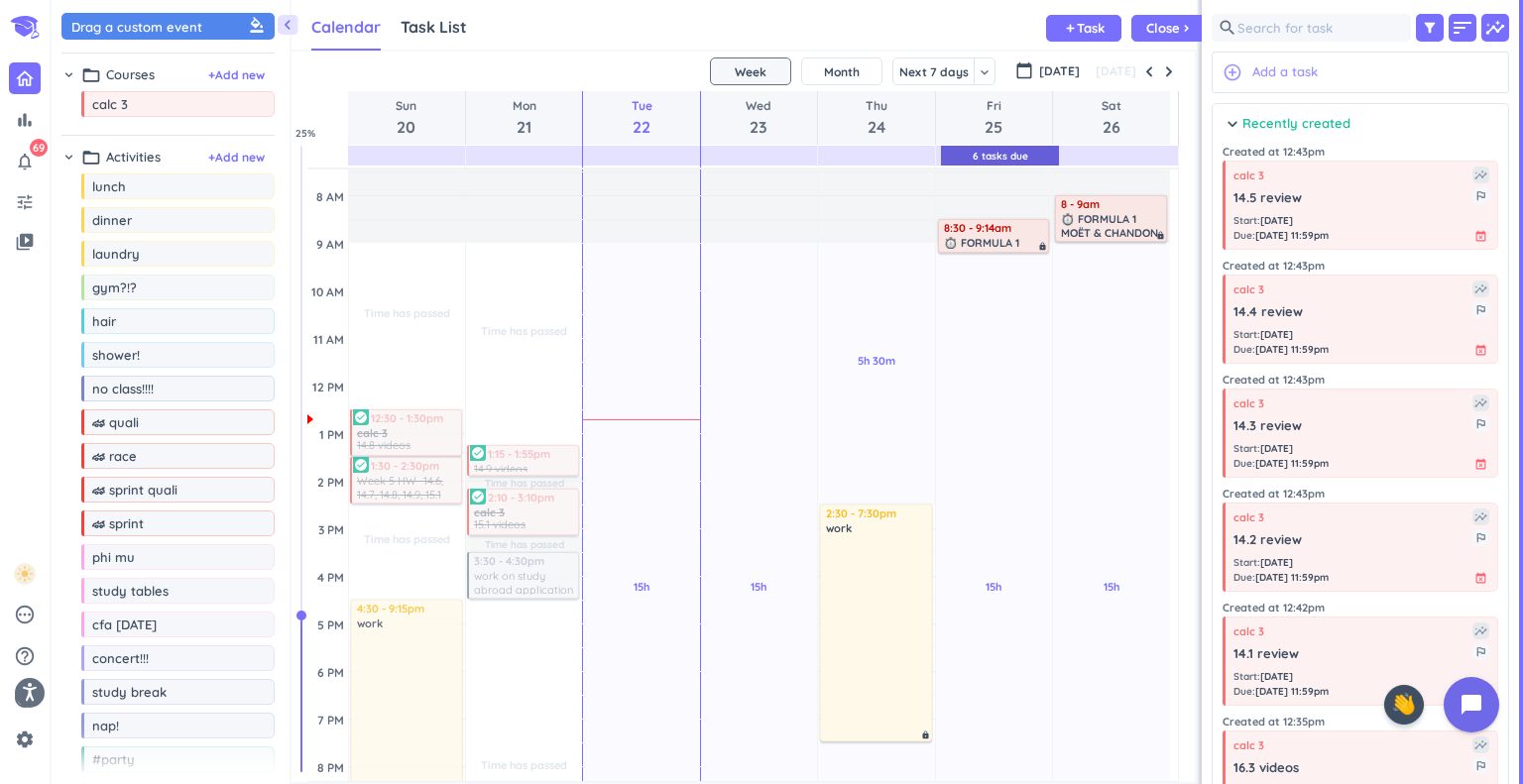 click on "Add a task" at bounding box center [1285, 72] 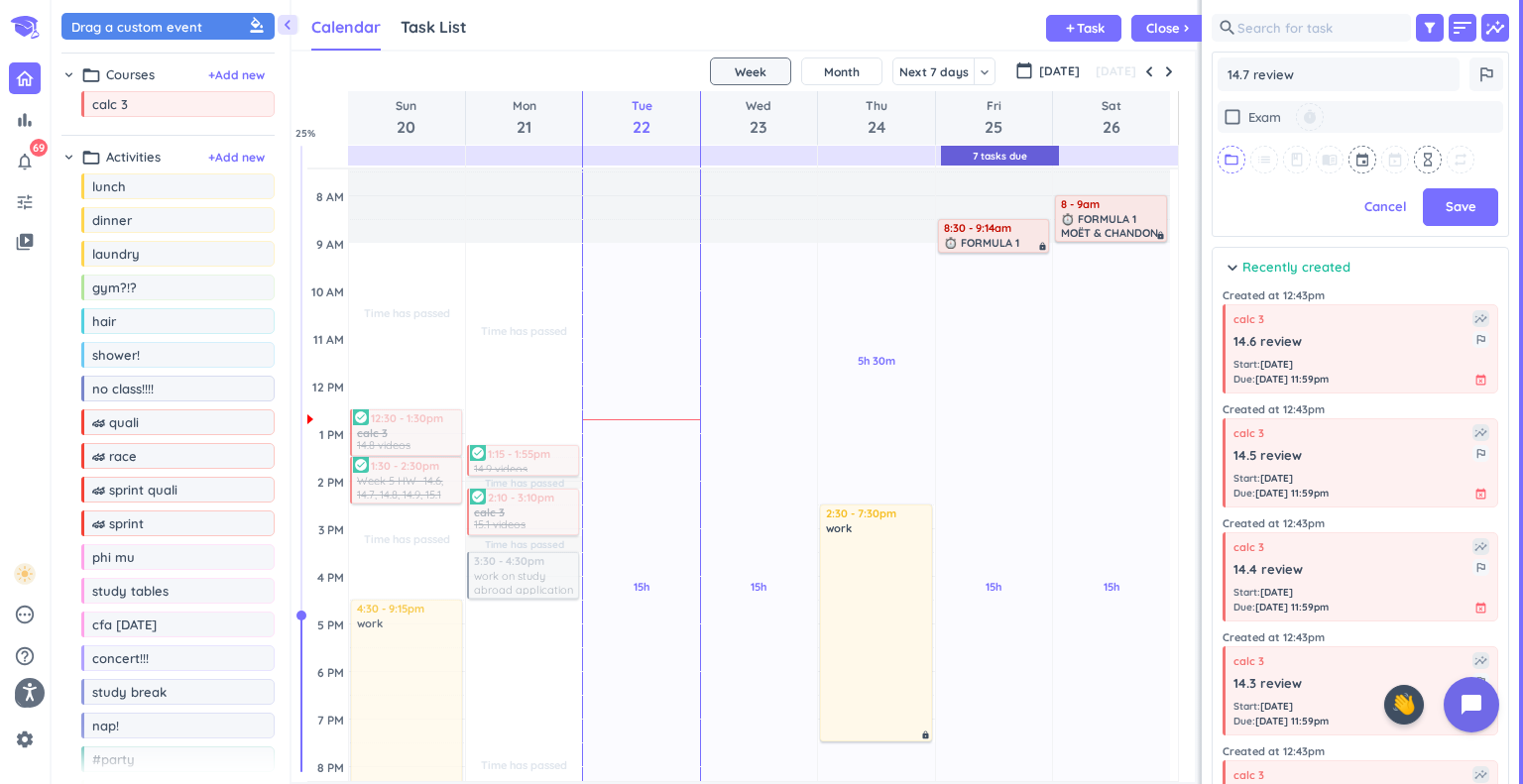 click on "folder_open" at bounding box center [1231, 160] 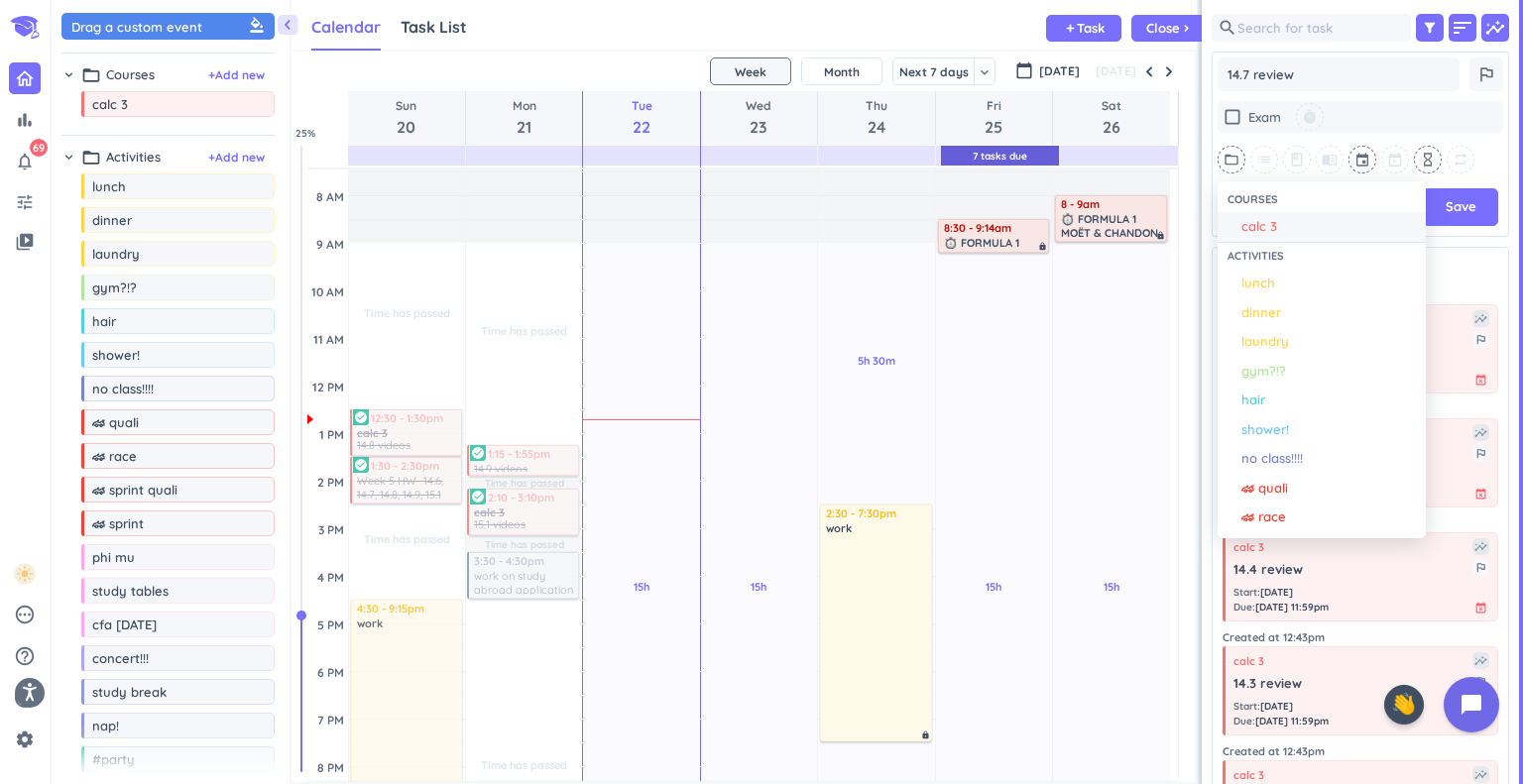 click on "calc 3" at bounding box center [1259, 227] 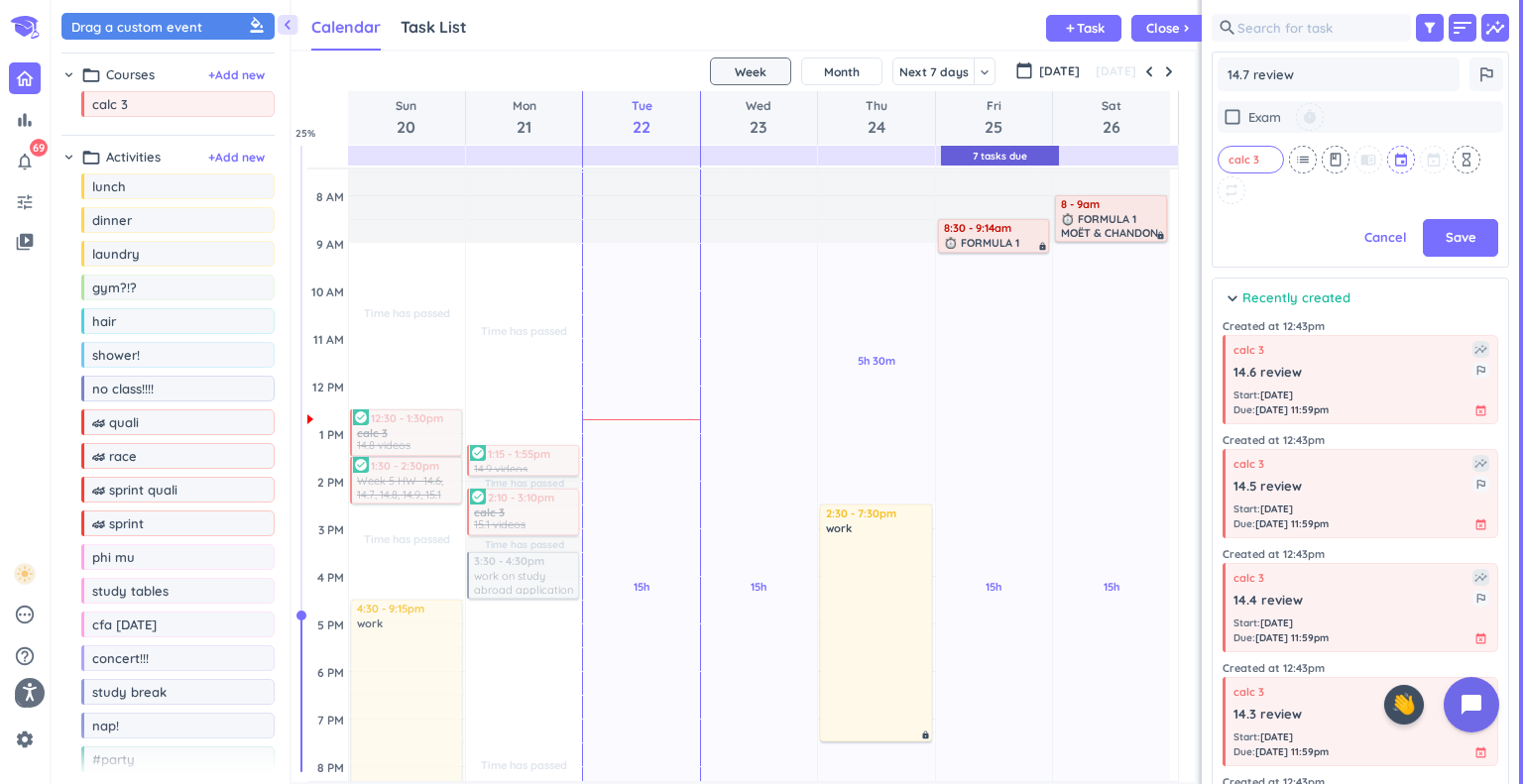 click at bounding box center (1402, 160) 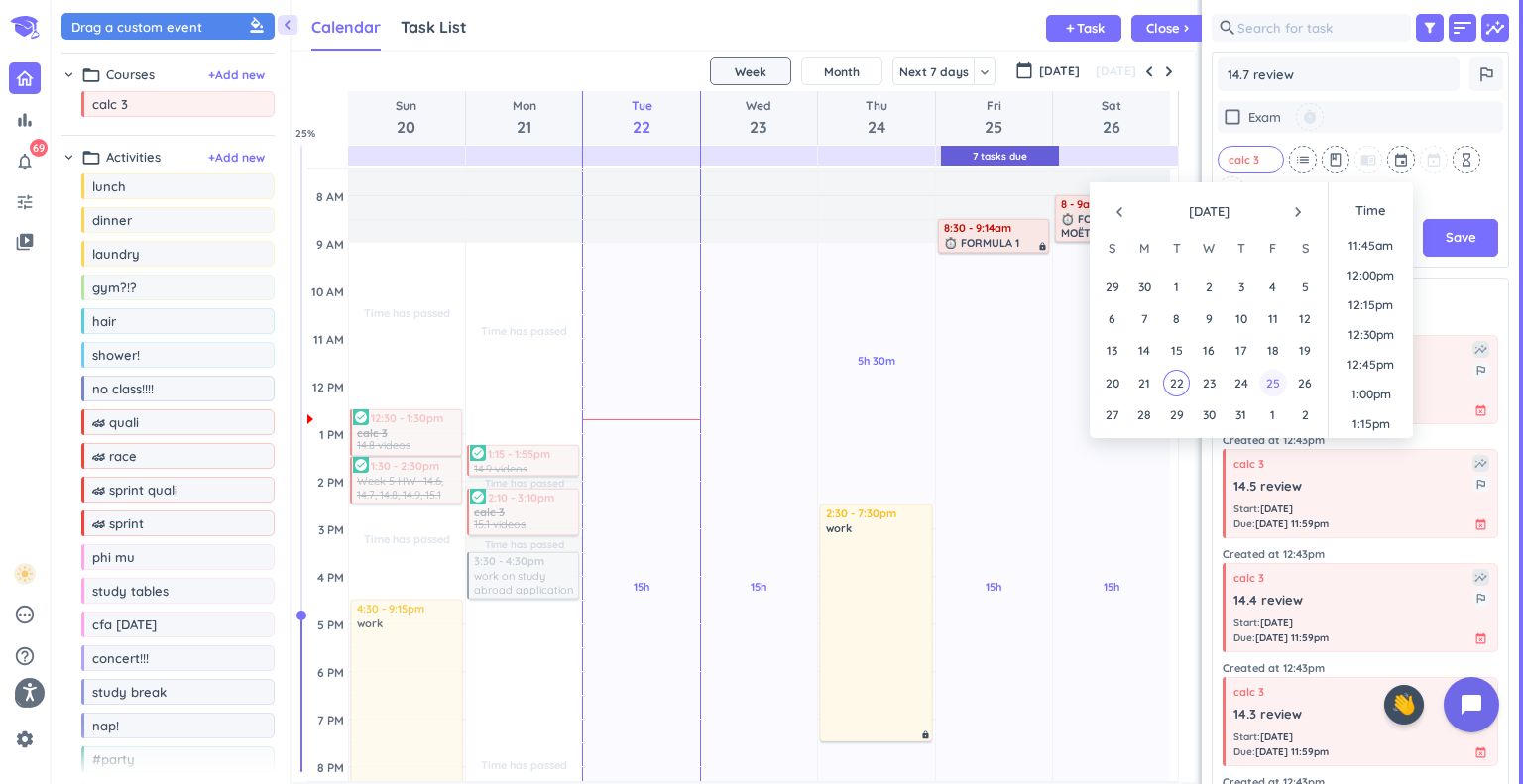 click on "25" at bounding box center [1272, 383] 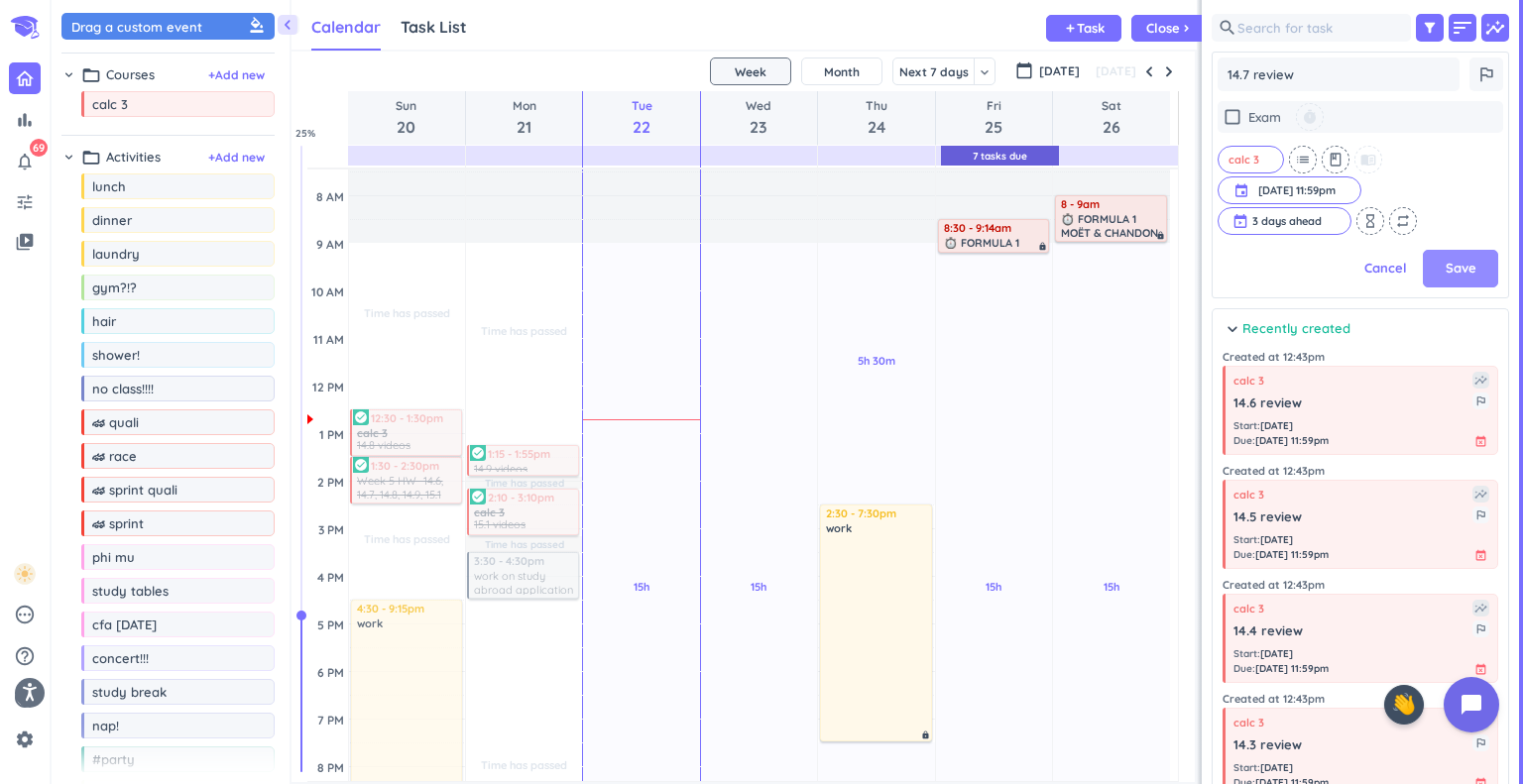 click on "Save" at bounding box center [1461, 269] 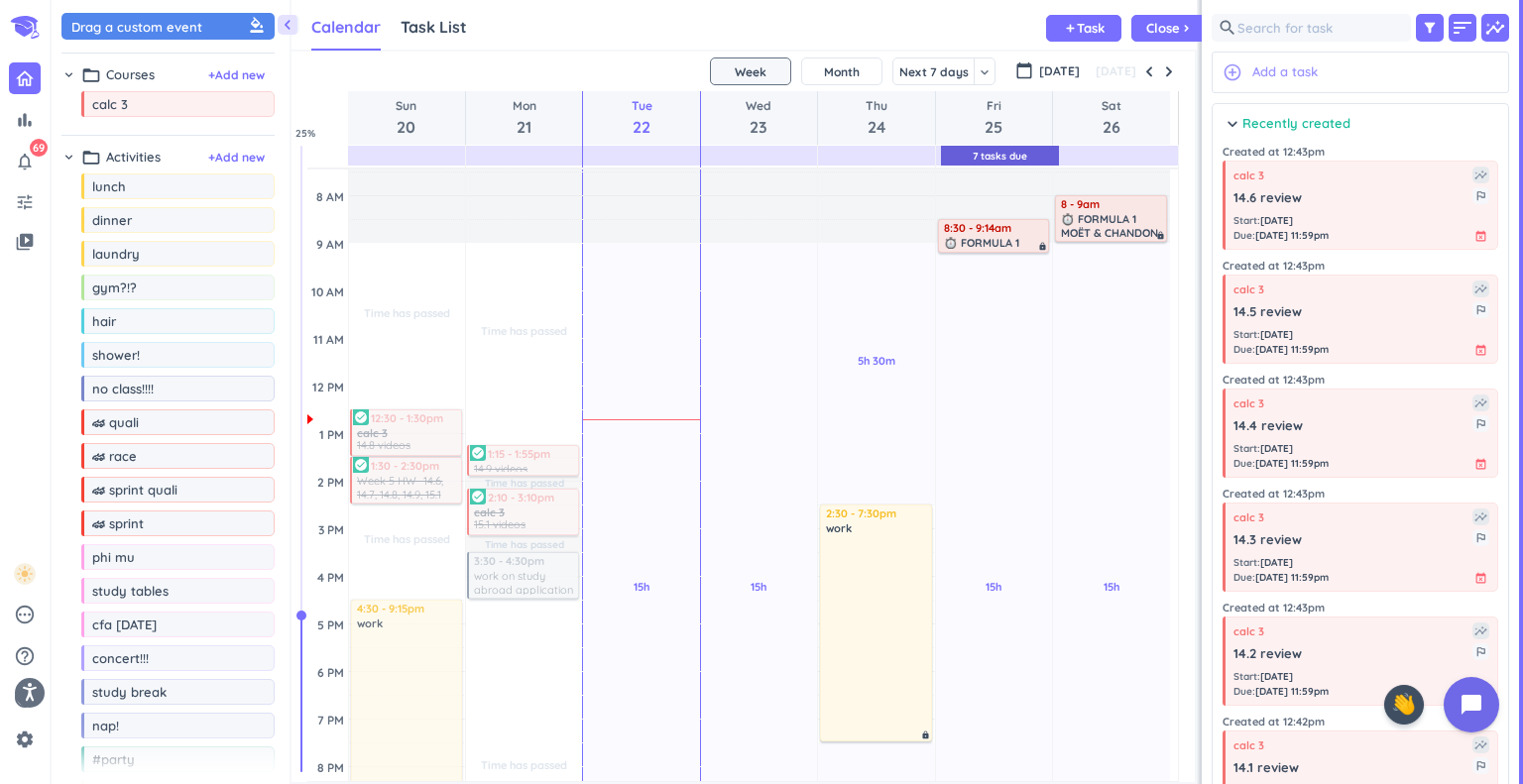 click on "Add a task" at bounding box center (1285, 72) 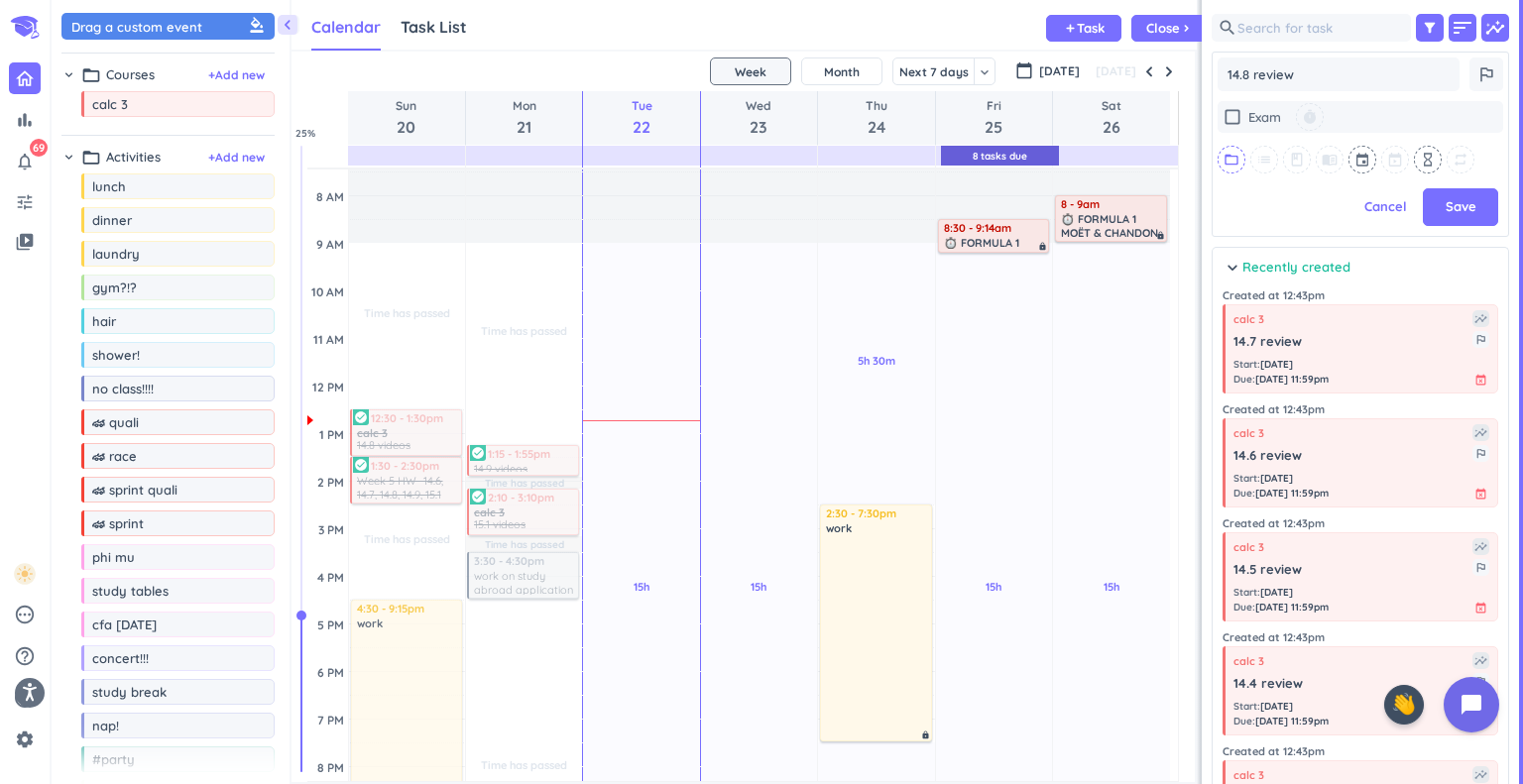 click on "folder_open" at bounding box center [1231, 160] 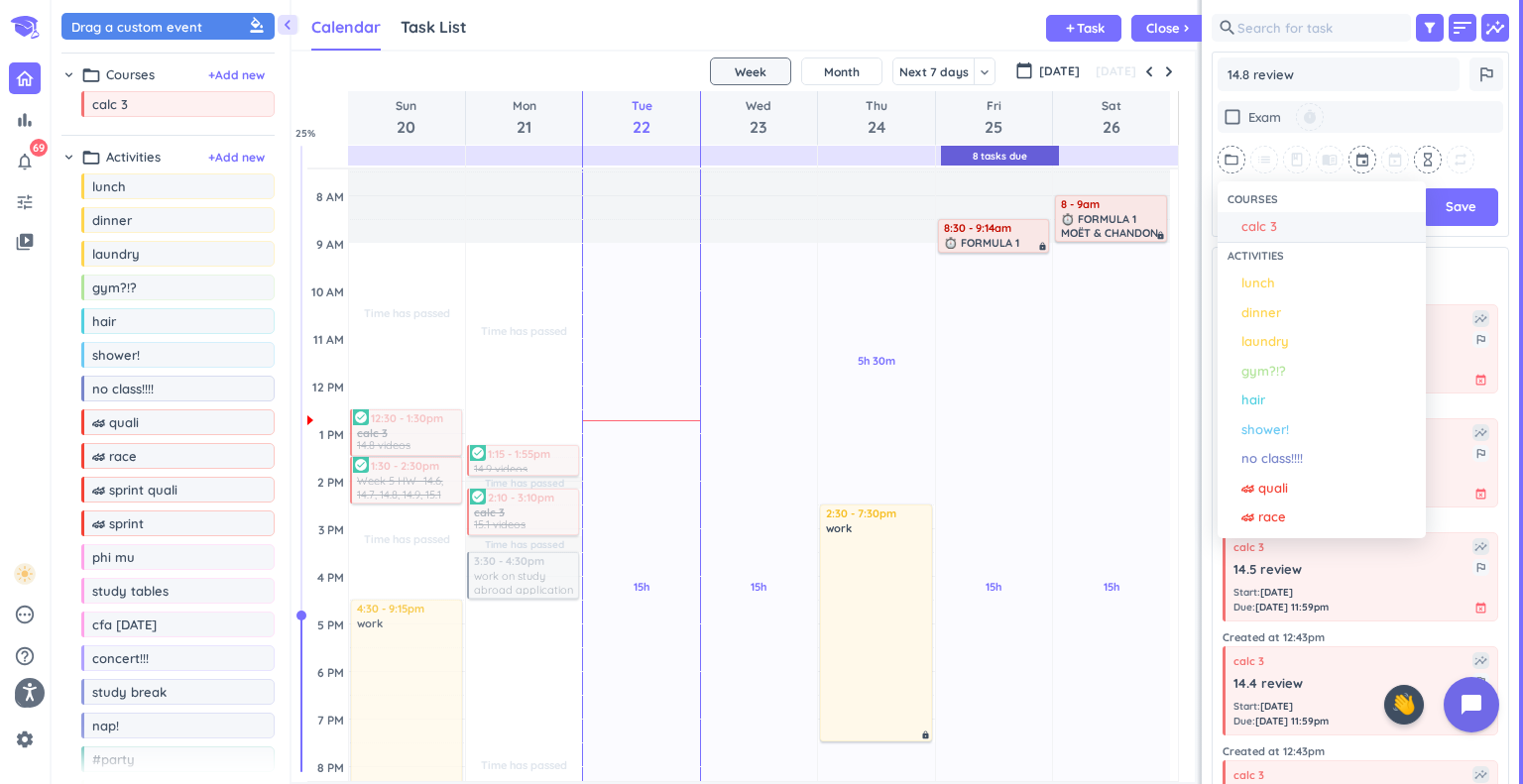 click on "calc 3" at bounding box center (1259, 227) 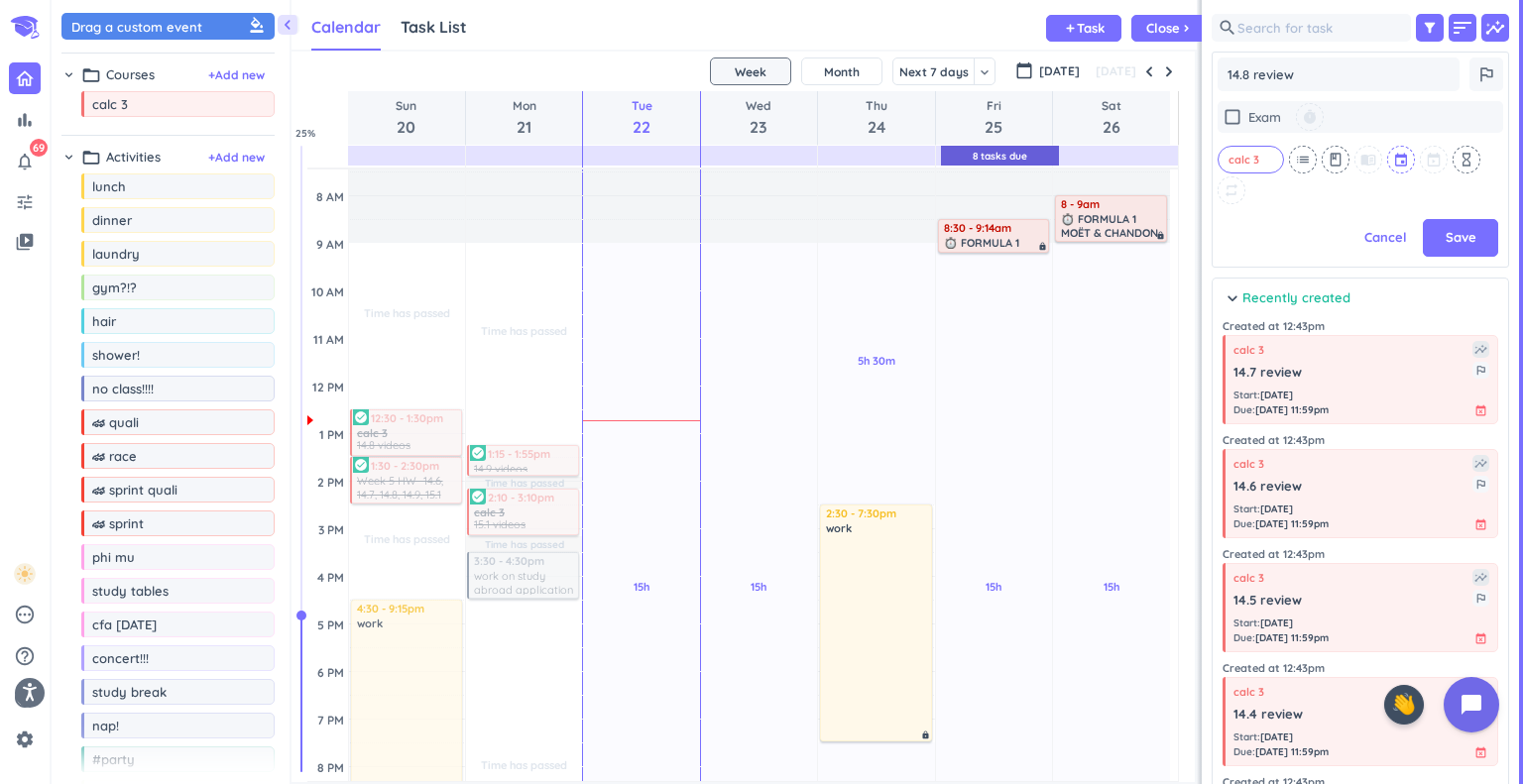 click at bounding box center [1402, 160] 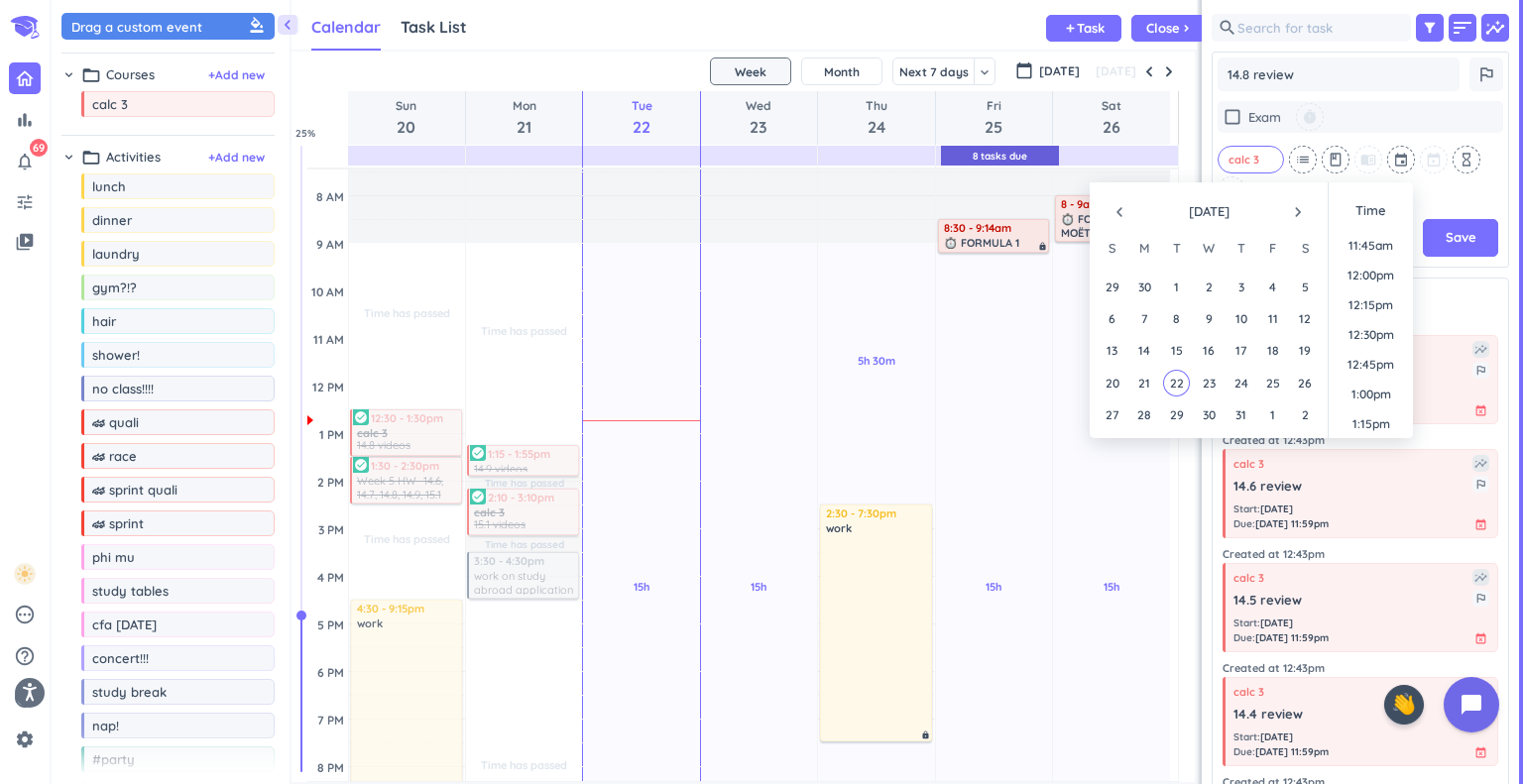 click on "20 21 22 23 24 25 26" at bounding box center [1208, 383] 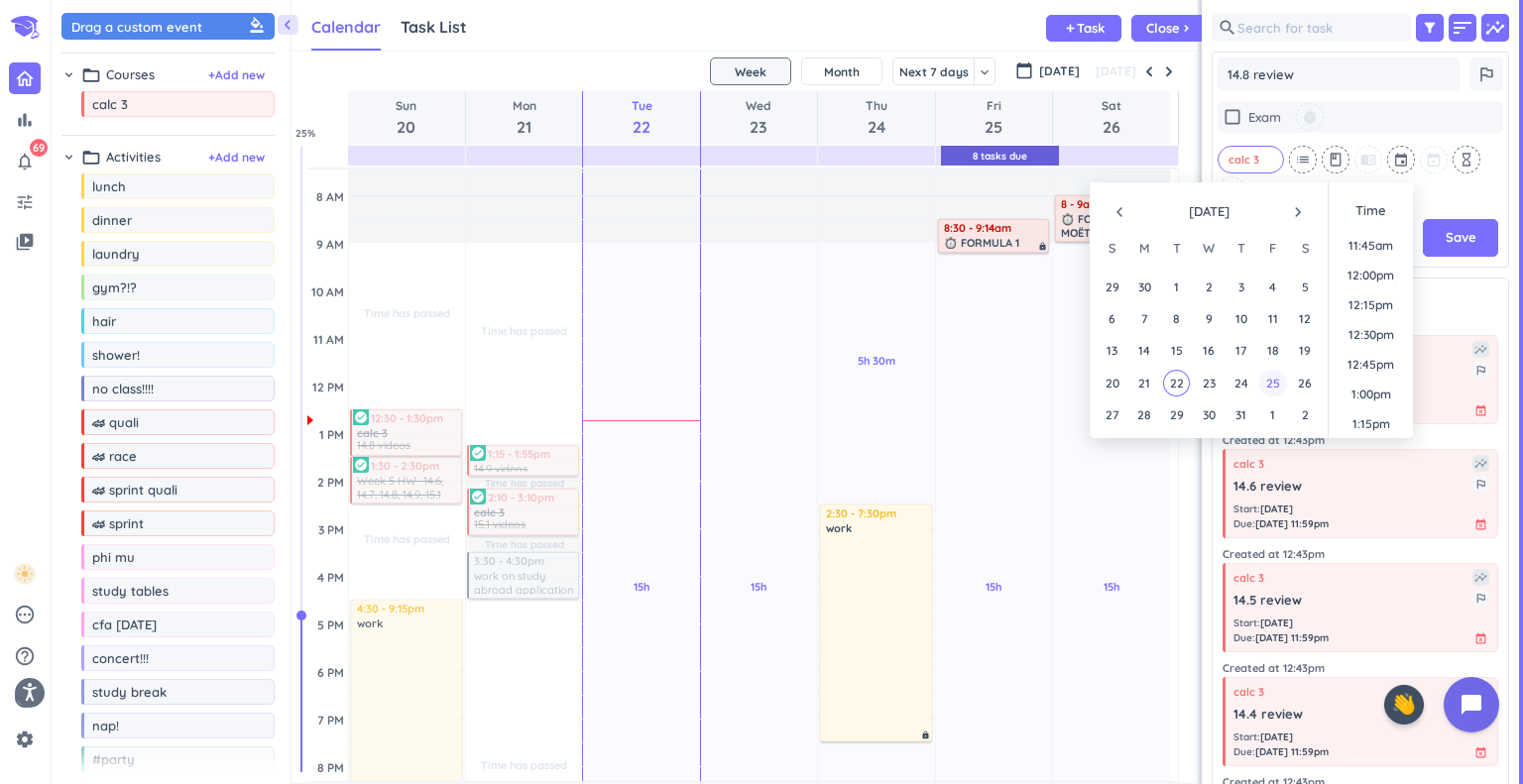 click on "25" at bounding box center (1272, 383) 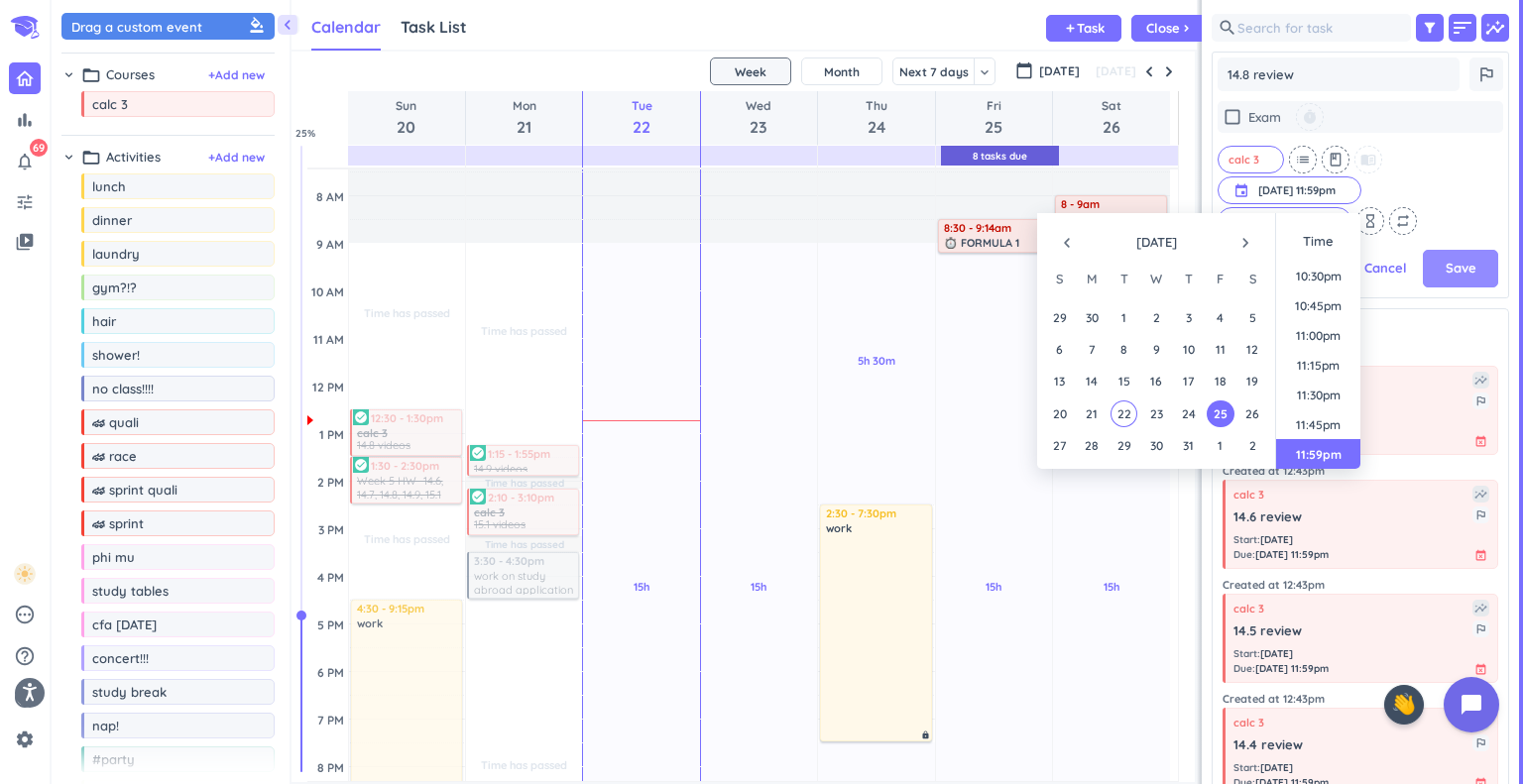 click on "Save" at bounding box center (1461, 269) 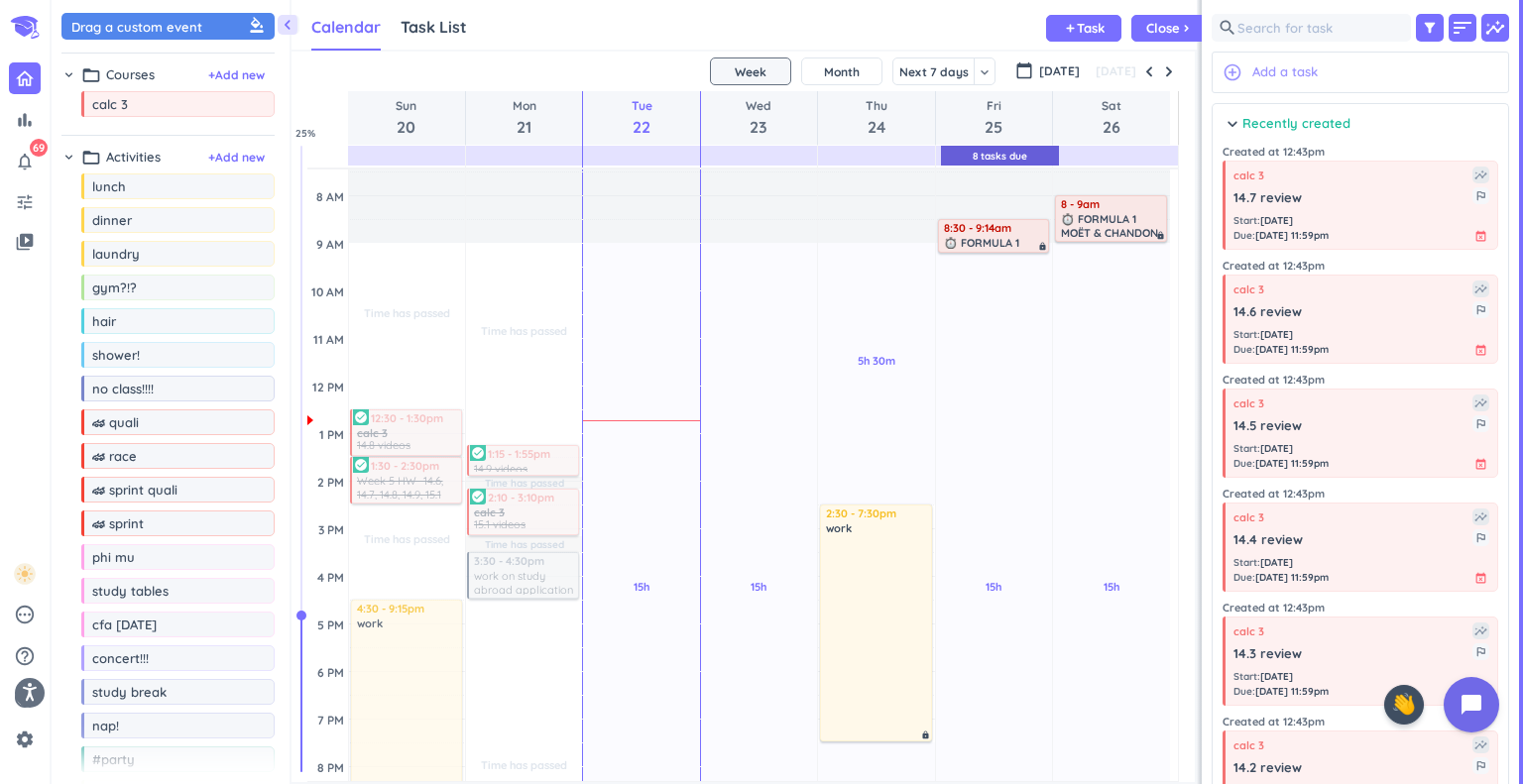 click on "Add a task" at bounding box center (1285, 72) 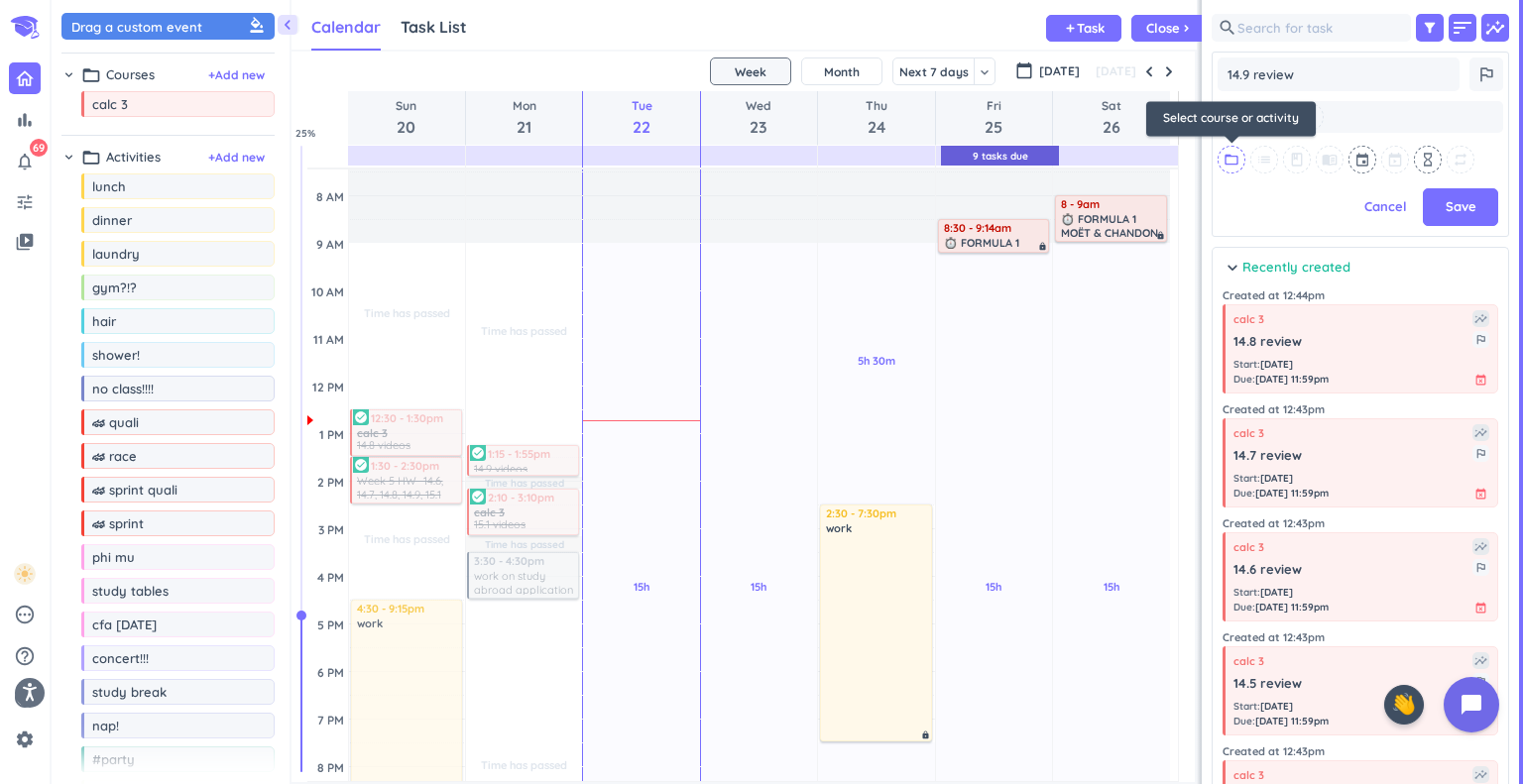click on "folder_open" at bounding box center [1231, 160] 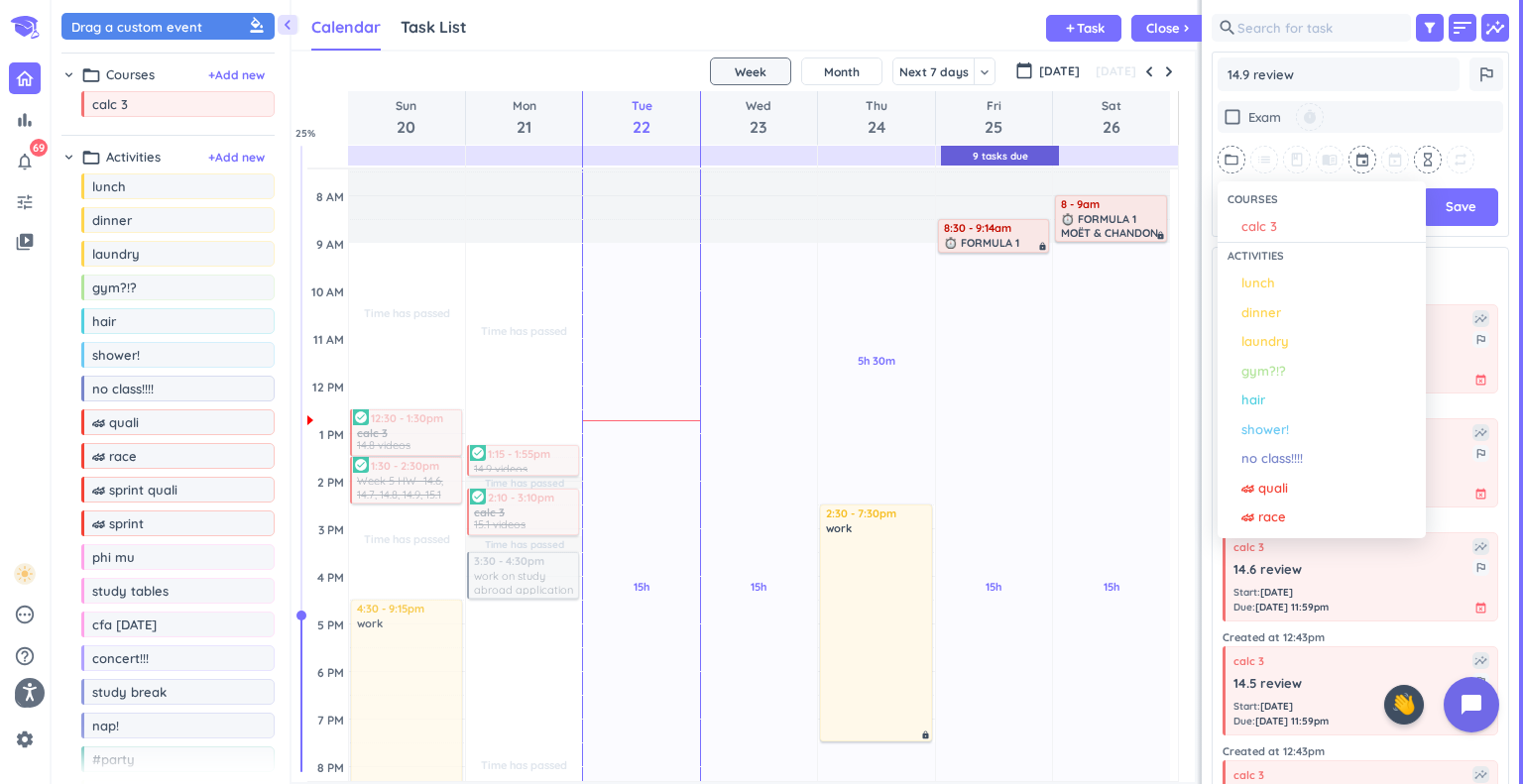 click on "calc 3" at bounding box center (1259, 227) 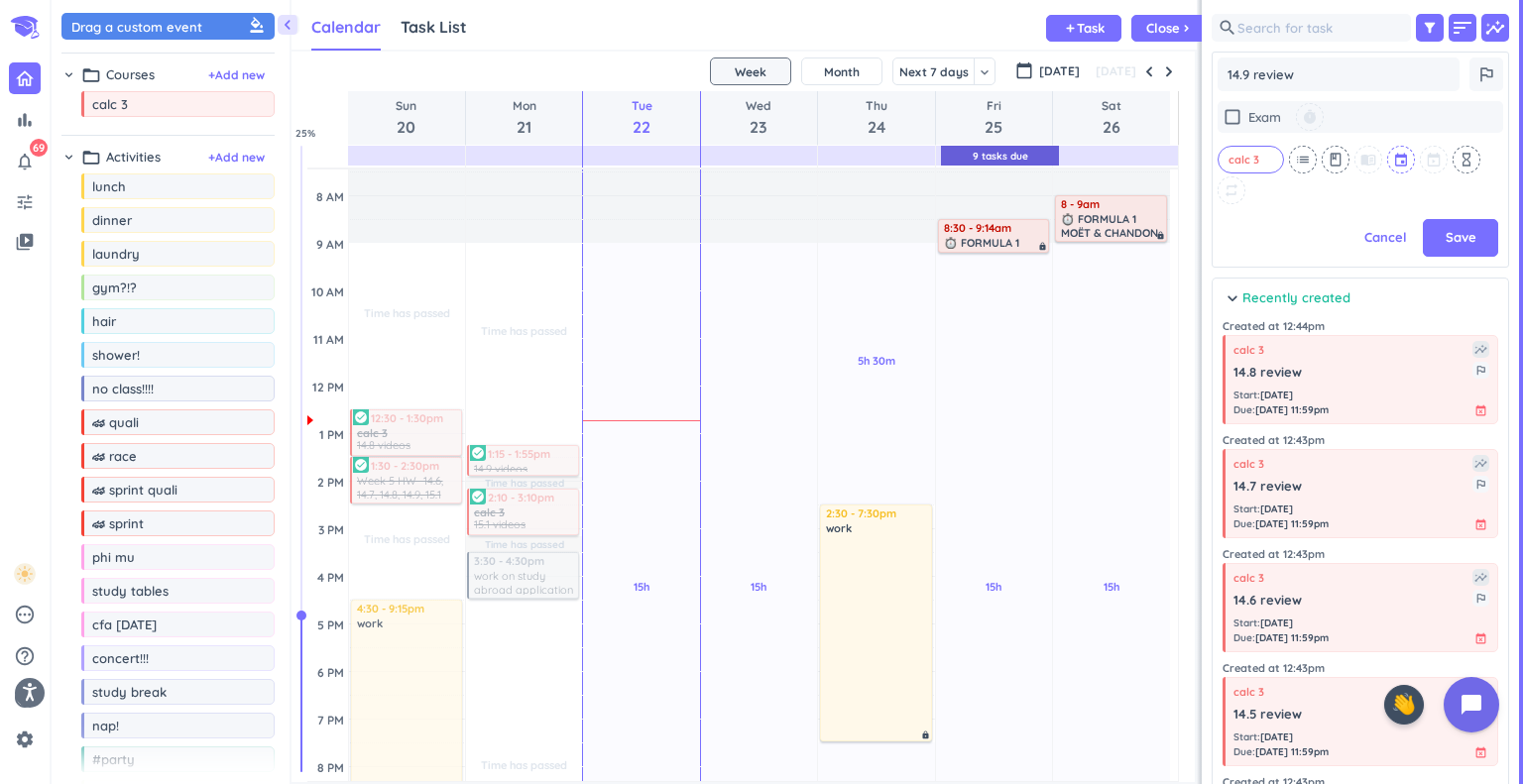 click at bounding box center (1402, 160) 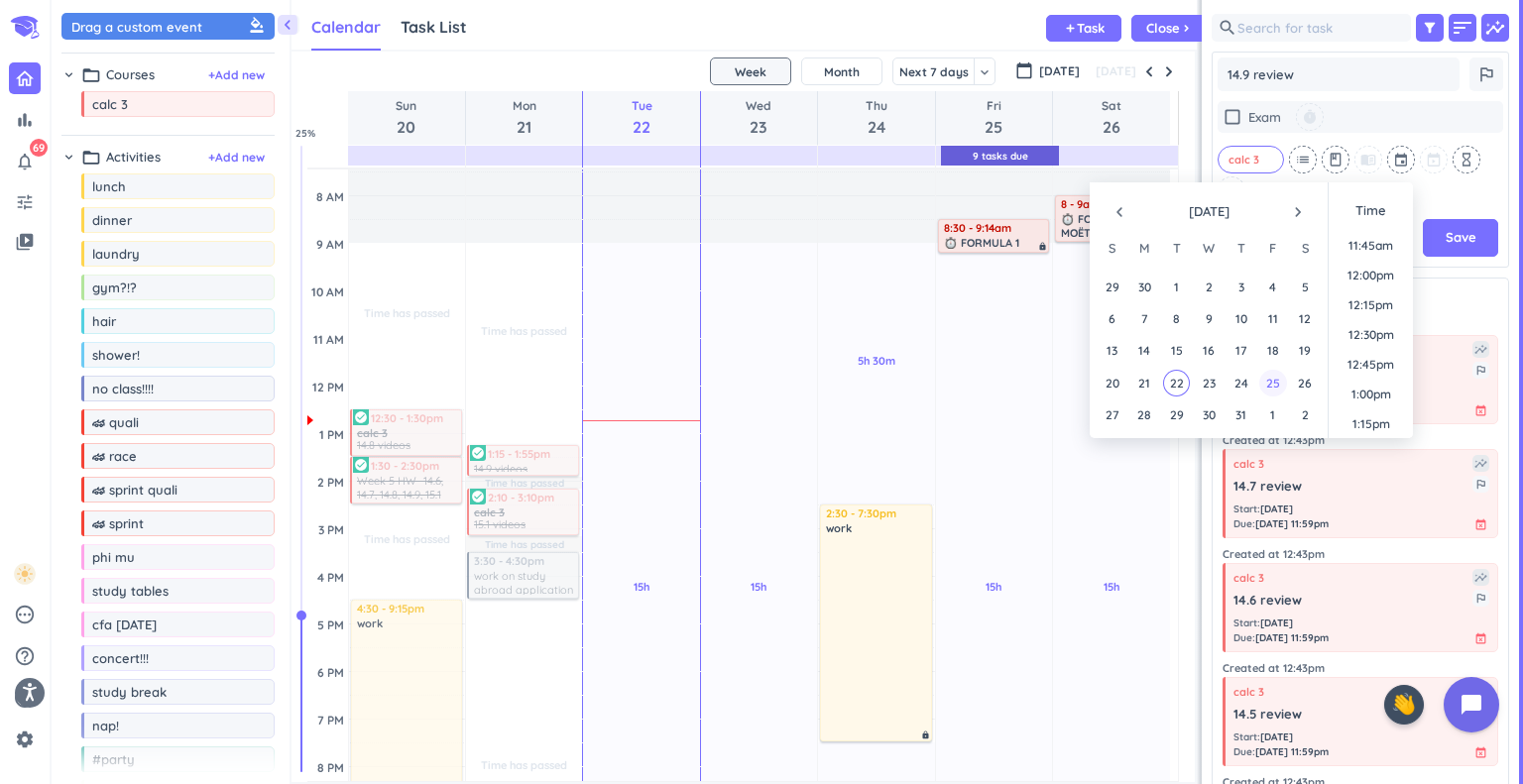 click on "25" at bounding box center [1272, 383] 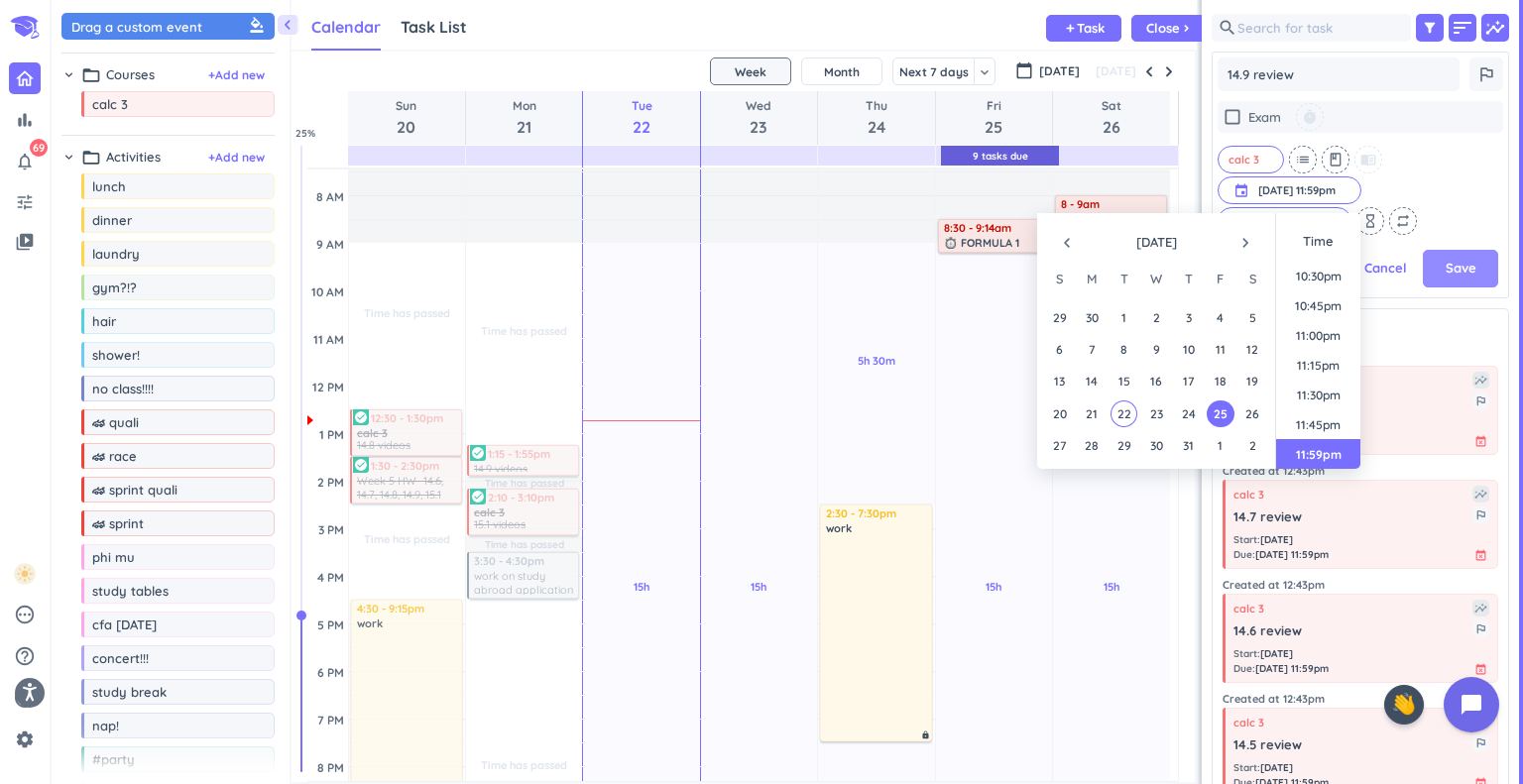 click on "Save" at bounding box center [1461, 269] 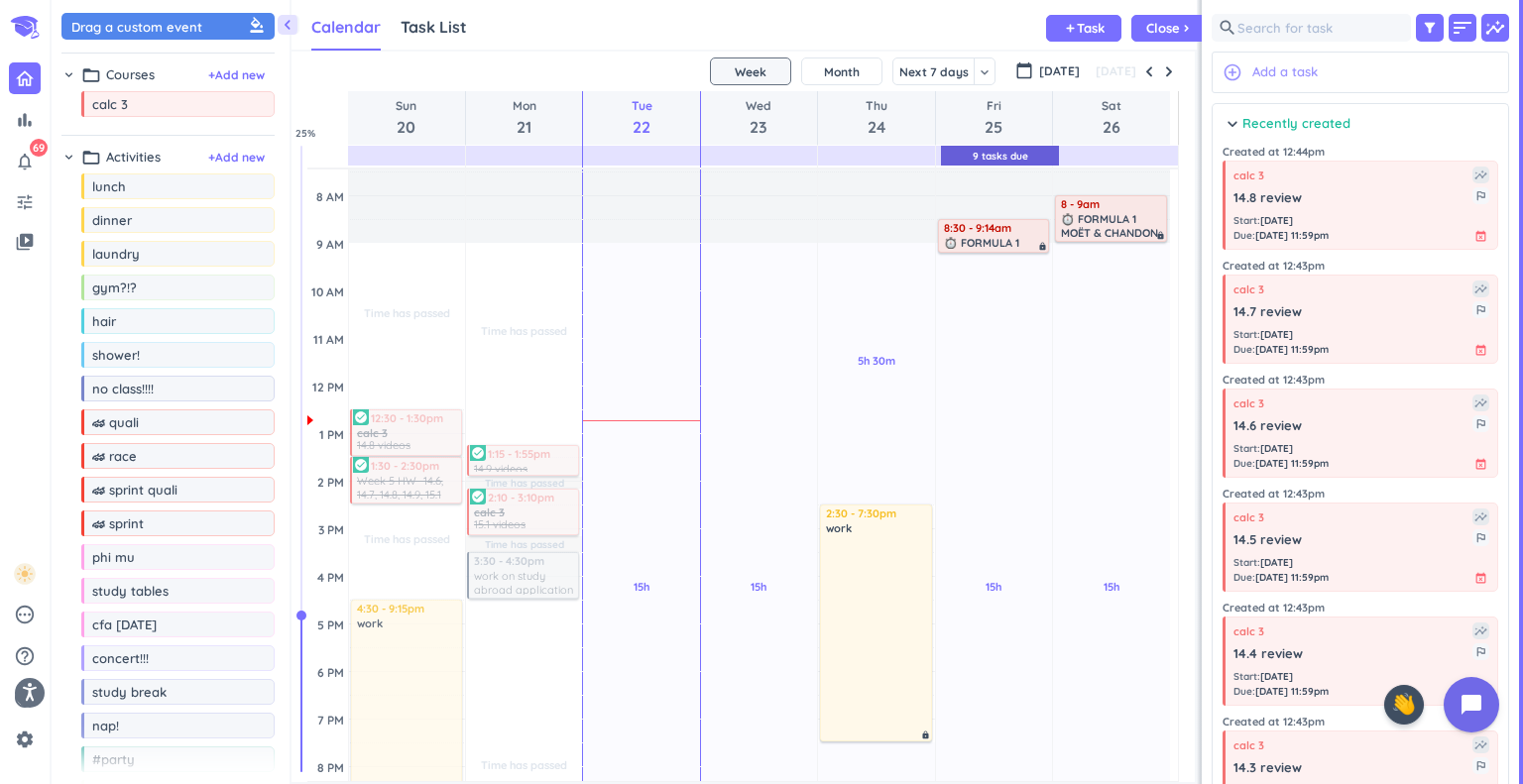 click on "Add a task" at bounding box center [1285, 72] 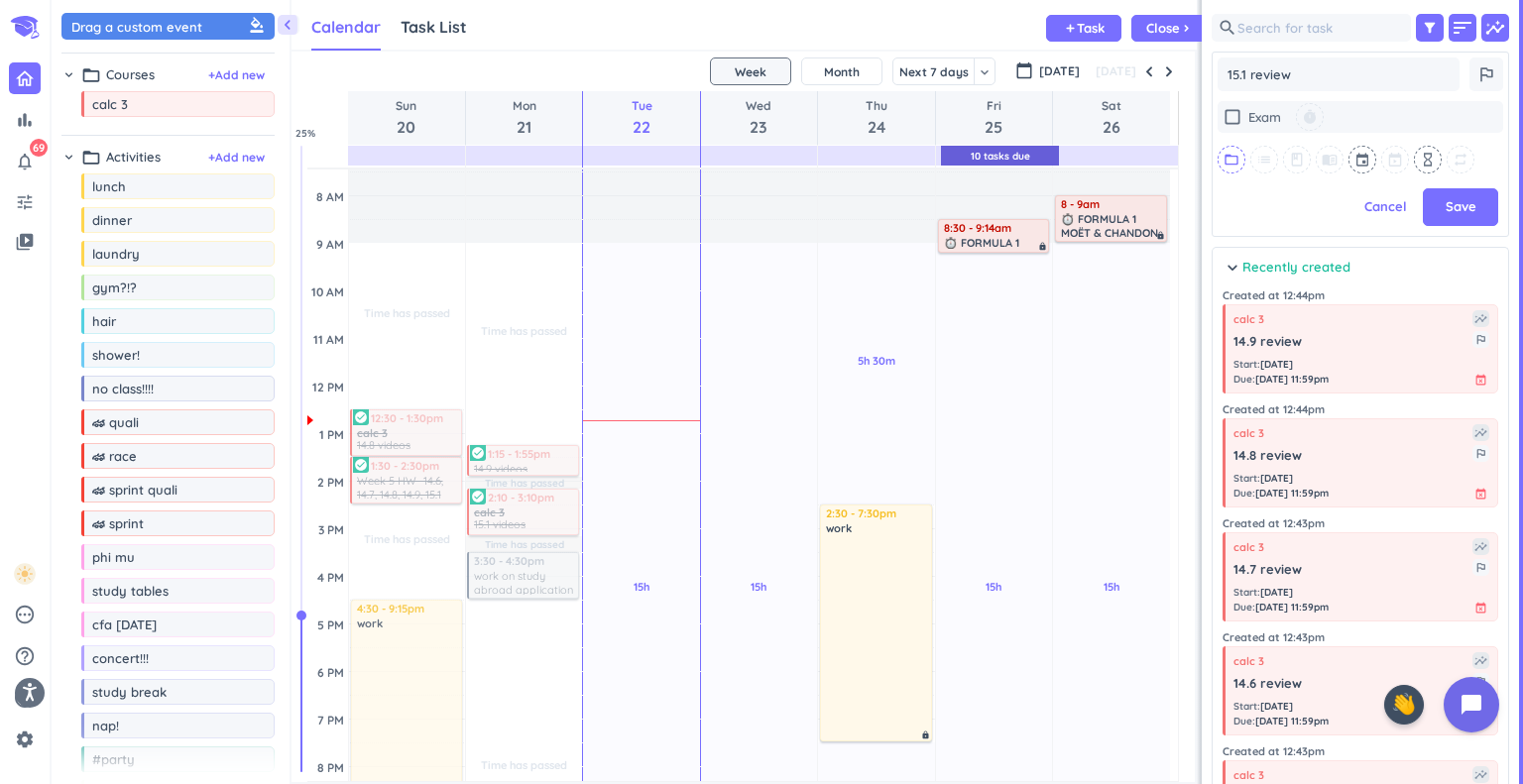 click on "folder_open" at bounding box center [1231, 160] 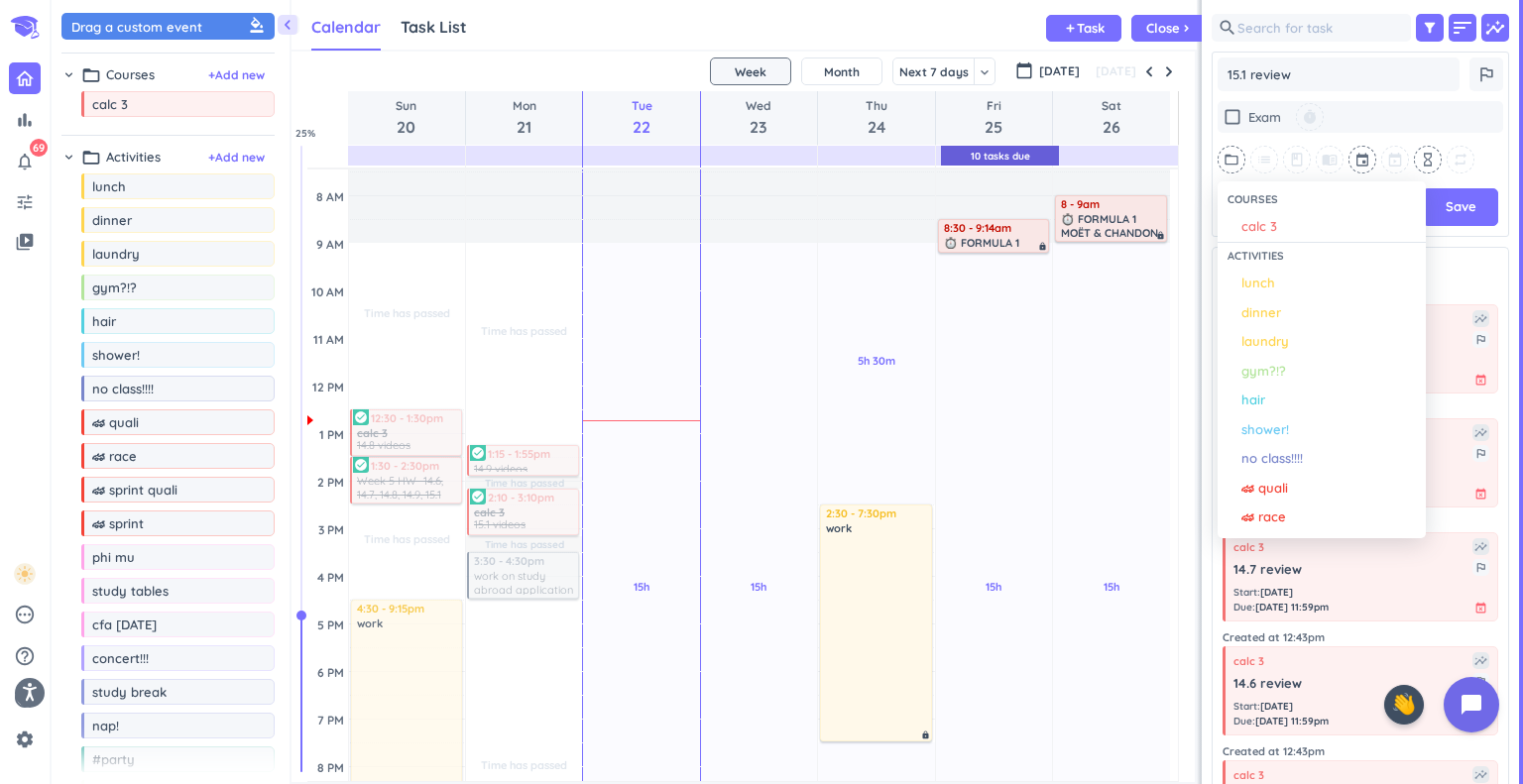 click on "calc 3" at bounding box center (1259, 227) 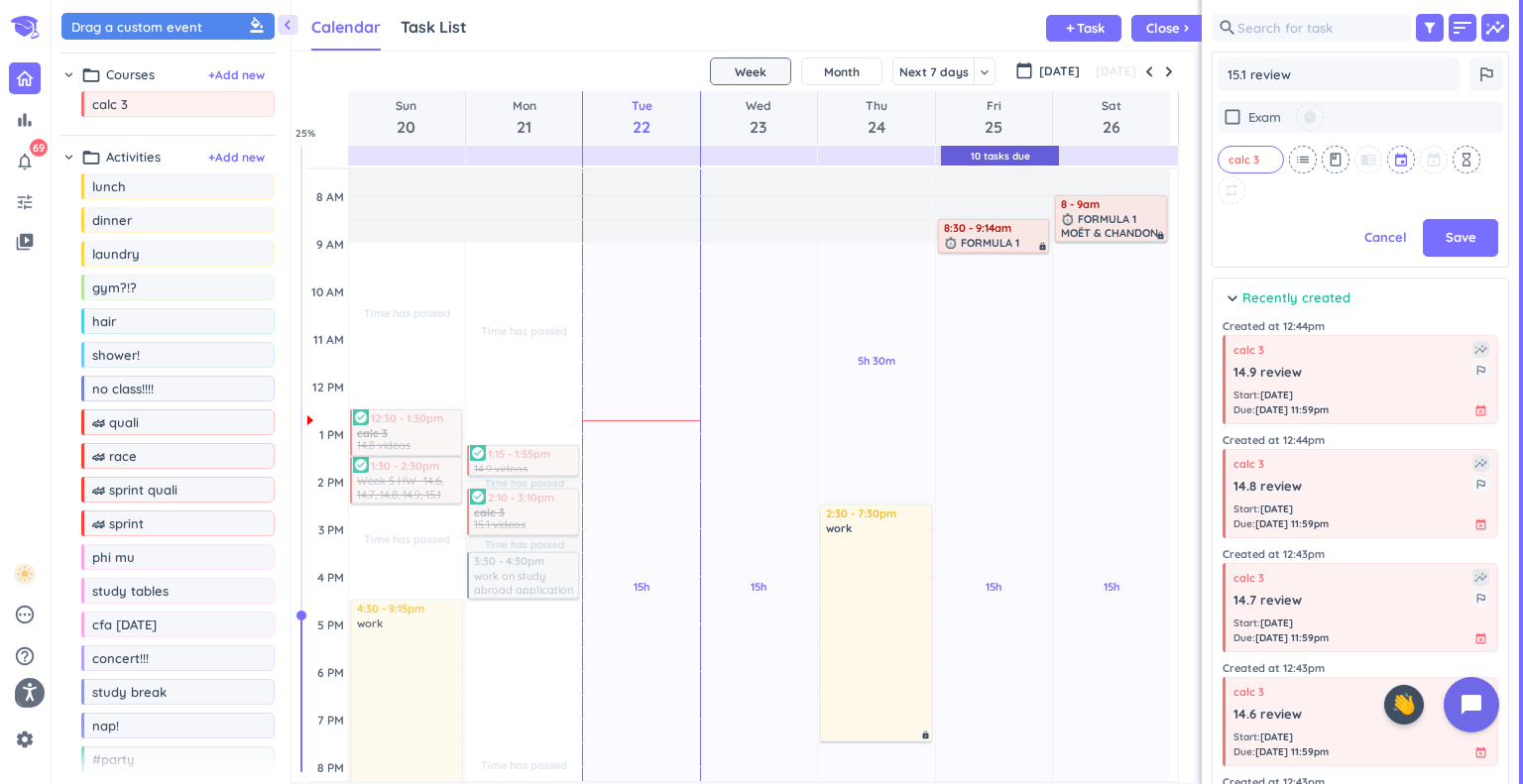 click at bounding box center (1402, 160) 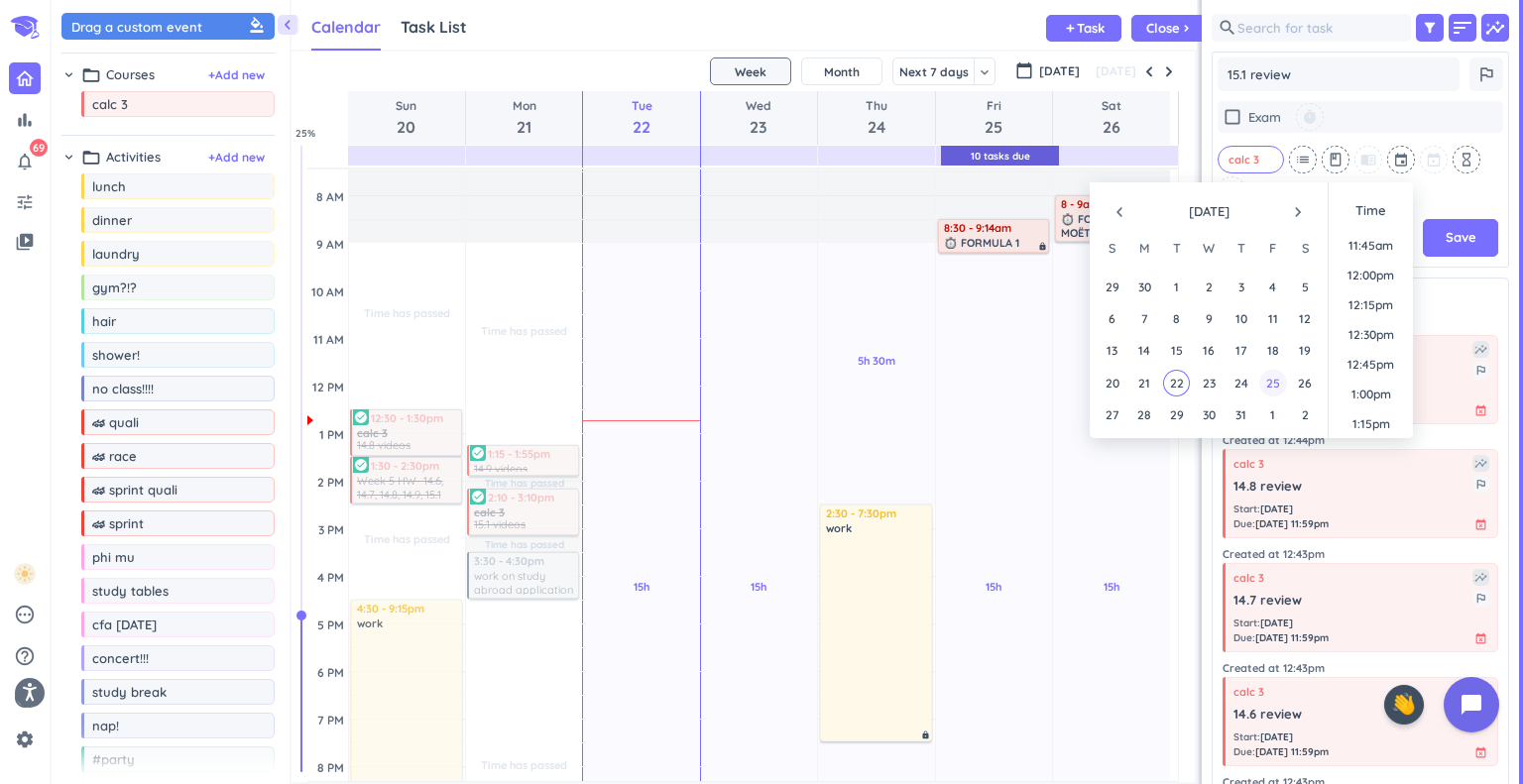 click on "25" at bounding box center (1272, 383) 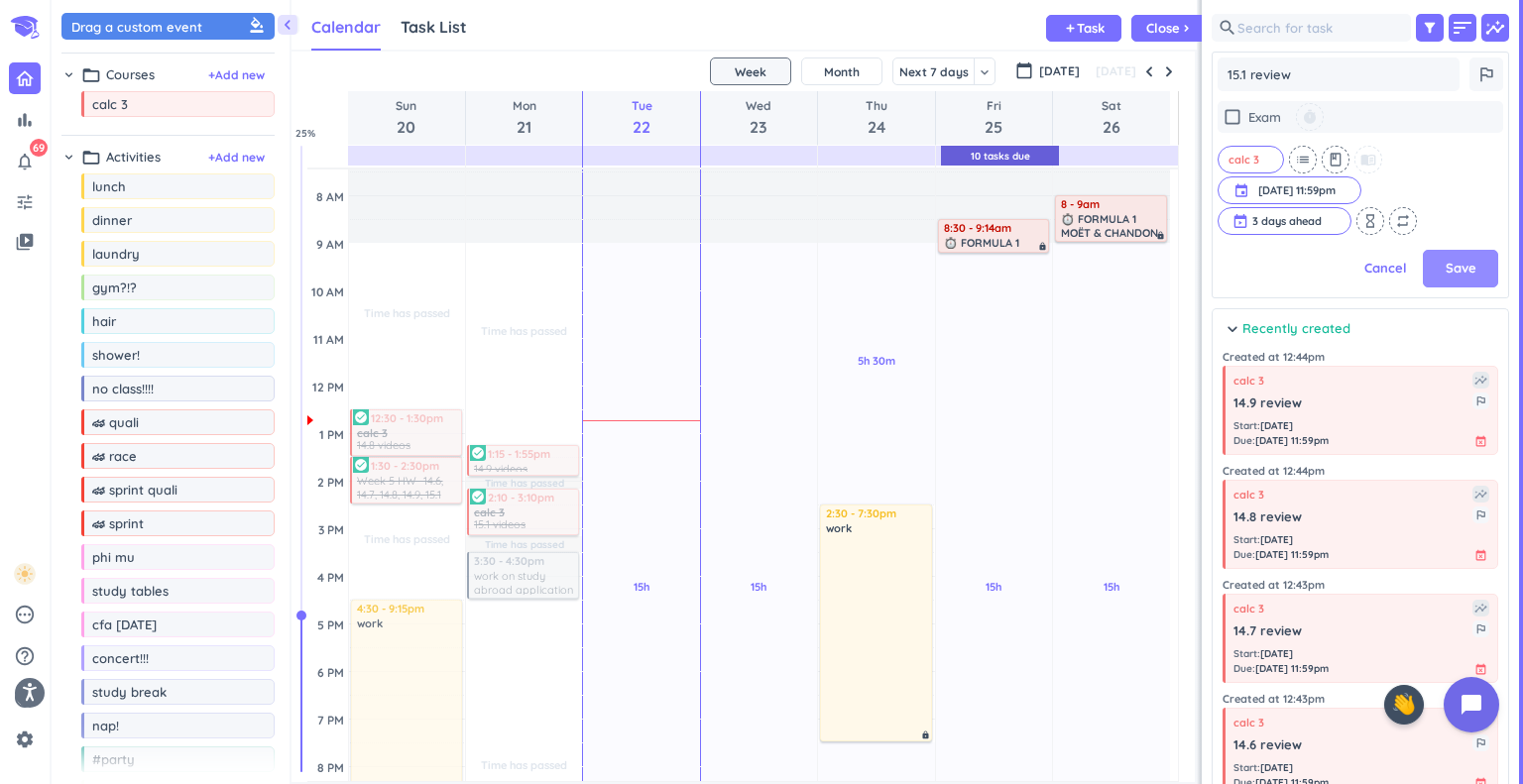 click on "Save" at bounding box center [1461, 269] 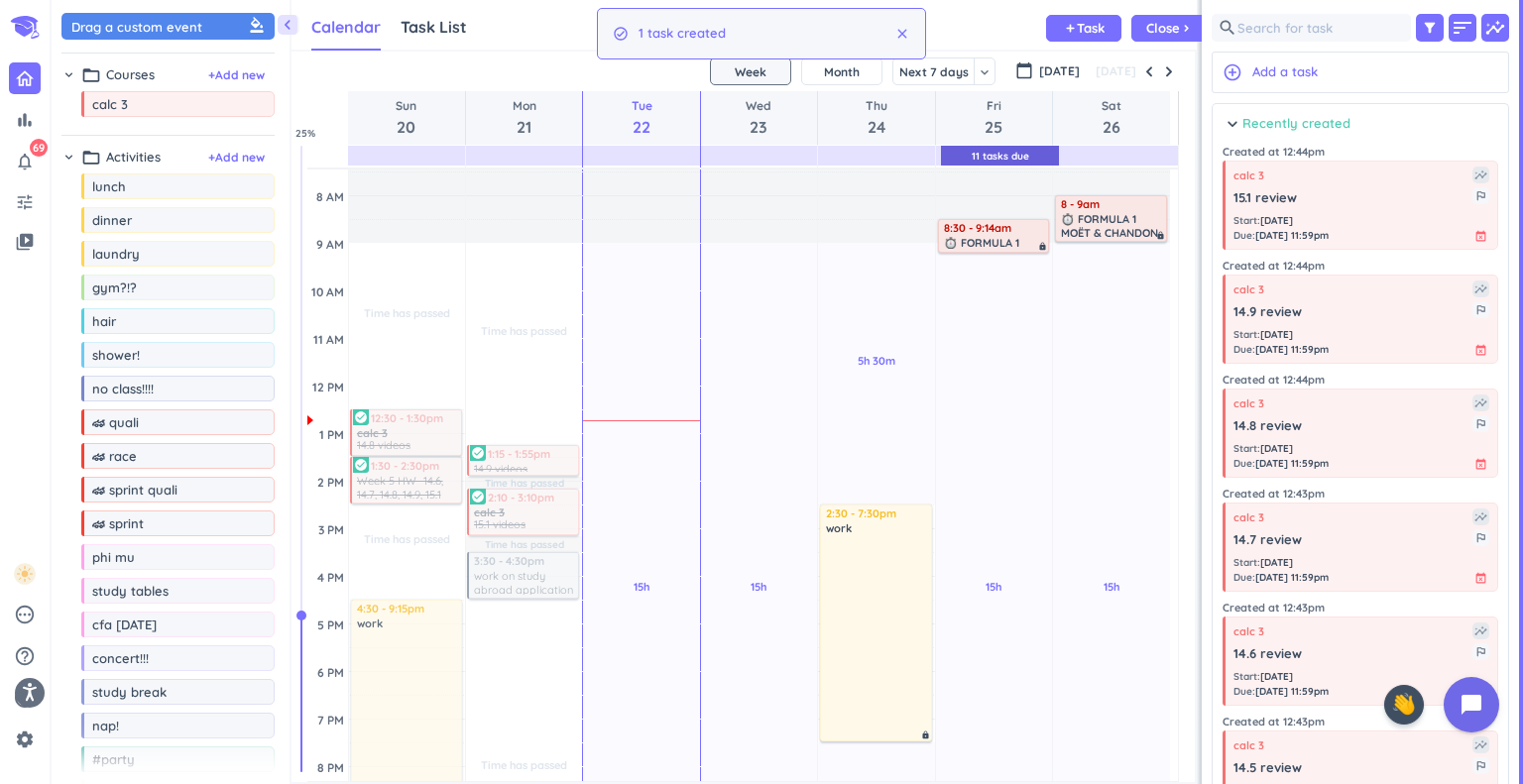 click on "Recently created" at bounding box center (1296, 124) 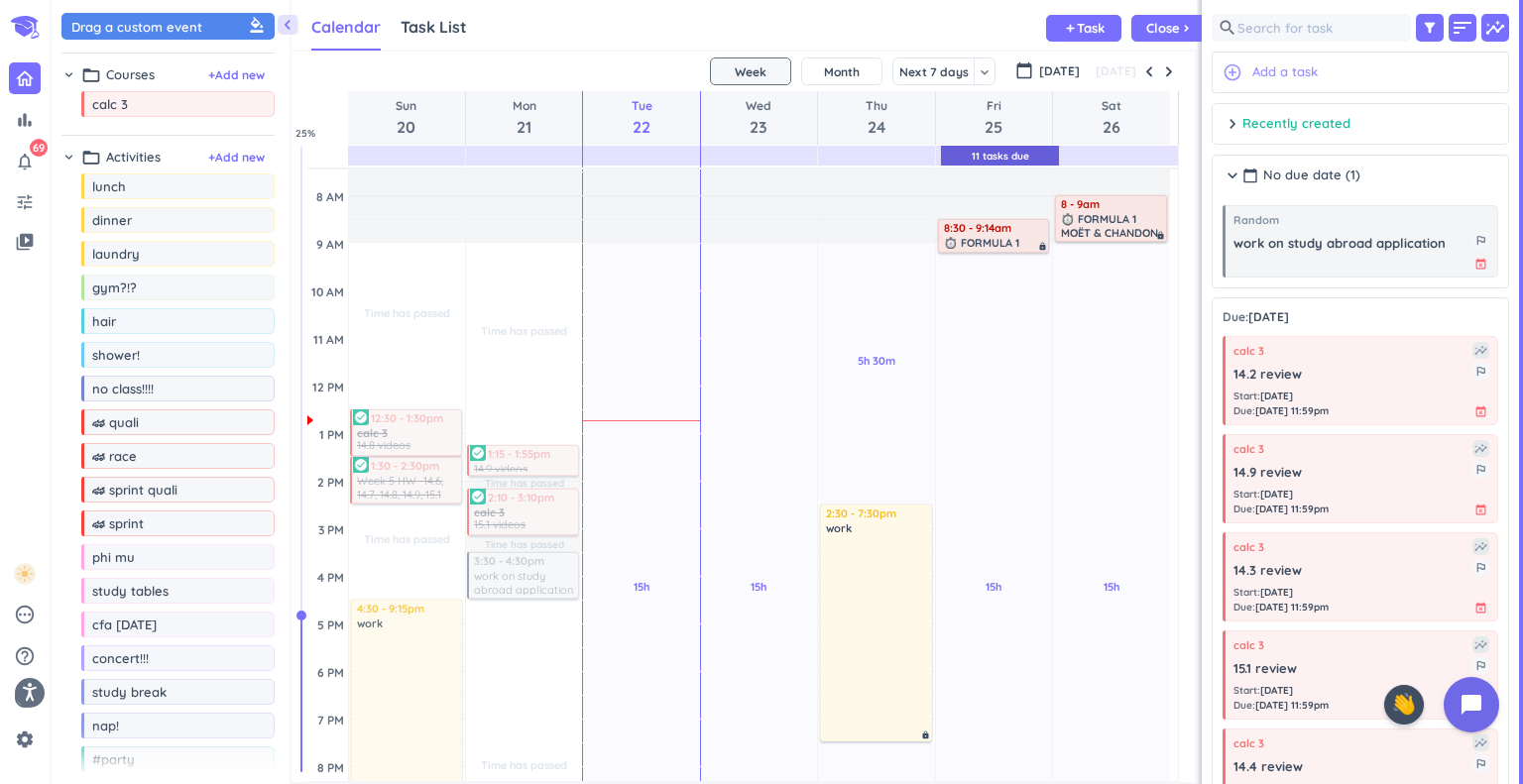 click on "add_circle_outline Add a task" at bounding box center [1360, 72] 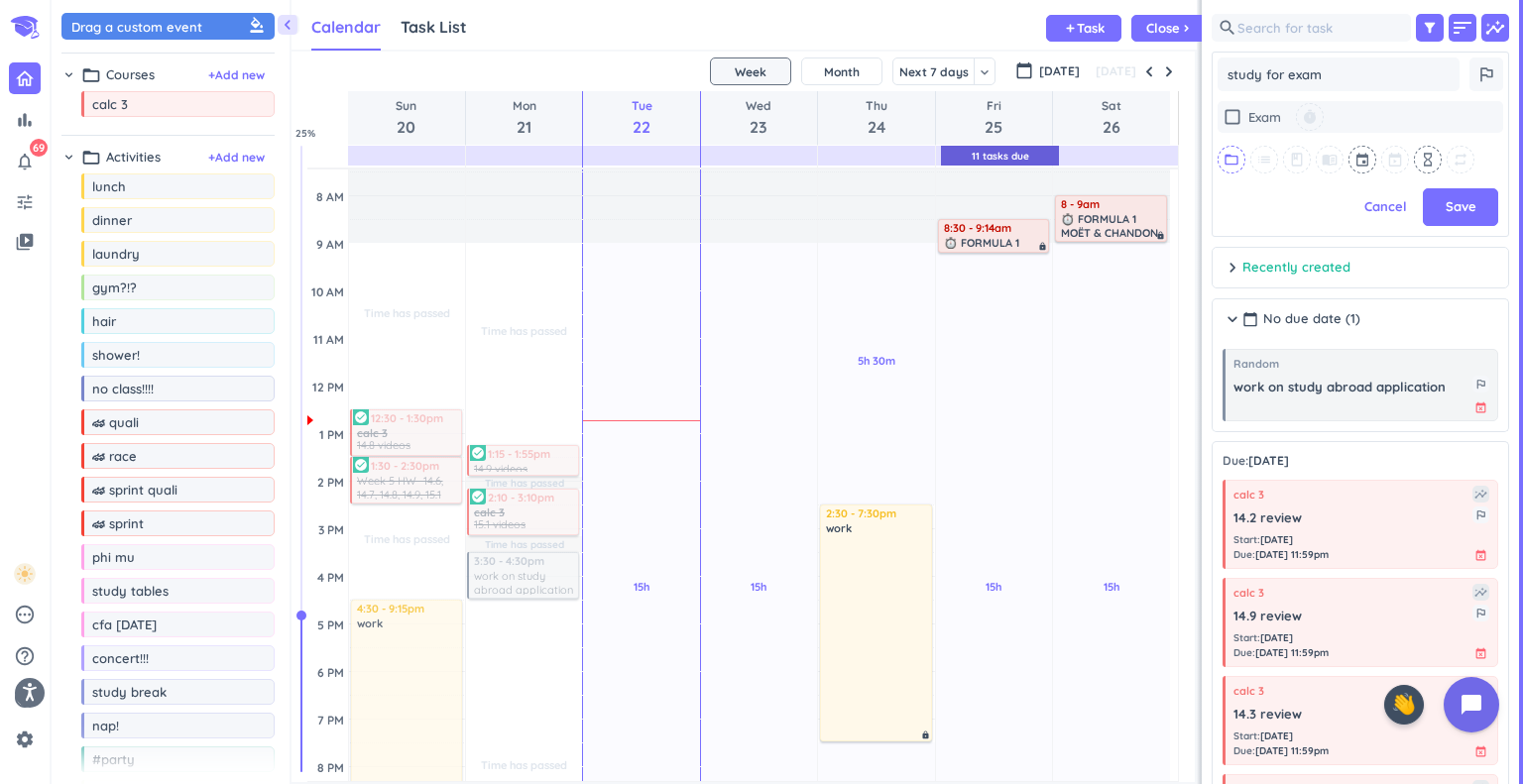 click on "folder_open" at bounding box center [1231, 160] 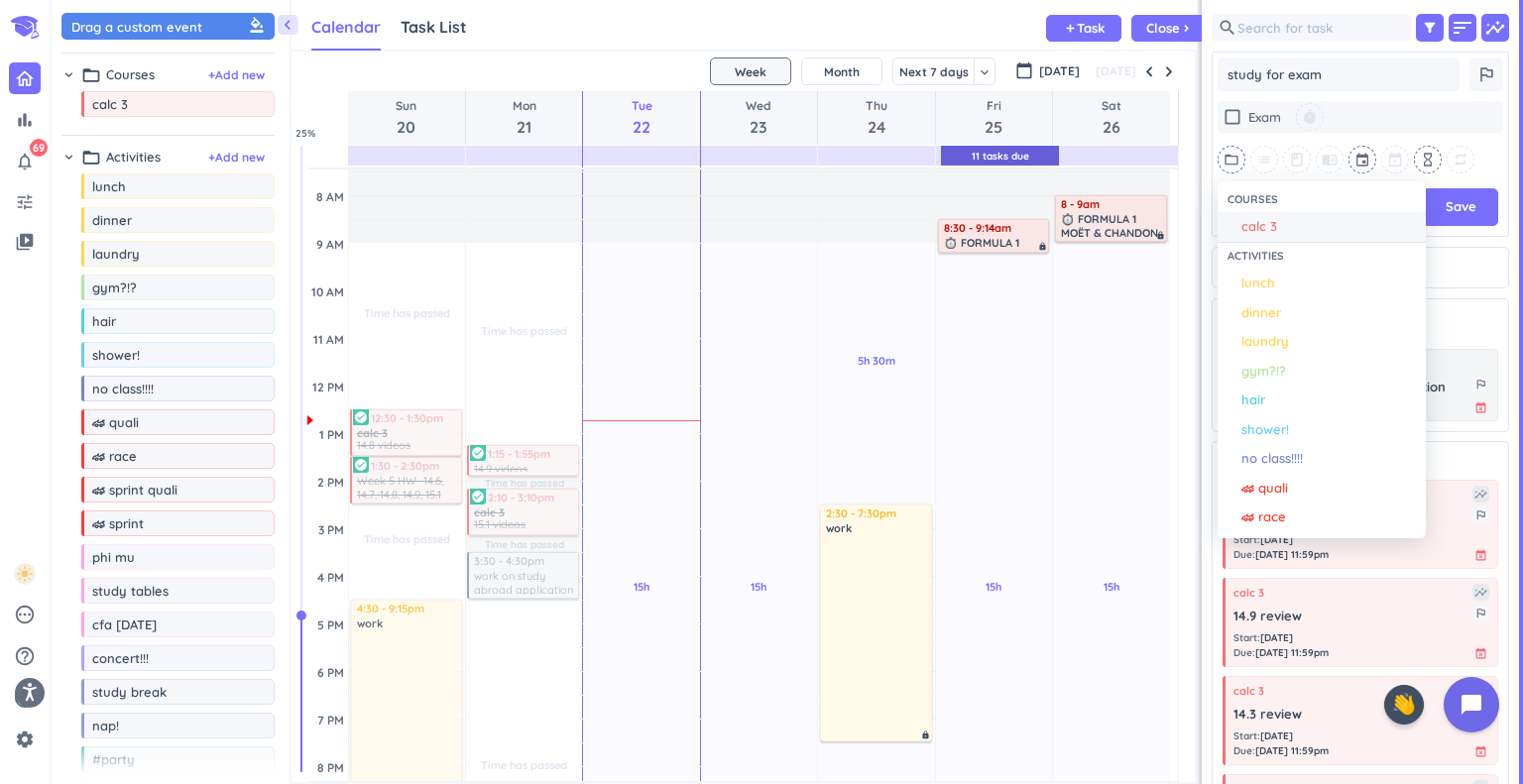 click on "calc 3" at bounding box center (1329, 227) 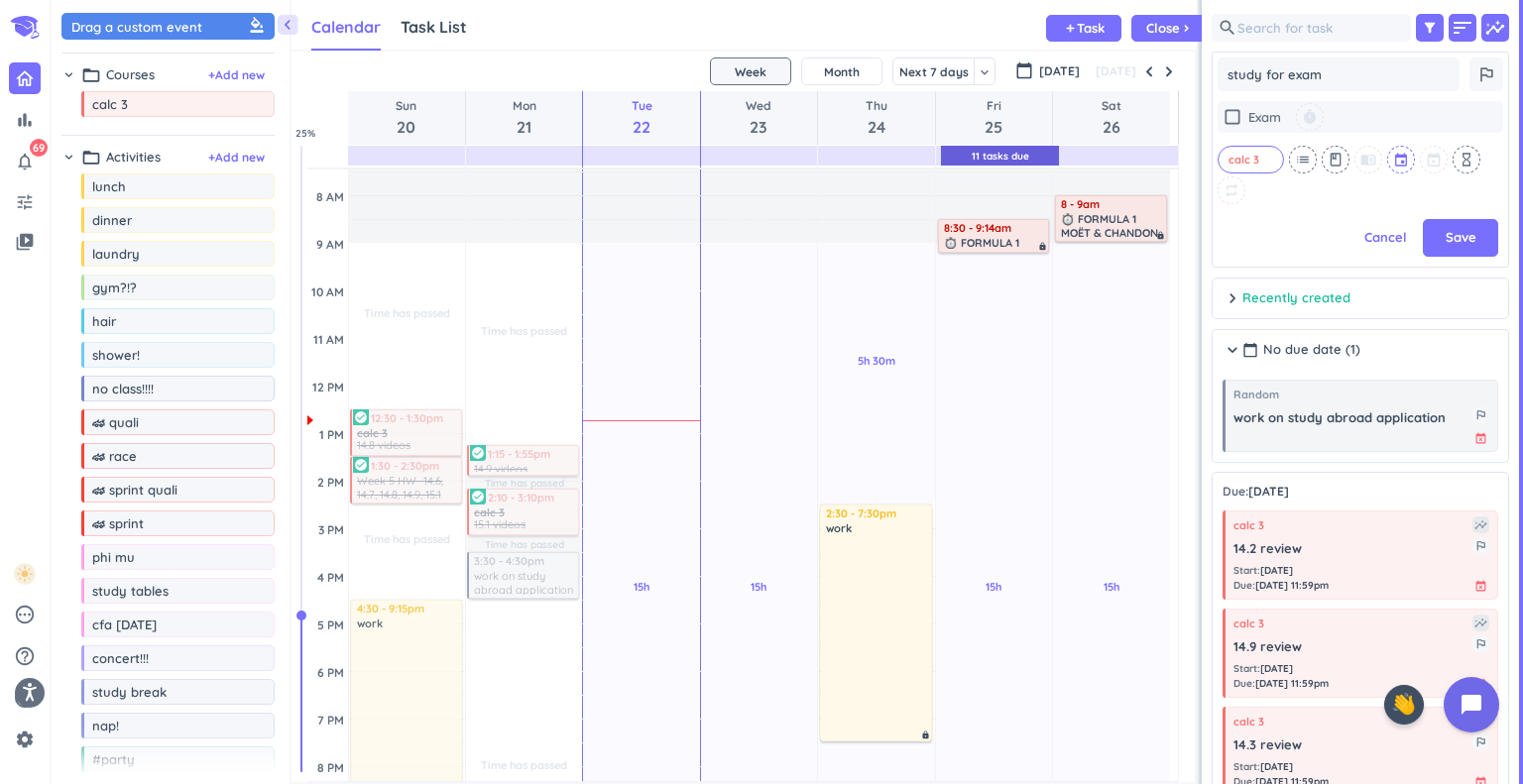 click at bounding box center [1402, 160] 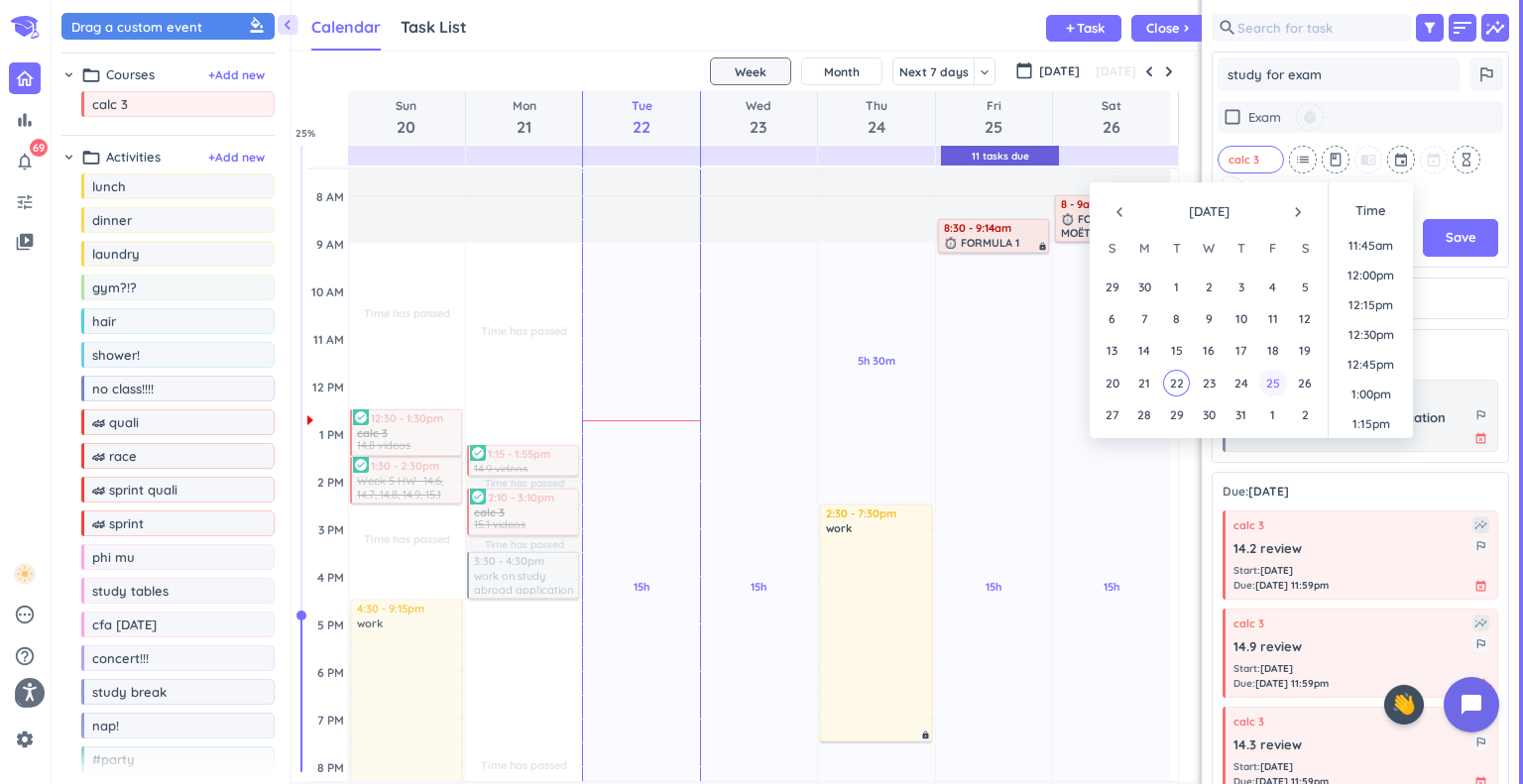click on "25" at bounding box center (1272, 383) 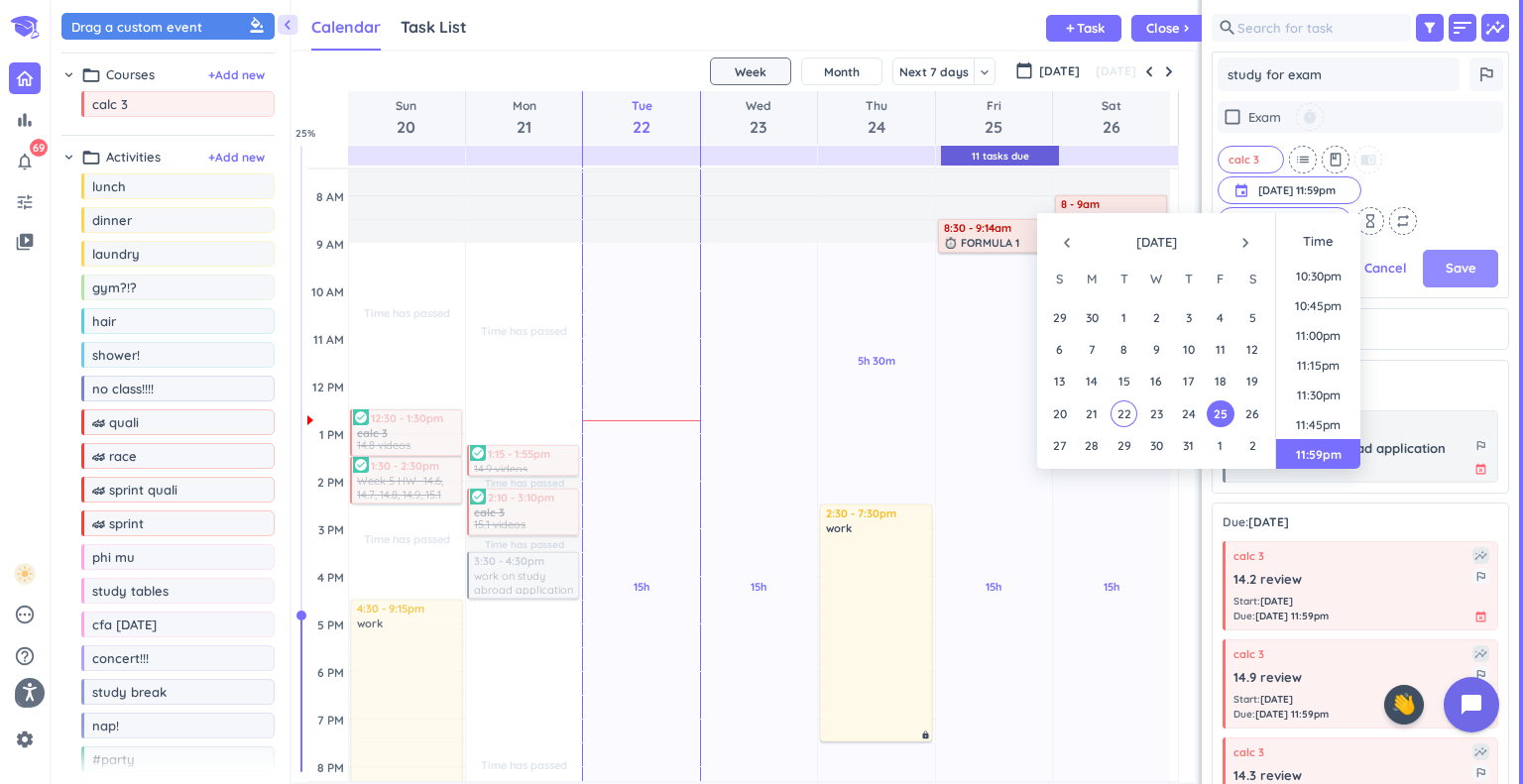 click on "Save" at bounding box center (1461, 269) 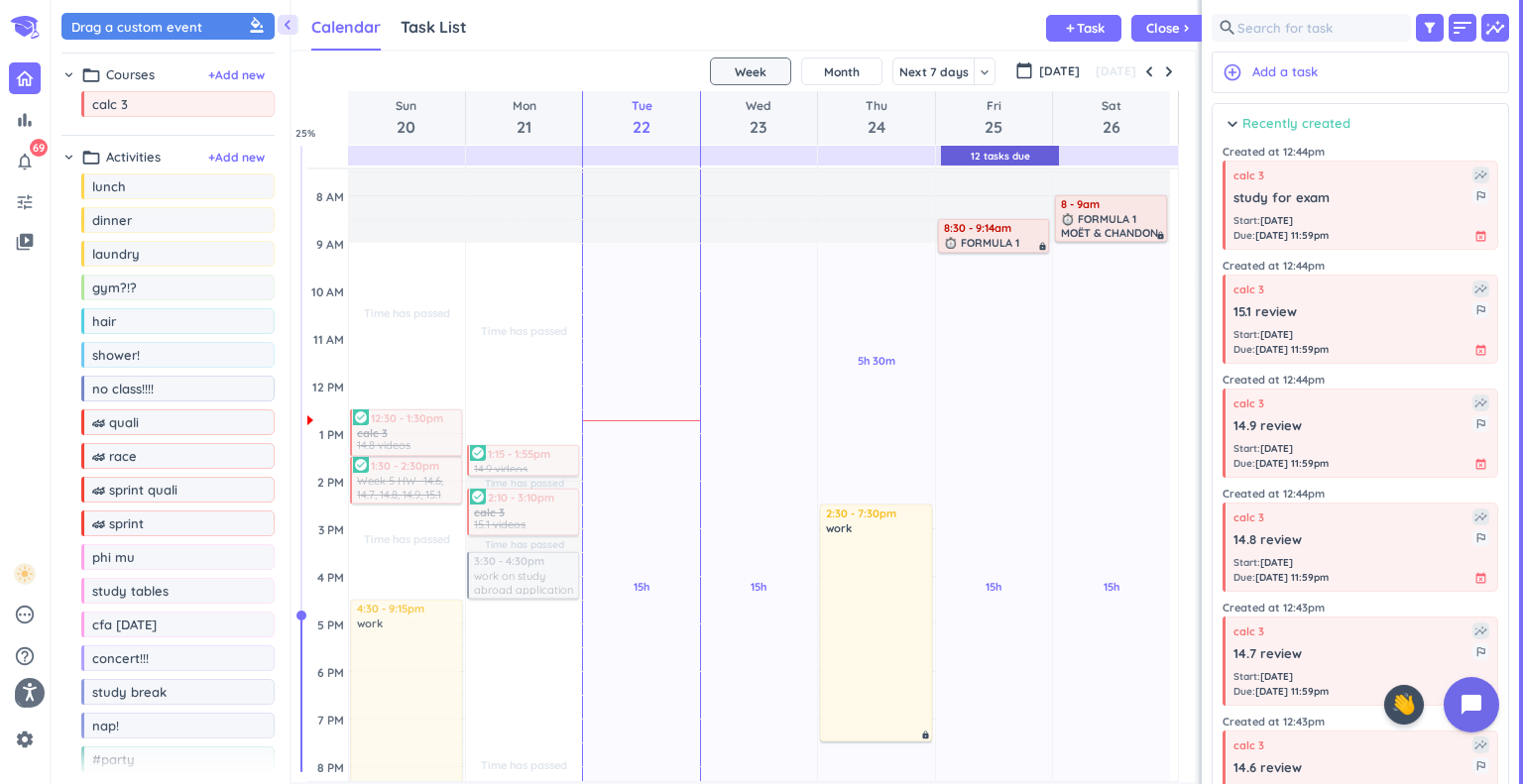 click on "Recently created" at bounding box center [1296, 124] 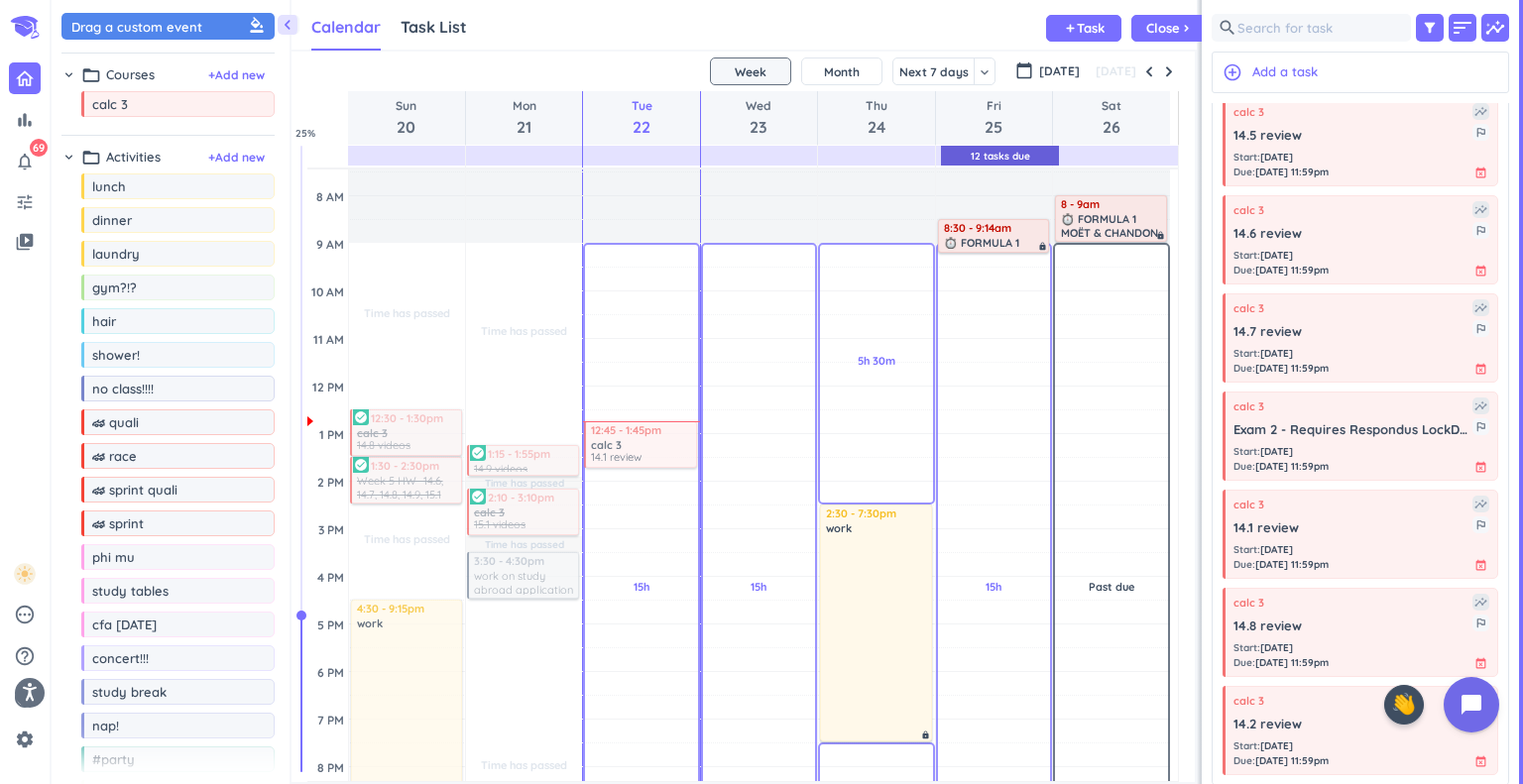 drag, startPoint x: 1305, startPoint y: 522, endPoint x: 645, endPoint y: 427, distance: 666.8021 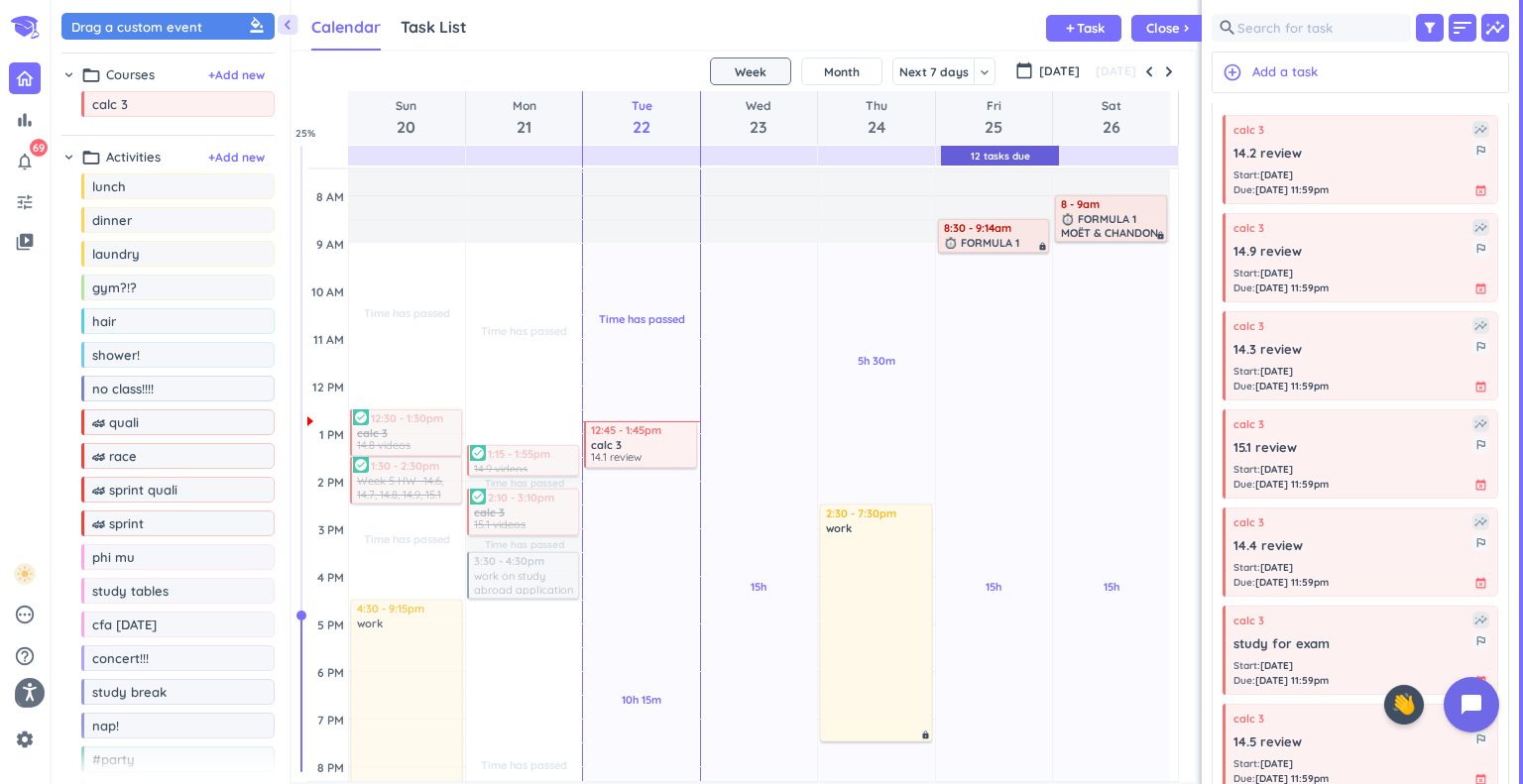 scroll, scrollTop: 209, scrollLeft: 0, axis: vertical 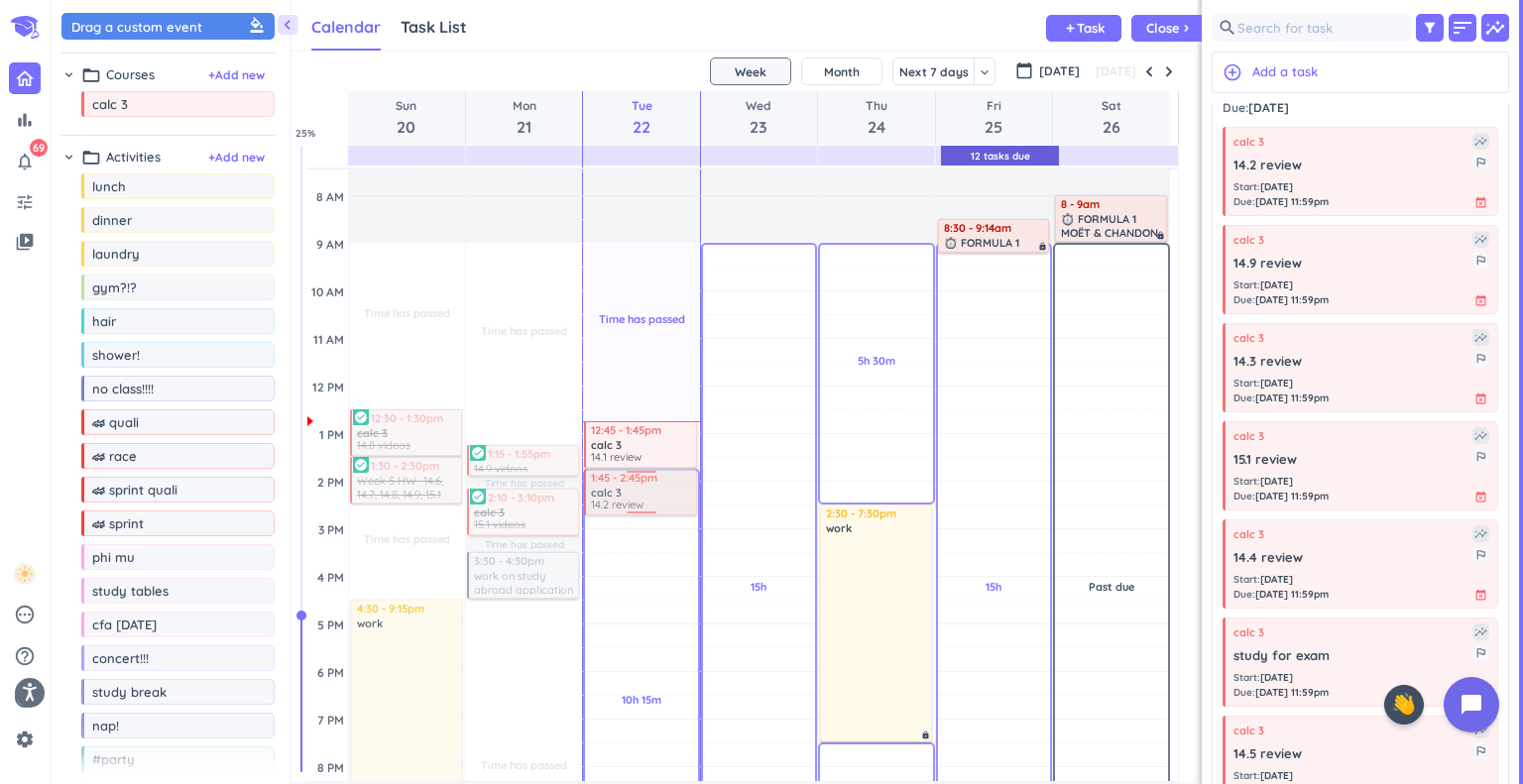 drag, startPoint x: 1321, startPoint y: 150, endPoint x: 652, endPoint y: 471, distance: 742.02561 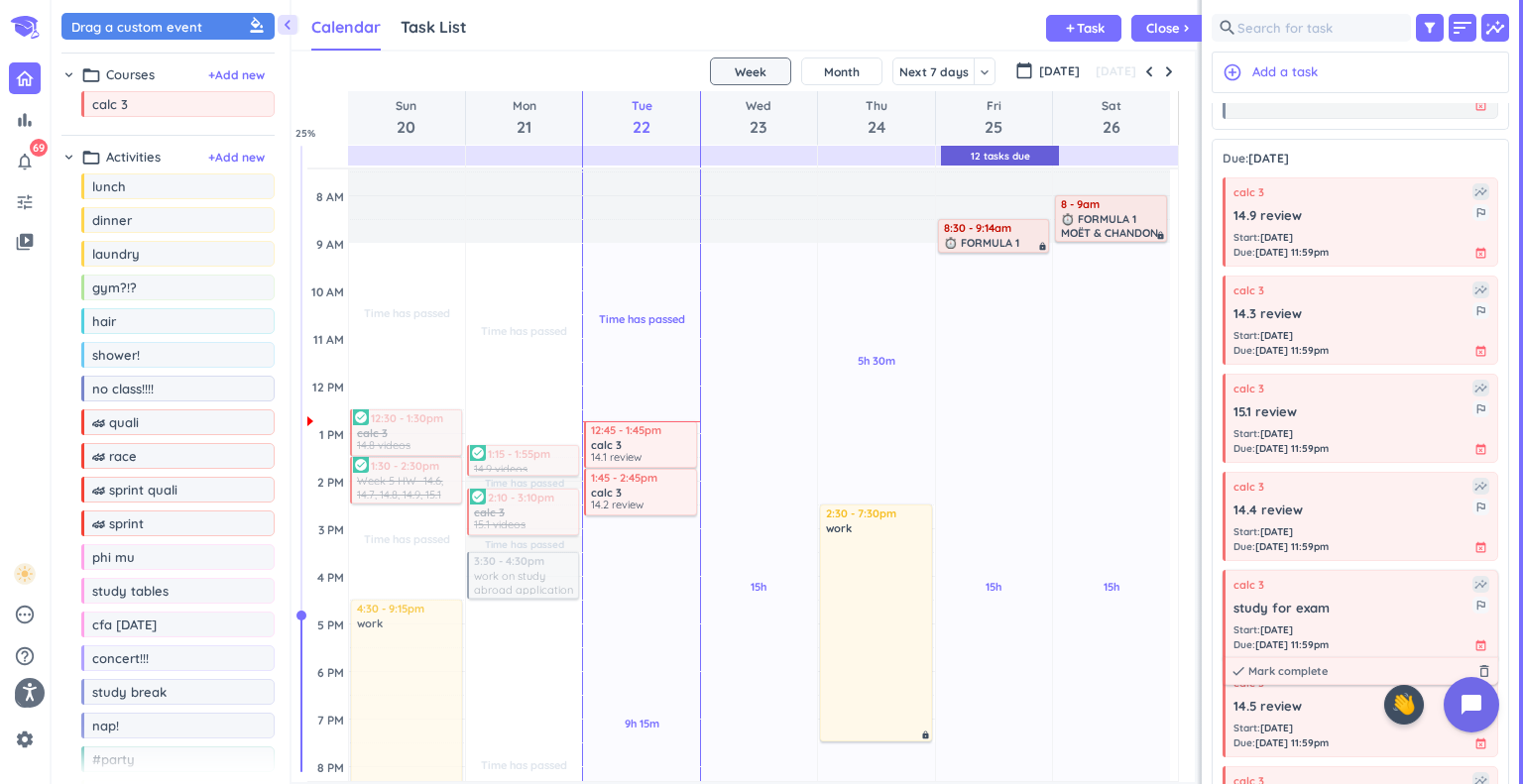 scroll, scrollTop: 159, scrollLeft: 0, axis: vertical 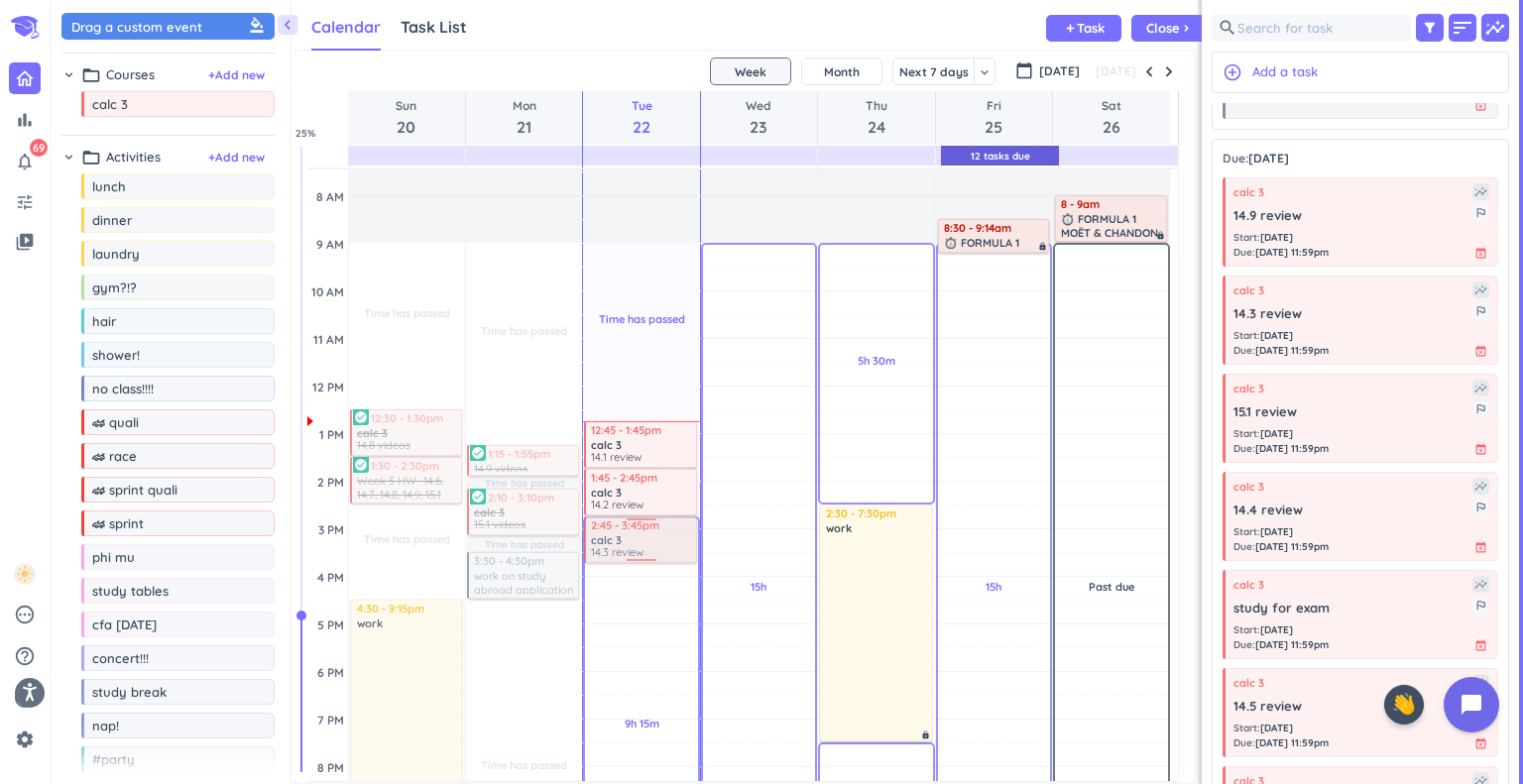 drag, startPoint x: 1304, startPoint y: 305, endPoint x: 641, endPoint y: 518, distance: 696.3749 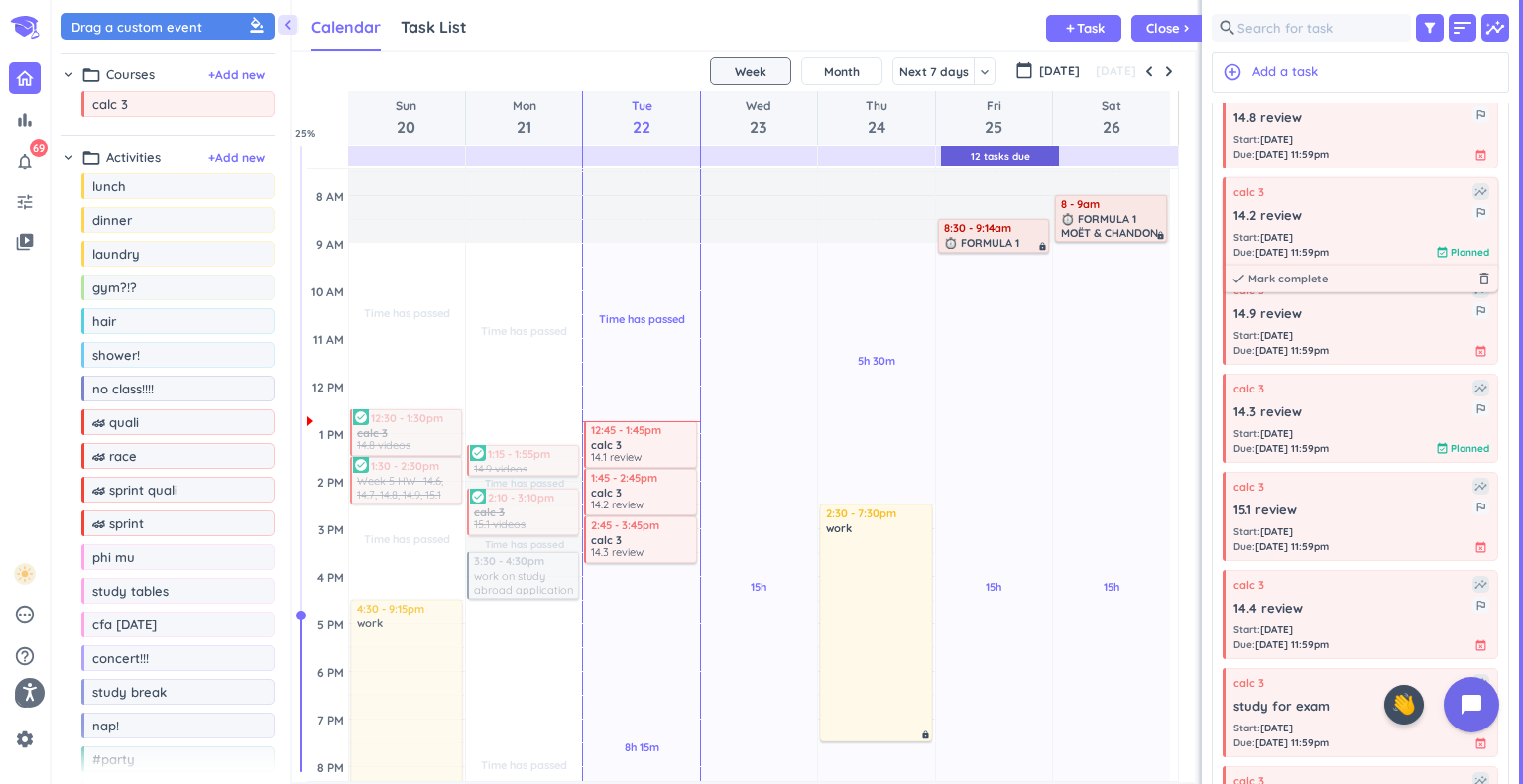 scroll, scrollTop: 551, scrollLeft: 0, axis: vertical 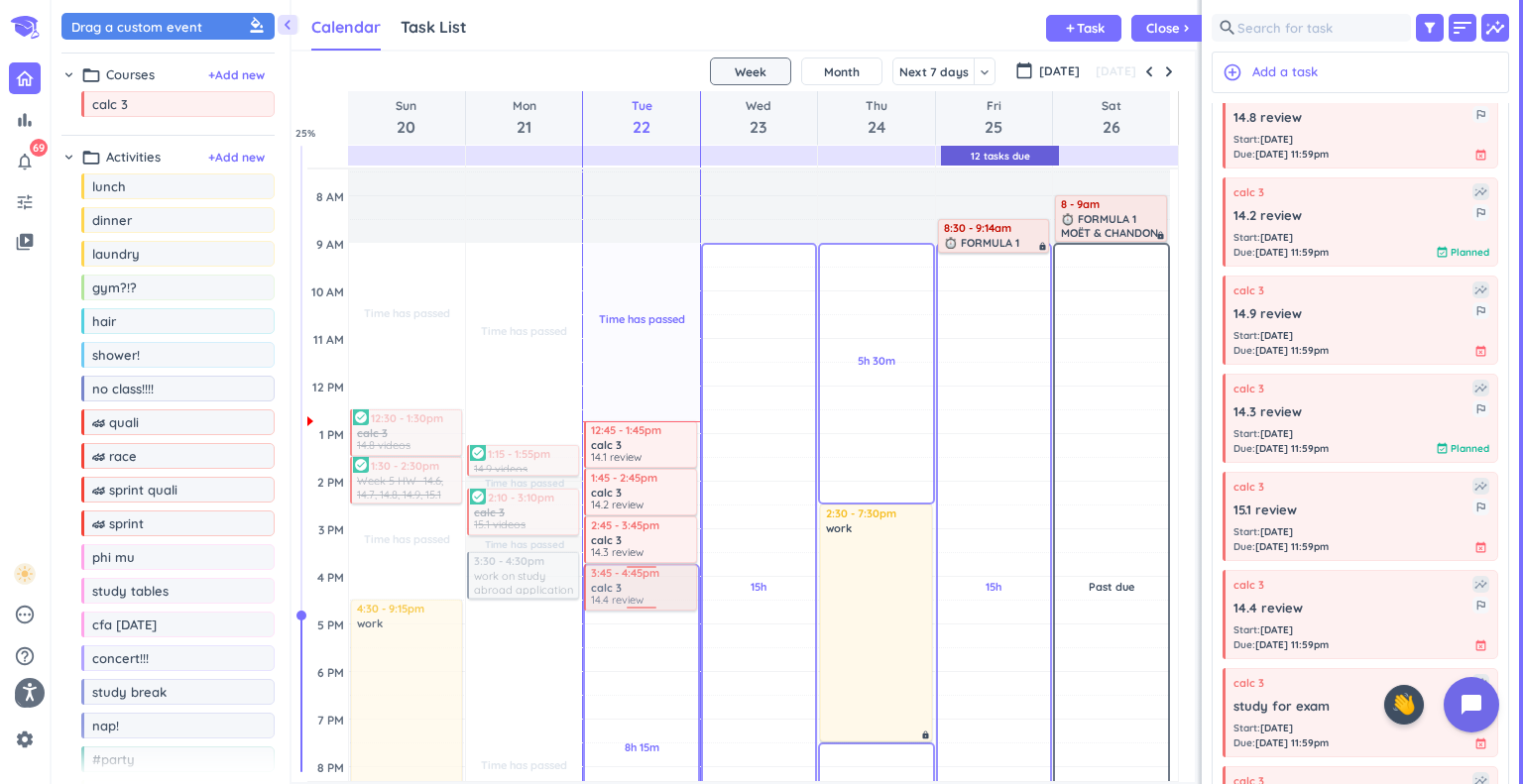 drag, startPoint x: 1275, startPoint y: 617, endPoint x: 644, endPoint y: 567, distance: 632.97788 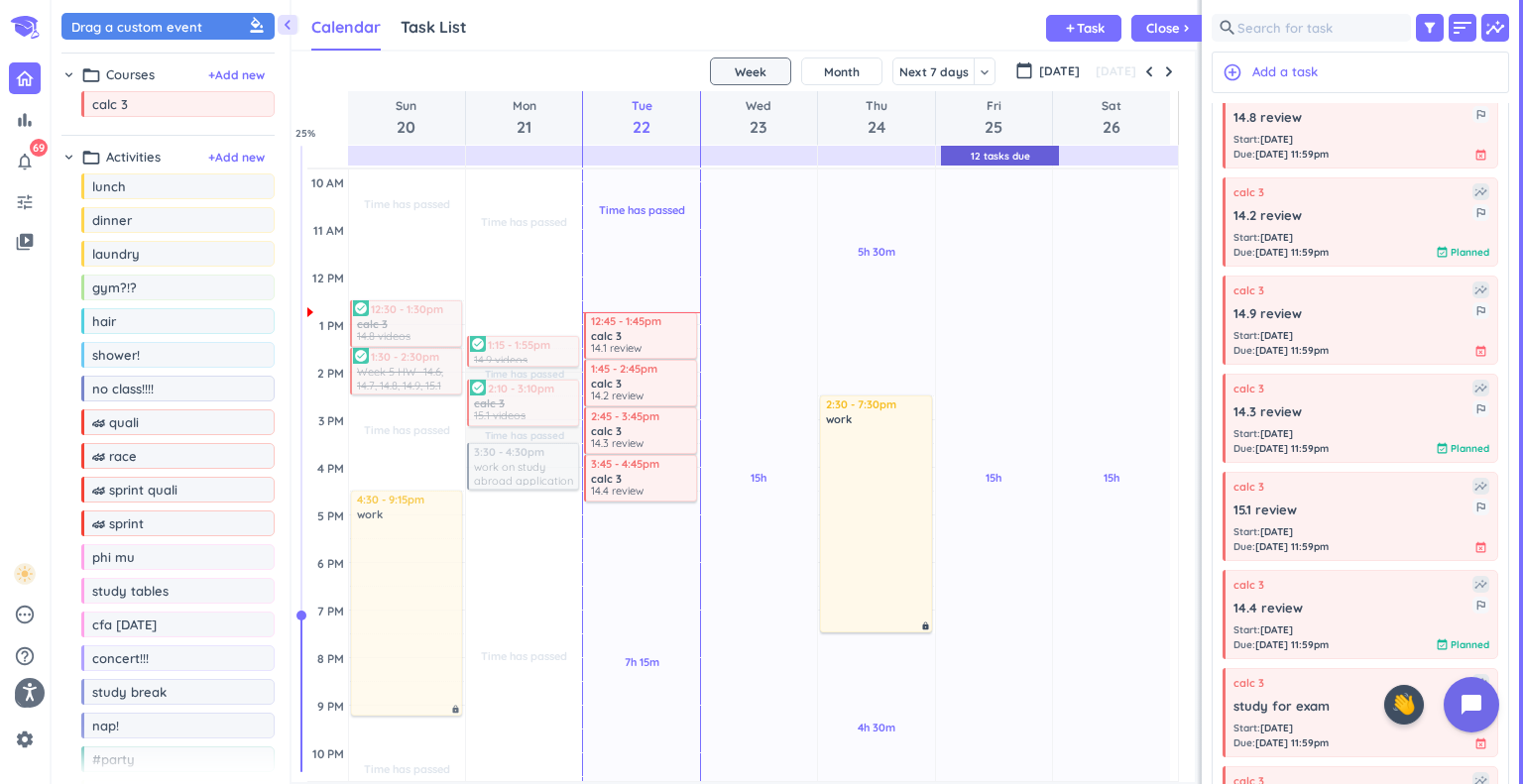 scroll, scrollTop: 294, scrollLeft: 0, axis: vertical 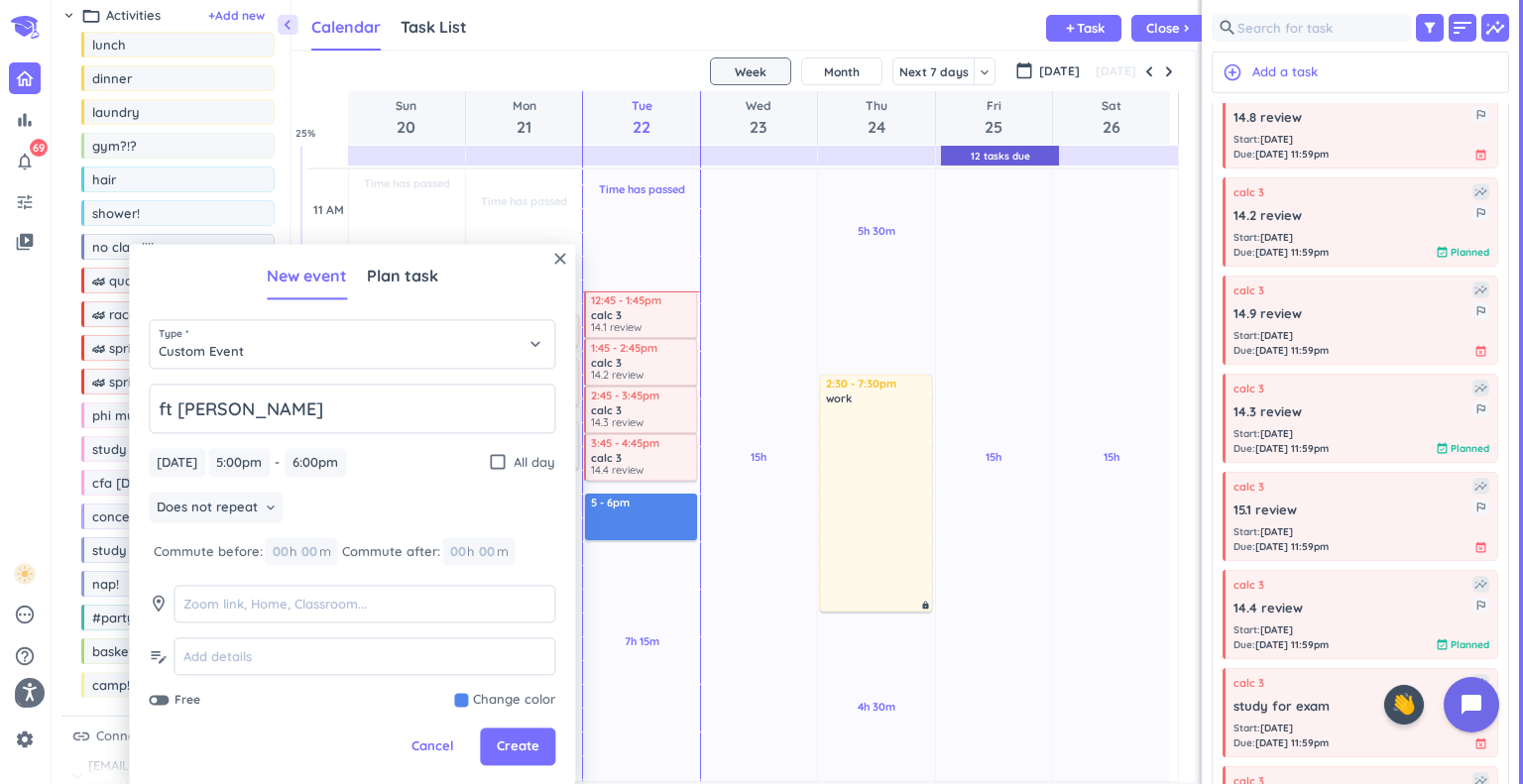click at bounding box center [505, 701] 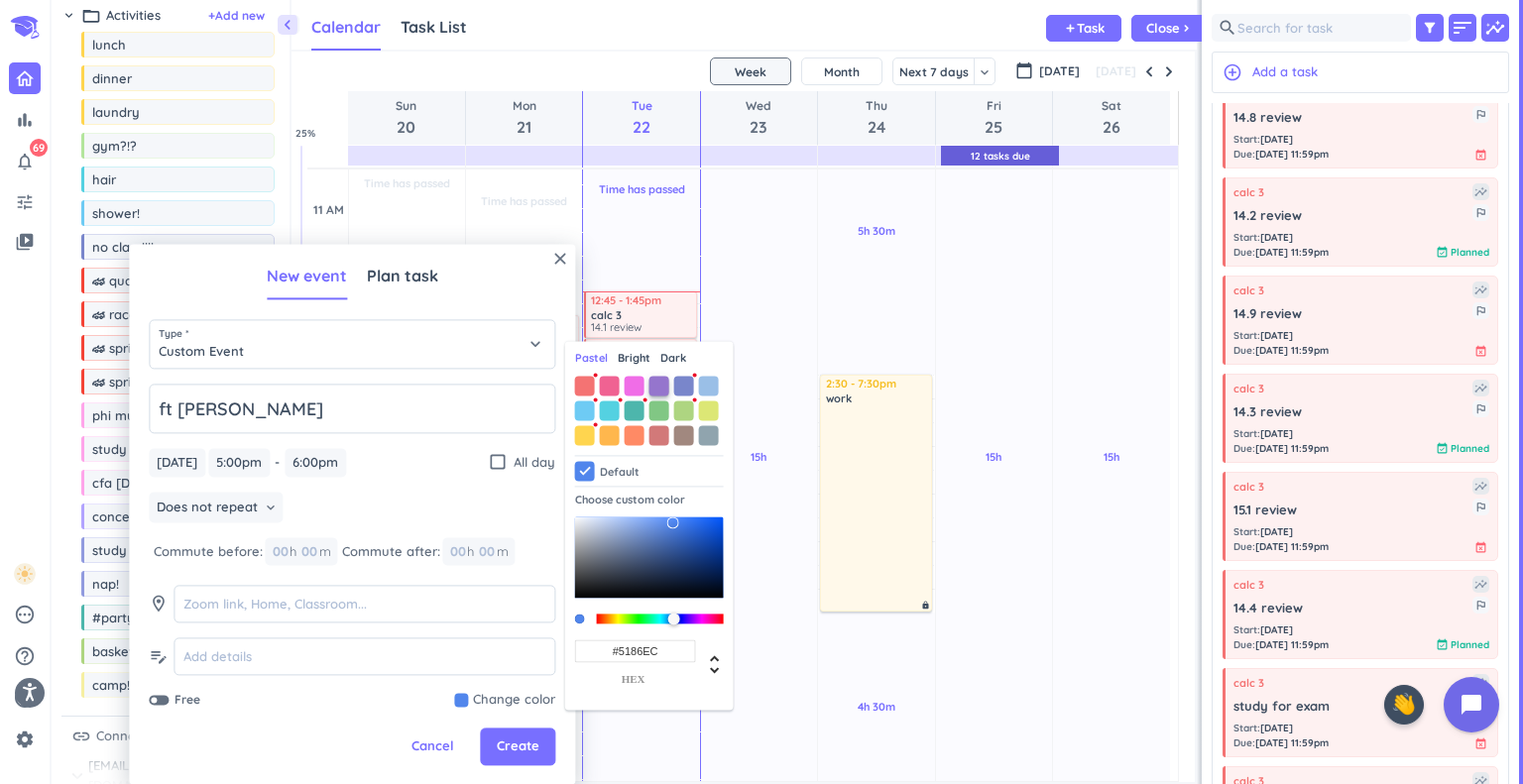 click at bounding box center (659, 386) 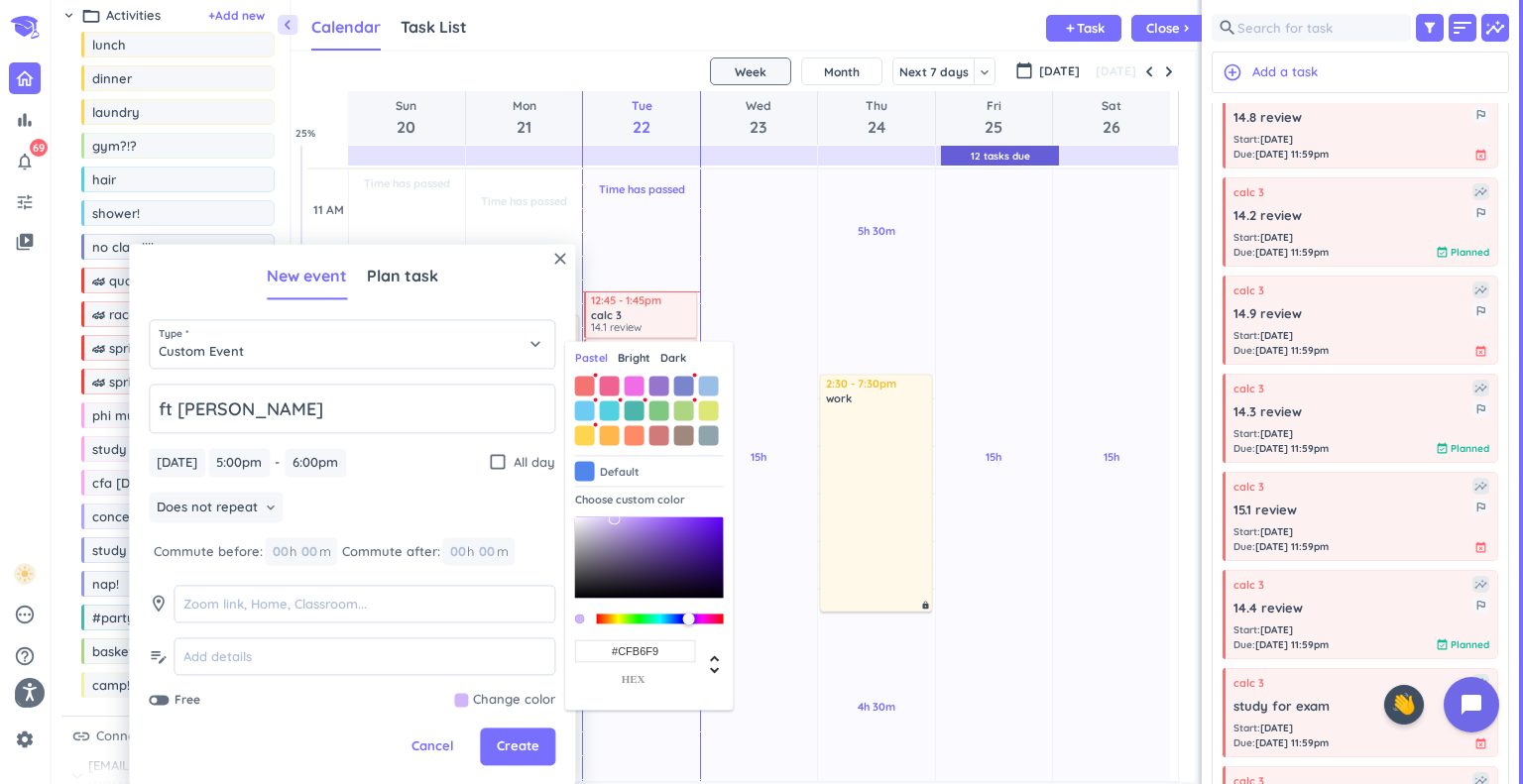 drag, startPoint x: 639, startPoint y: 530, endPoint x: 616, endPoint y: 516, distance: 26.925824 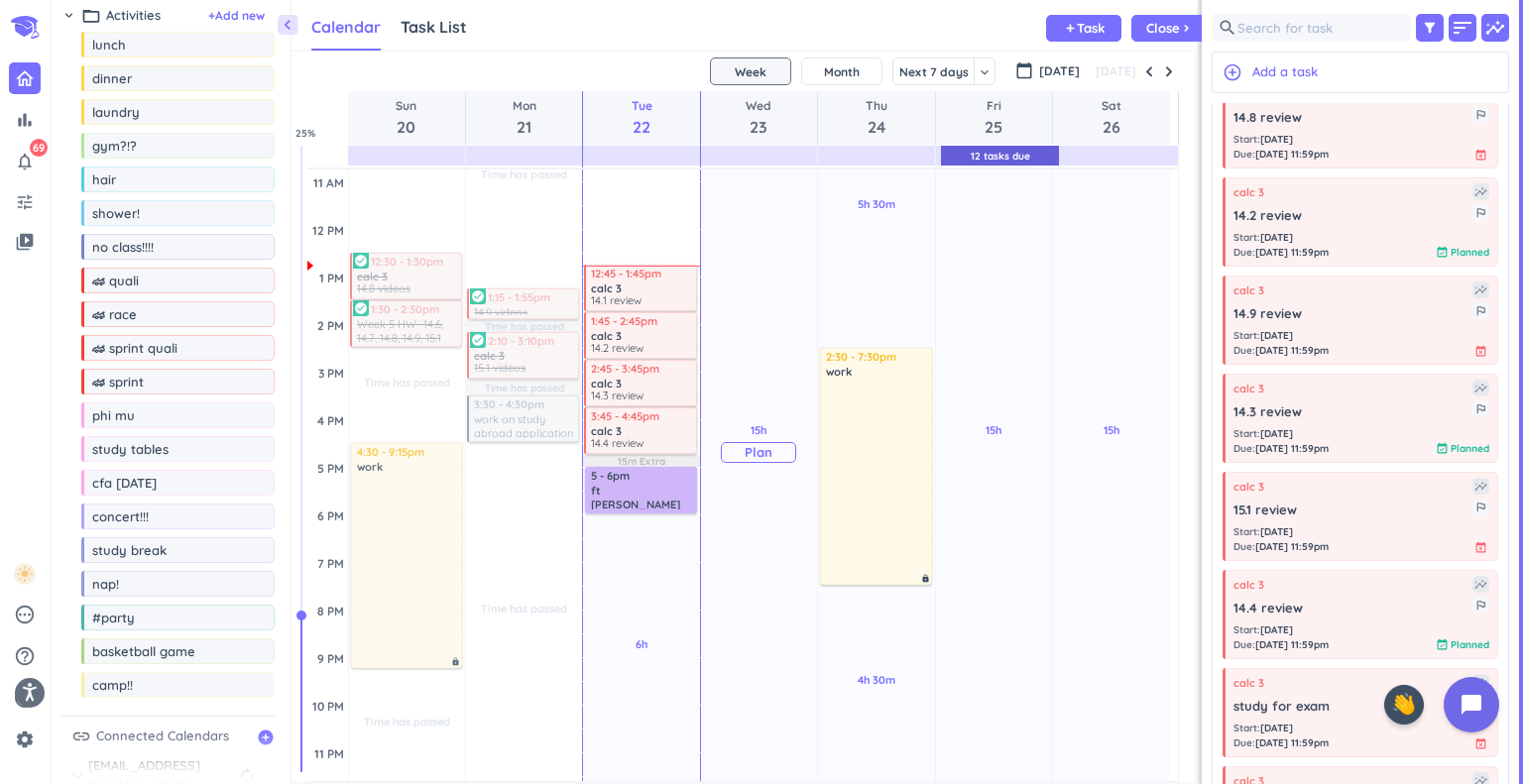 scroll, scrollTop: 334, scrollLeft: 0, axis: vertical 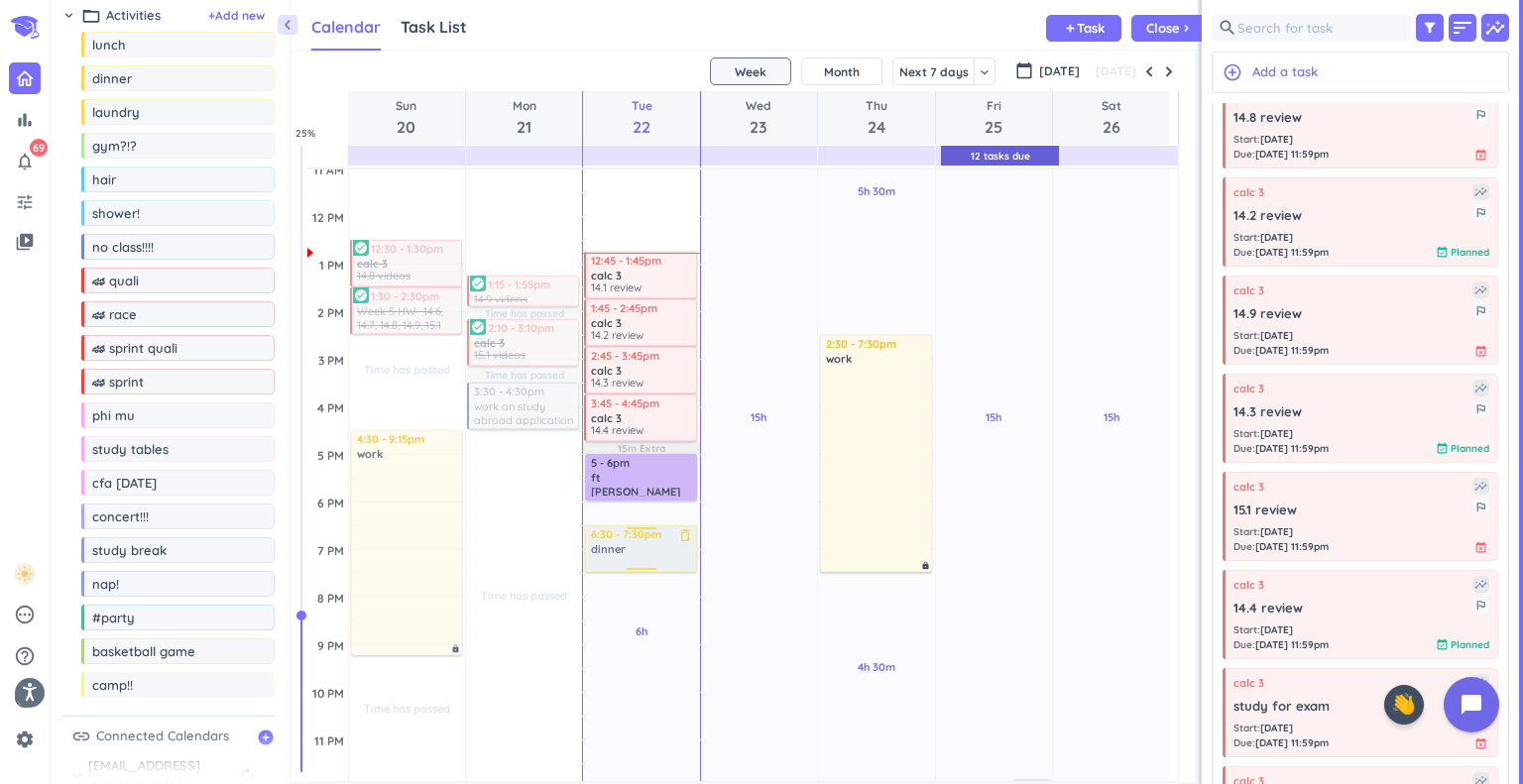 drag, startPoint x: 164, startPoint y: 83, endPoint x: 630, endPoint y: 527, distance: 643.6552 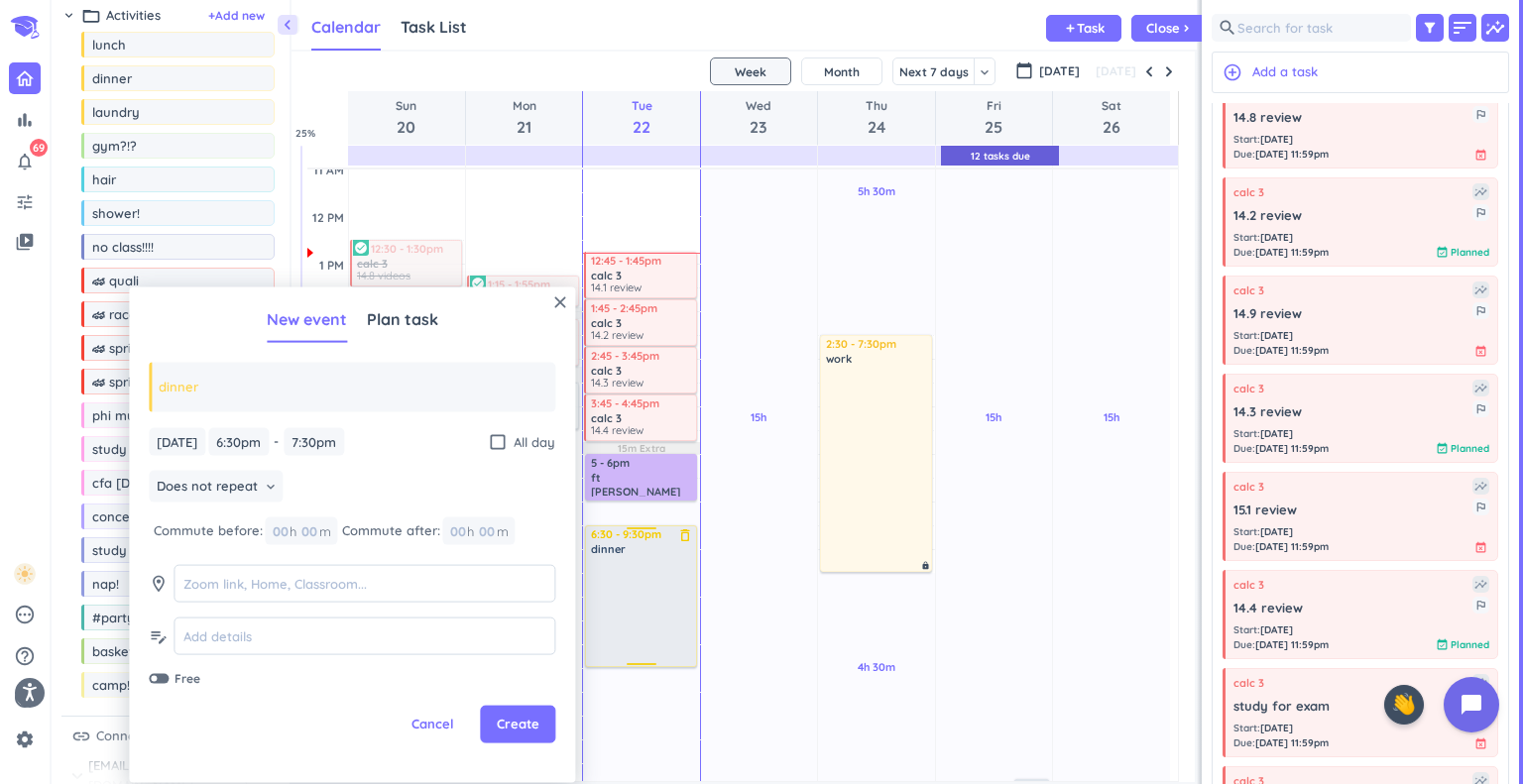 drag, startPoint x: 639, startPoint y: 571, endPoint x: 636, endPoint y: 665, distance: 94.04786 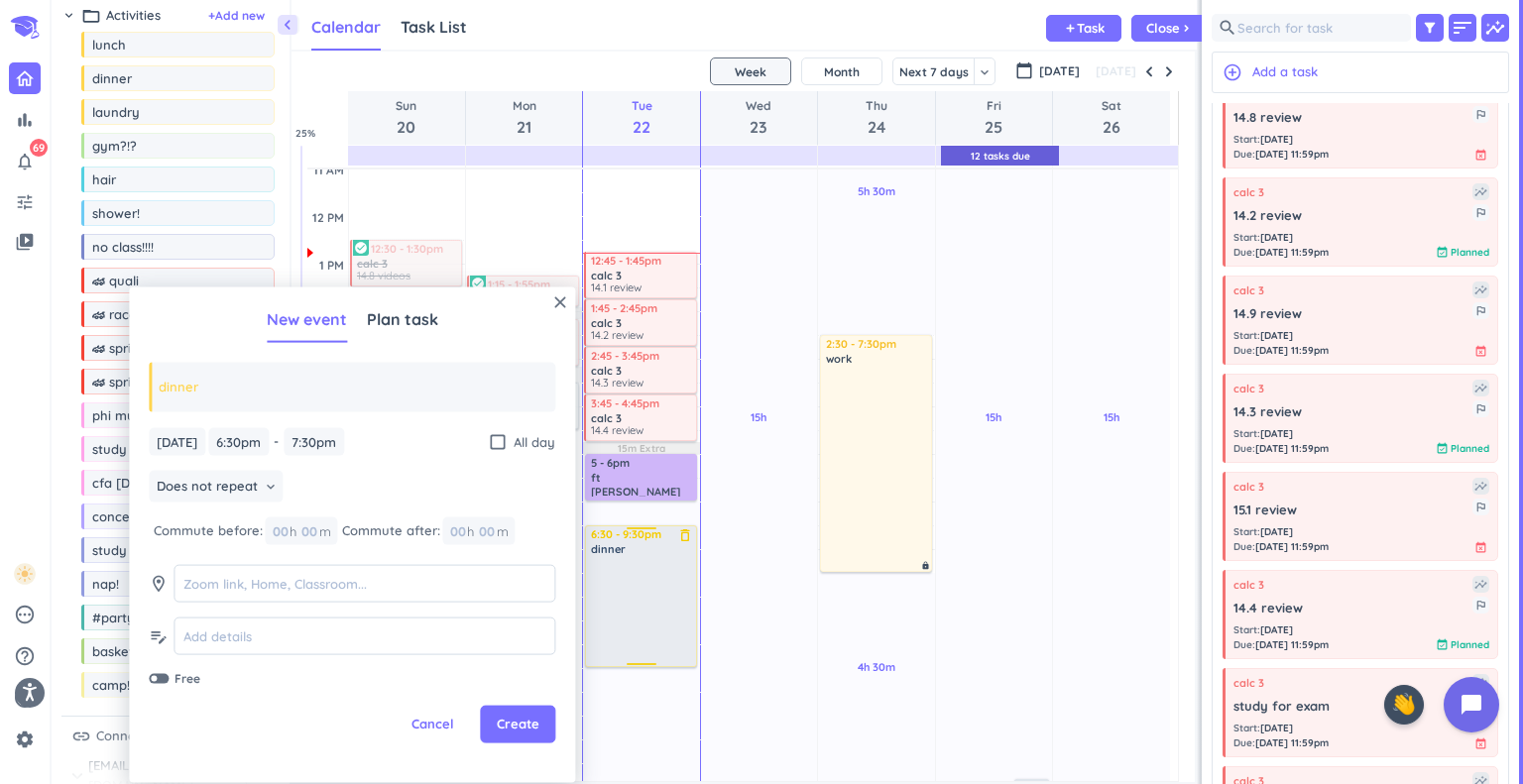click on "Time has passed Past due Plan 6h  Past due Plan 15m Extra Adjust Awake Time Adjust Awake Time 12:45 - 1:45pm calc 3 14.1 review more_vert 1:45 - 2:45pm calc 3 14.2 review more_vert 2:45 - 3:45pm calc 3 14.3 review more_vert 3:45 - 4:45pm calc 3 14.4 review more_vert 5 - 6pm ft [PERSON_NAME] delete_outline 6:30 - 7:30pm dinner delete_outline 6:30 - 9:30pm dinner delete_outline" at bounding box center (641, 406) 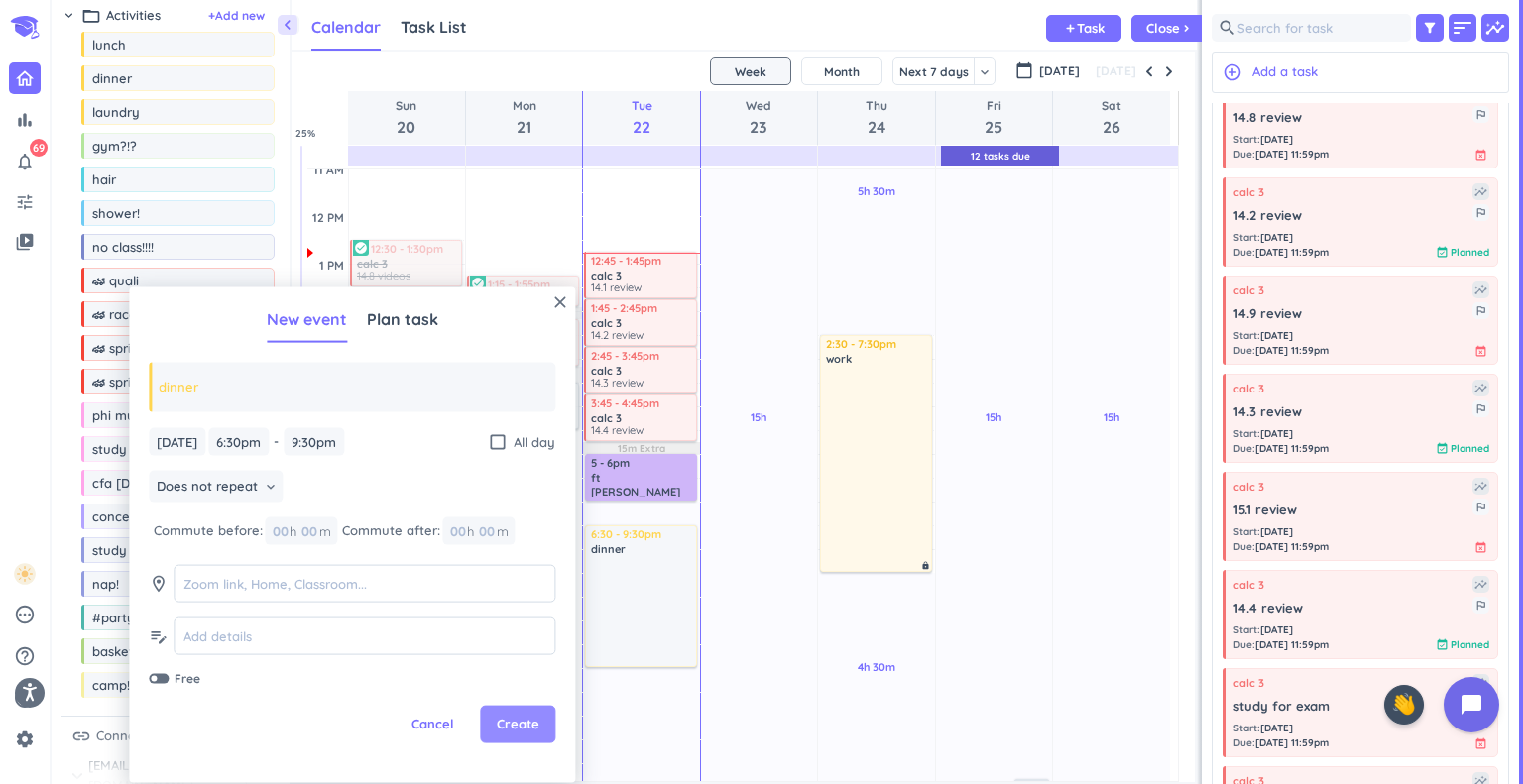 click on "Create" at bounding box center (518, 725) 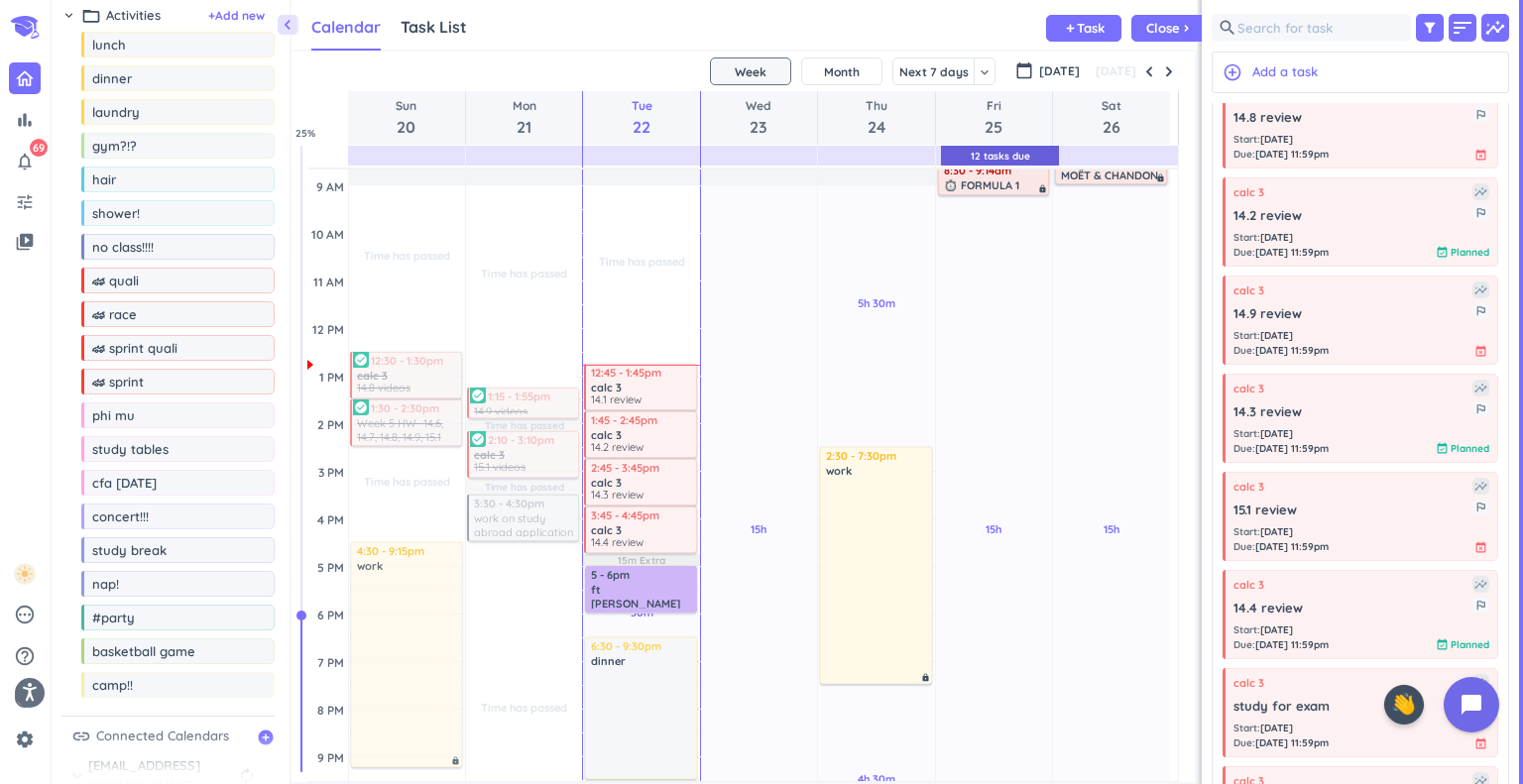 scroll, scrollTop: 219, scrollLeft: 0, axis: vertical 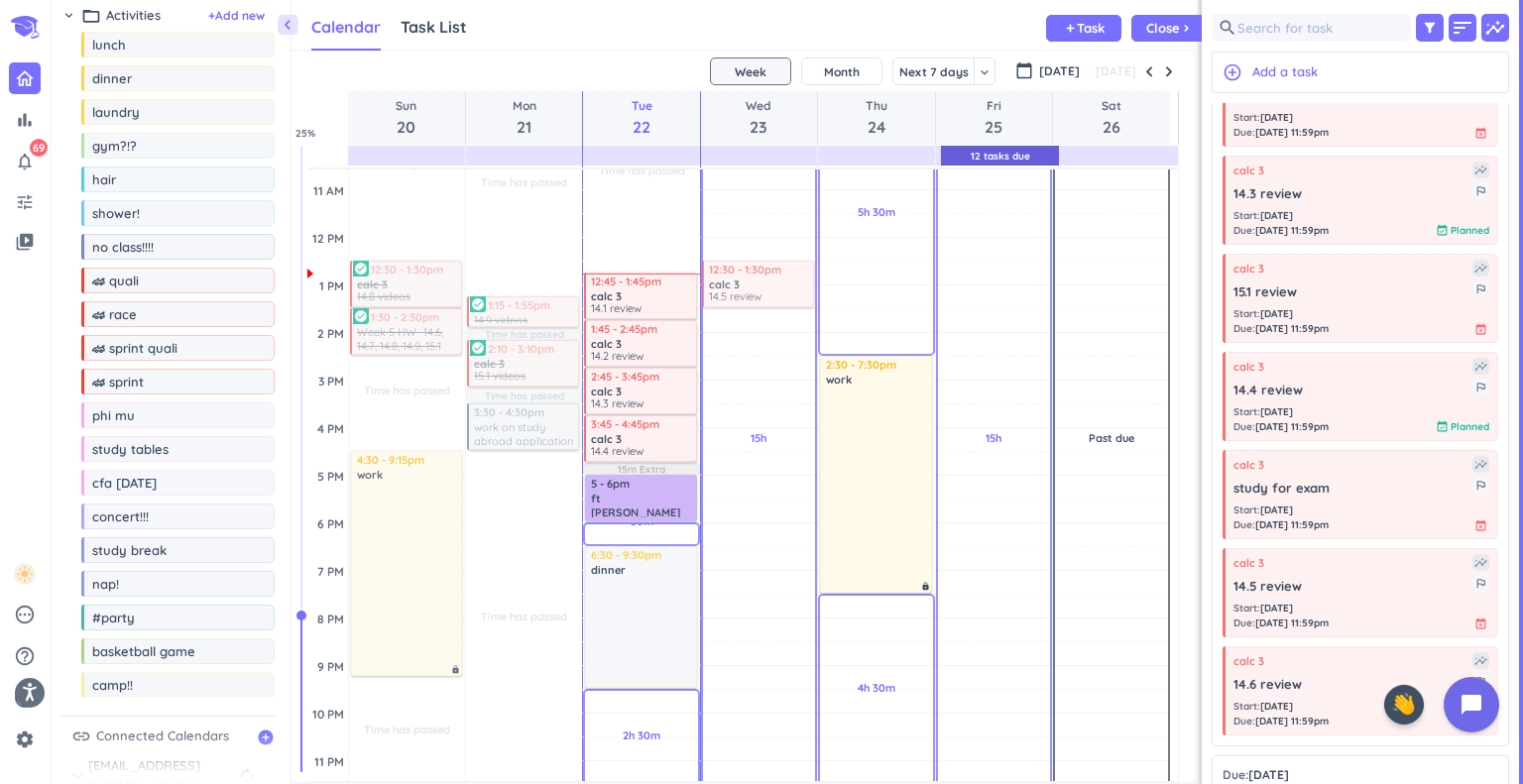 drag, startPoint x: 1328, startPoint y: 582, endPoint x: 757, endPoint y: 254, distance: 658.502 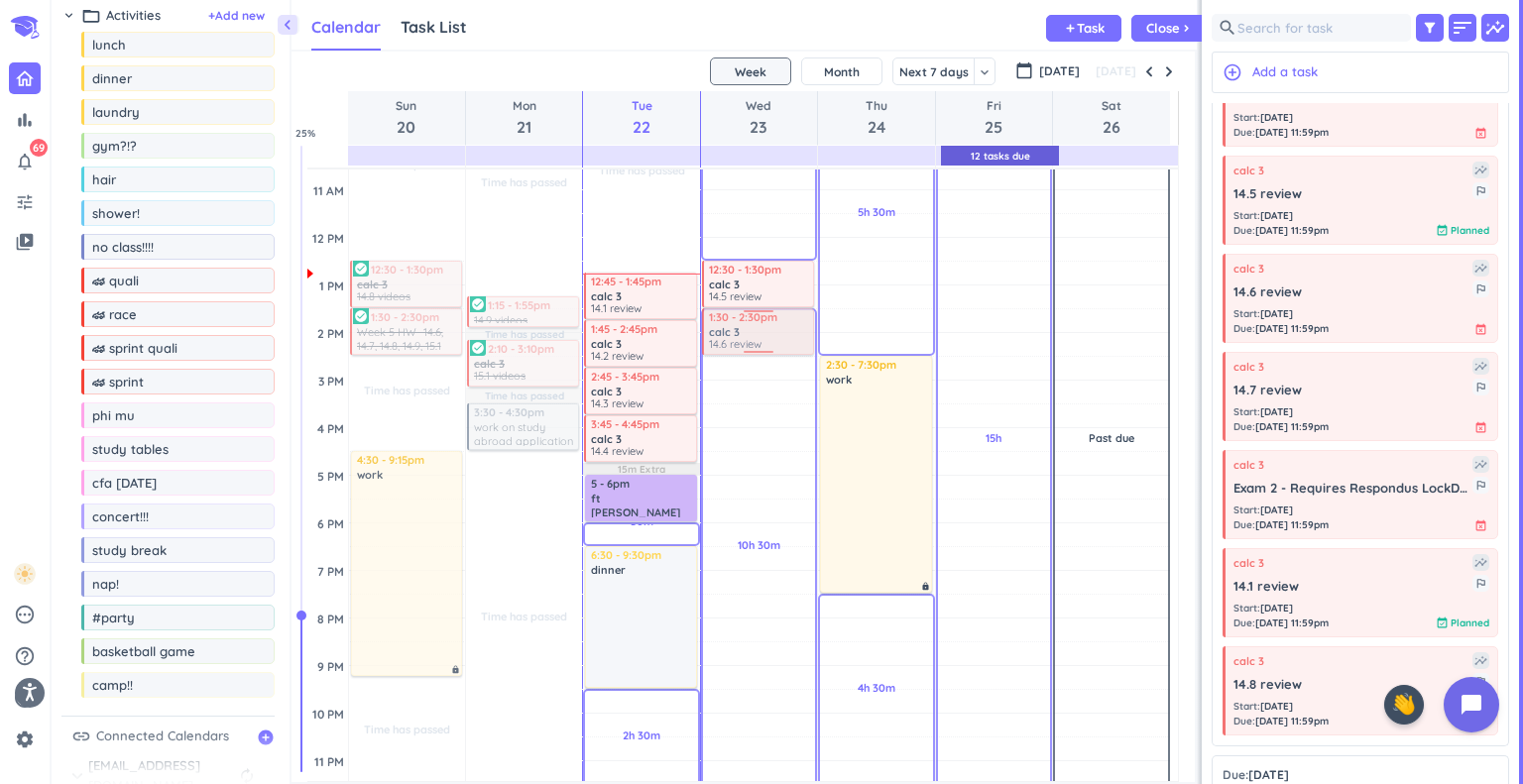 drag, startPoint x: 1327, startPoint y: 319, endPoint x: 781, endPoint y: 309, distance: 546.0916 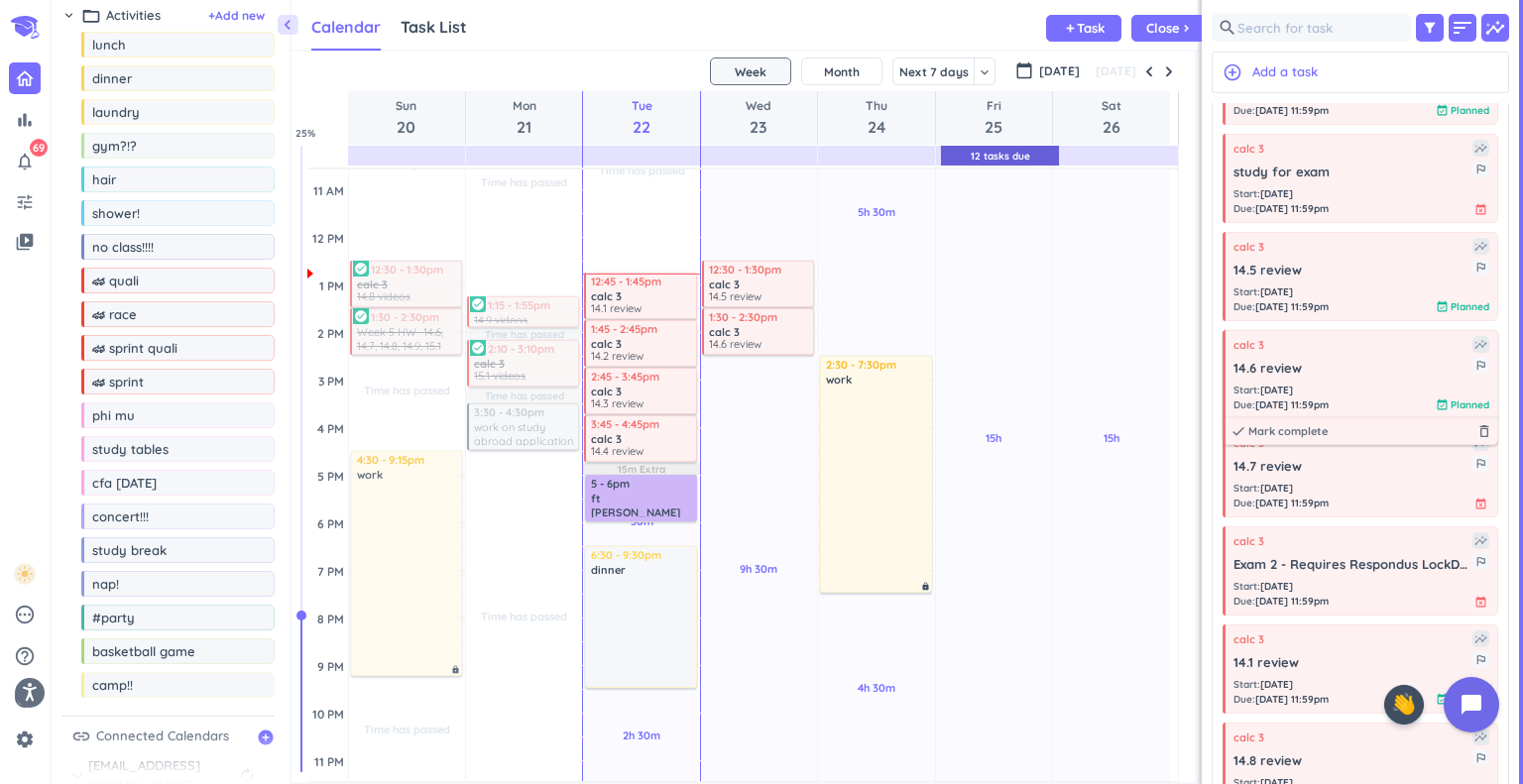 scroll, scrollTop: 702, scrollLeft: 0, axis: vertical 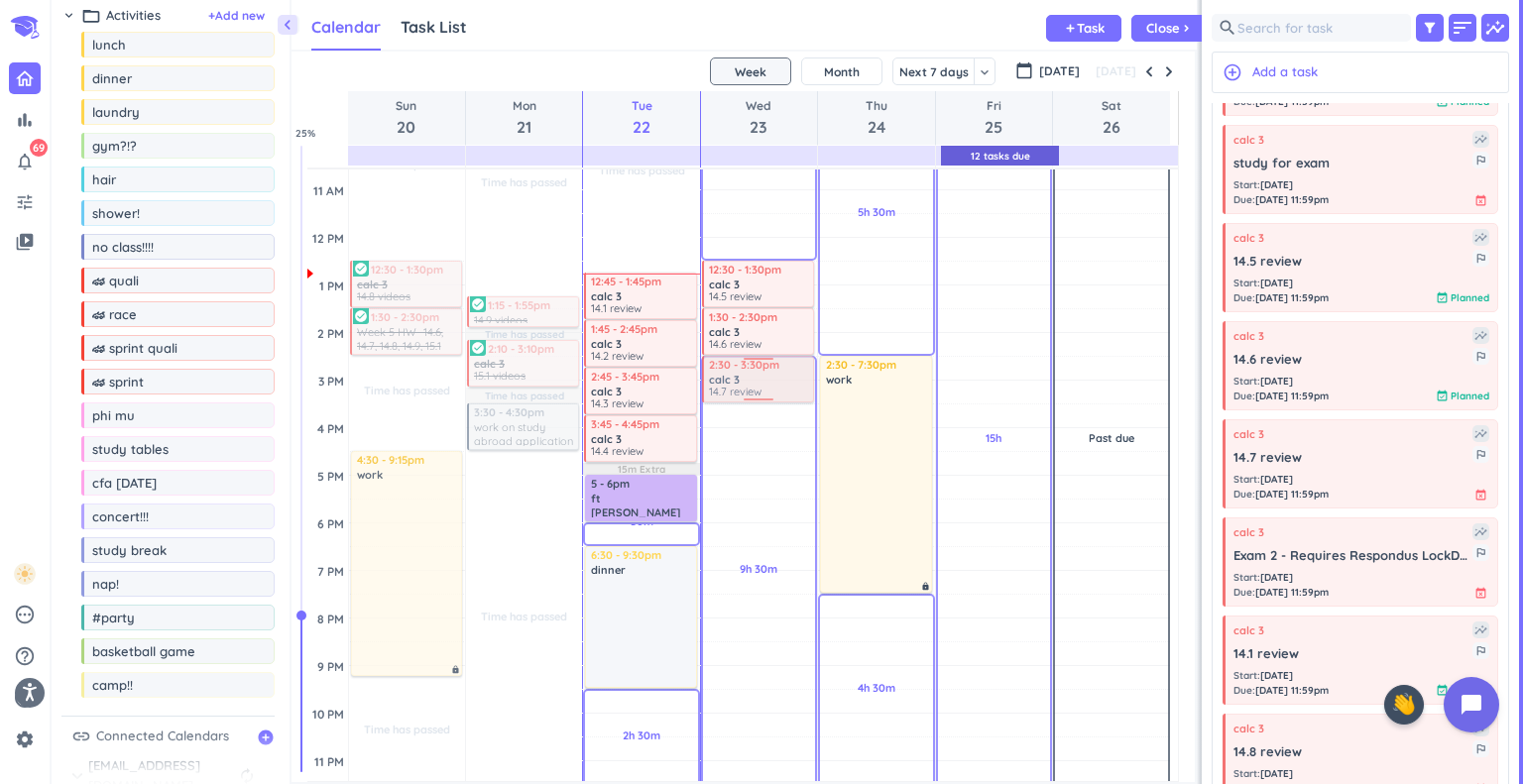 drag, startPoint x: 1293, startPoint y: 459, endPoint x: 744, endPoint y: 357, distance: 558.395 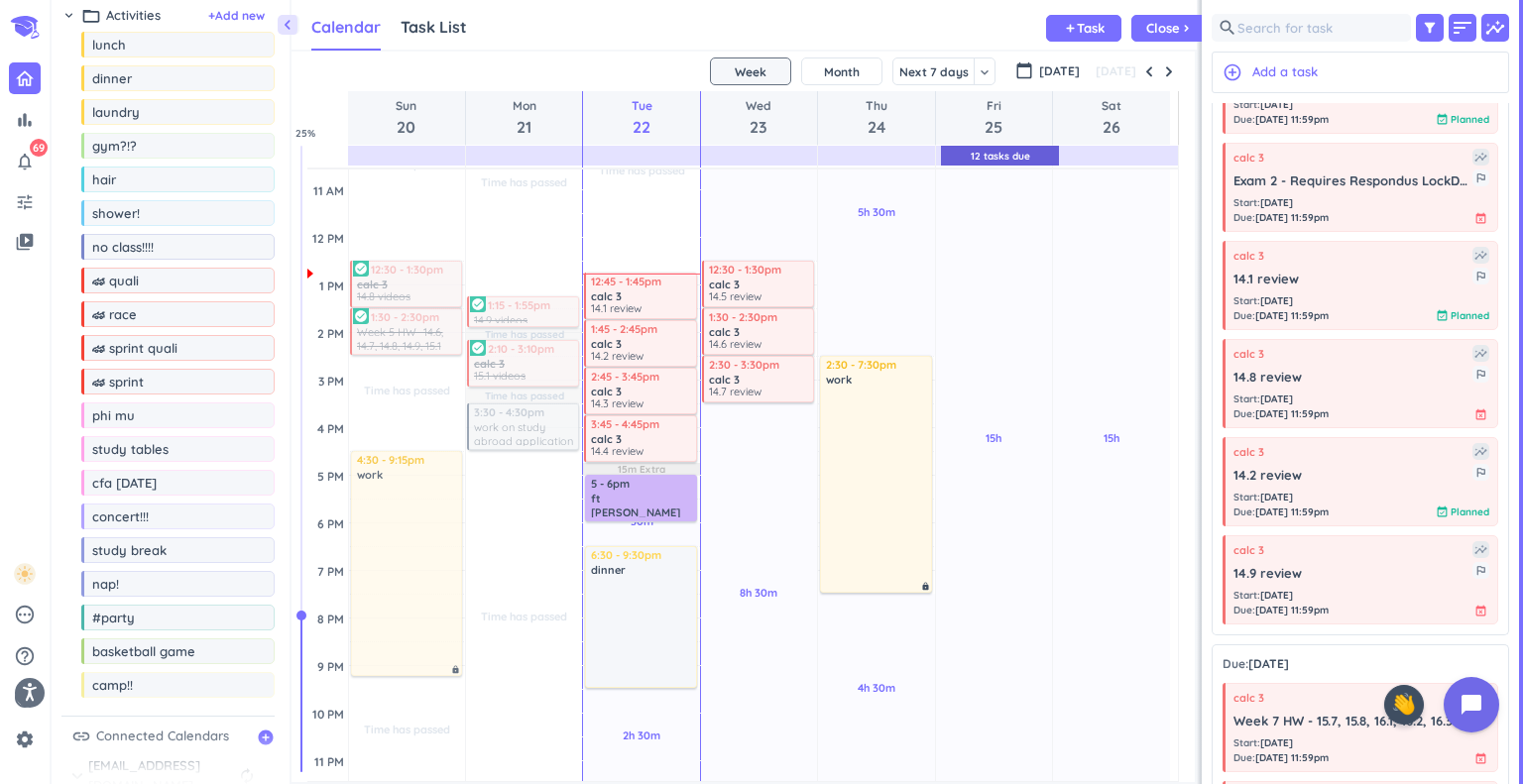 scroll, scrollTop: 880, scrollLeft: 0, axis: vertical 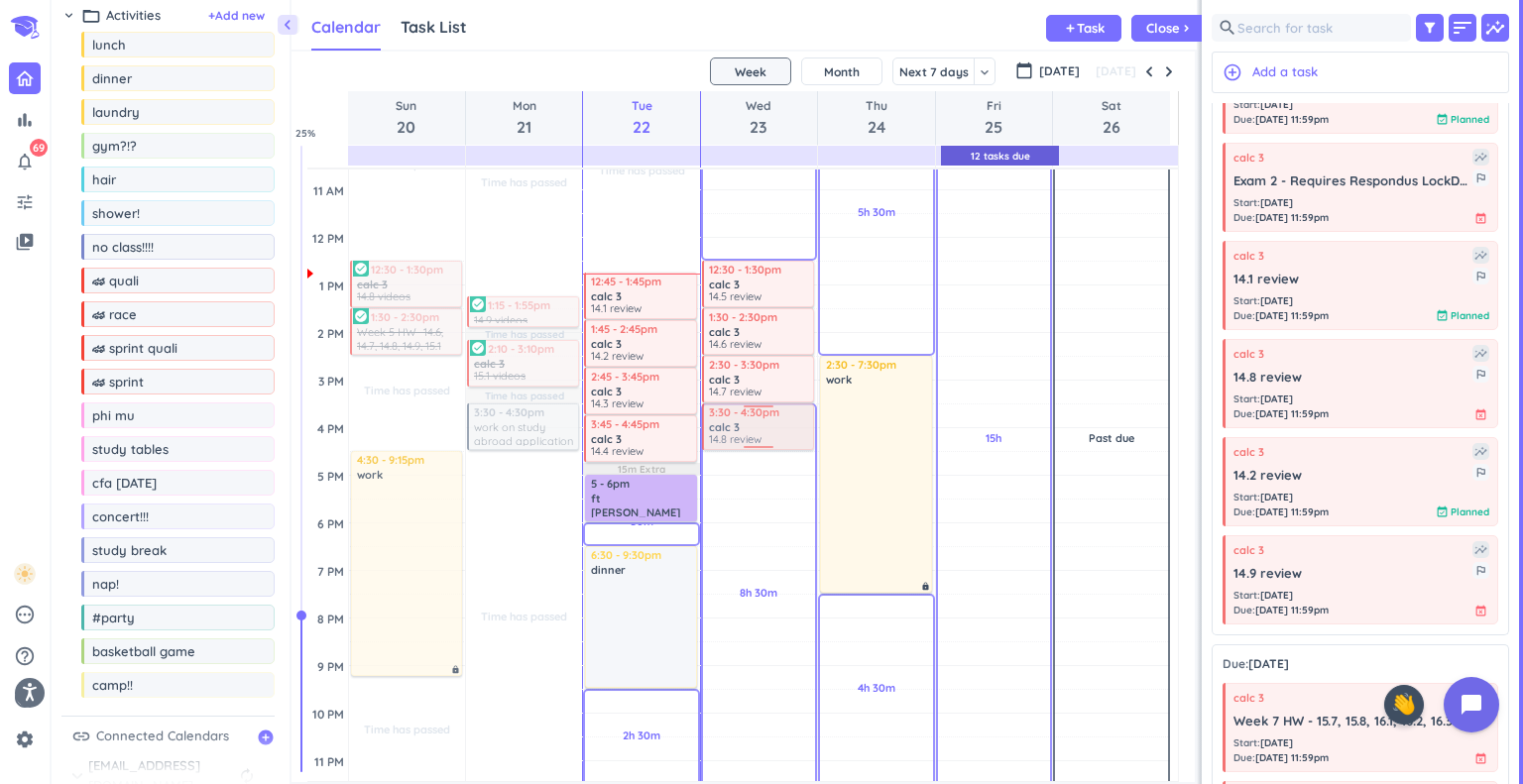 drag, startPoint x: 1324, startPoint y: 385, endPoint x: 786, endPoint y: 403, distance: 538.30103 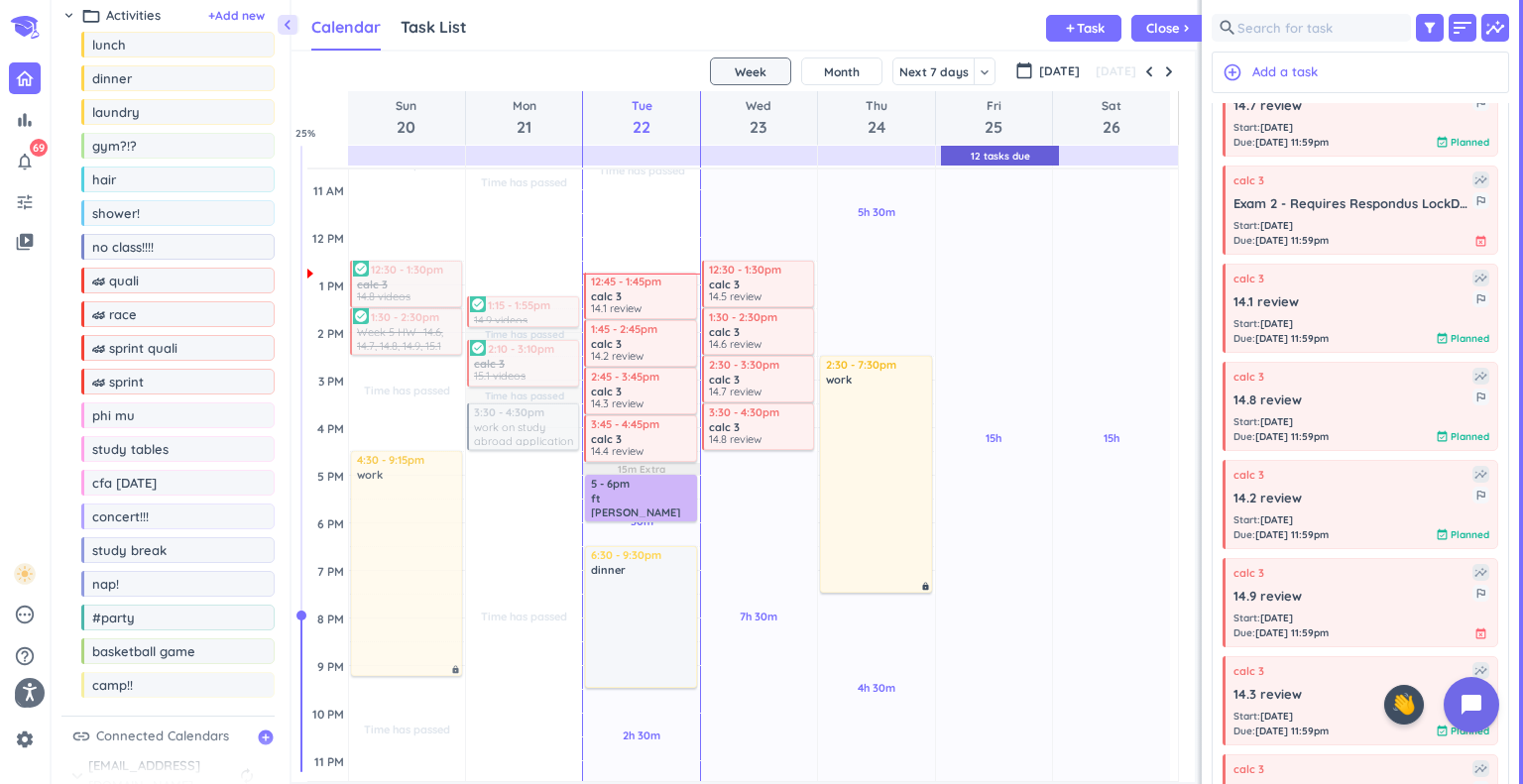 scroll, scrollTop: 0, scrollLeft: 0, axis: both 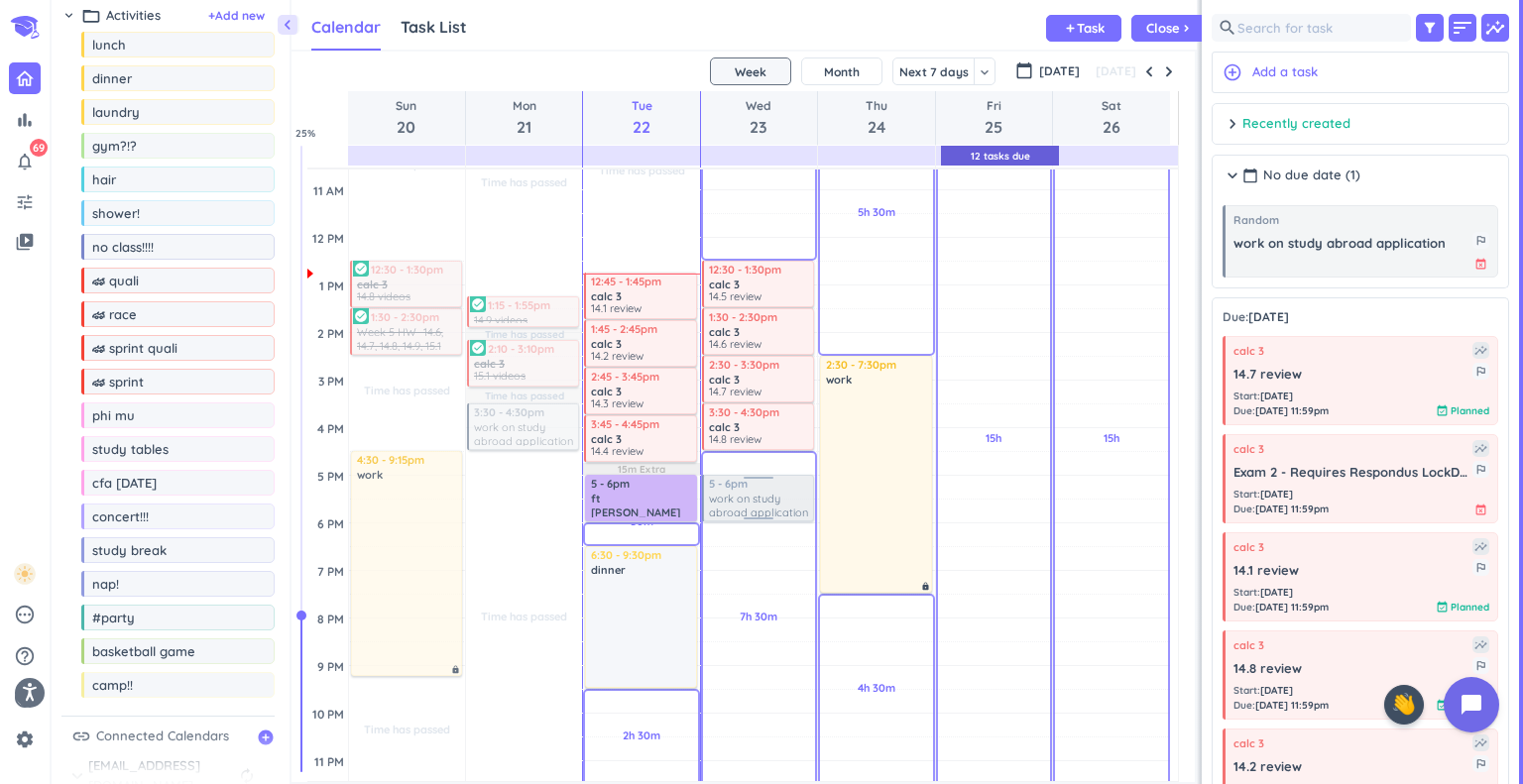 drag, startPoint x: 1370, startPoint y: 263, endPoint x: 761, endPoint y: 475, distance: 644.84494 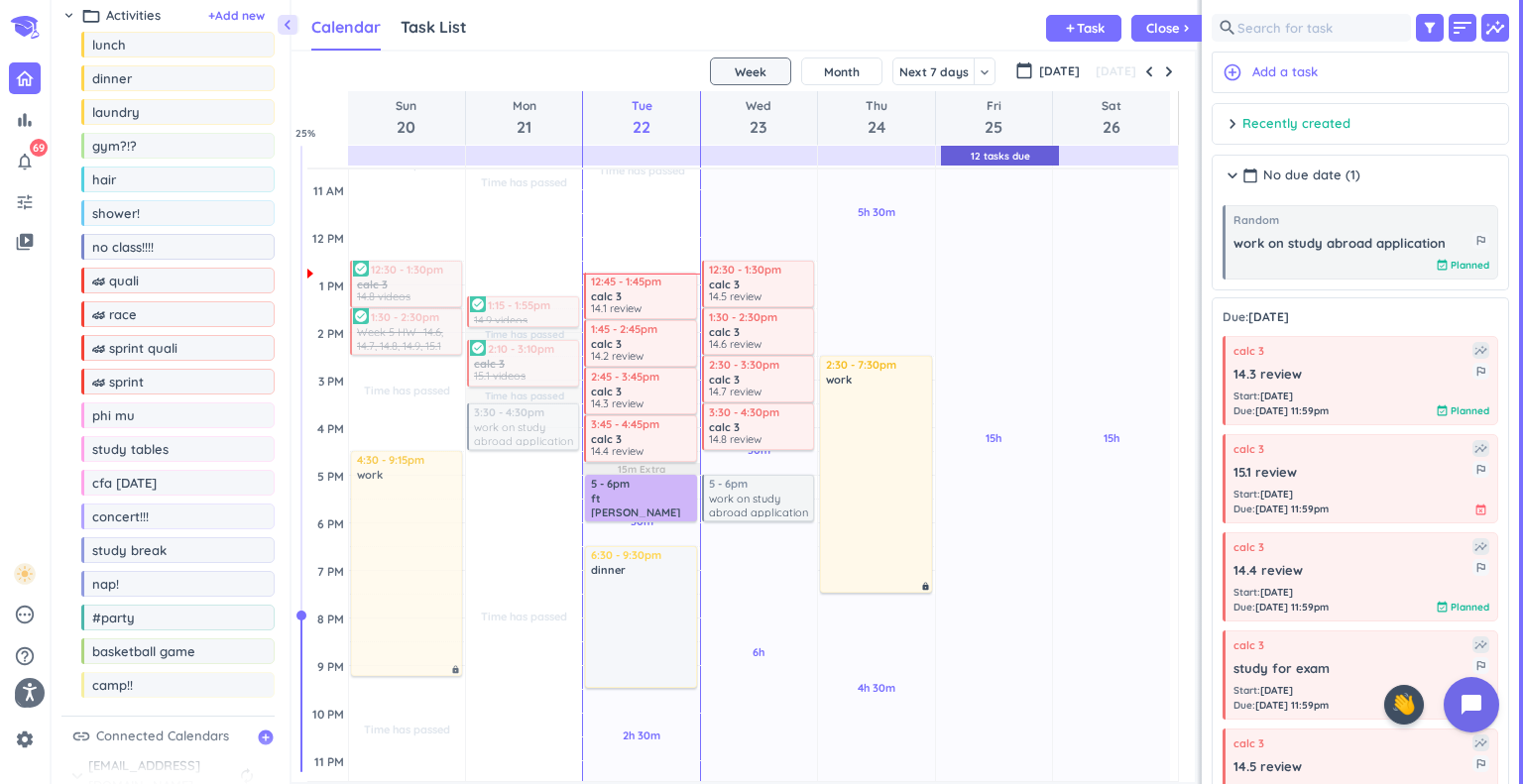 scroll, scrollTop: 101, scrollLeft: 0, axis: vertical 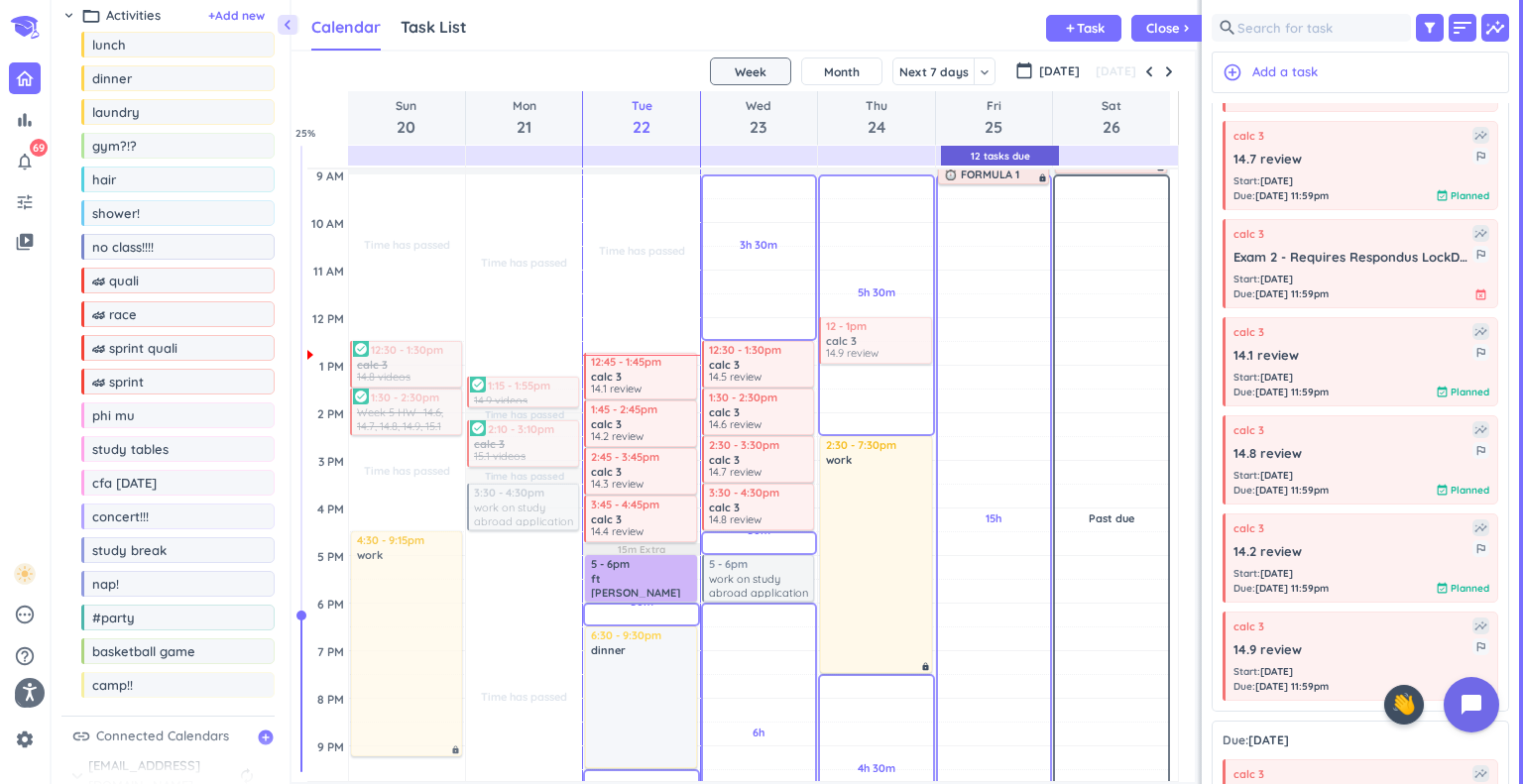 drag, startPoint x: 1301, startPoint y: 678, endPoint x: 866, endPoint y: 320, distance: 563.37288 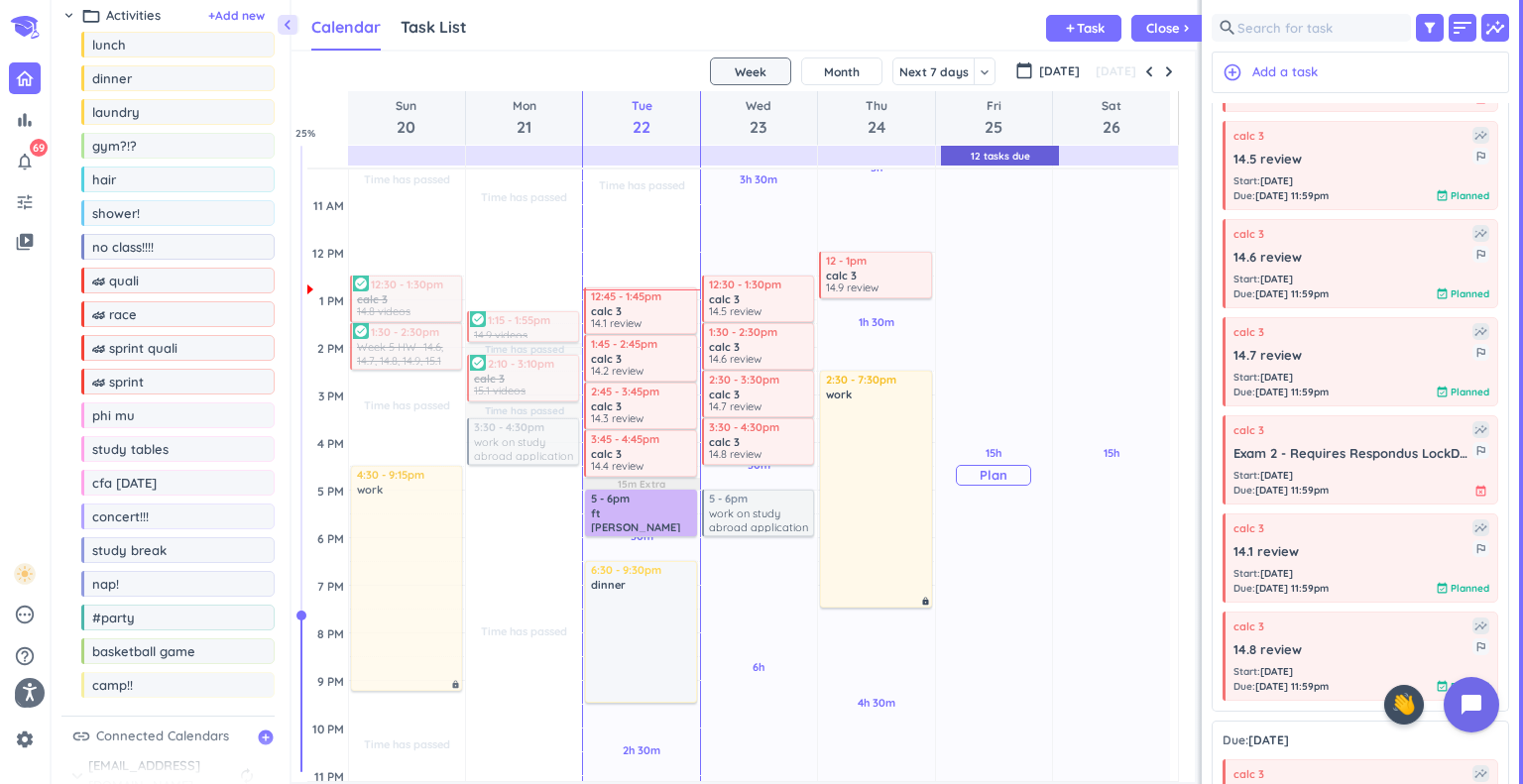 scroll, scrollTop: 300, scrollLeft: 0, axis: vertical 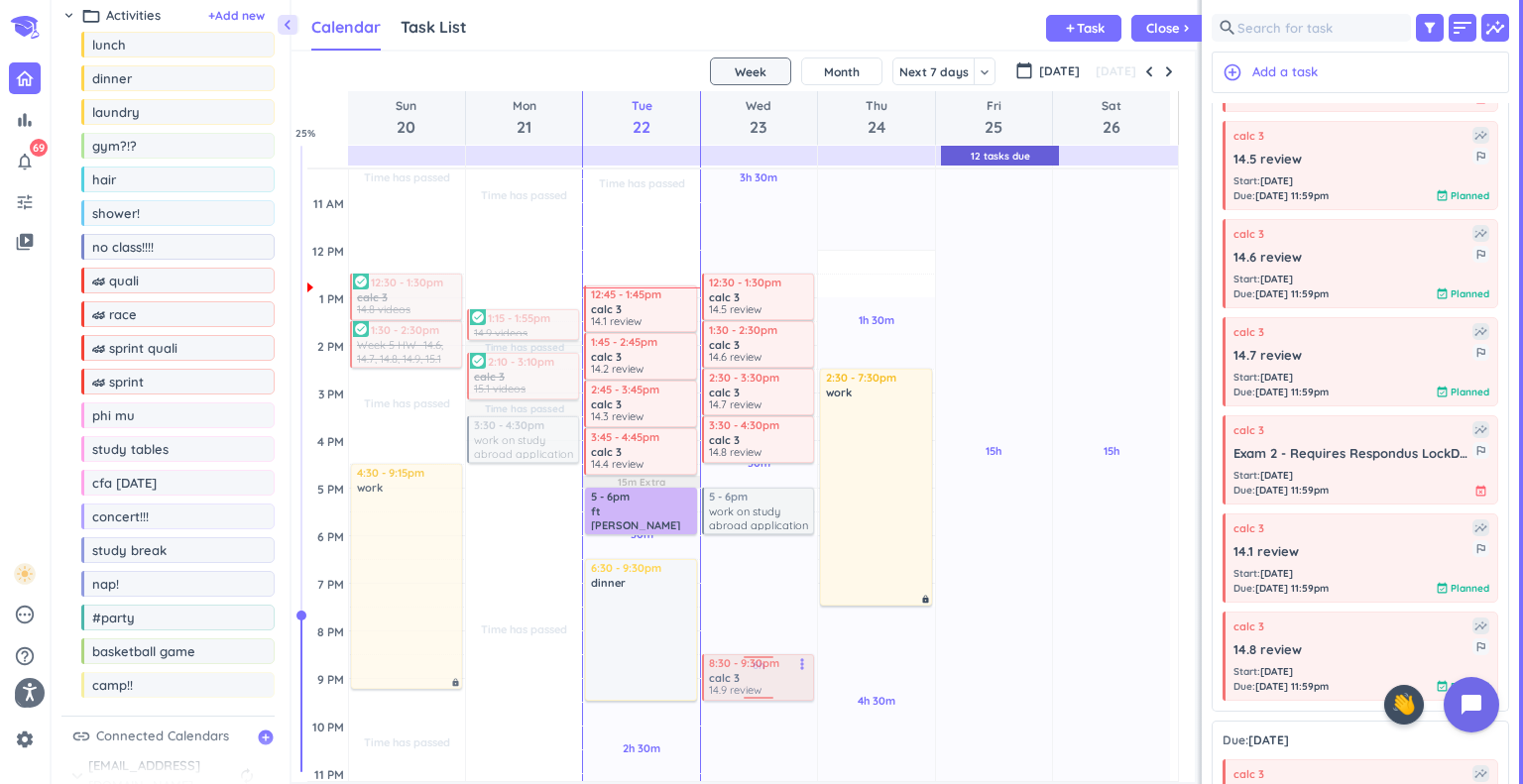 drag, startPoint x: 862, startPoint y: 280, endPoint x: 779, endPoint y: 680, distance: 408.5205 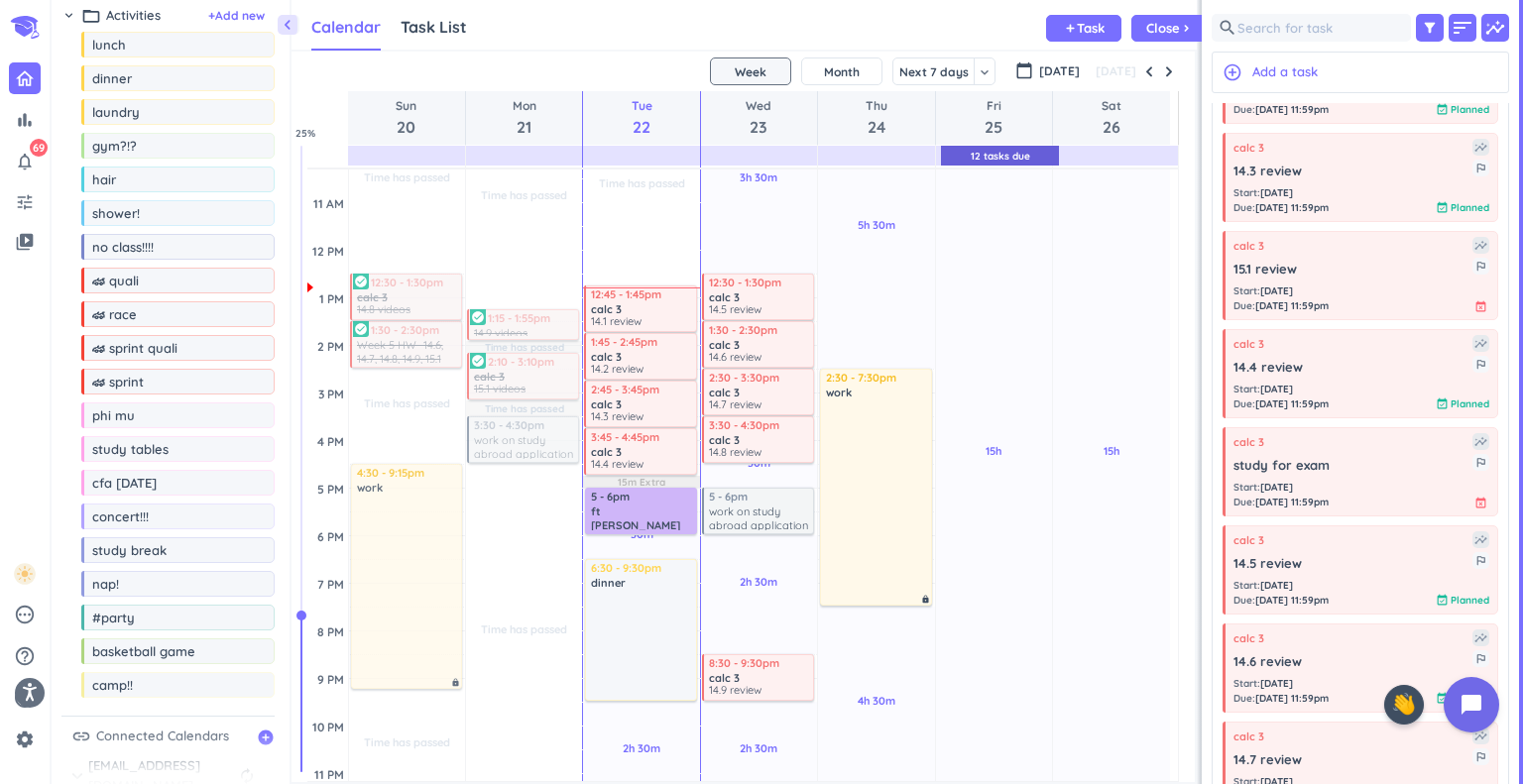 scroll, scrollTop: 301, scrollLeft: 0, axis: vertical 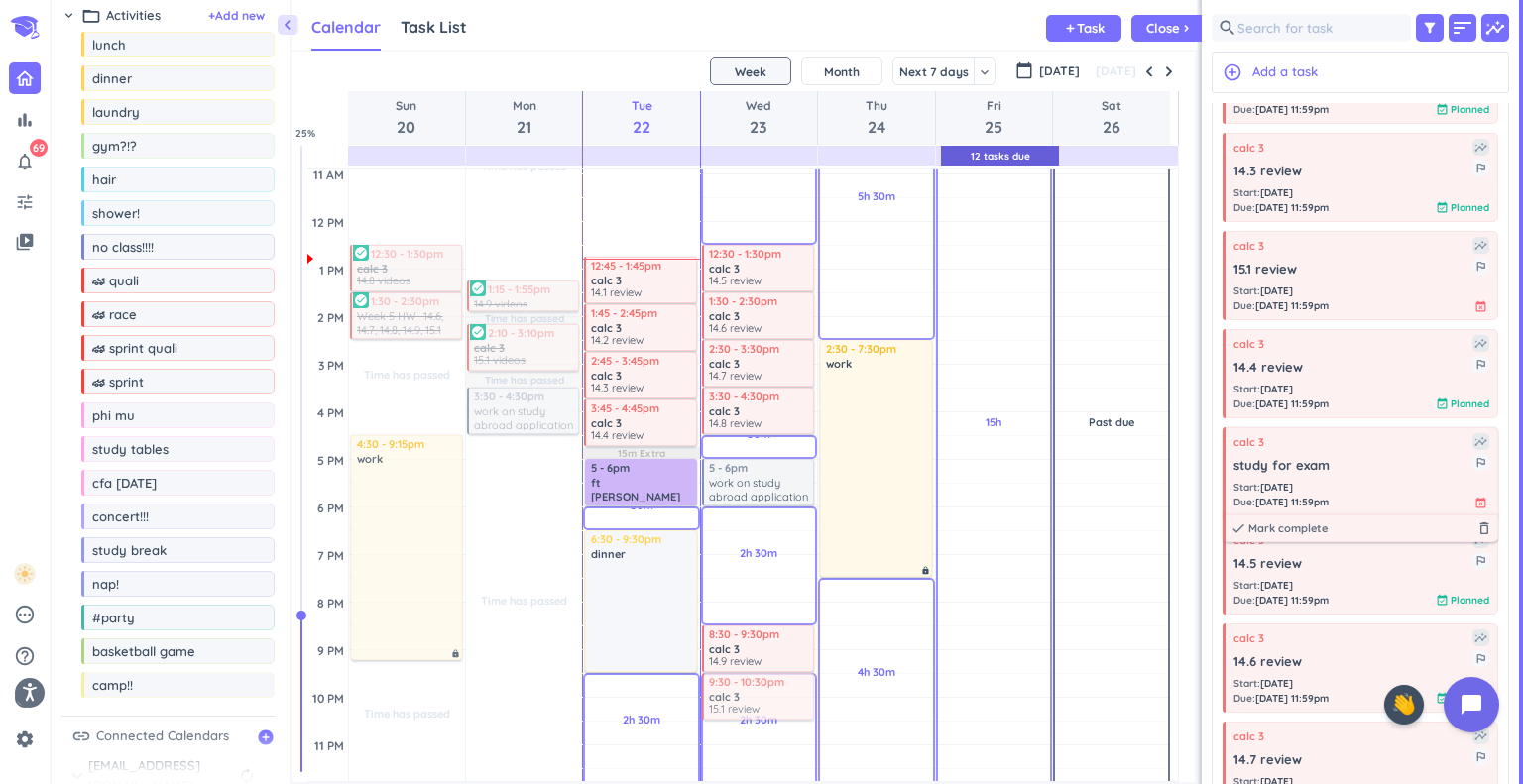 drag, startPoint x: 1311, startPoint y: 288, endPoint x: 1240, endPoint y: 439, distance: 166.85922 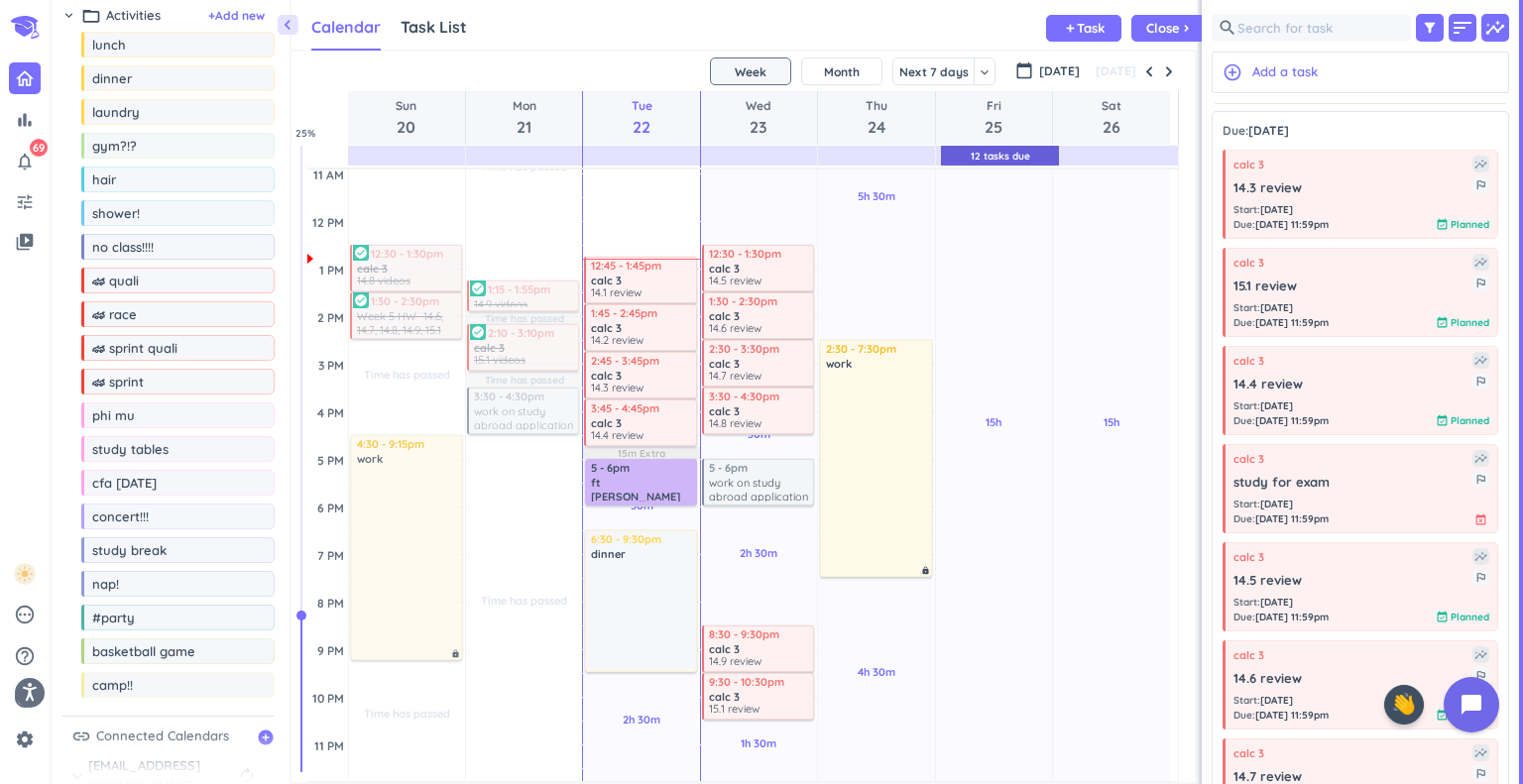 scroll, scrollTop: 192, scrollLeft: 0, axis: vertical 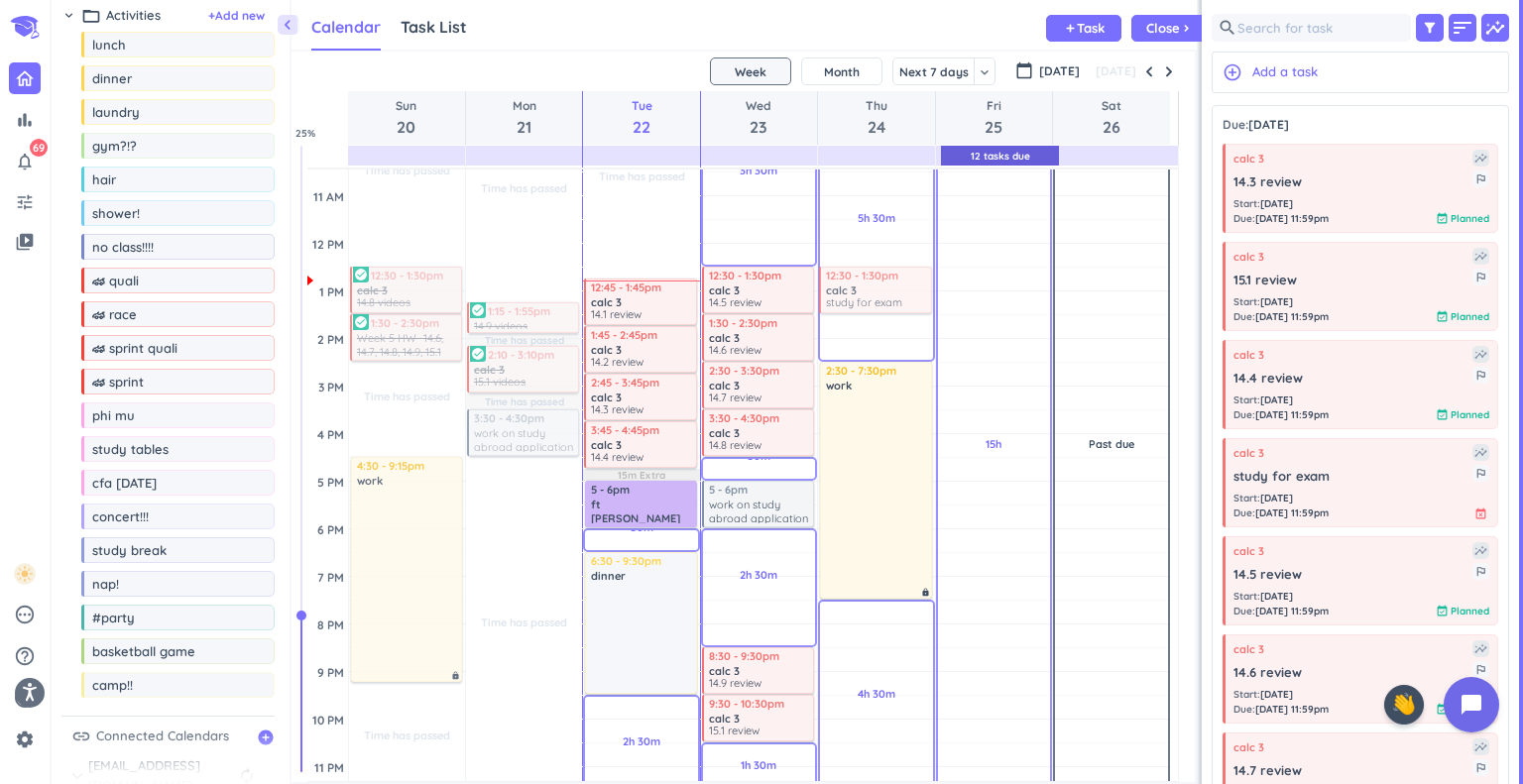drag, startPoint x: 1346, startPoint y: 500, endPoint x: 868, endPoint y: 267, distance: 531.76405 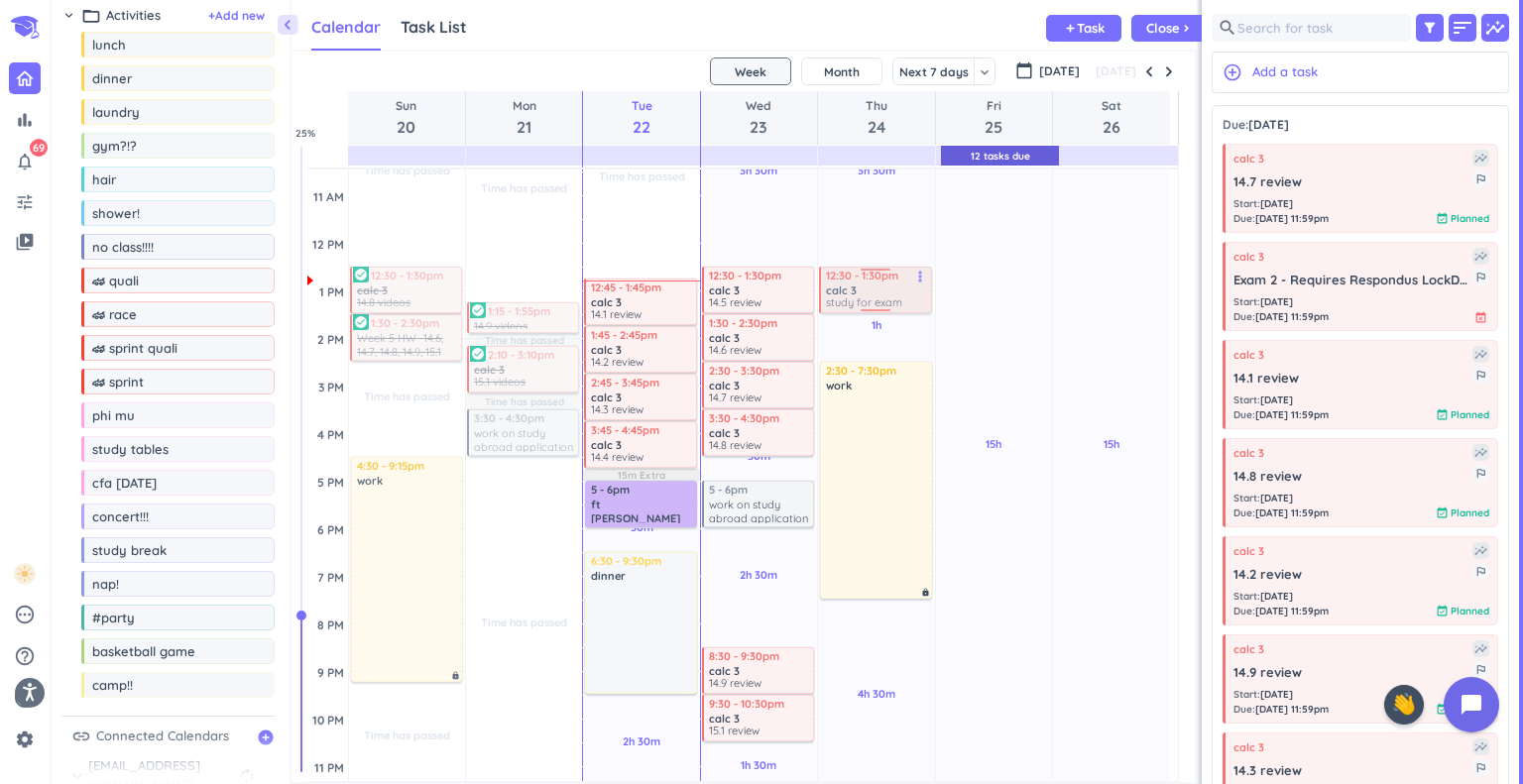 click on "3h 30m Past due Plan 1h  Past due Plan 4h 30m Past due Plan Adjust Awake Time Adjust Awake Time 12:30 - 1:30pm calc 3 study for exam more_vert 2:30 - 7:30pm work lock 12:30 - 1:30pm calc 3 study for exam more_vert" at bounding box center [876, 433] 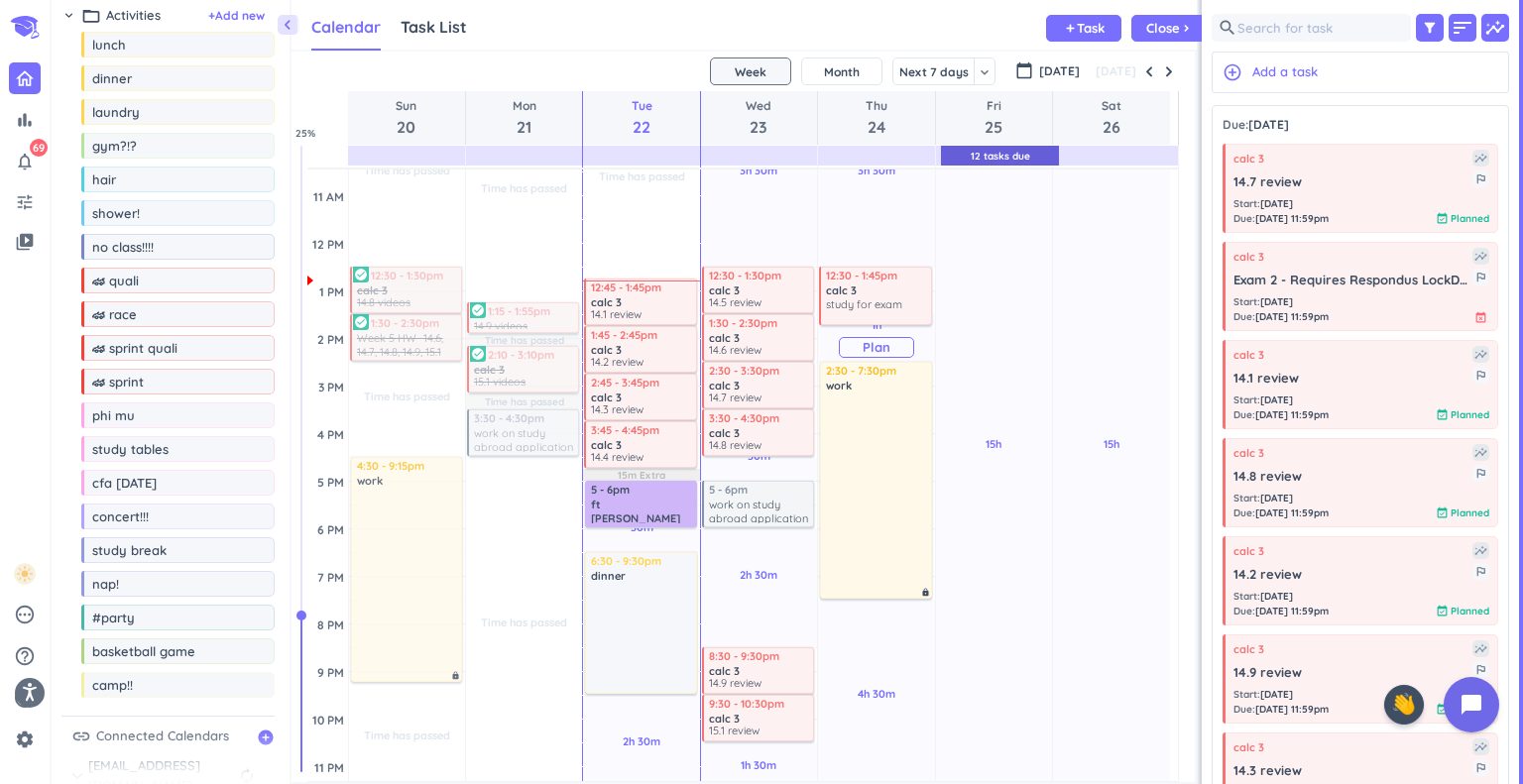 drag, startPoint x: 877, startPoint y: 315, endPoint x: 877, endPoint y: 328, distance: 13 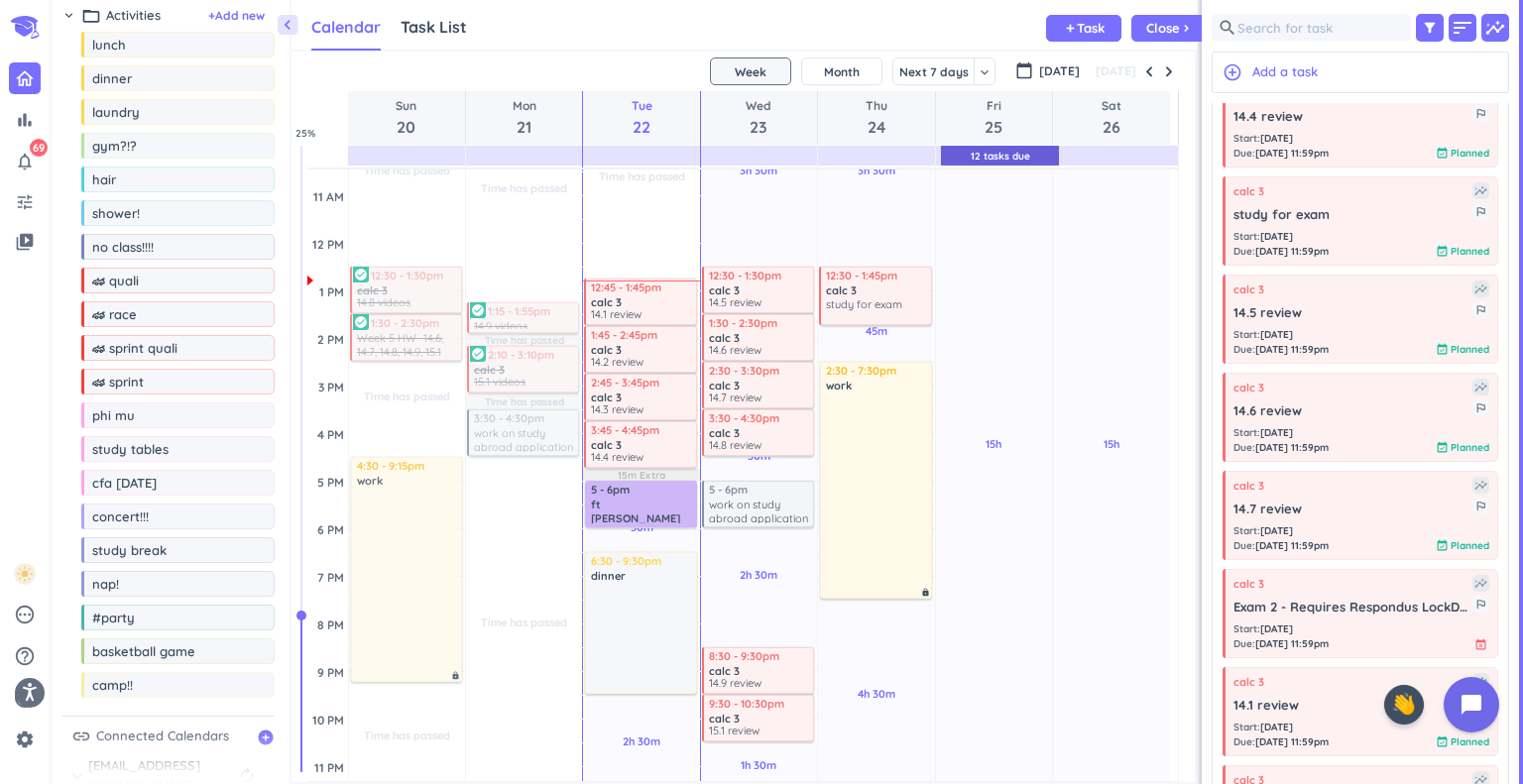 scroll, scrollTop: 440, scrollLeft: 0, axis: vertical 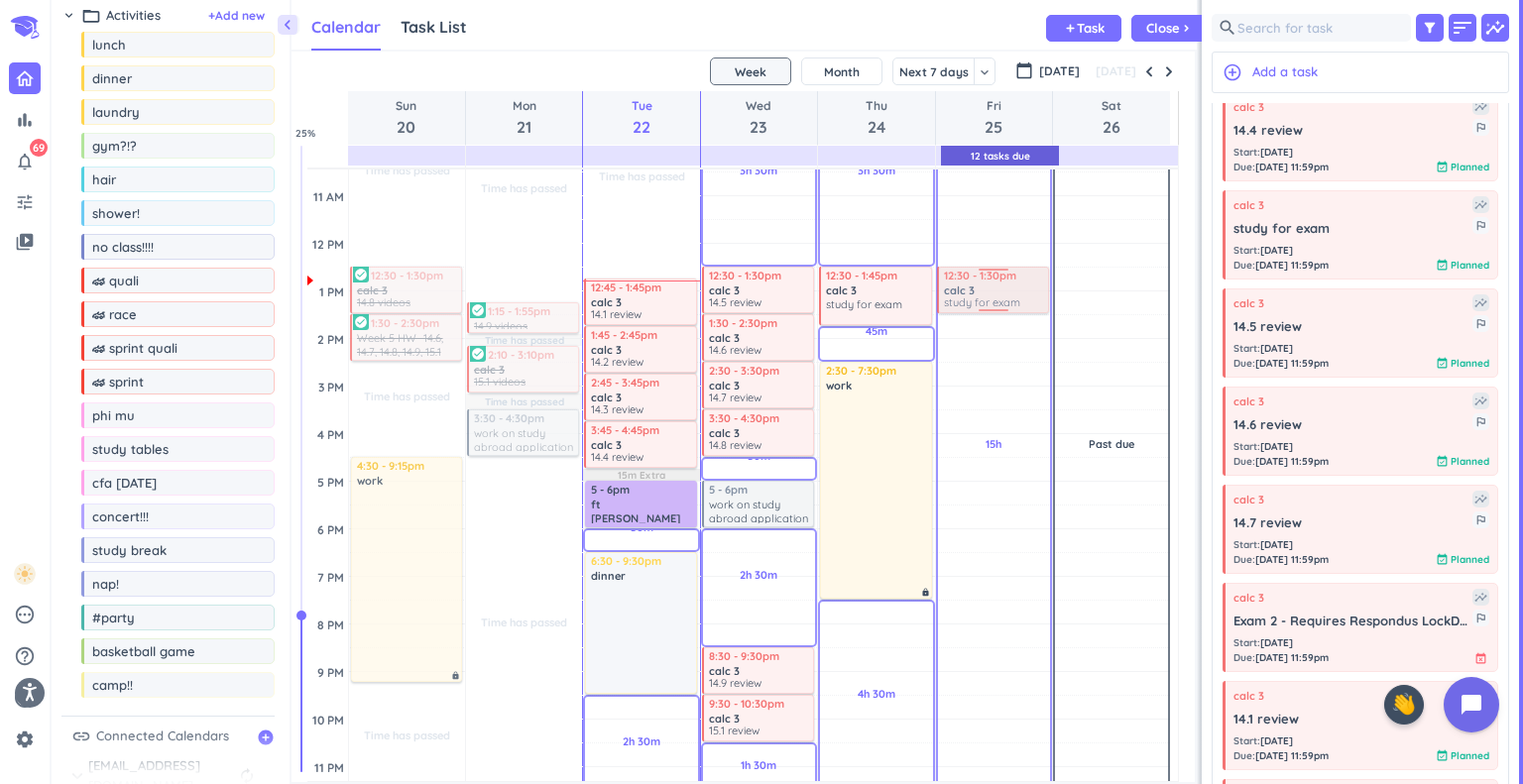 drag, startPoint x: 1311, startPoint y: 239, endPoint x: 980, endPoint y: 269, distance: 332.3567 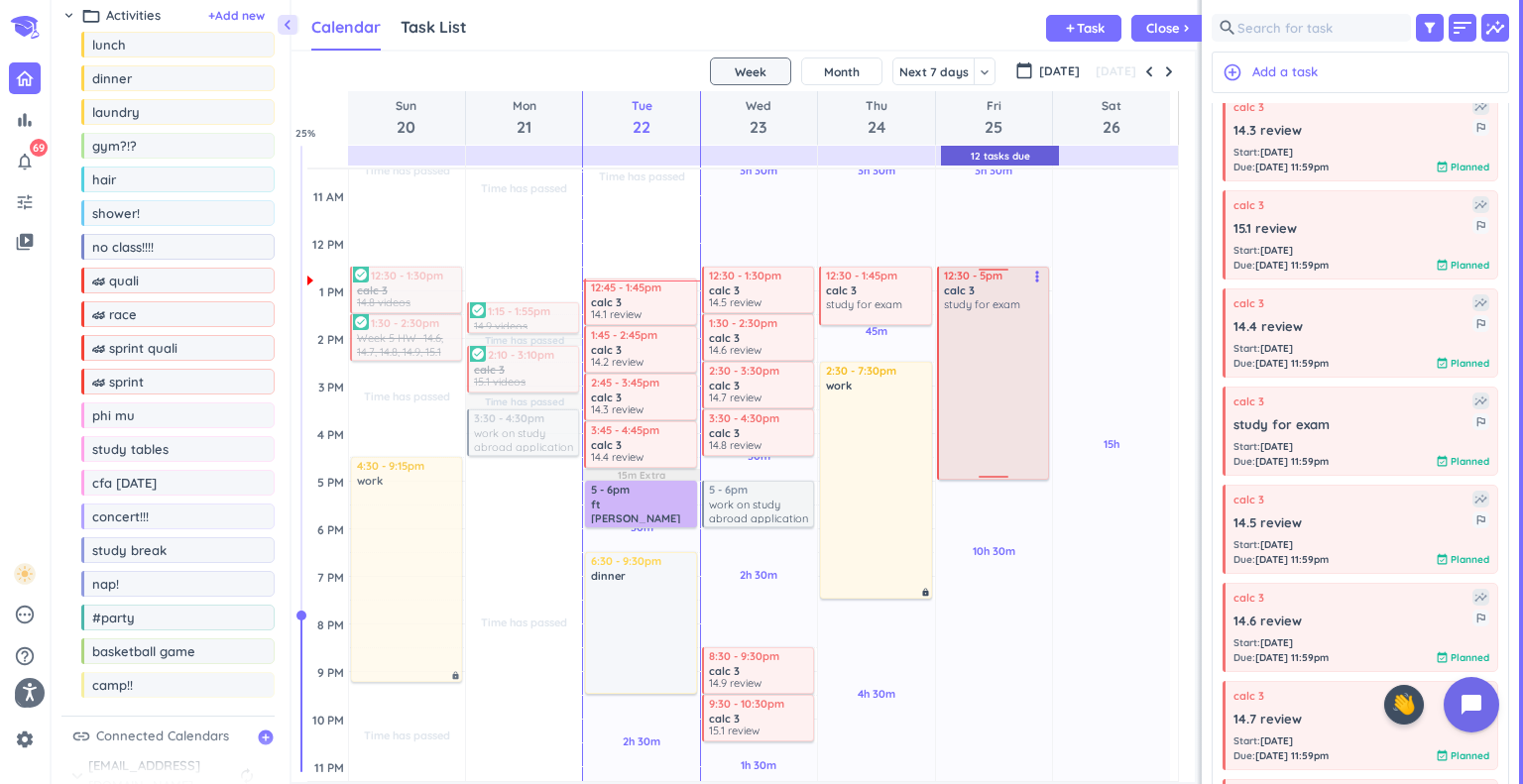 drag, startPoint x: 1000, startPoint y: 310, endPoint x: 1016, endPoint y: 479, distance: 169.75571 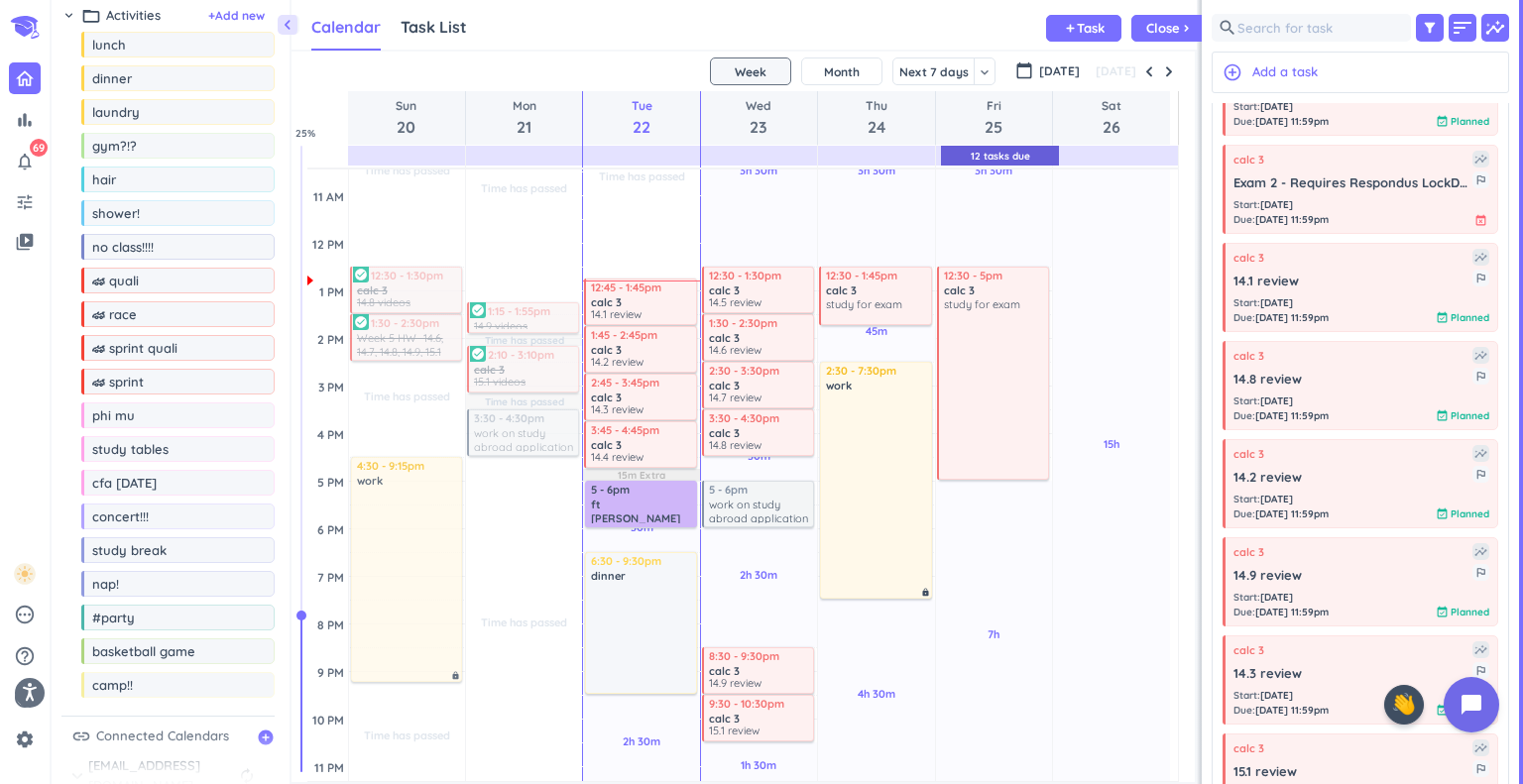 scroll, scrollTop: 273, scrollLeft: 0, axis: vertical 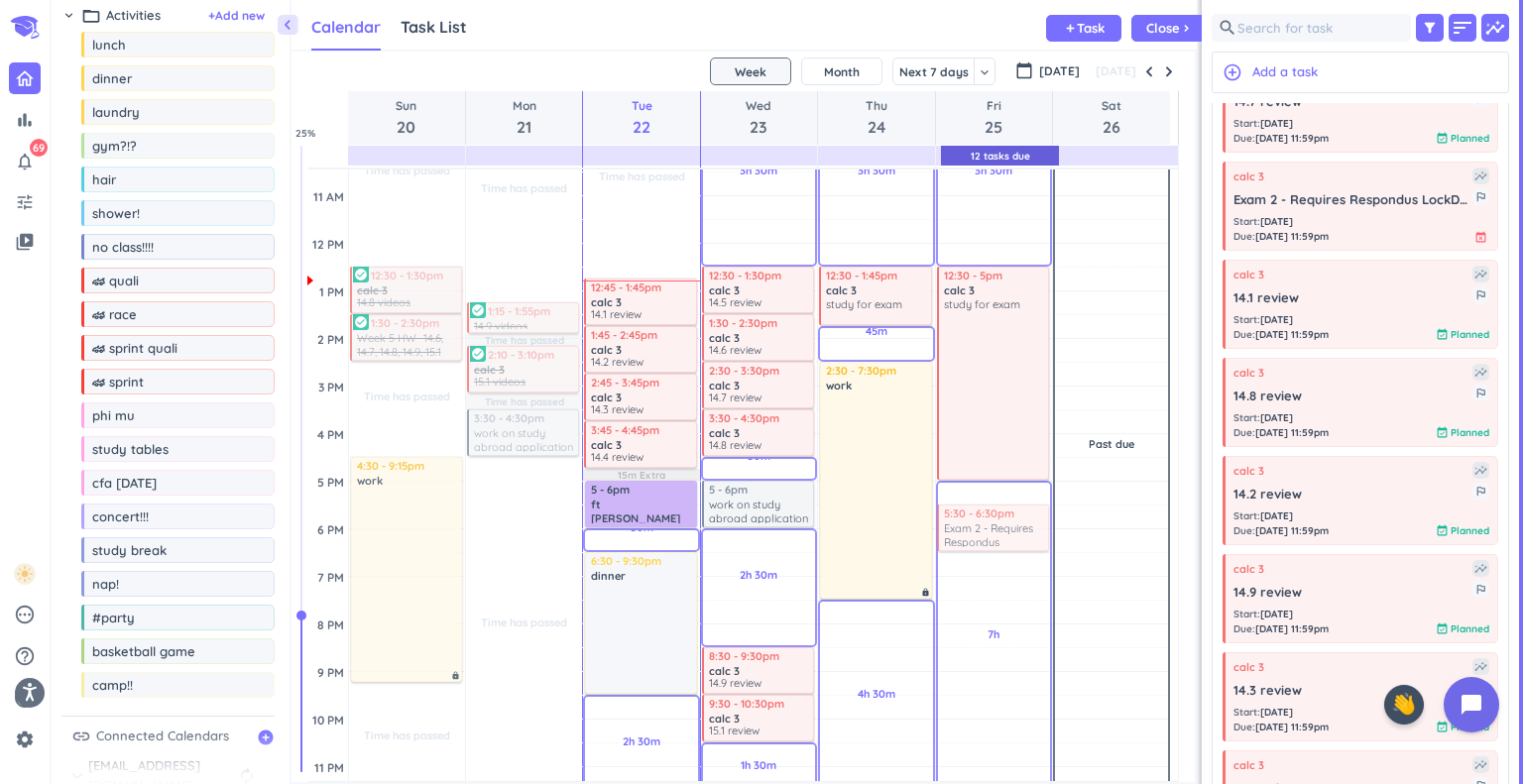 drag, startPoint x: 1295, startPoint y: 225, endPoint x: 995, endPoint y: 504, distance: 409.68402 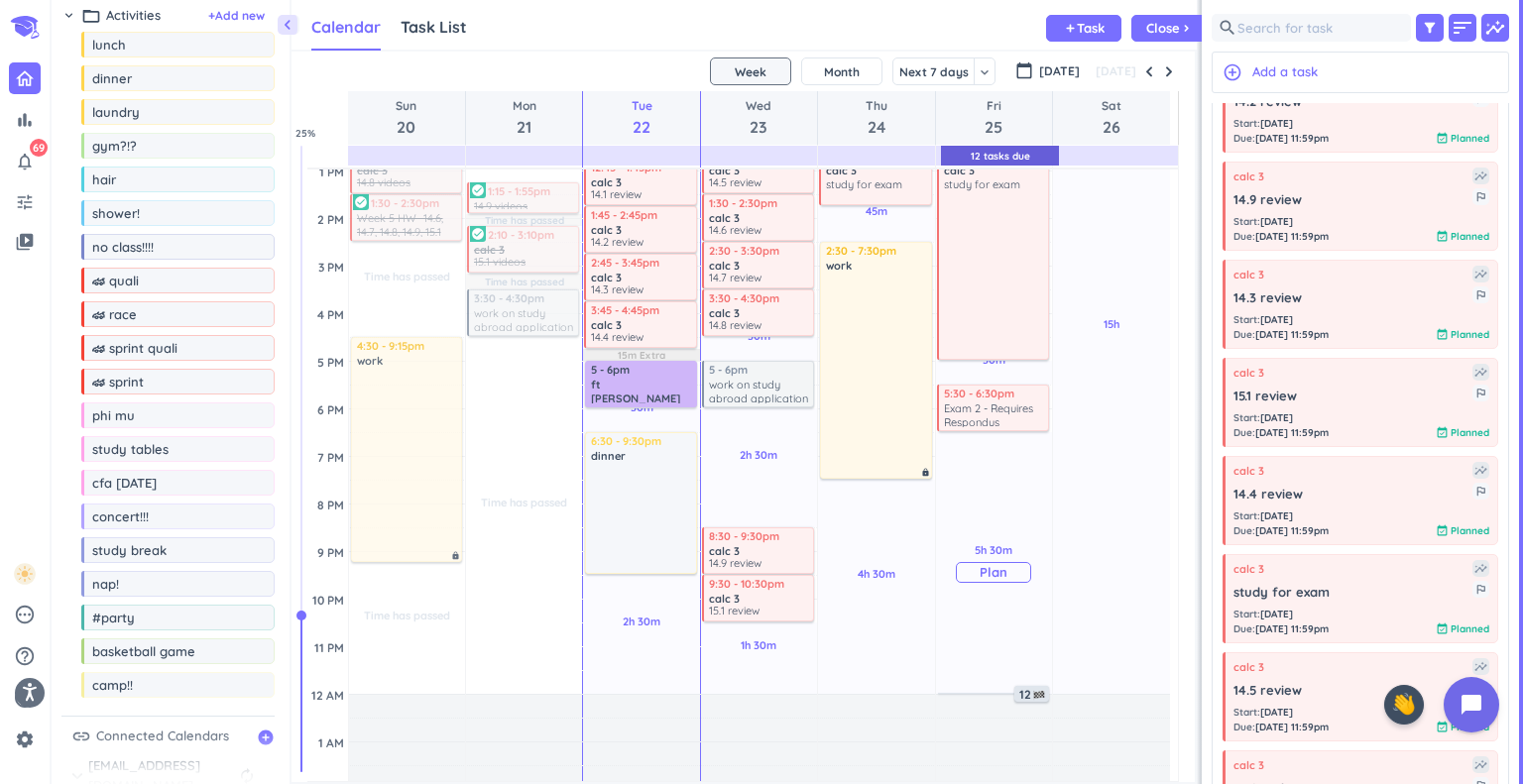 scroll, scrollTop: 342, scrollLeft: 0, axis: vertical 